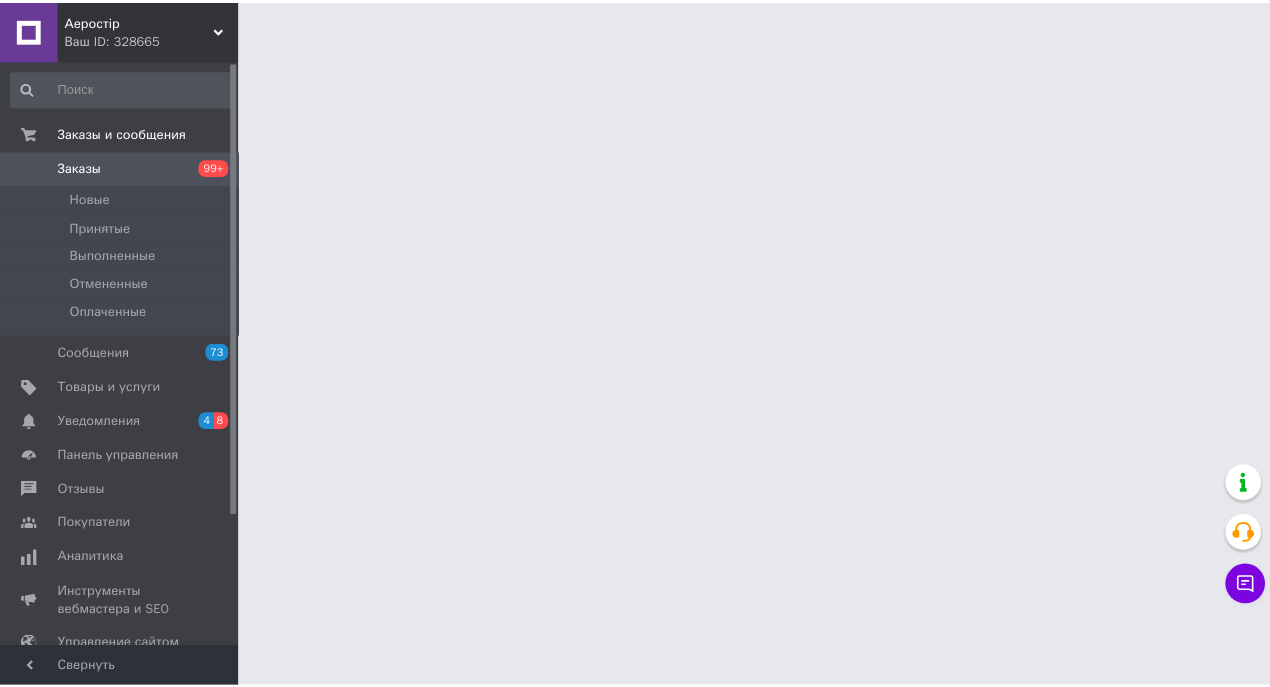 scroll, scrollTop: 0, scrollLeft: 0, axis: both 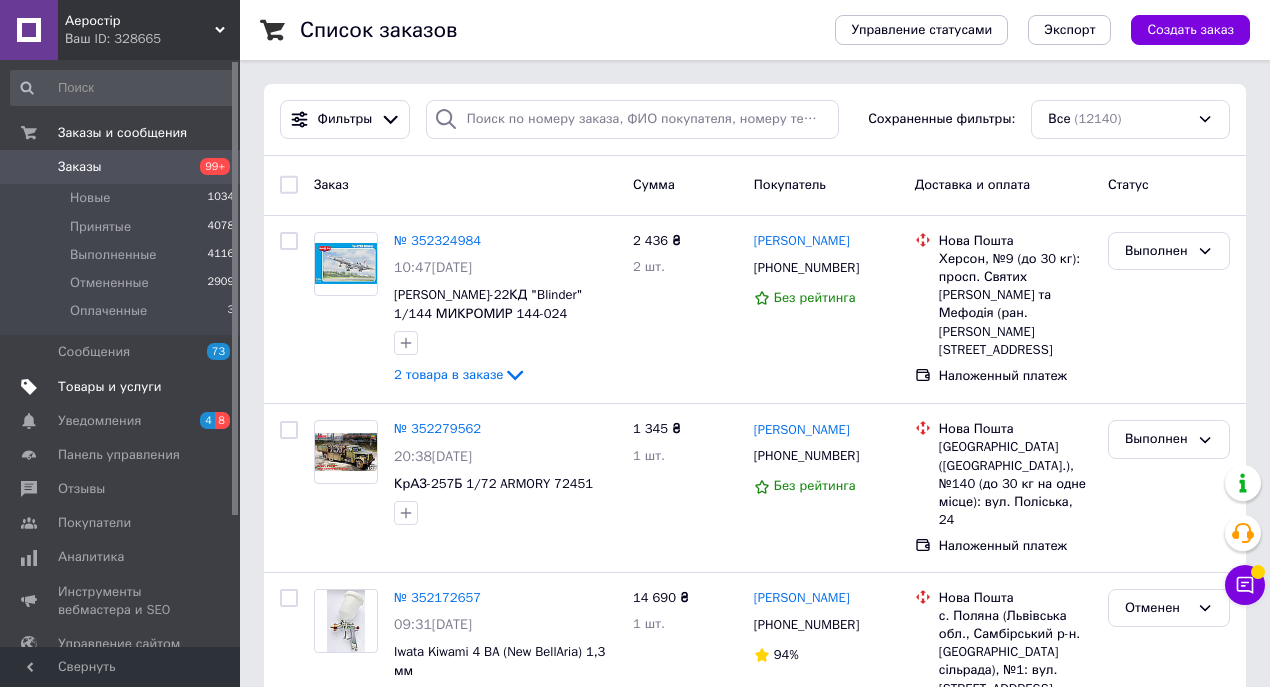 click on "Товары и услуги" at bounding box center (110, 387) 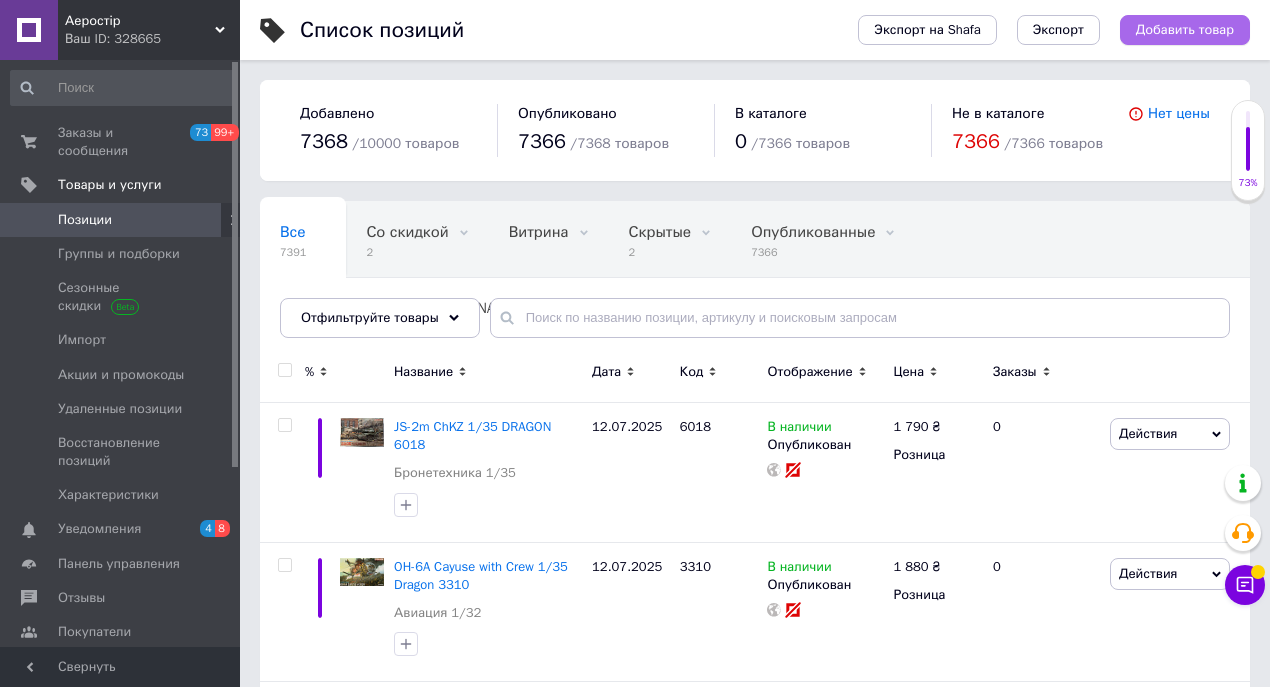 click on "Добавить товар" at bounding box center [1185, 30] 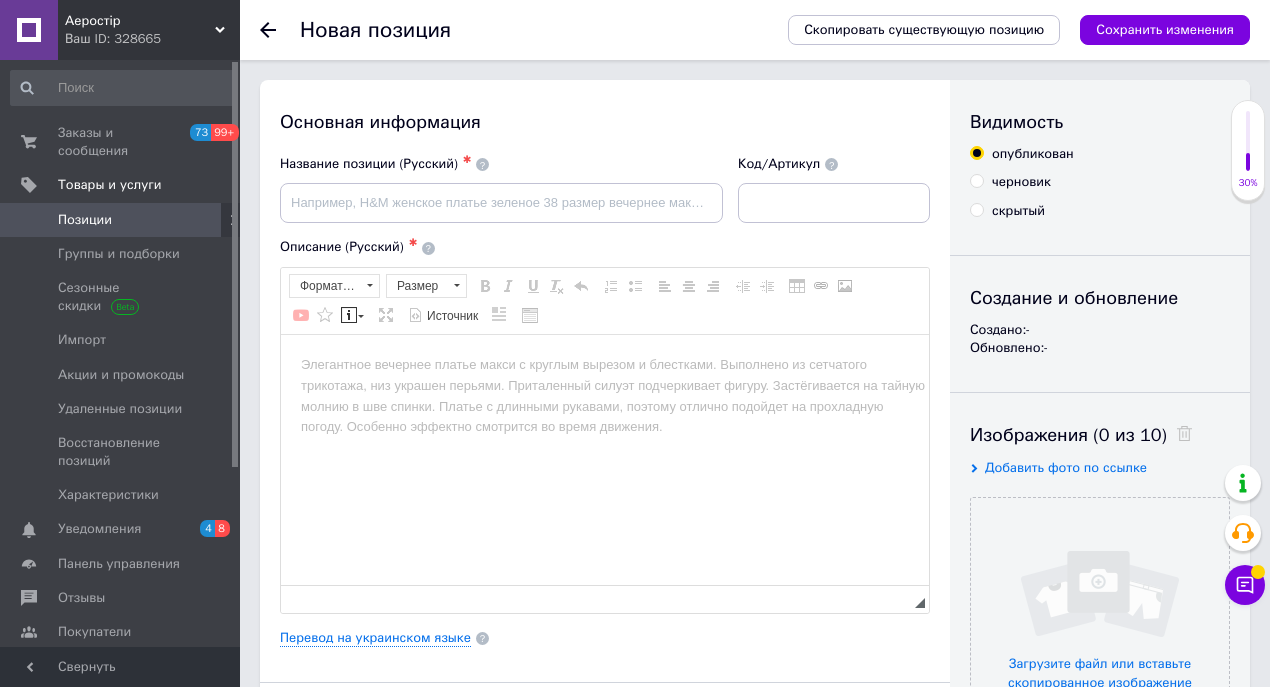scroll, scrollTop: 0, scrollLeft: 0, axis: both 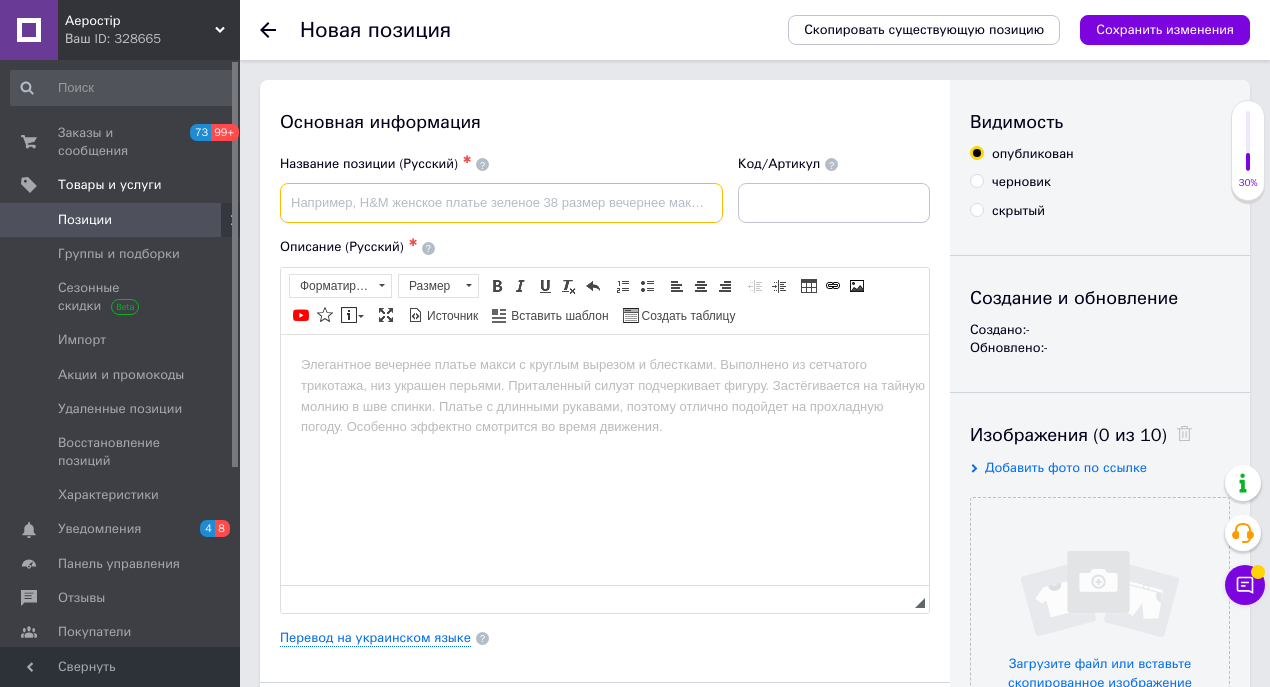 drag, startPoint x: 323, startPoint y: 200, endPoint x: 418, endPoint y: 206, distance: 95.189285 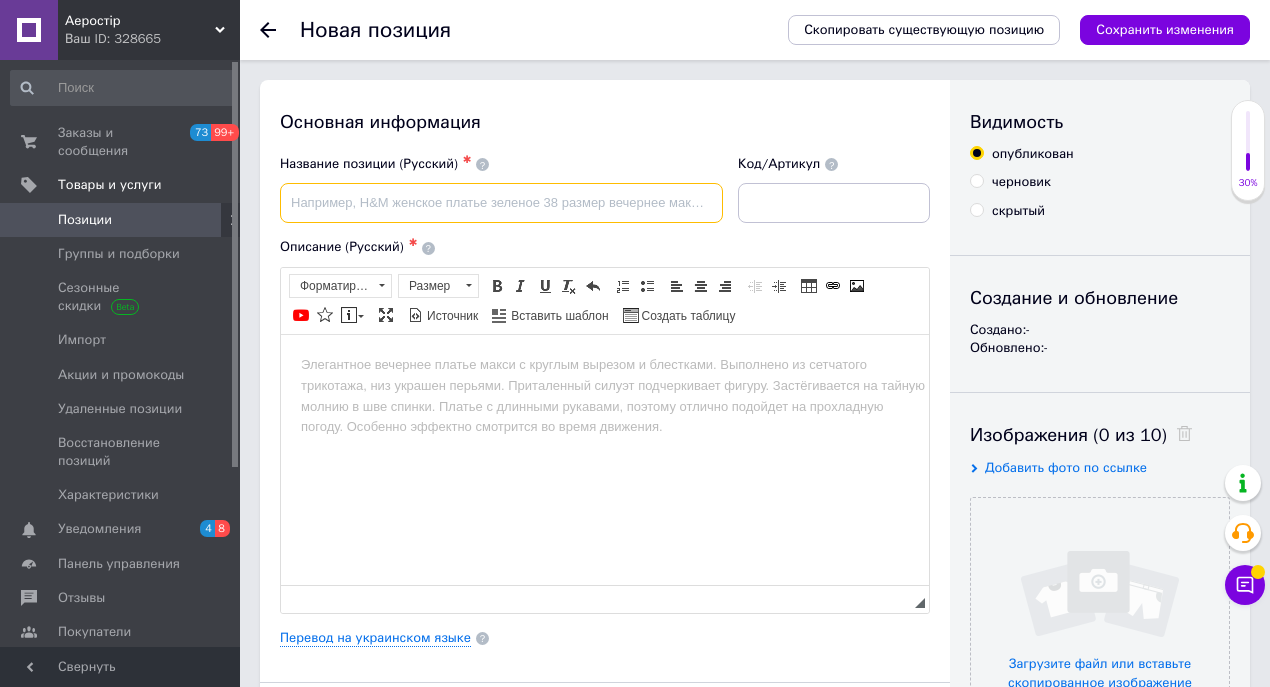 paste on "Rye Field Model RM-5142 M551 Light Tank SHERIDAN Vietnam War" 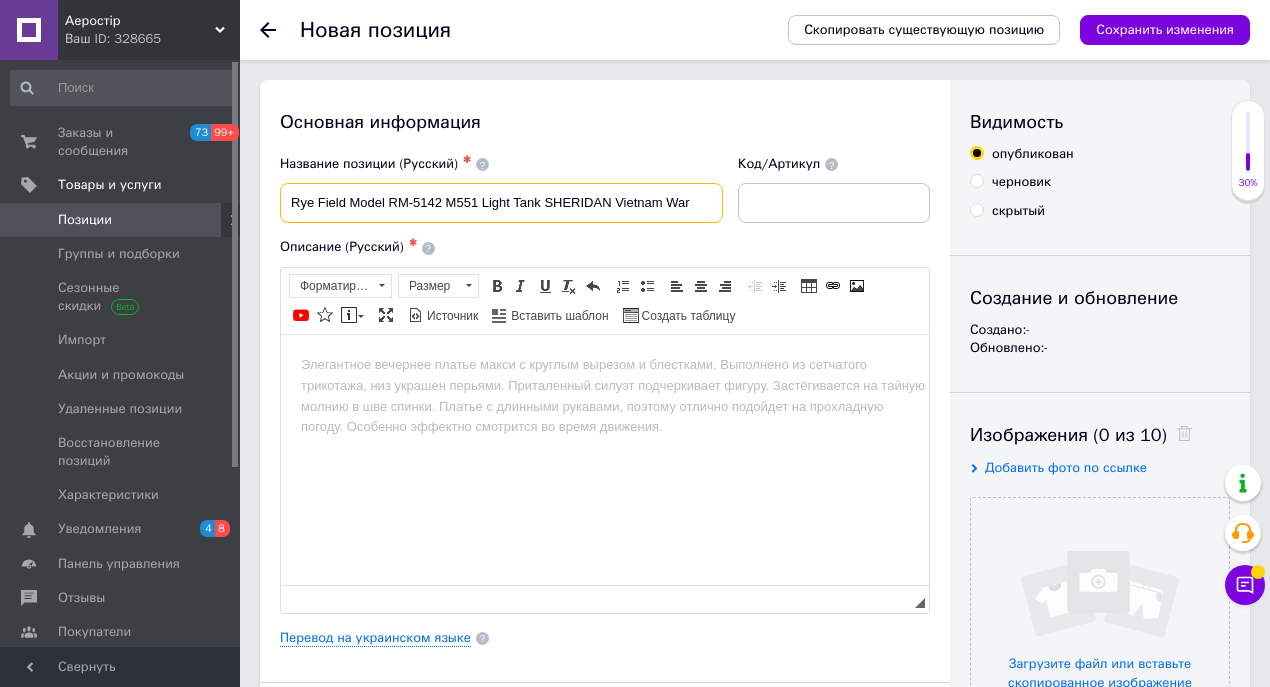 drag, startPoint x: 289, startPoint y: 198, endPoint x: 477, endPoint y: 183, distance: 188.59746 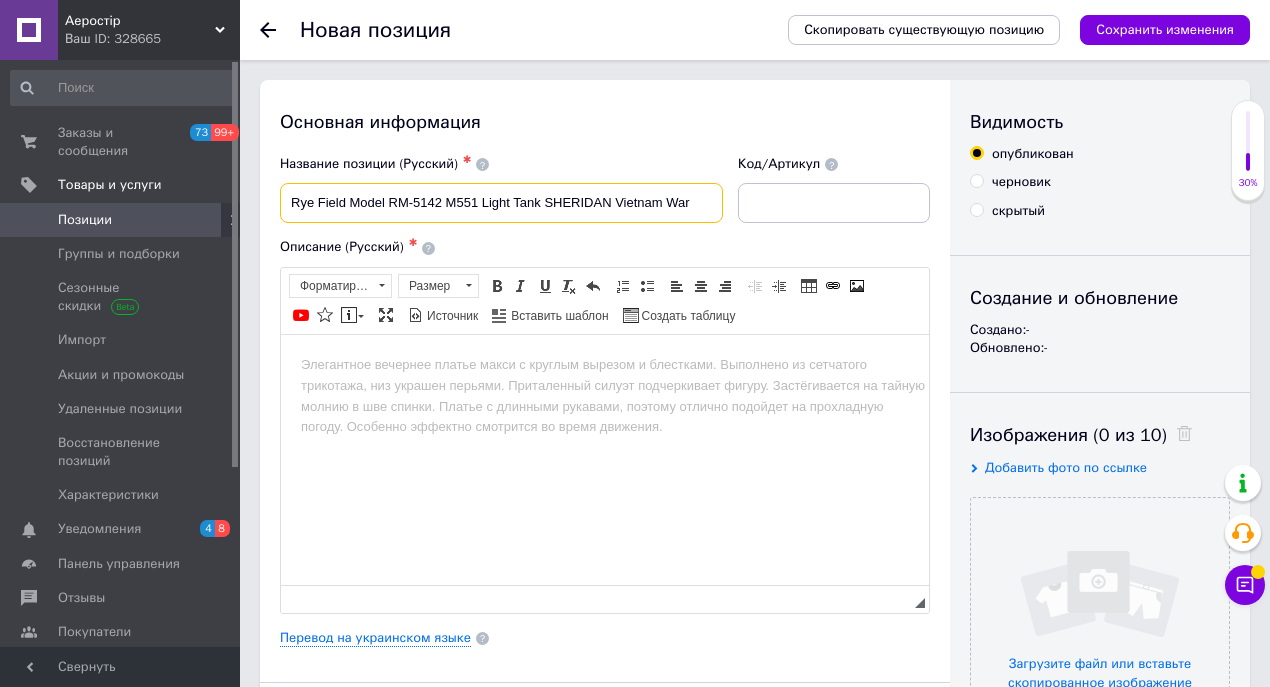click on "Rye Field Model RM-5142 M551 Light Tank SHERIDAN Vietnam War" at bounding box center (501, 203) 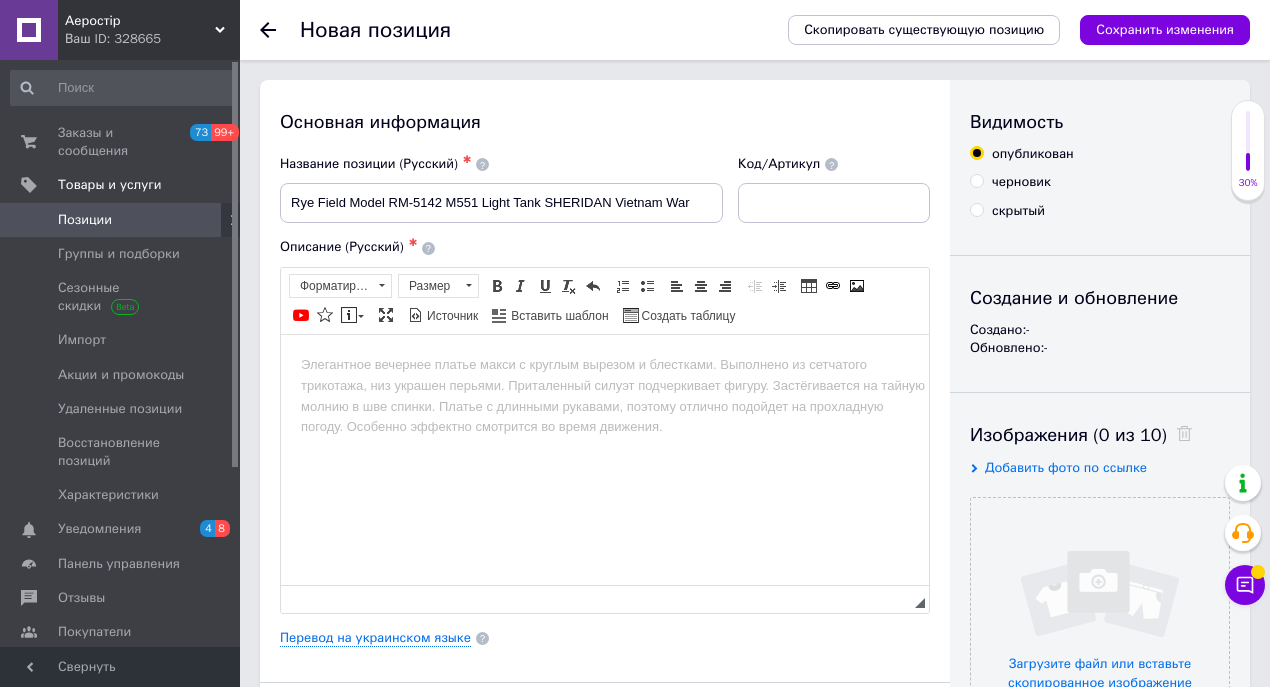 click on "Основная информация Название позиции (Русский) ✱ Rye Field Model RM-5142 M551 Light Tank SHERIDAN Vietnam War Код/Артикул Описание (Русский) ✱ Rich Text Editor, 35F6D2AD-C5A8-4B81-A435-01D5AD71BFA0 Панели инструментов редактора Форматирование Форматирование Размер Размер   Полужирный  Комбинация клавиш Ctrl+B   Курсив  Комбинация клавиш Ctrl+I   Подчеркнутый  Комбинация клавиш Ctrl+U   Убрать форматирование   Отменить  Комбинация клавиш Ctrl+Z   Вставить / удалить нумерованный список   Вставить / удалить маркированный список   По левому краю   По центру   По правому краю   Уменьшить отступ   Увеличить отступ" at bounding box center [605, 638] 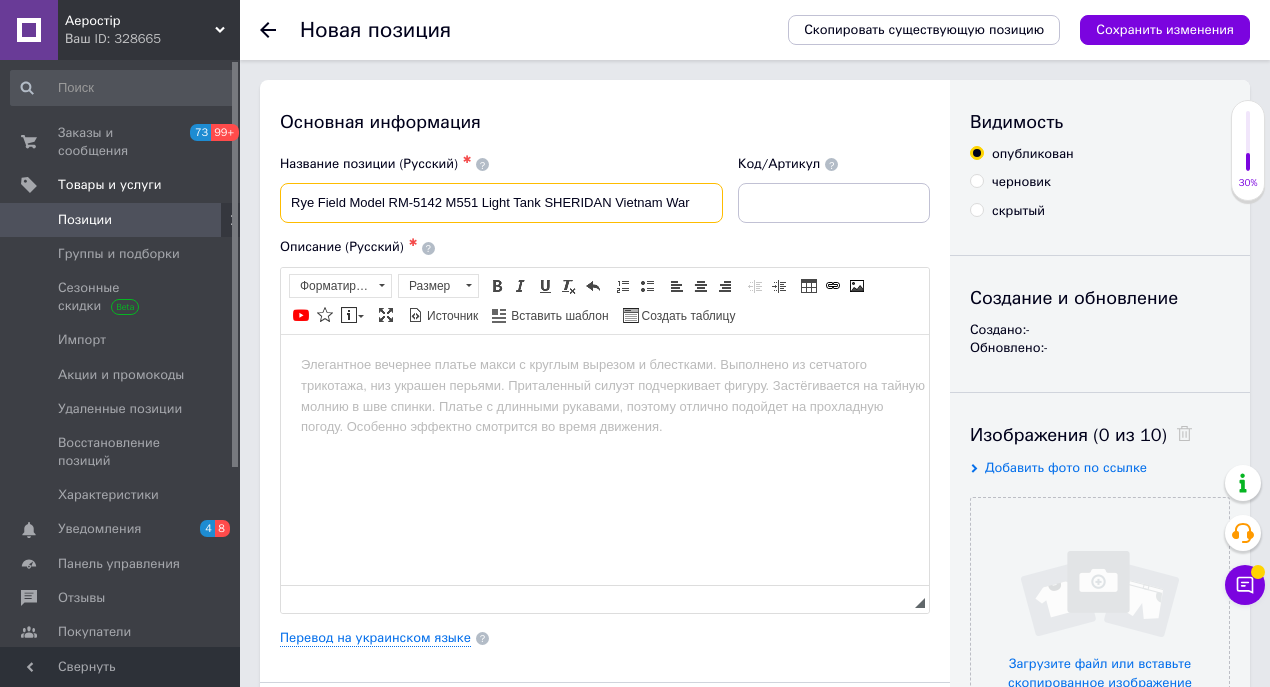 drag, startPoint x: 290, startPoint y: 198, endPoint x: 444, endPoint y: 188, distance: 154.32434 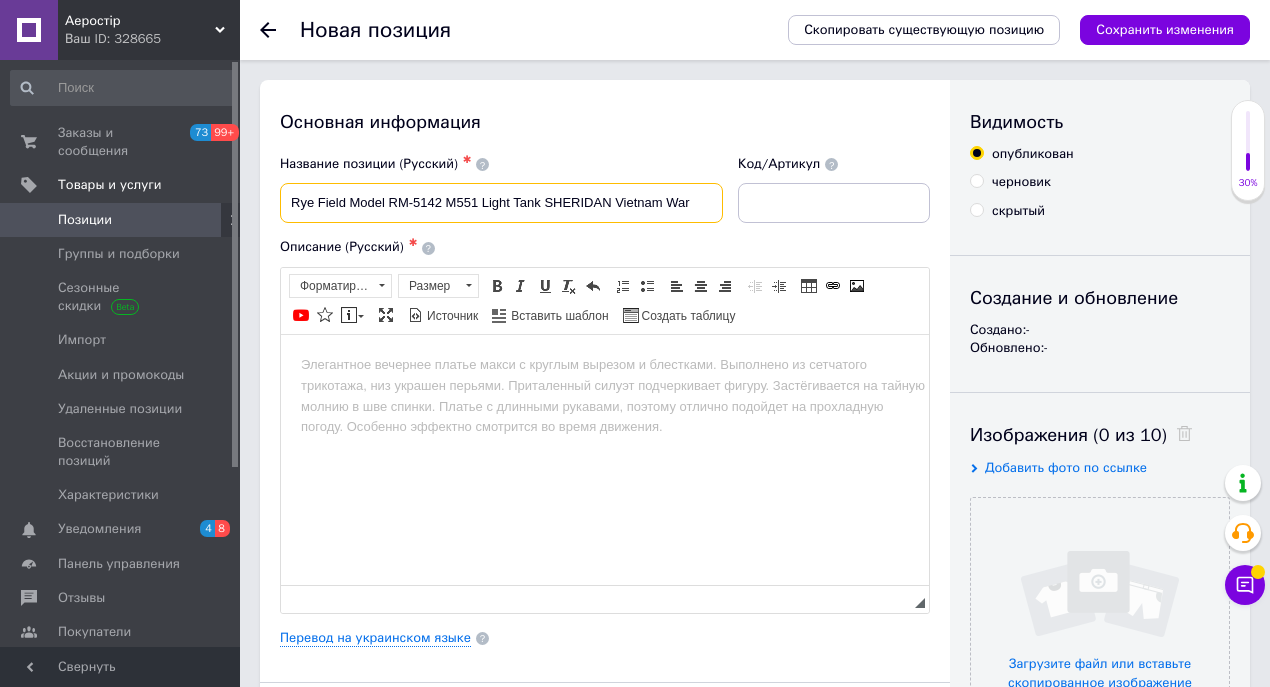 click on "Rye Field Model RM-5142 M551 Light Tank SHERIDAN Vietnam War" at bounding box center [501, 203] 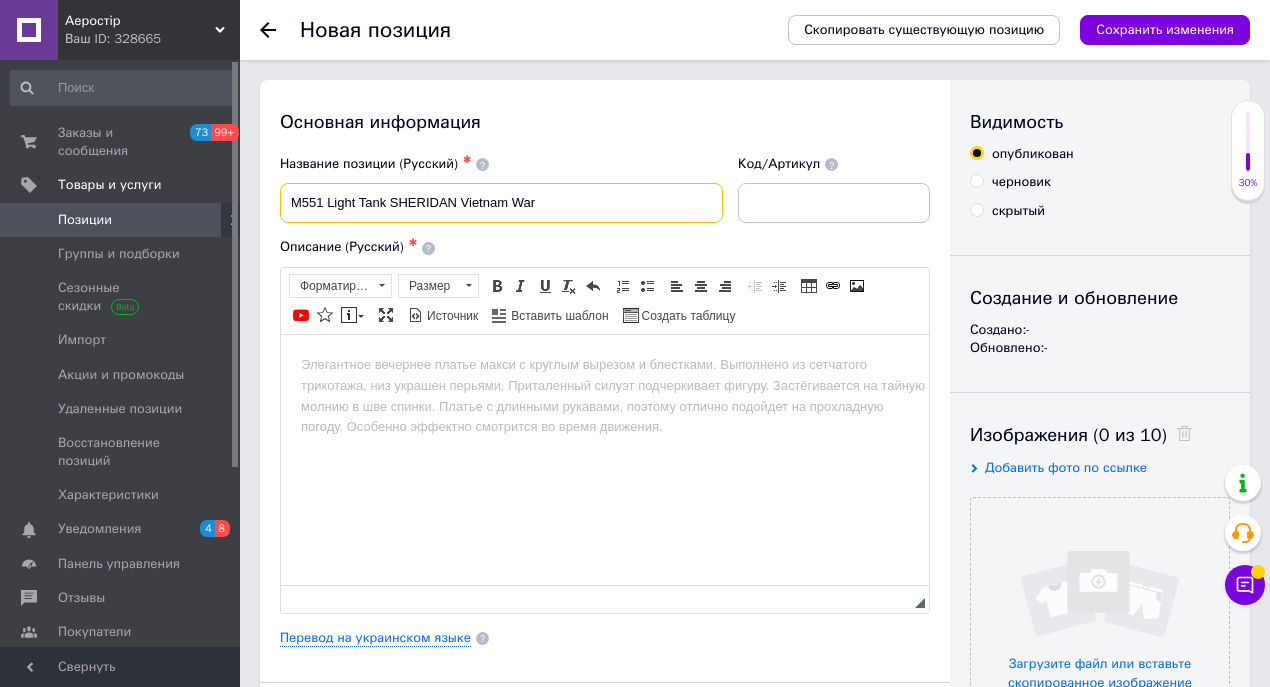 click on "M551 Light Tank SHERIDAN Vietnam War" at bounding box center [501, 203] 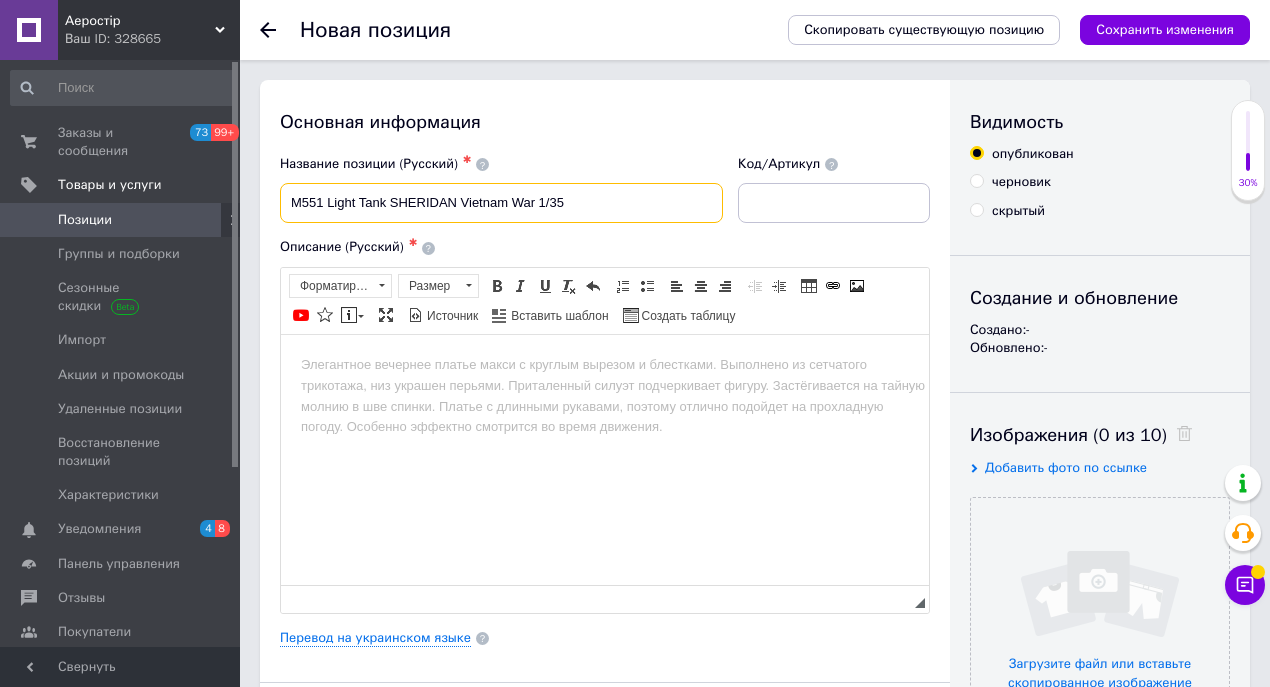 paste on "Rye Field Model RM-5142" 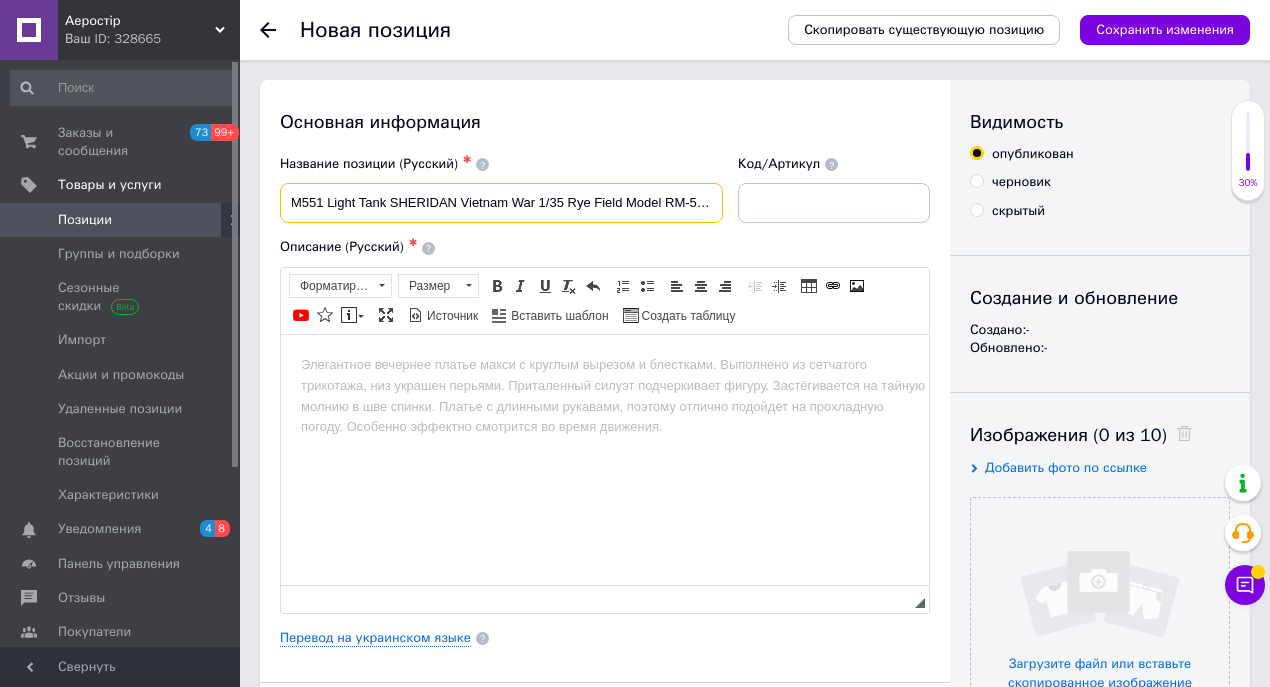 scroll, scrollTop: 0, scrollLeft: 4, axis: horizontal 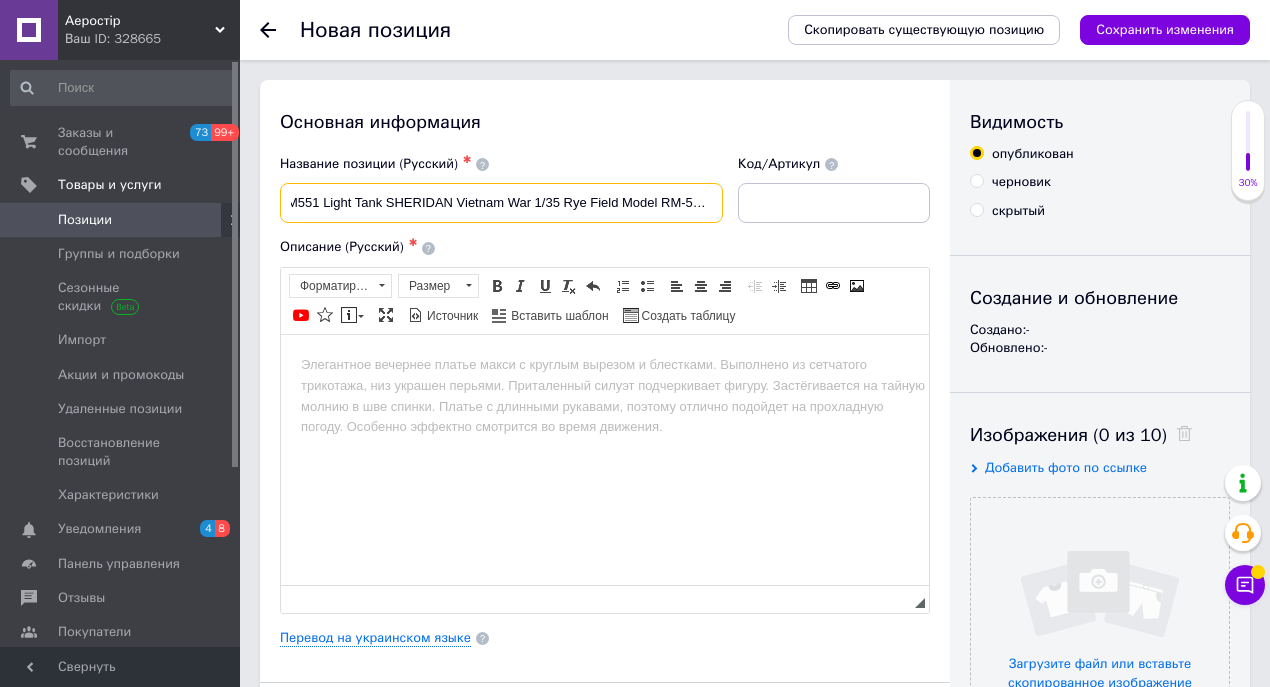 type on "M551 Light Tank SHERIDAN Vietnam War 1/35 Rye Field Model RM-5142" 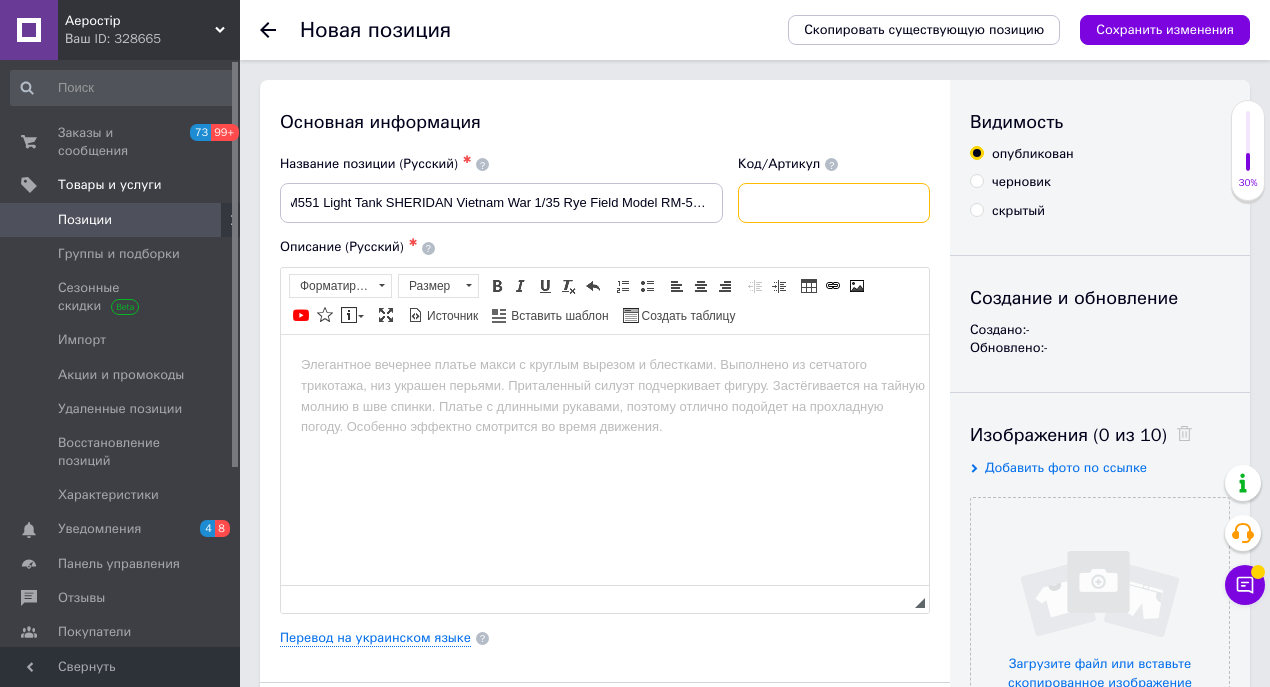 click at bounding box center [834, 203] 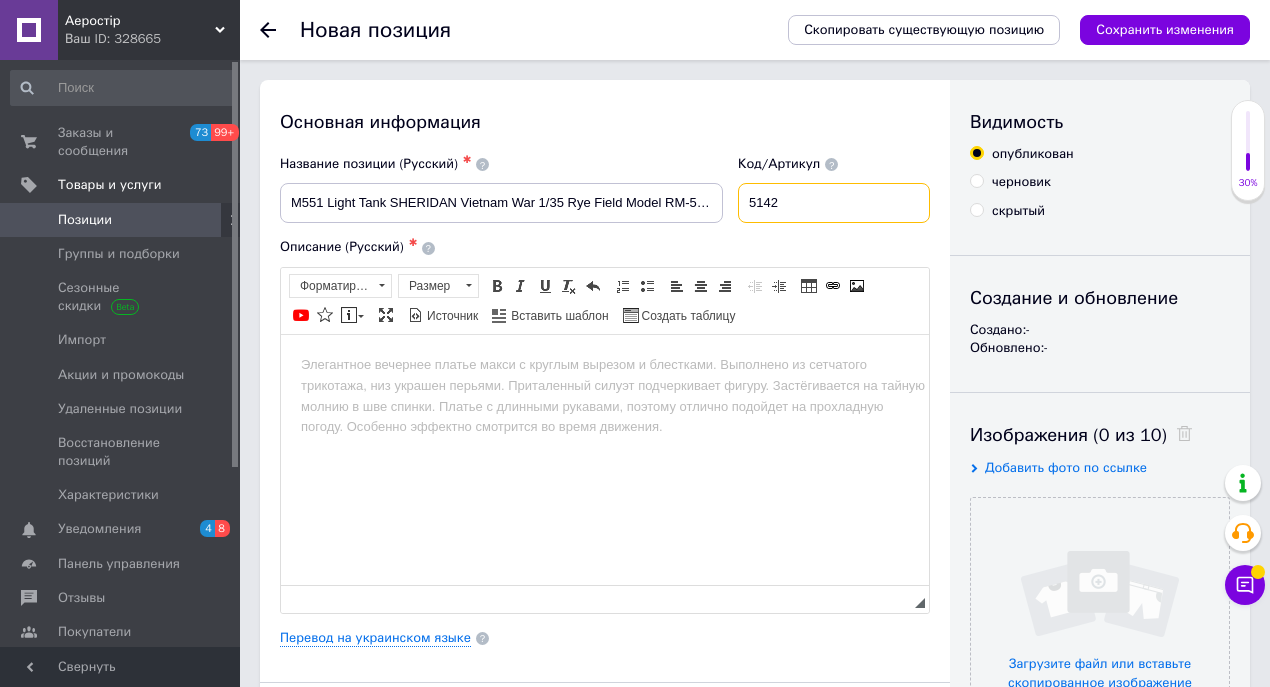 type on "5142" 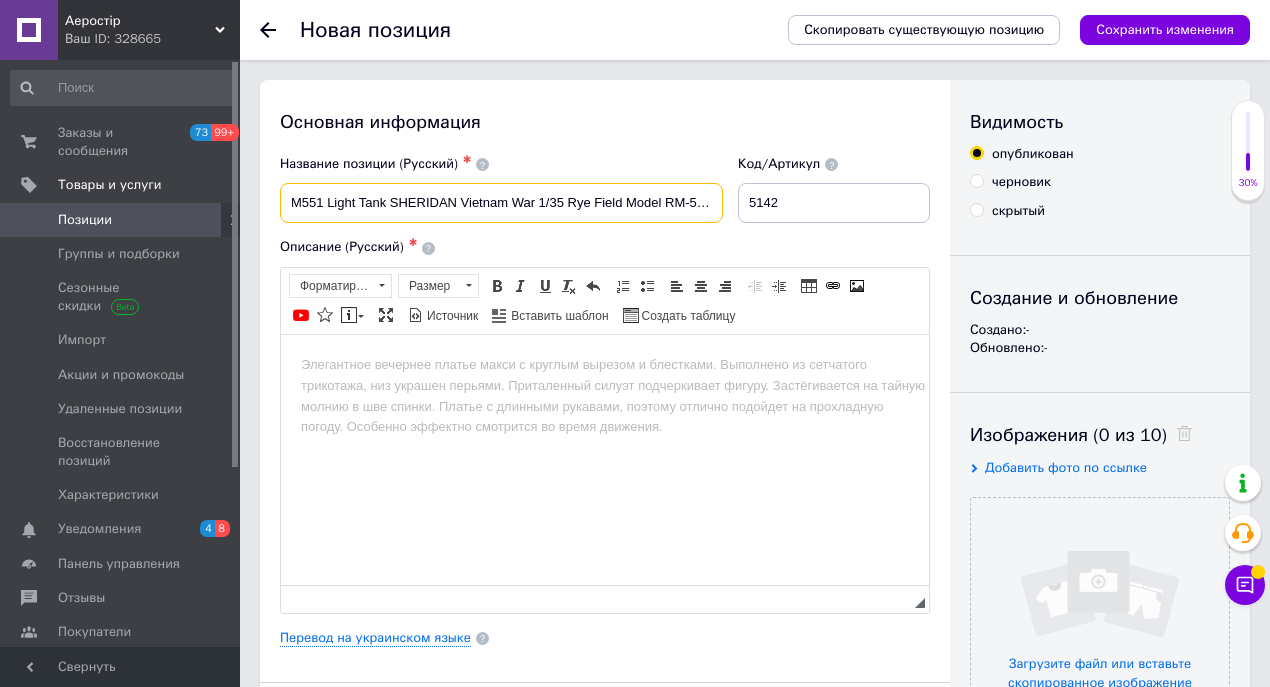 click on "M551 Light Tank SHERIDAN Vietnam War 1/35 Rye Field Model RM-5142" at bounding box center (501, 203) 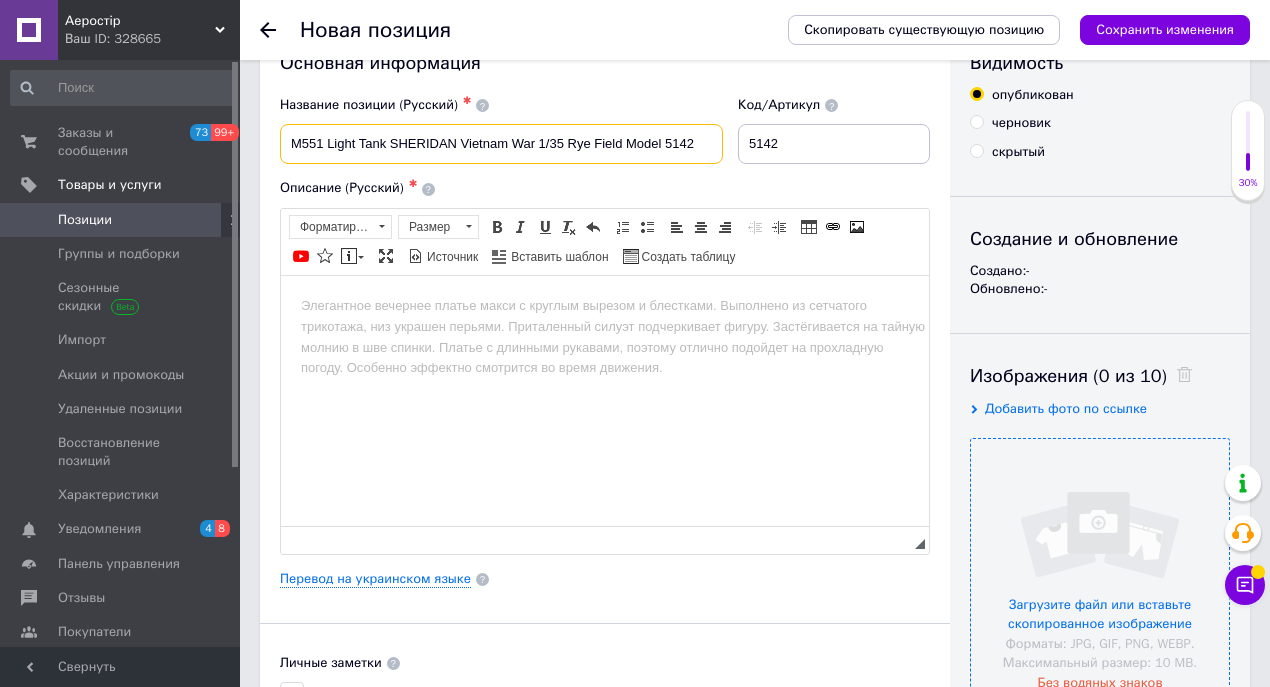 scroll, scrollTop: 266, scrollLeft: 0, axis: vertical 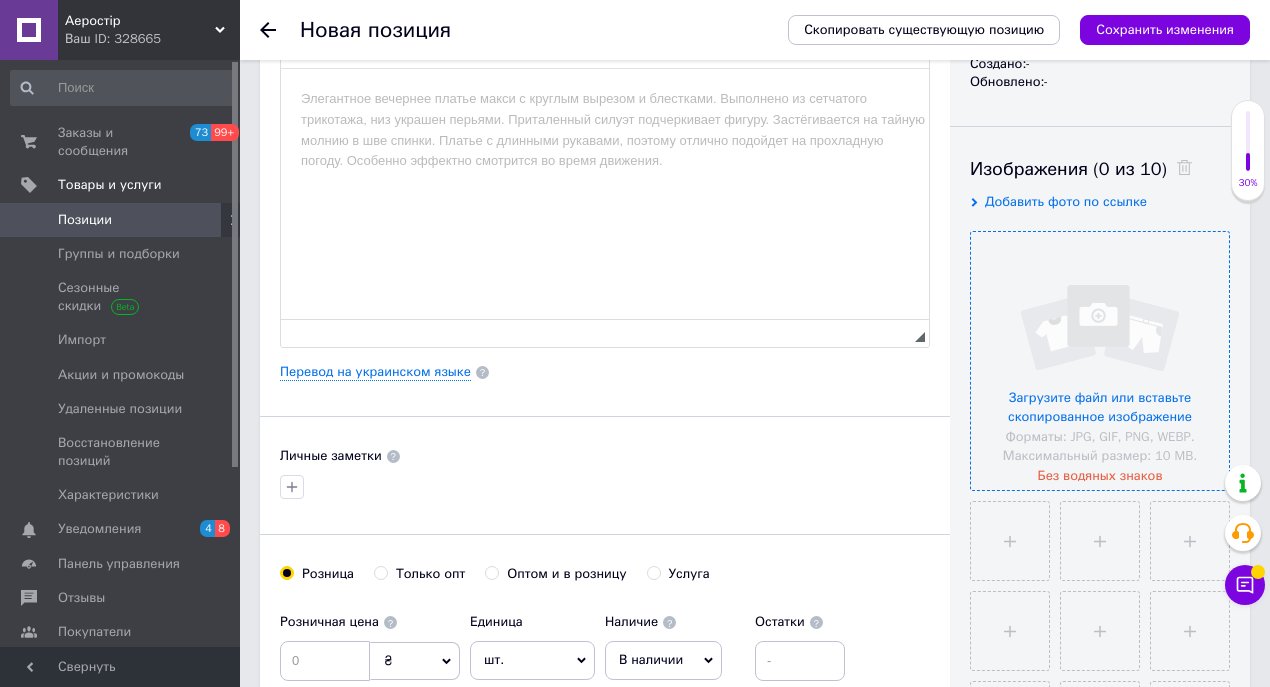 type on "M551 Light Tank SHERIDAN Vietnam War 1/35 Rye Field Model 5142" 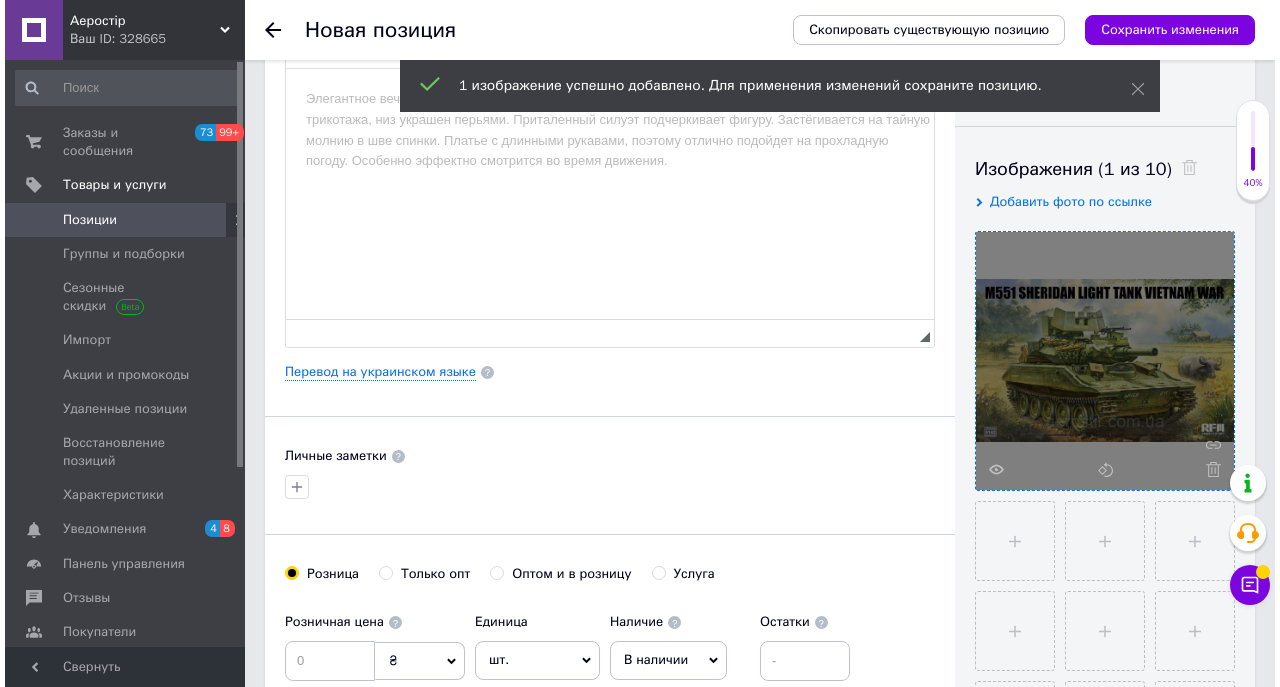 scroll, scrollTop: 0, scrollLeft: 0, axis: both 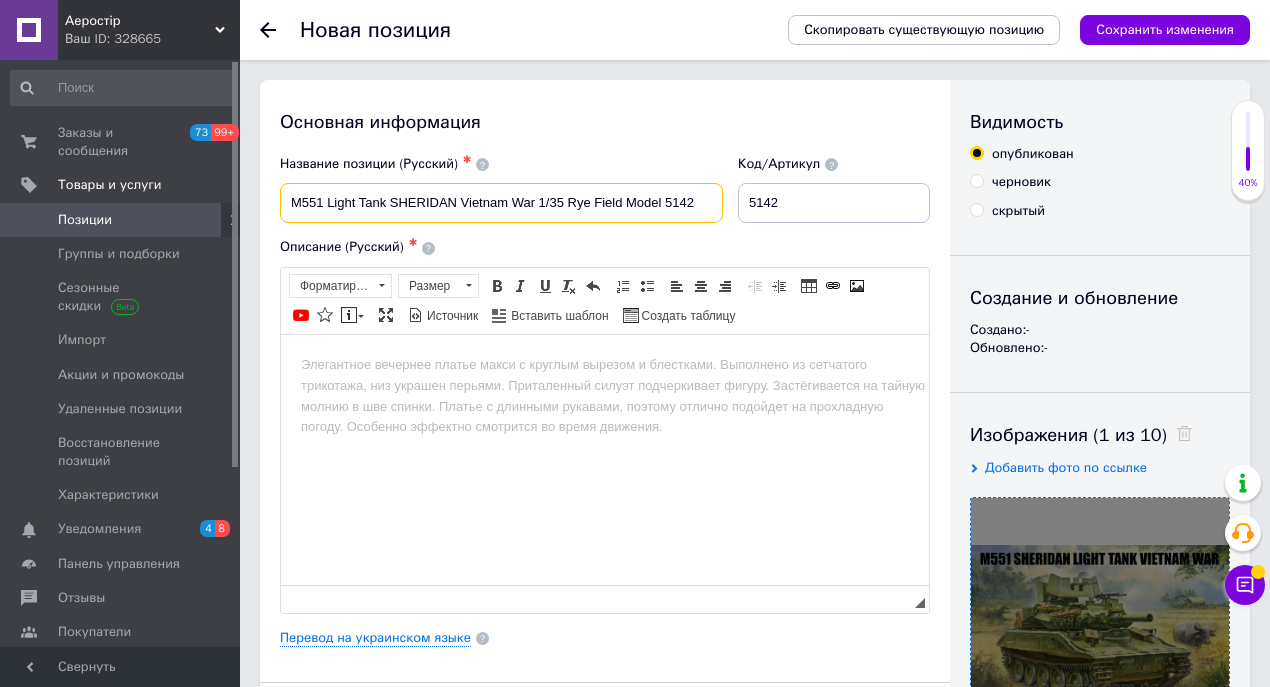 drag, startPoint x: 288, startPoint y: 199, endPoint x: 700, endPoint y: 203, distance: 412.0194 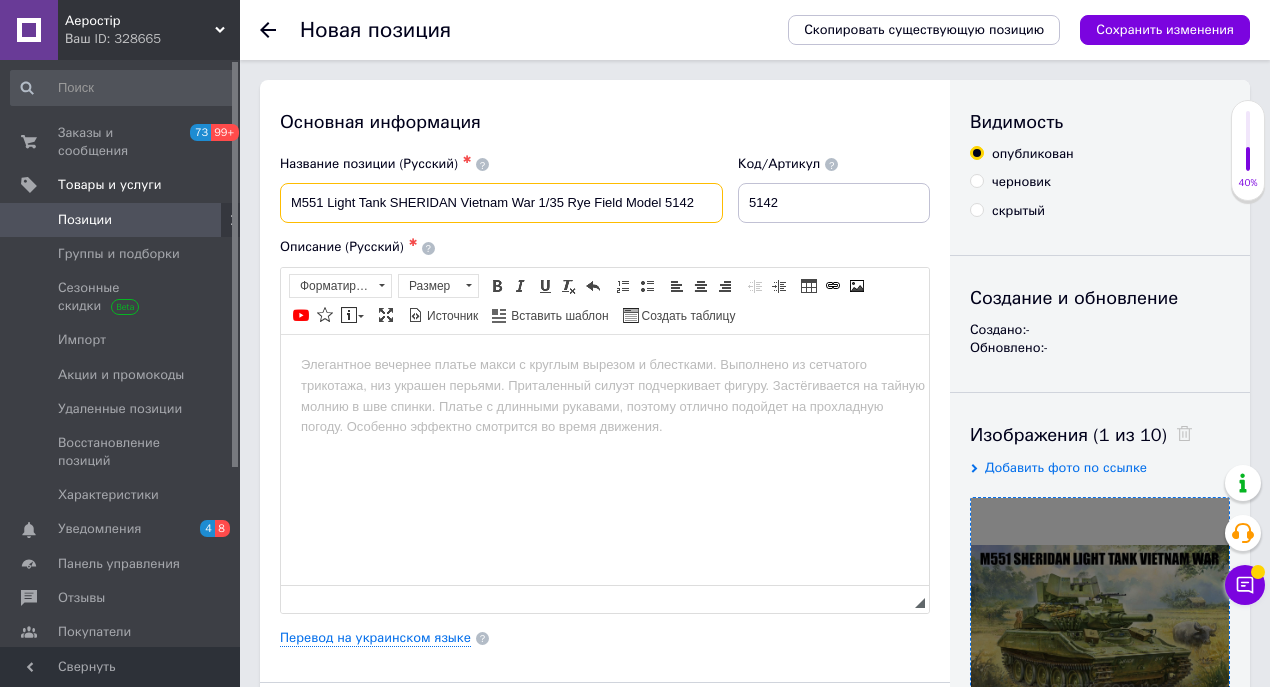 click on "M551 Light Tank SHERIDAN Vietnam War 1/35 Rye Field Model 5142" at bounding box center (501, 203) 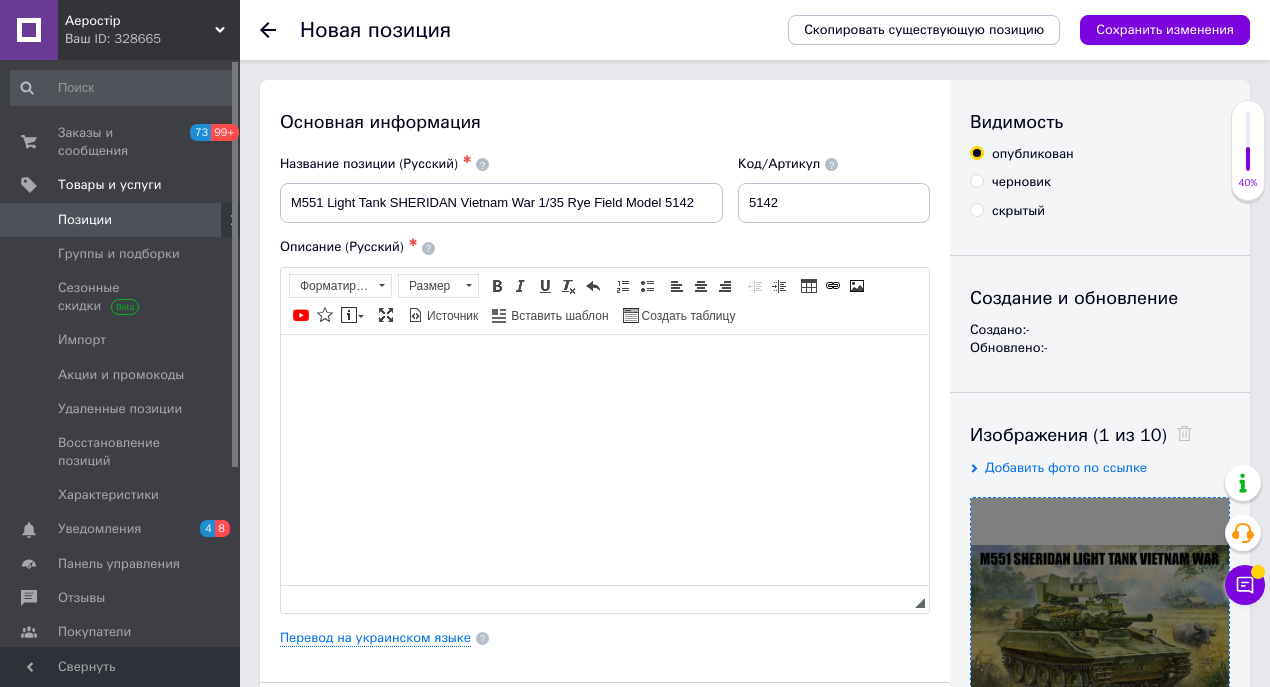 drag, startPoint x: 327, startPoint y: 354, endPoint x: 371, endPoint y: 336, distance: 47.539455 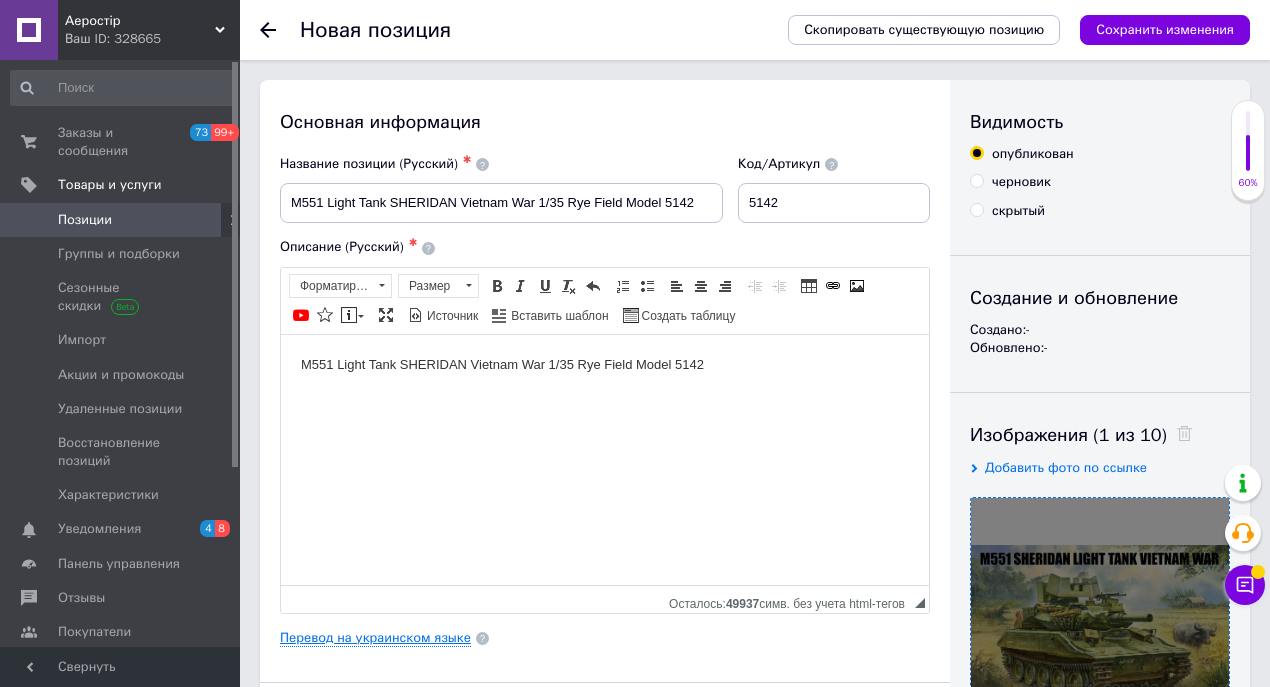 click on "Перевод на украинском языке" at bounding box center [375, 638] 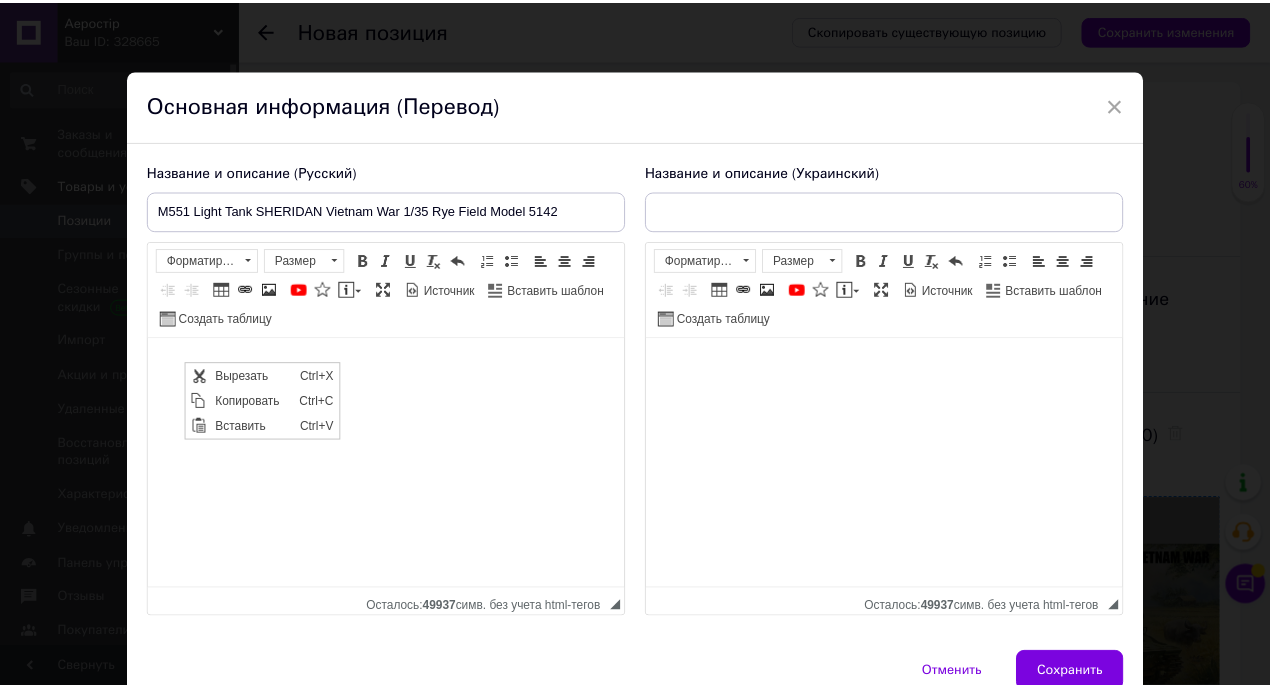 scroll, scrollTop: 0, scrollLeft: 0, axis: both 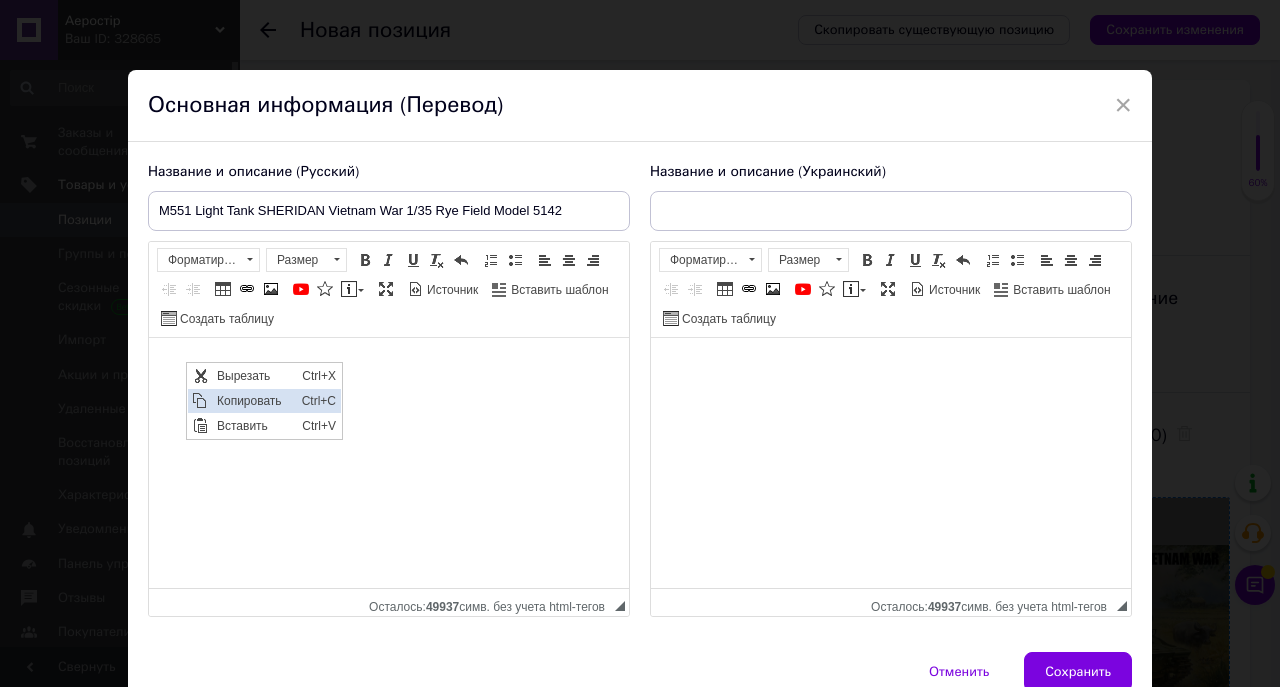 click on "Копировать" at bounding box center (254, 400) 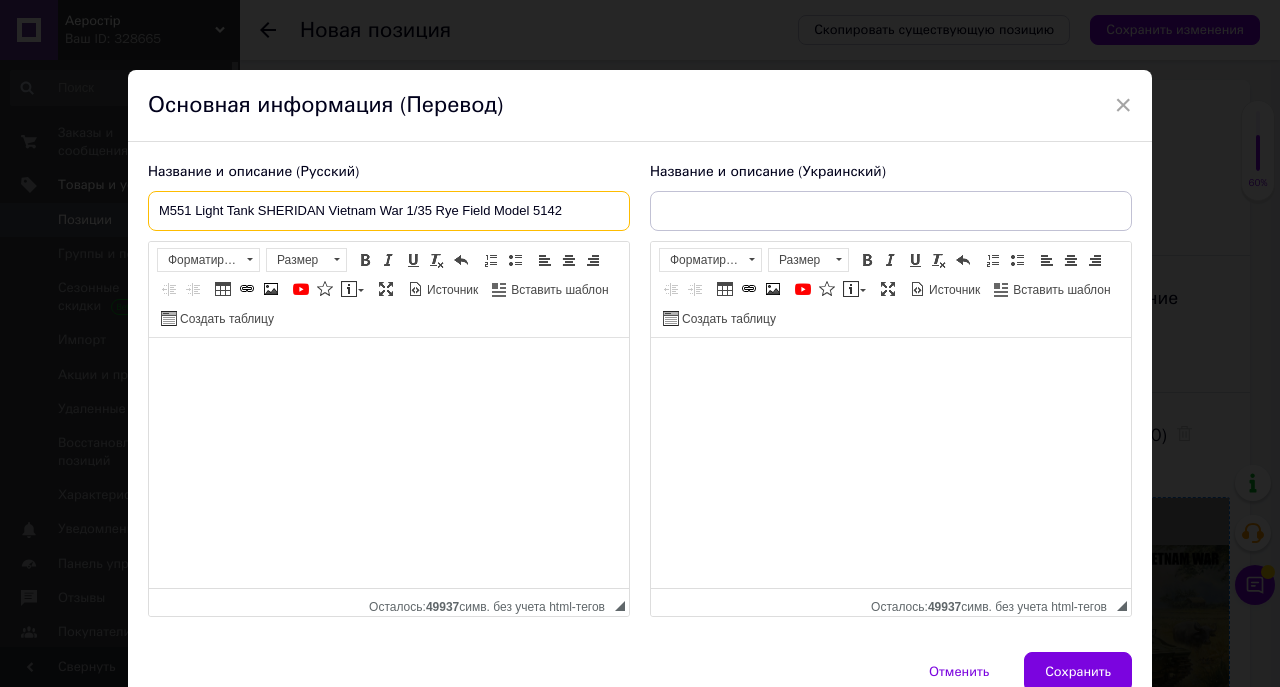 click on "M551 Light Tank SHERIDAN Vietnam War 1/35 Rye Field Model 5142" at bounding box center (389, 211) 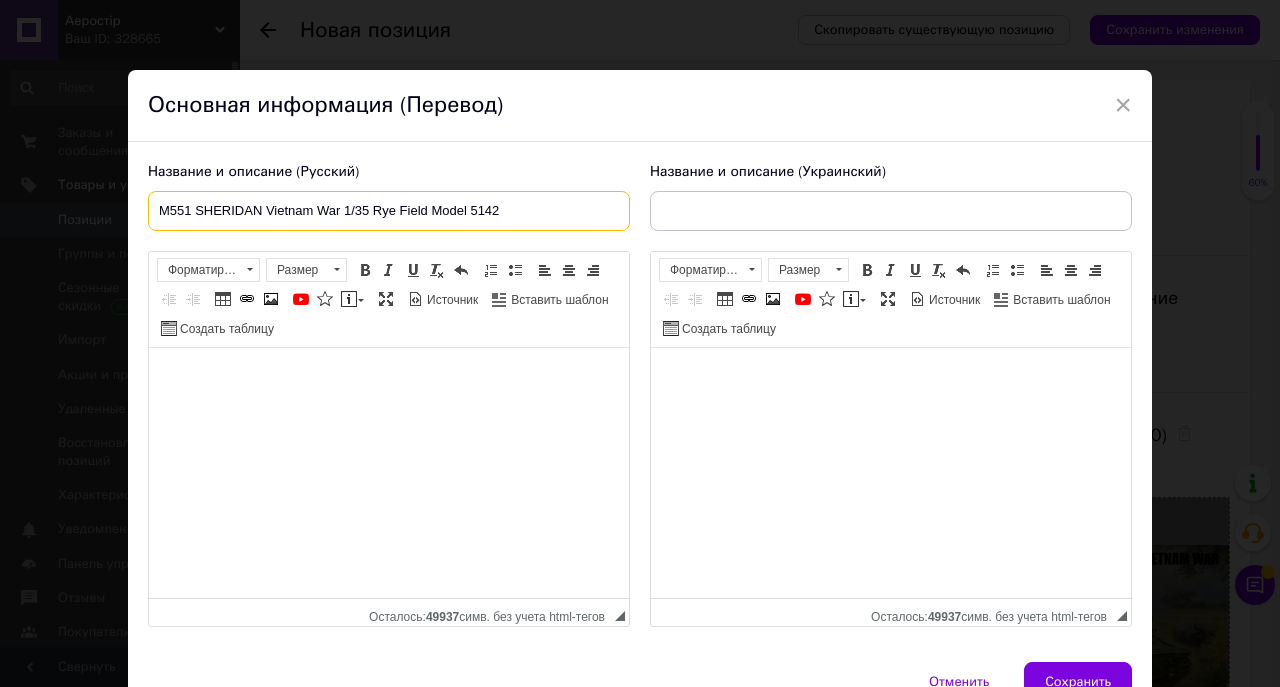 click on "M551 SHERIDAN Vietnam War 1/35 Rye Field Model 5142" at bounding box center (389, 211) 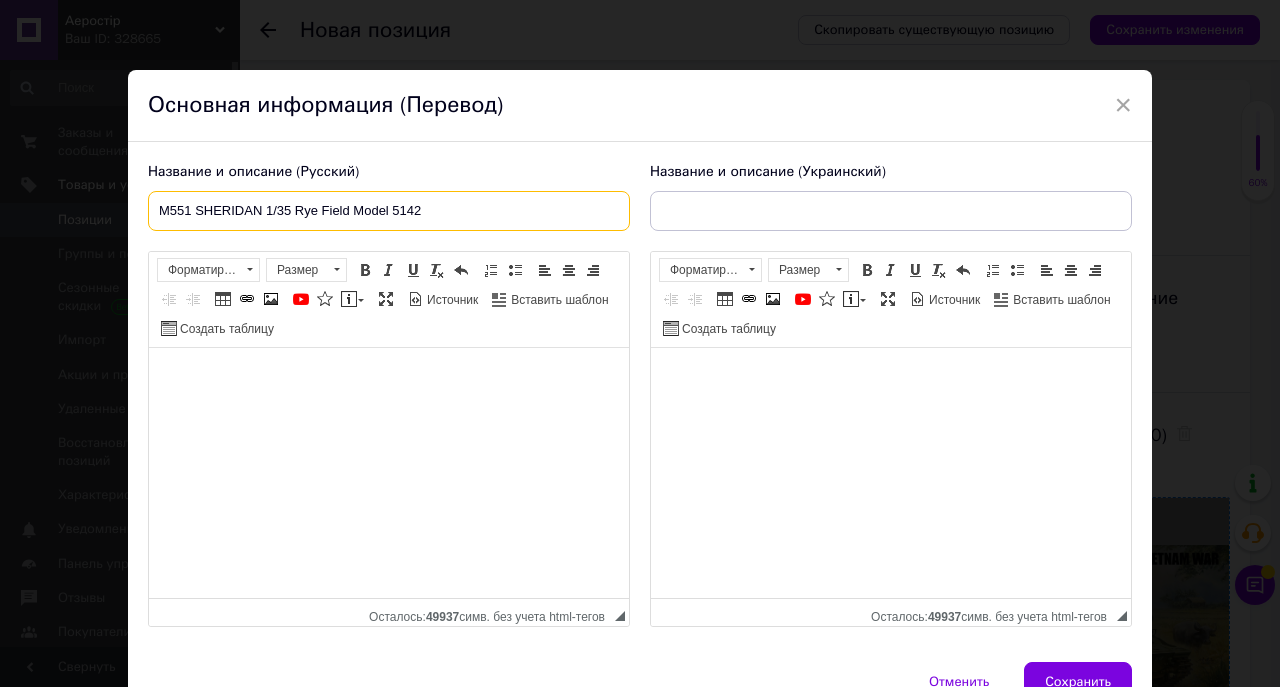 drag, startPoint x: 158, startPoint y: 209, endPoint x: 427, endPoint y: 206, distance: 269.01672 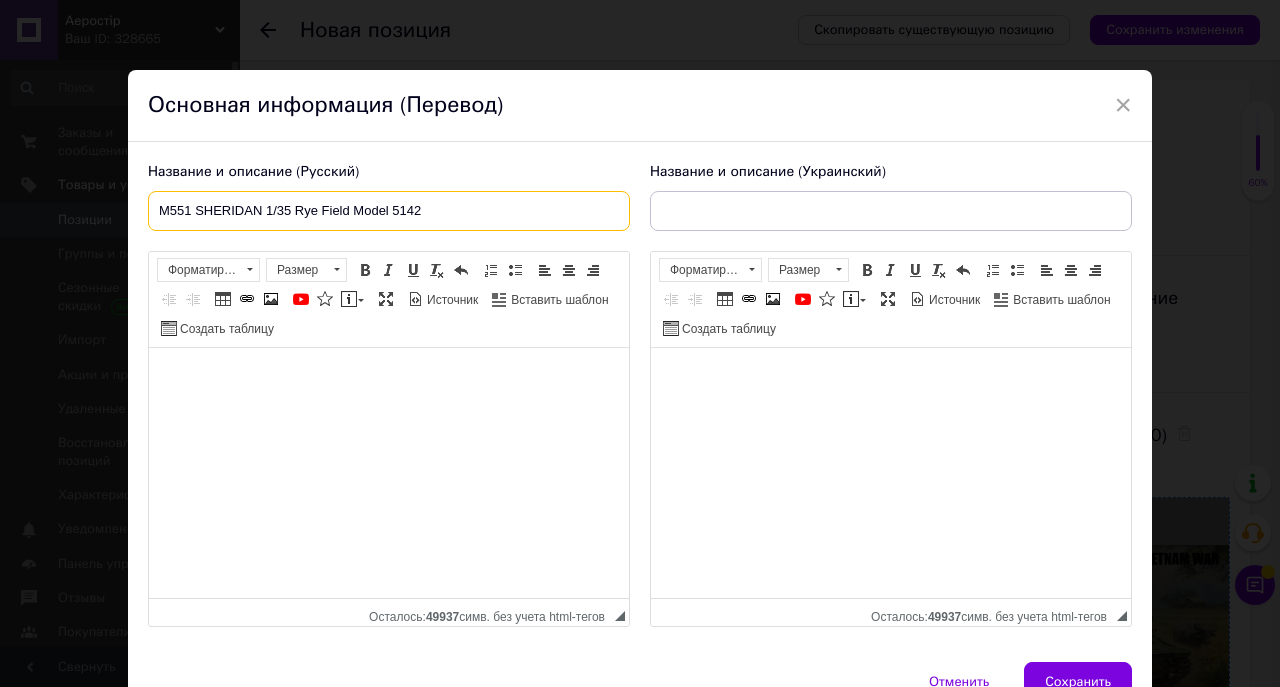 click on "M551 SHERIDAN 1/35 Rye Field Model 5142" at bounding box center (389, 211) 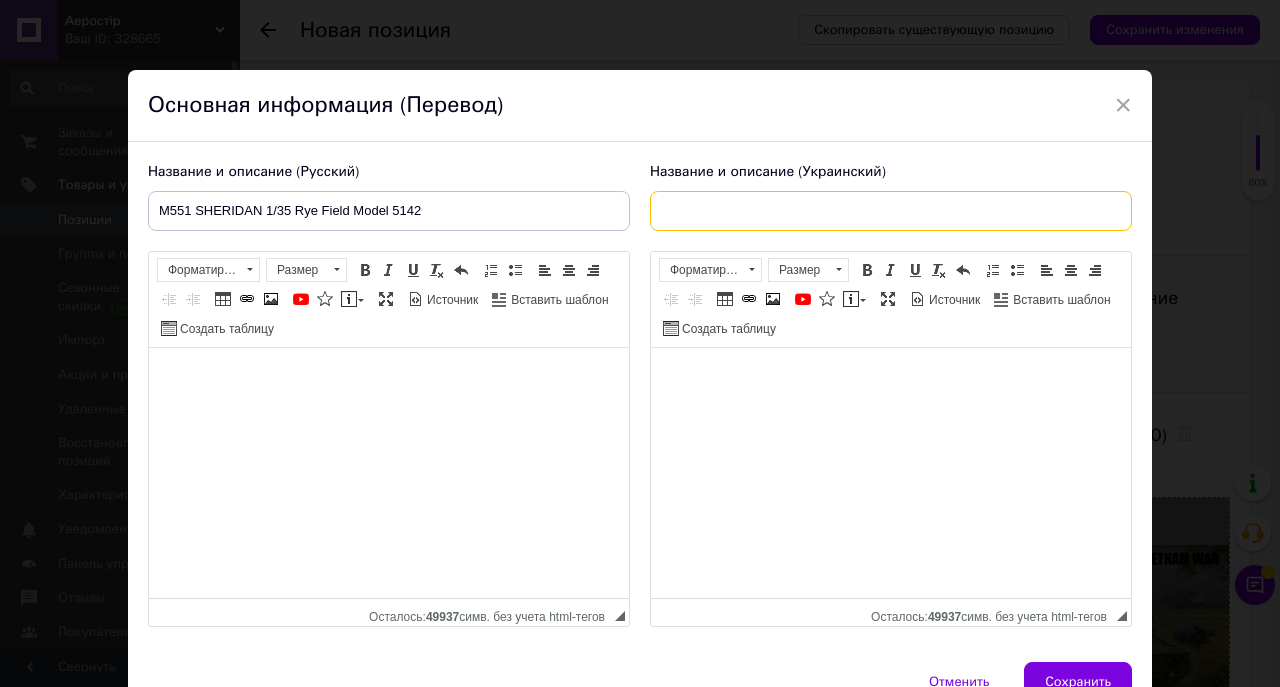 click at bounding box center [891, 211] 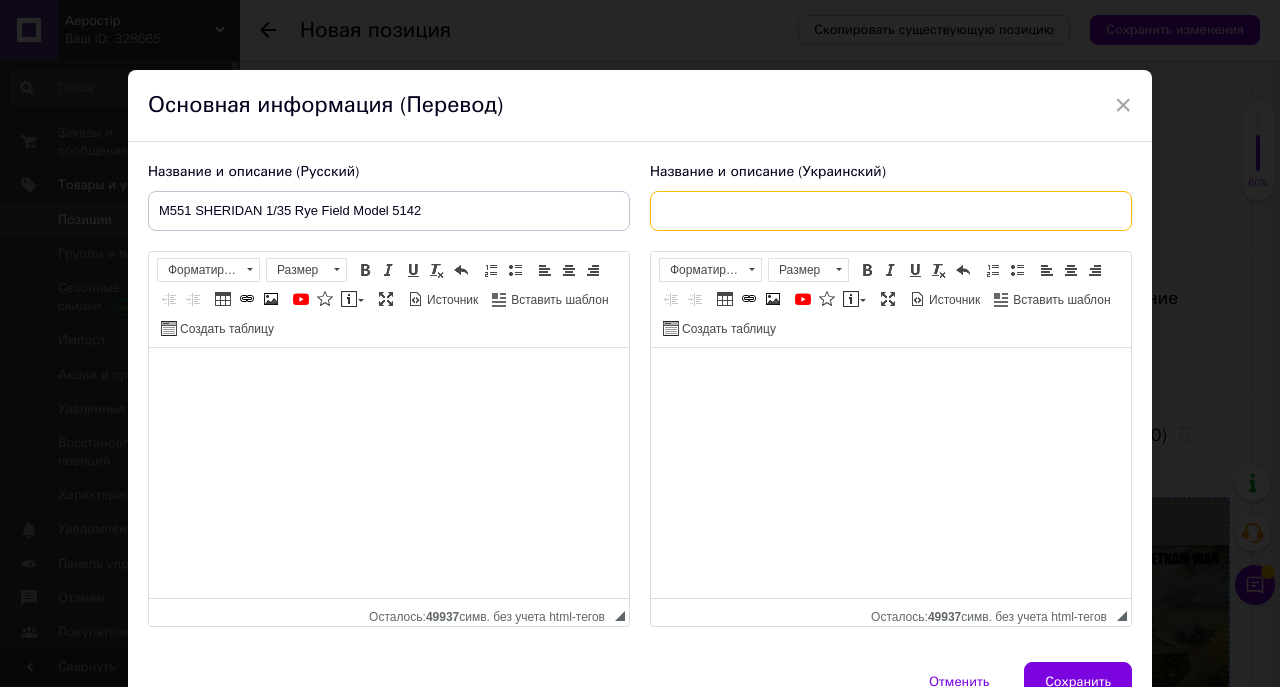 paste on "M551 SHERIDAN 1/35 Rye Field Model 5142" 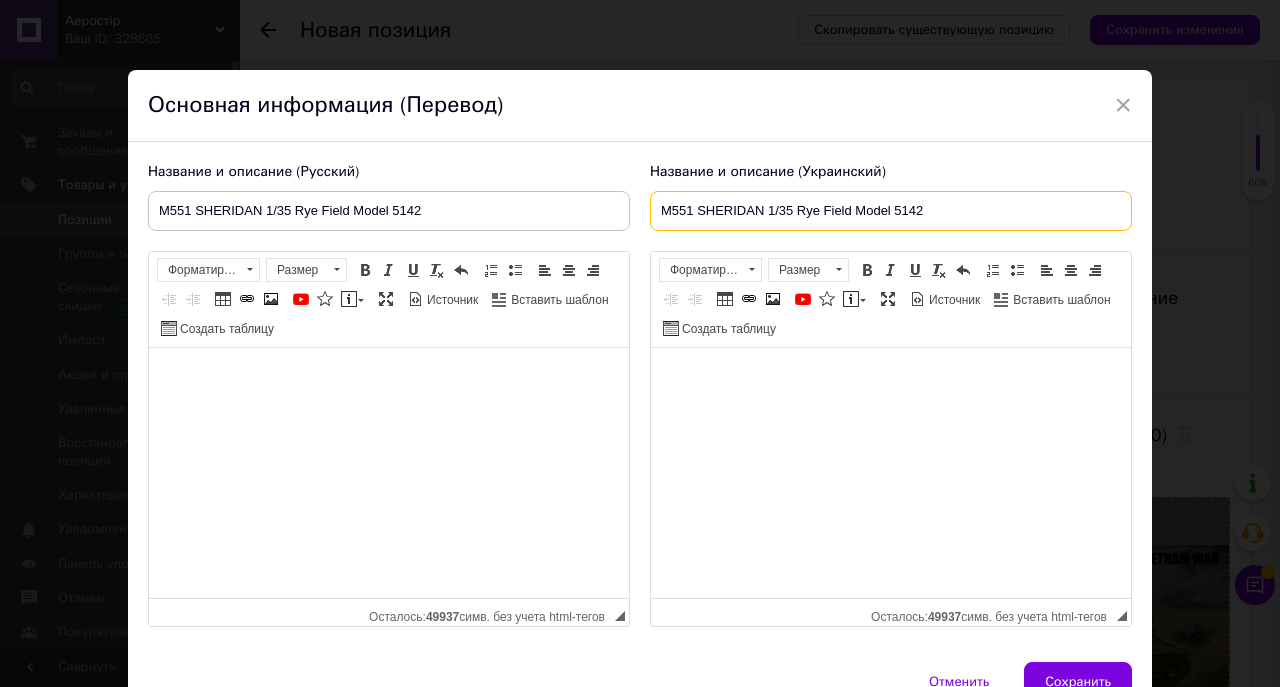 type on "M551 SHERIDAN 1/35 Rye Field Model 5142" 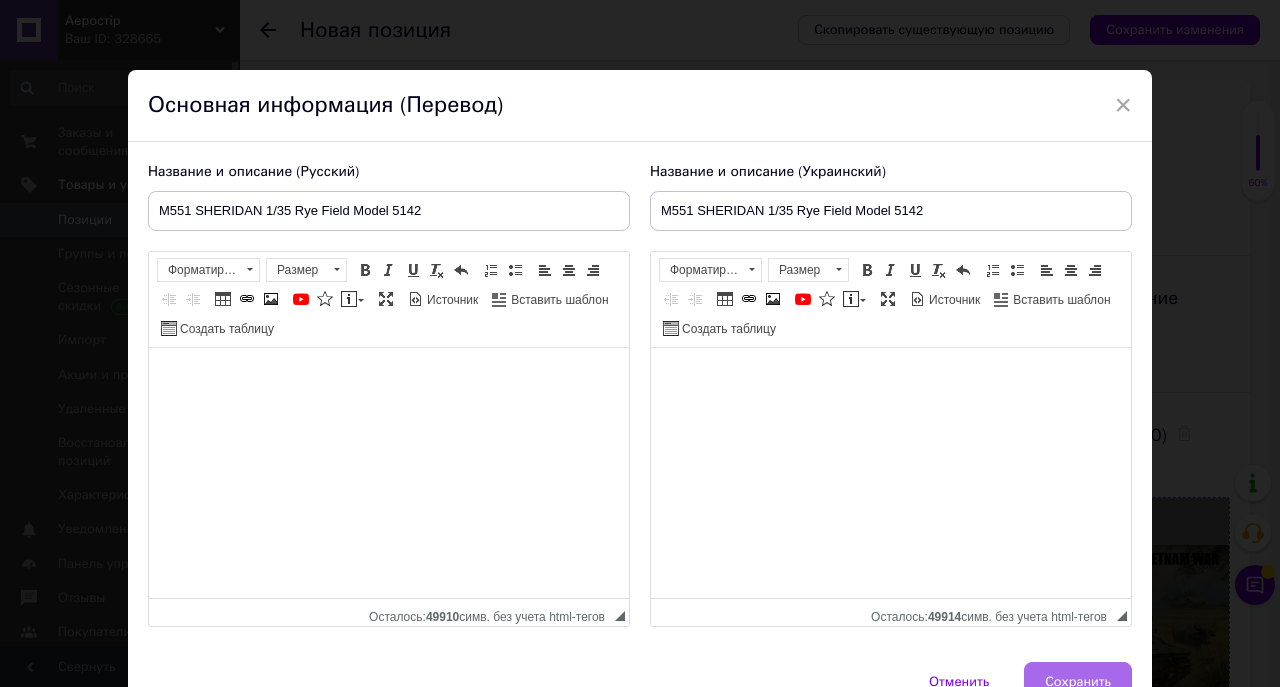 click on "Сохранить" at bounding box center (1078, 682) 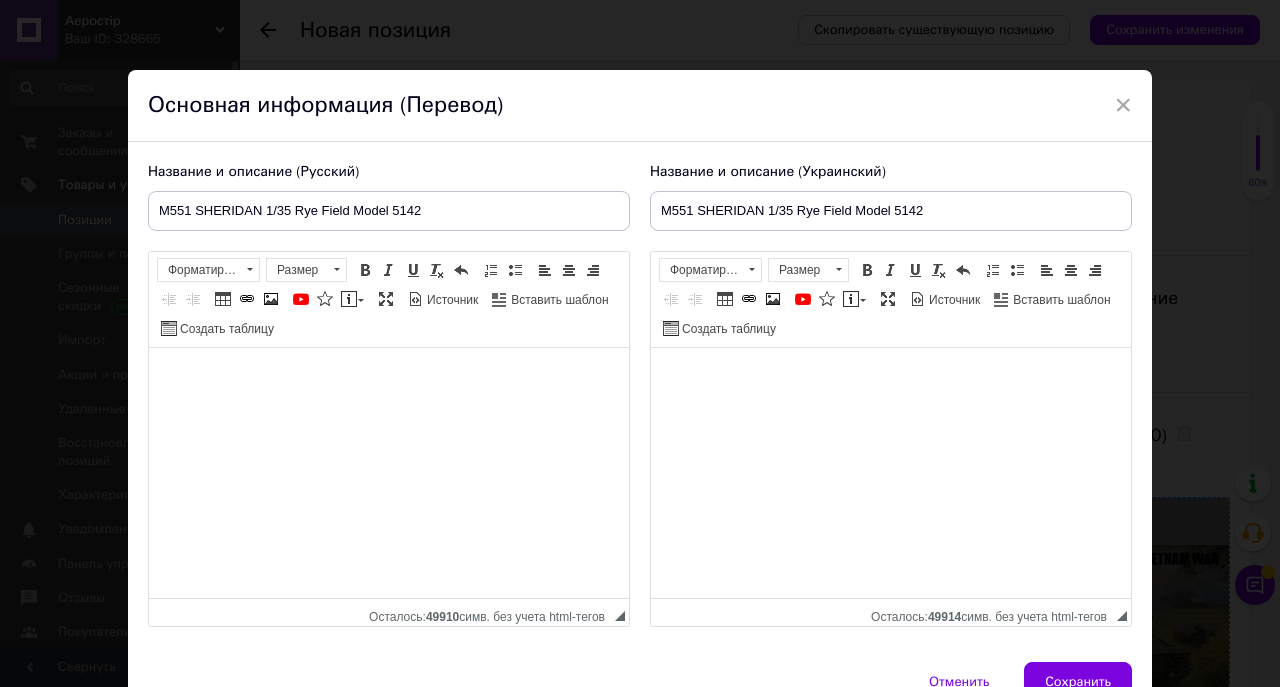 type on "M551 SHERIDAN 1/35 Rye Field Model 5142" 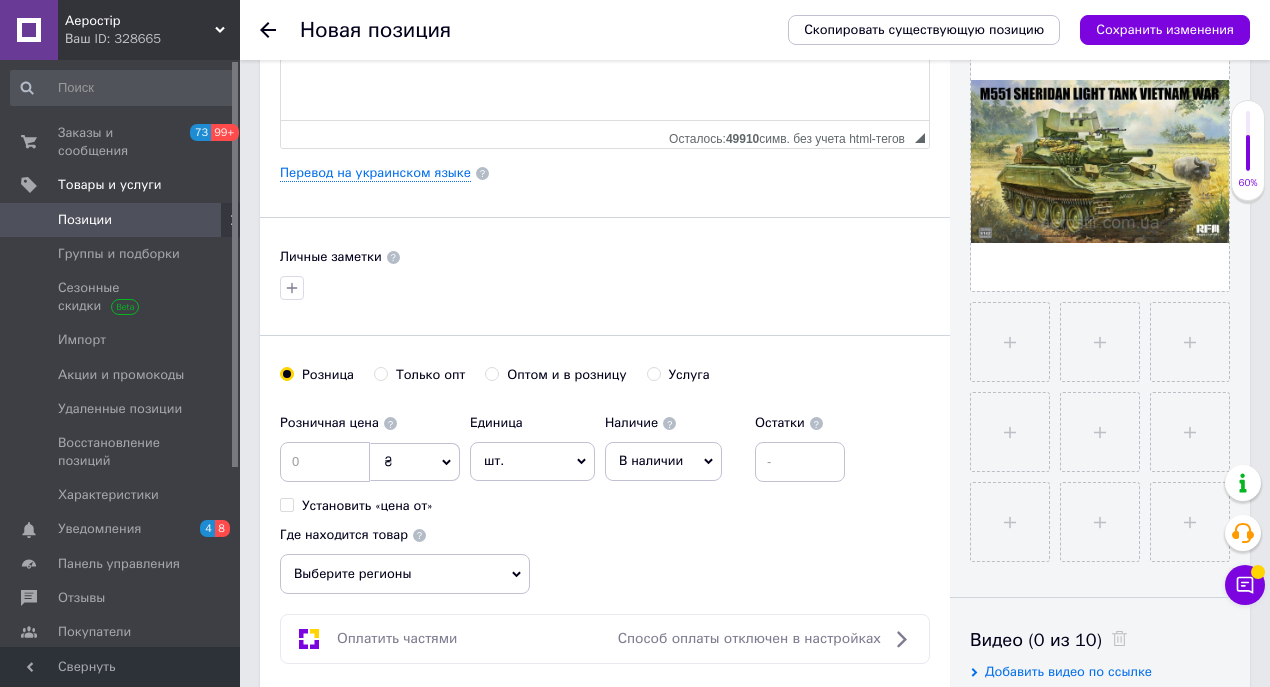 scroll, scrollTop: 466, scrollLeft: 0, axis: vertical 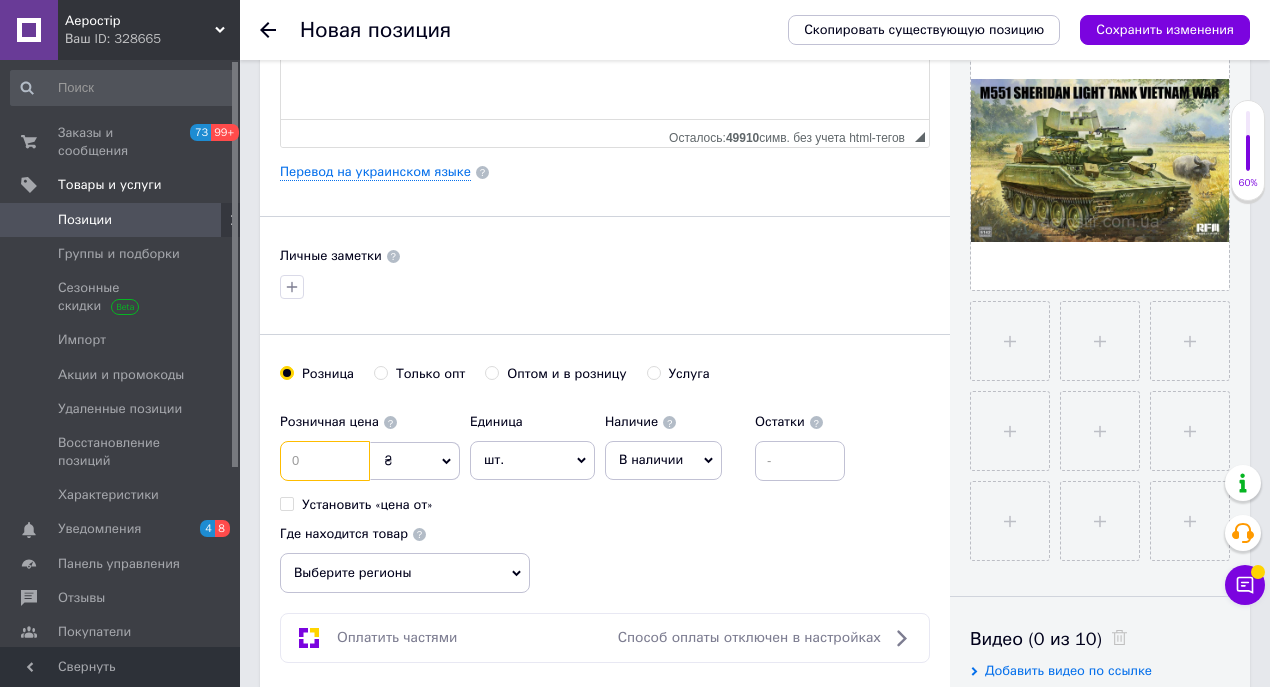 click at bounding box center (325, 461) 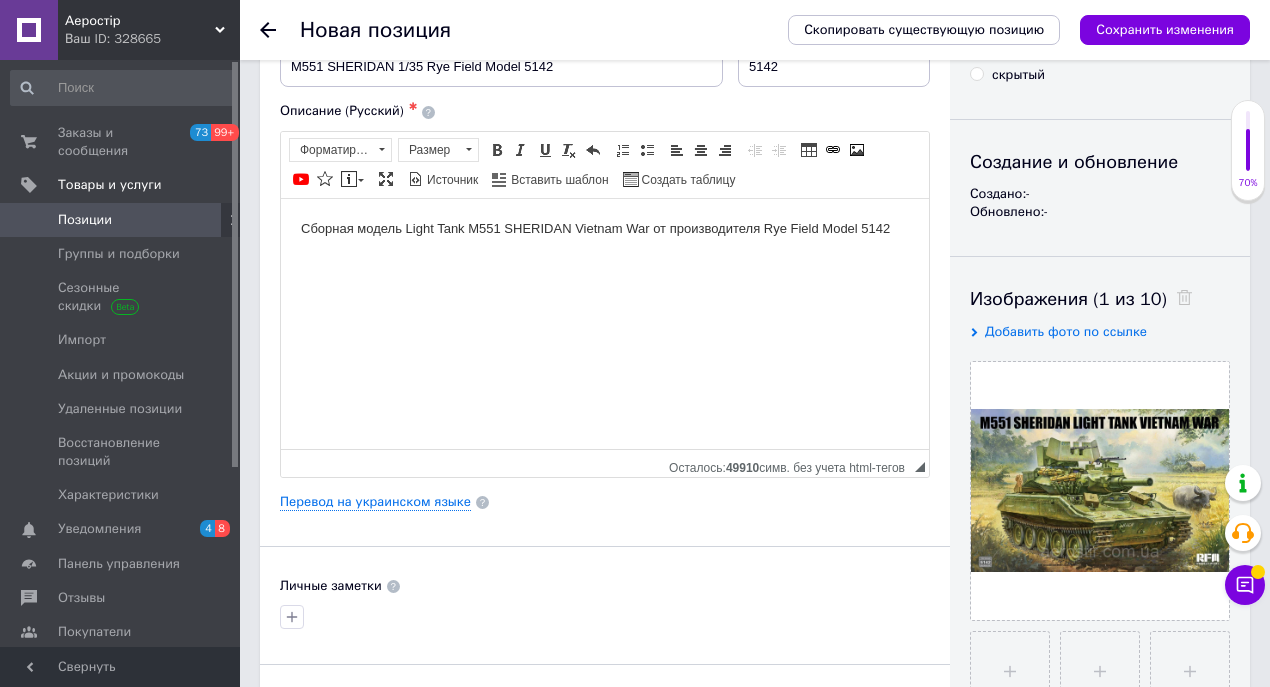 scroll, scrollTop: 0, scrollLeft: 0, axis: both 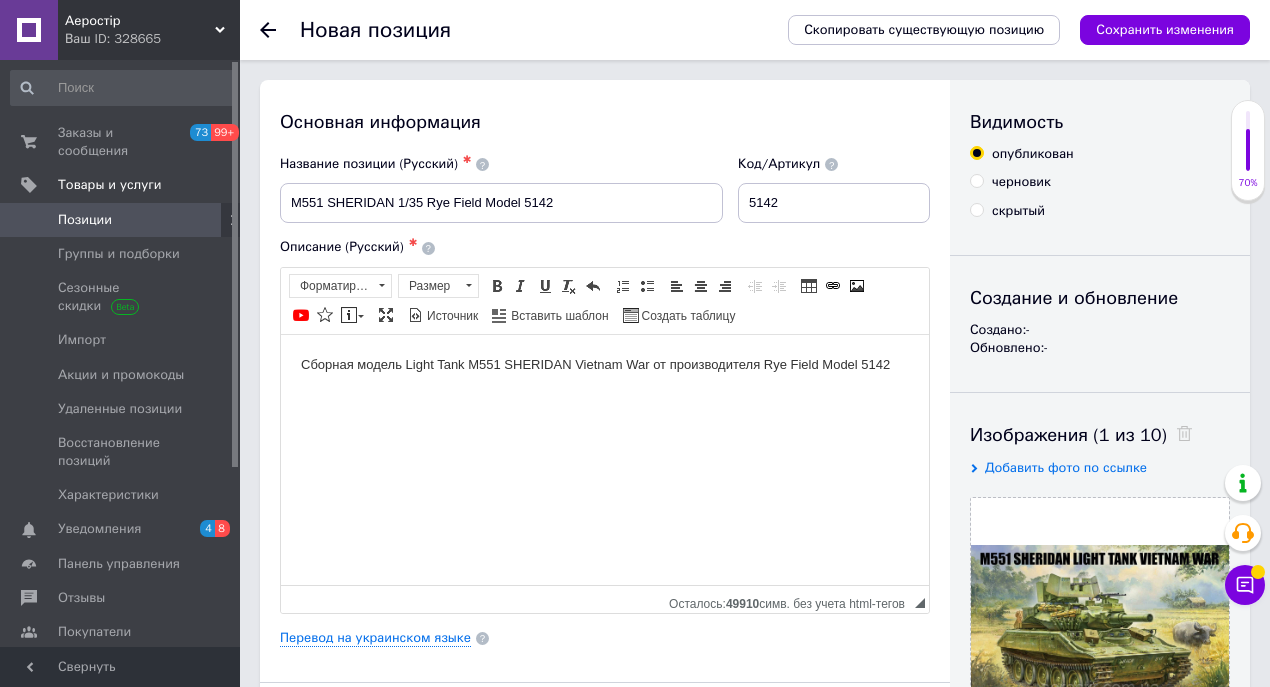 type on "2387" 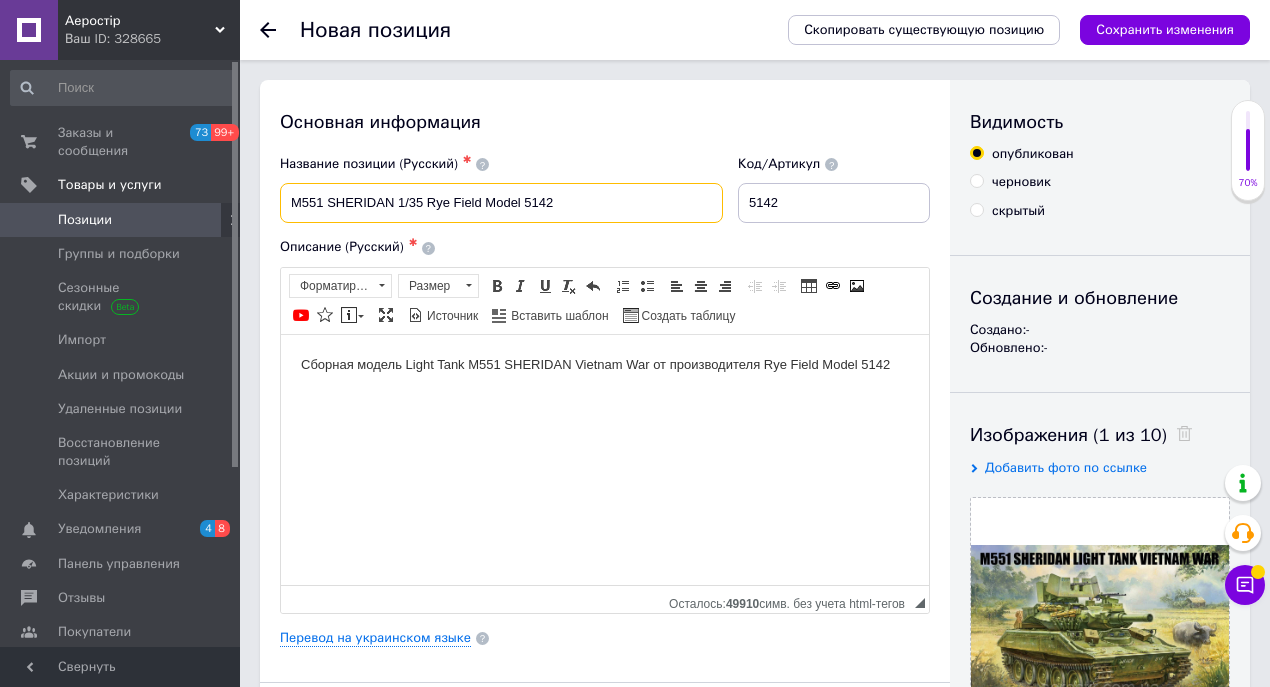 drag, startPoint x: 428, startPoint y: 199, endPoint x: 571, endPoint y: 195, distance: 143.05594 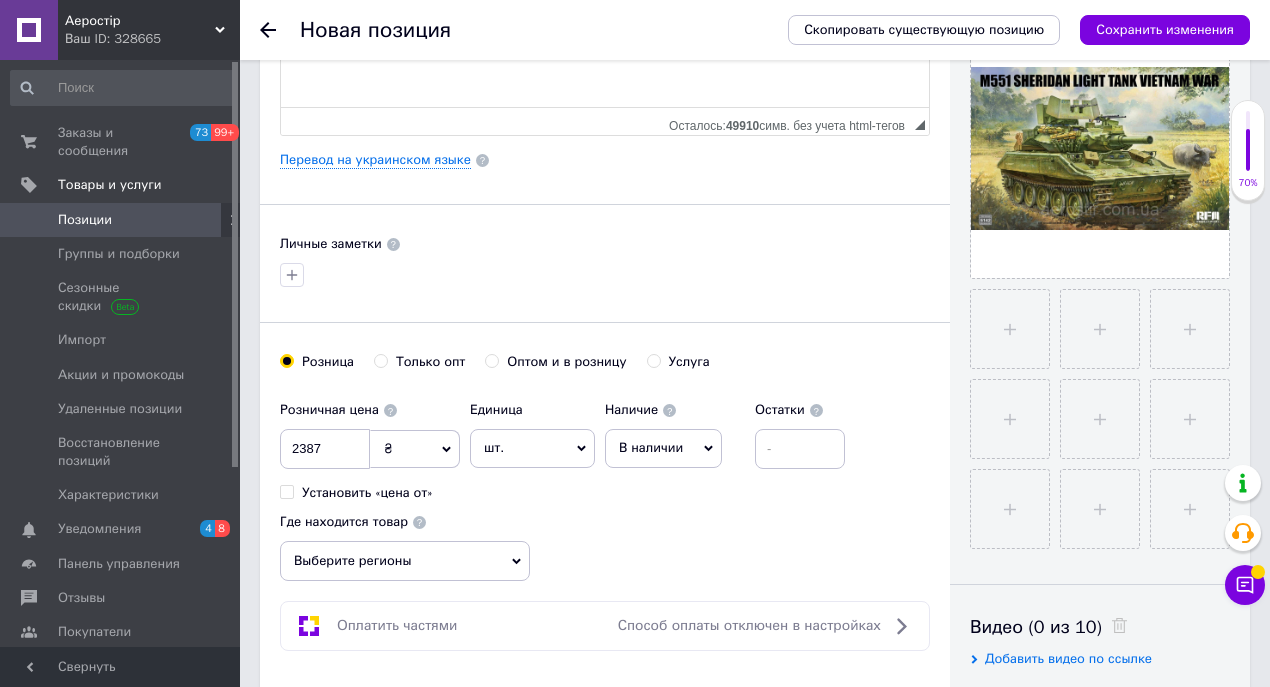 scroll, scrollTop: 733, scrollLeft: 0, axis: vertical 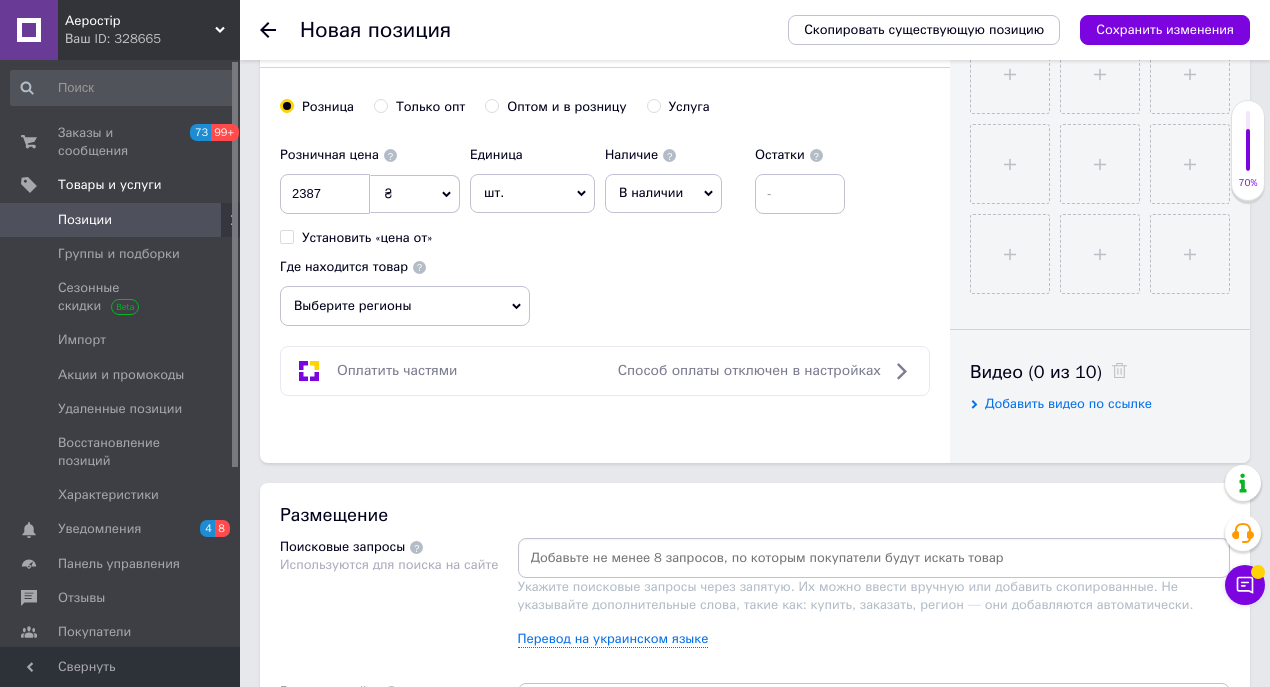 click at bounding box center [874, 558] 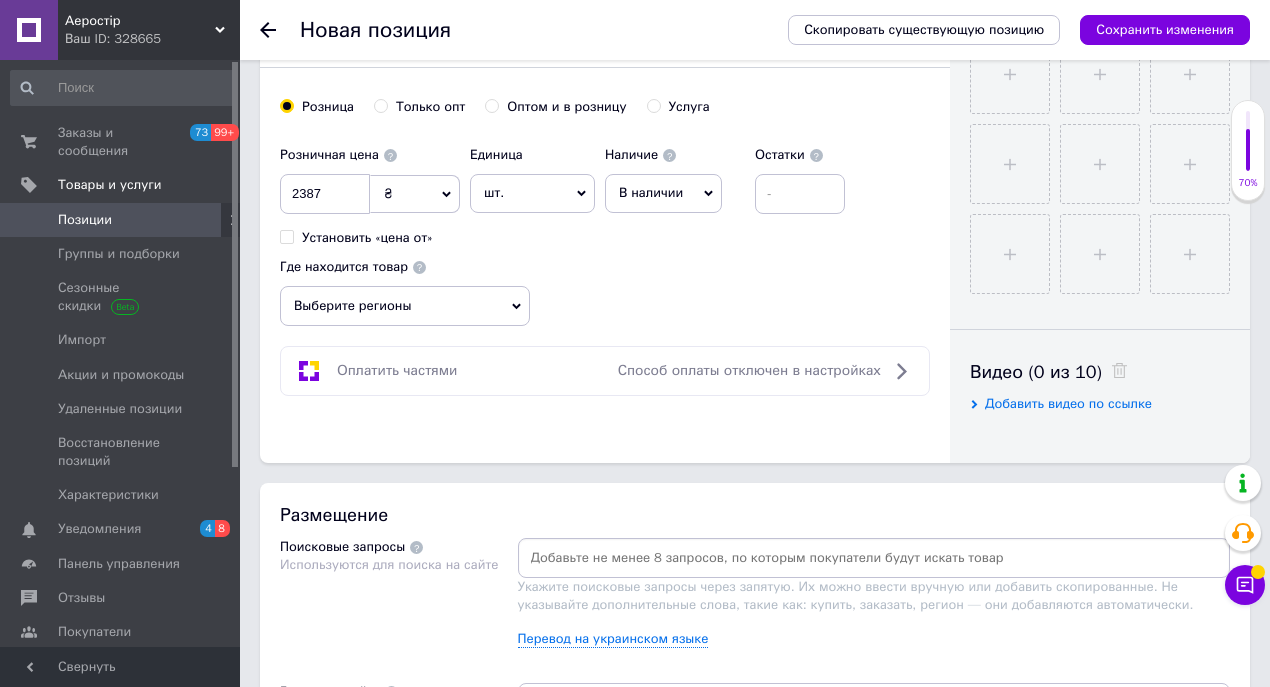 paste on "Rye Field Model 5142" 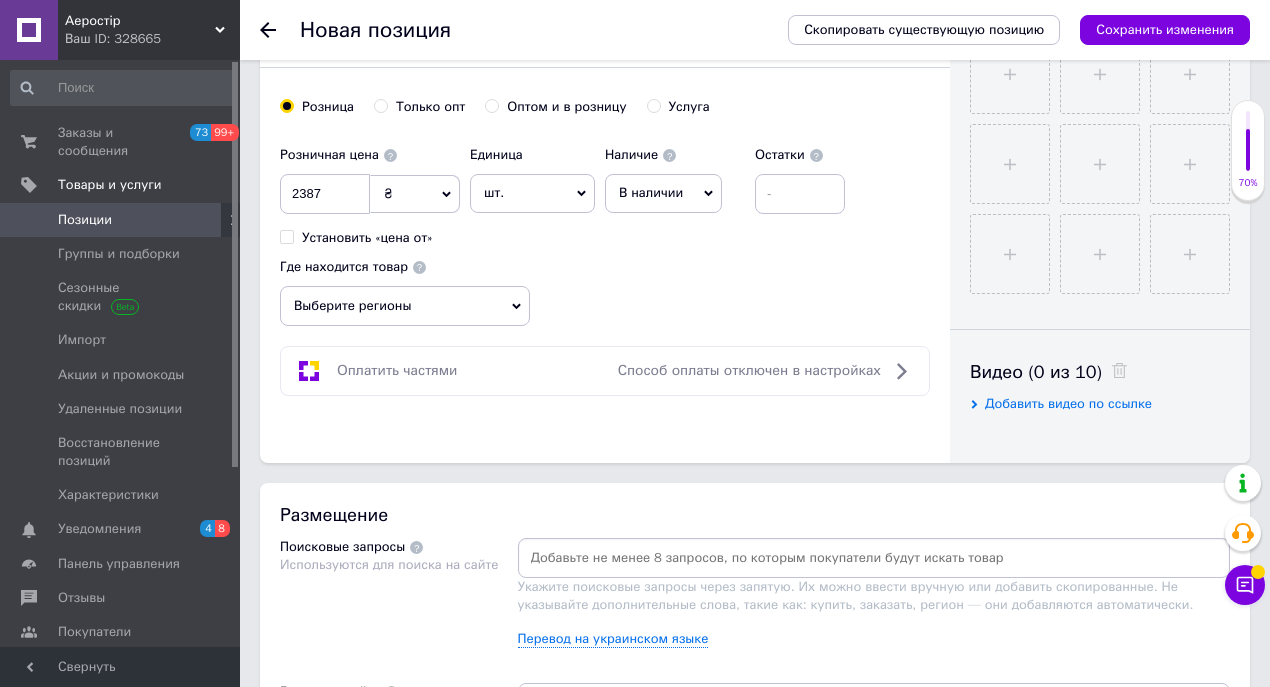 type on "Rye Field Model 5142" 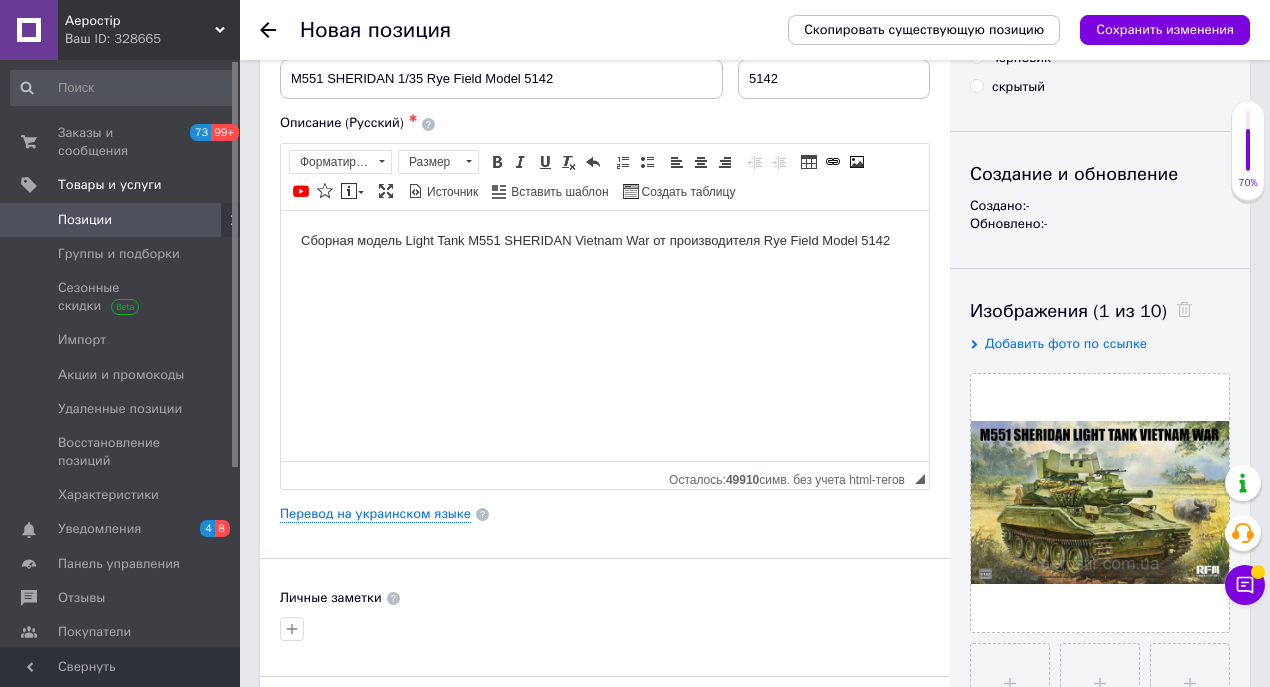 scroll, scrollTop: 0, scrollLeft: 0, axis: both 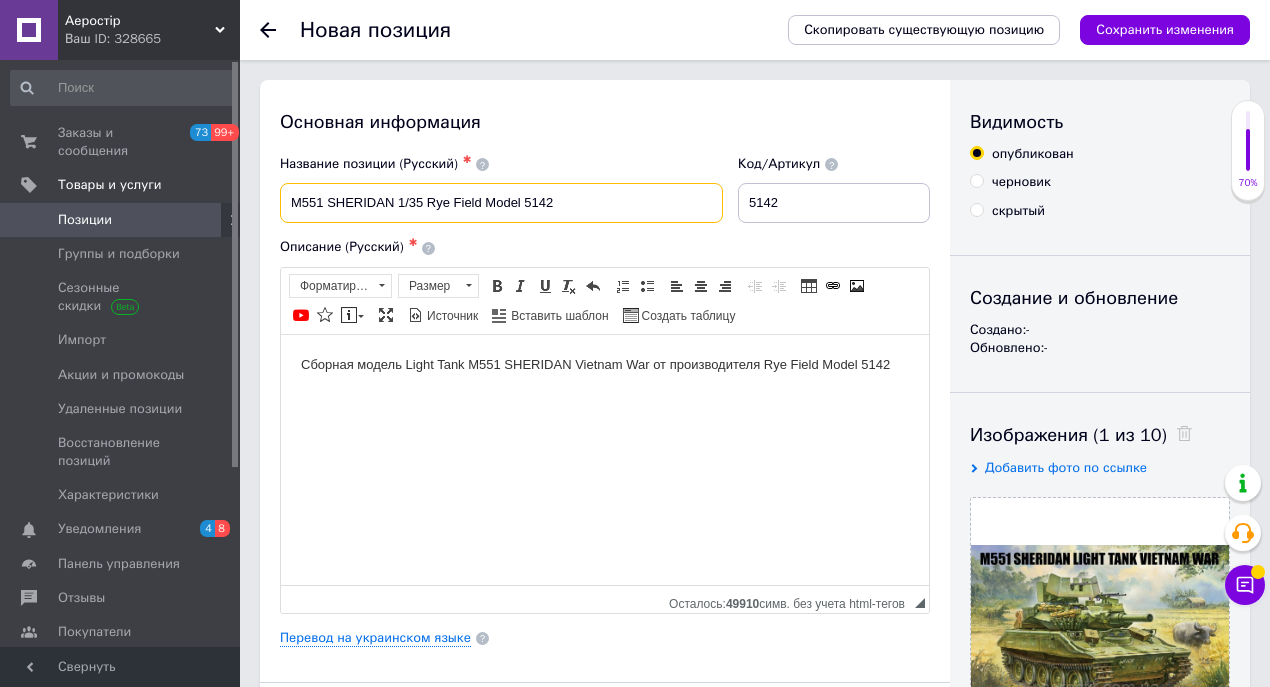drag, startPoint x: 290, startPoint y: 194, endPoint x: 570, endPoint y: 210, distance: 280.45676 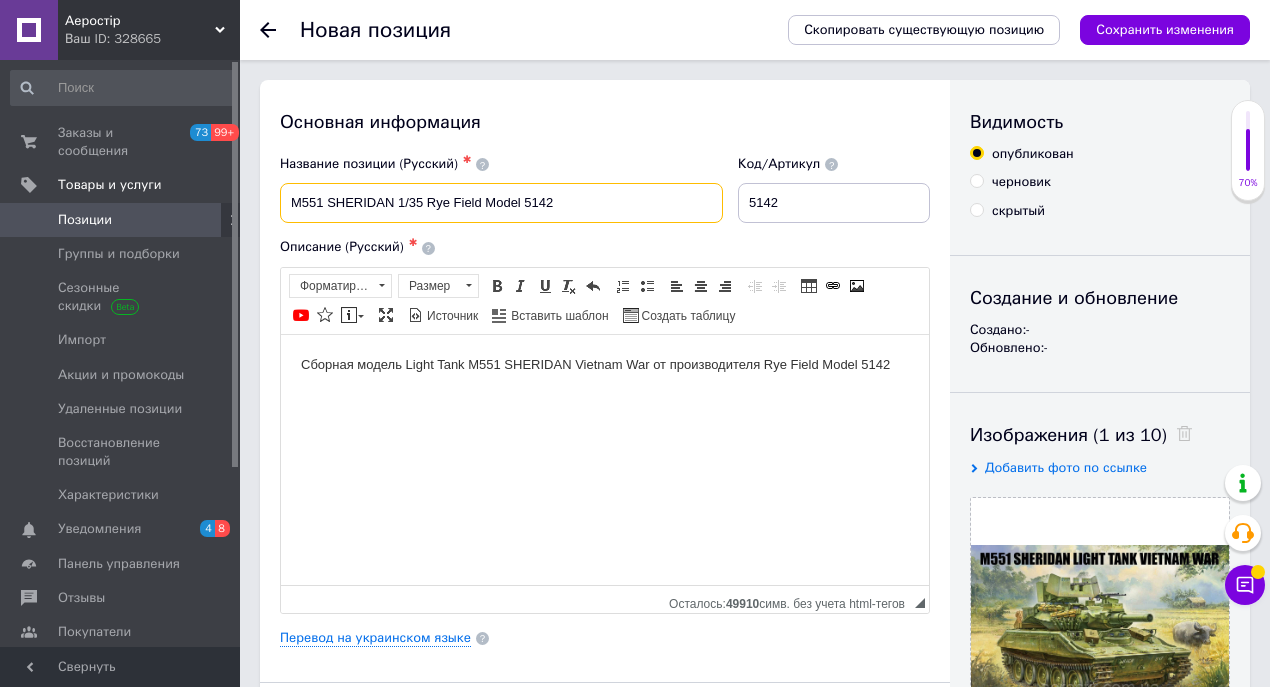 click on "M551 SHERIDAN 1/35 Rye Field Model 5142" at bounding box center (501, 203) 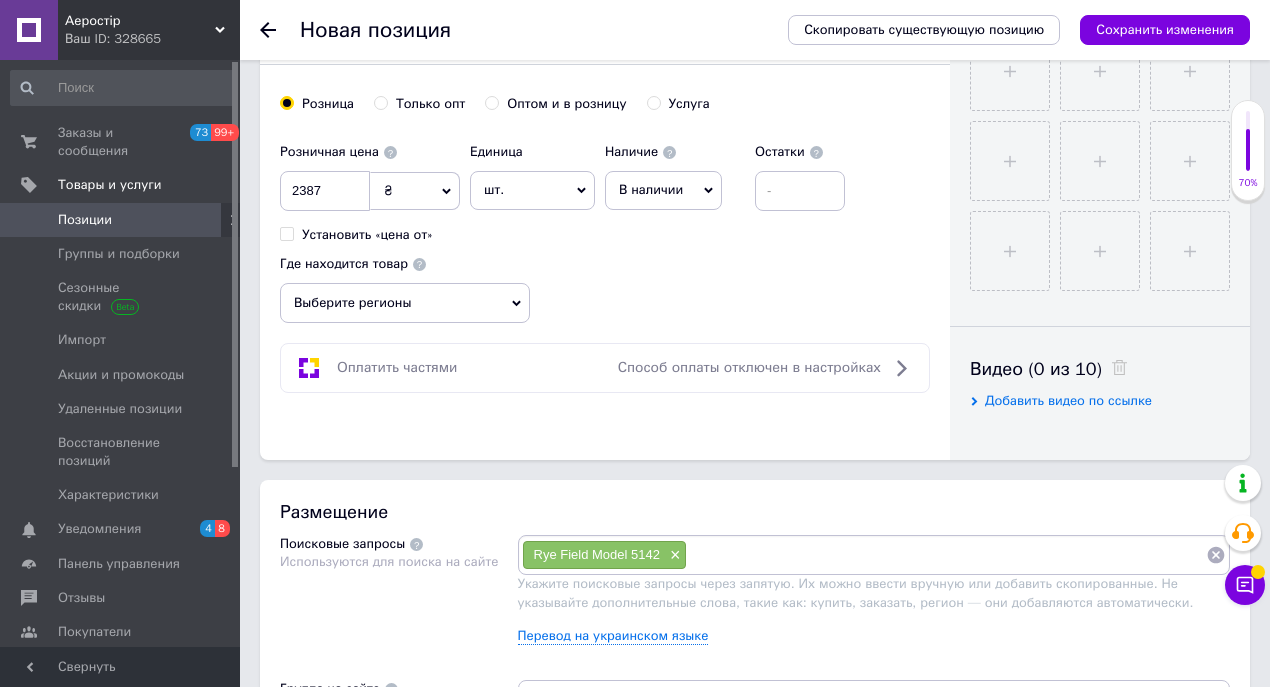 scroll, scrollTop: 800, scrollLeft: 0, axis: vertical 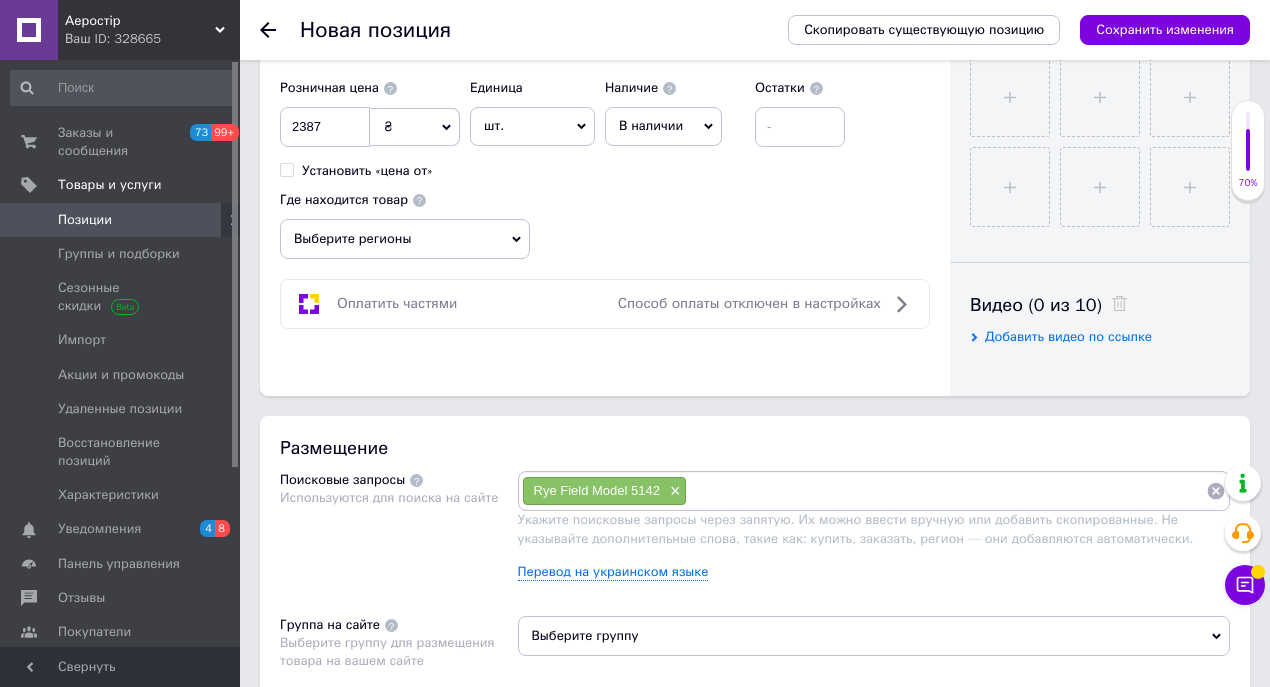 click at bounding box center (946, 491) 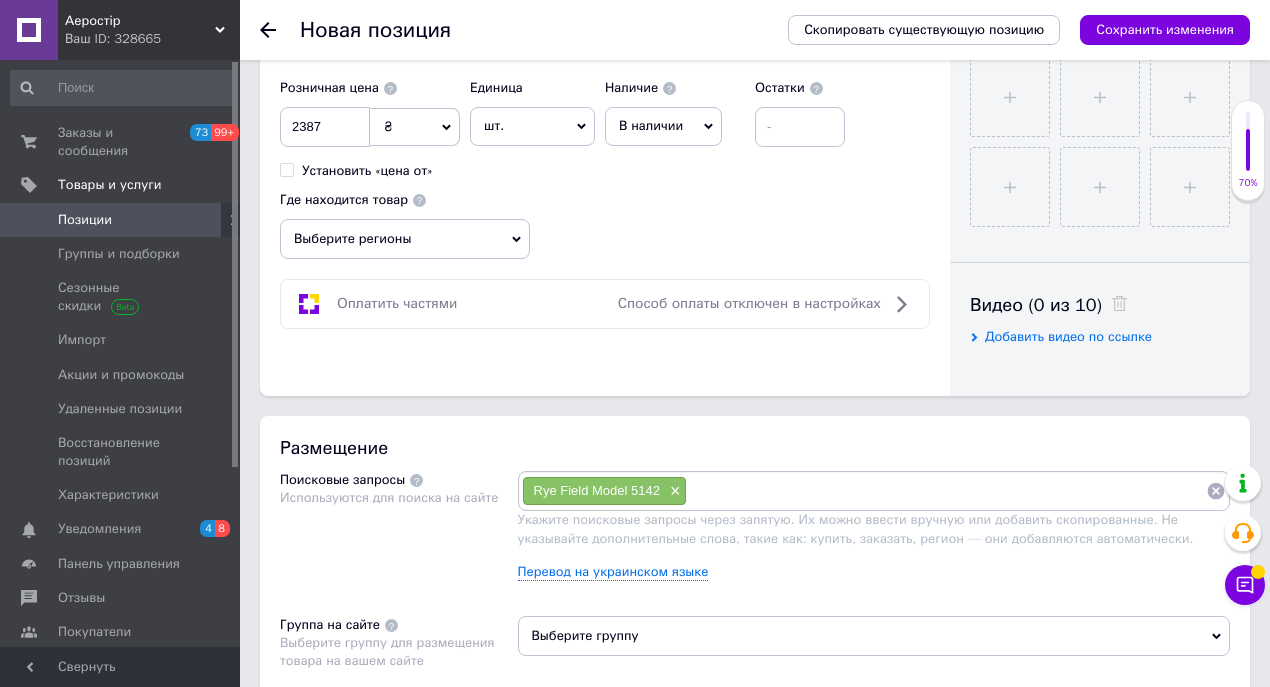 paste on "M551 SHERIDAN 1/35 Rye Field Model 5142" 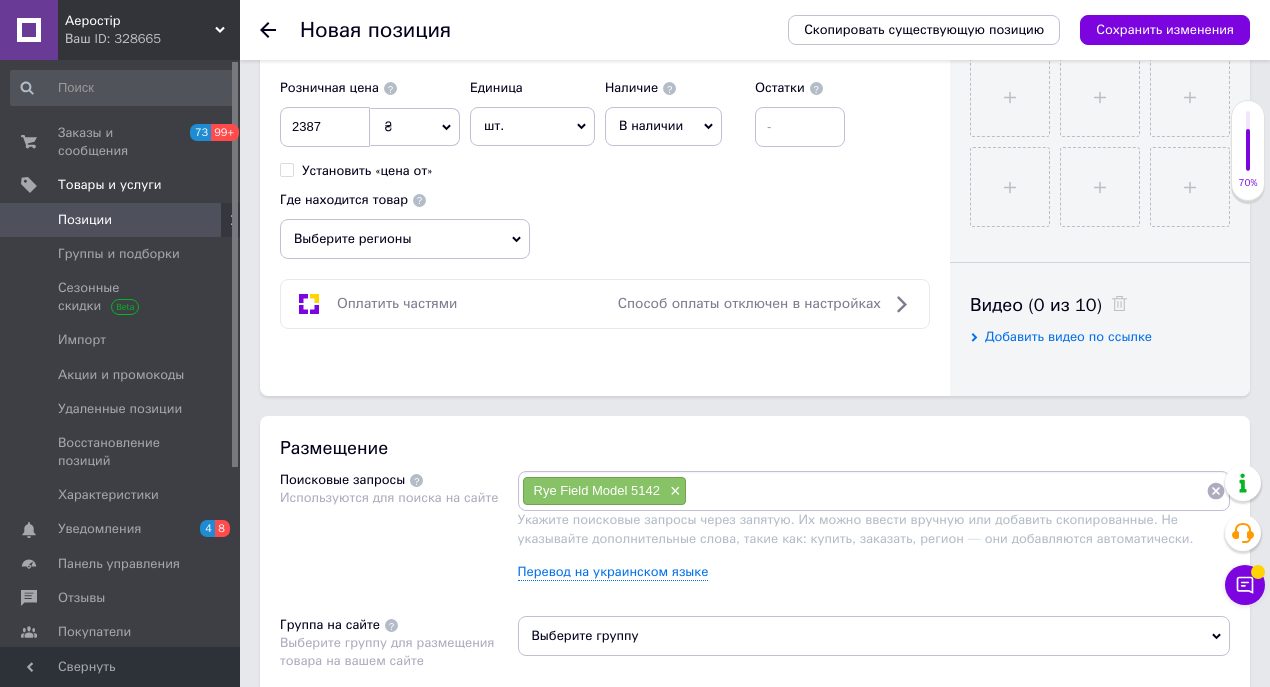 type on "M551 SHERIDAN 1/35 Rye Field Model 5142" 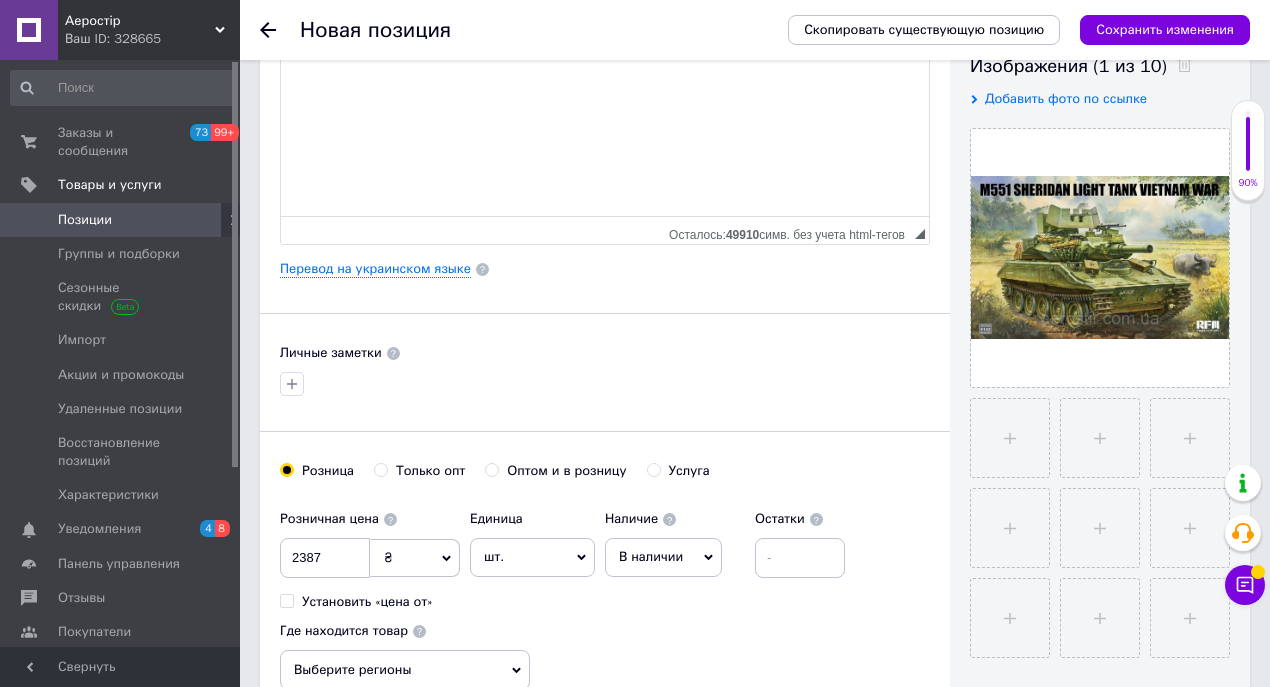 scroll, scrollTop: 0, scrollLeft: 0, axis: both 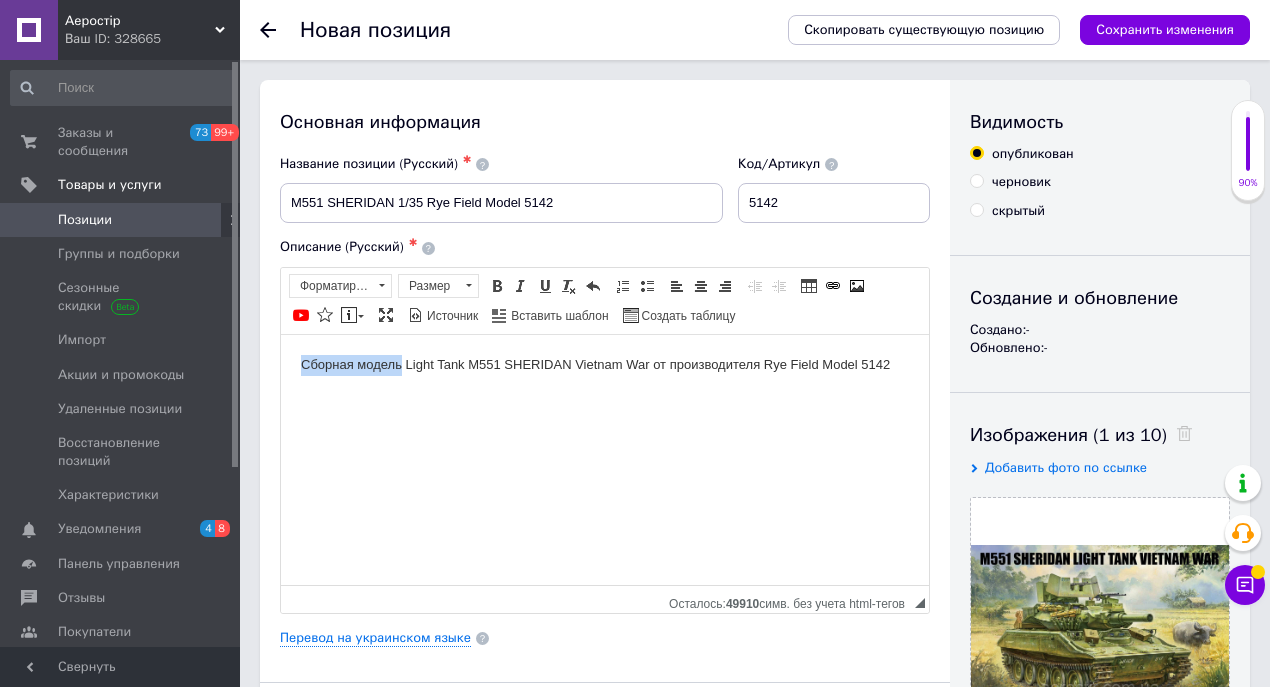 drag, startPoint x: 299, startPoint y: 358, endPoint x: 400, endPoint y: 358, distance: 101 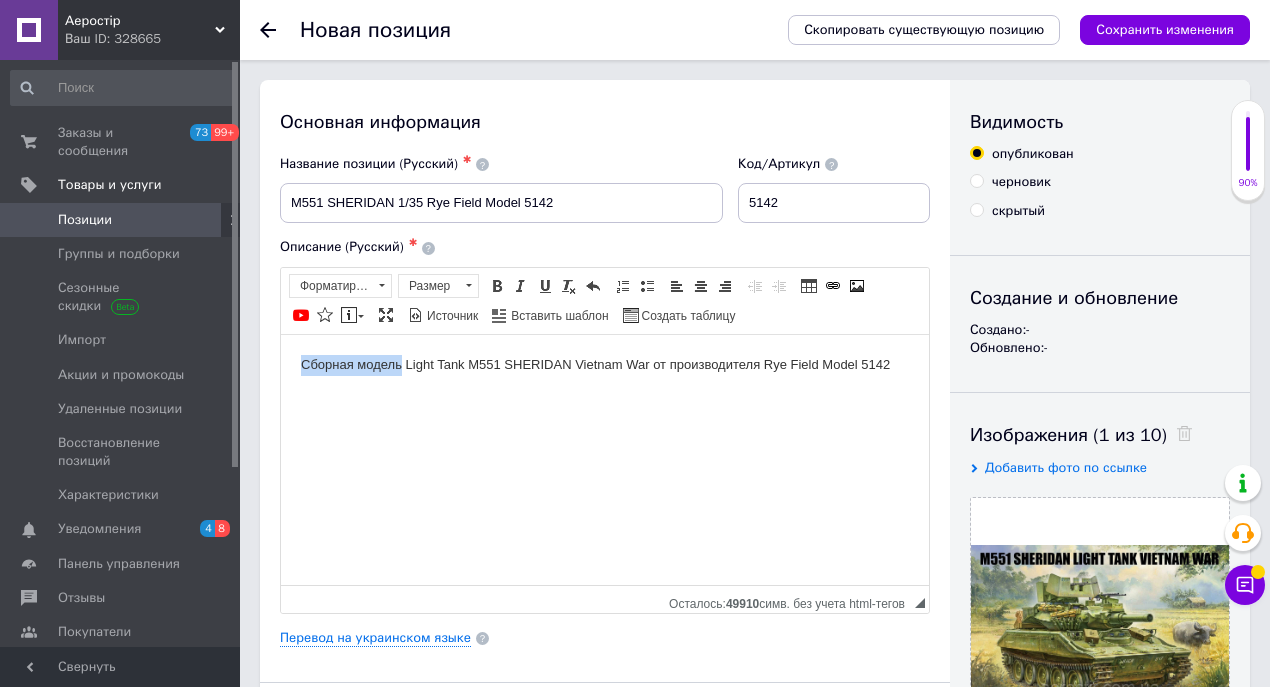 click on "Сборная модель Light Tank M551 SHERIDAN Vietnam War от производителя Rye Field Model 5142" at bounding box center (605, 364) 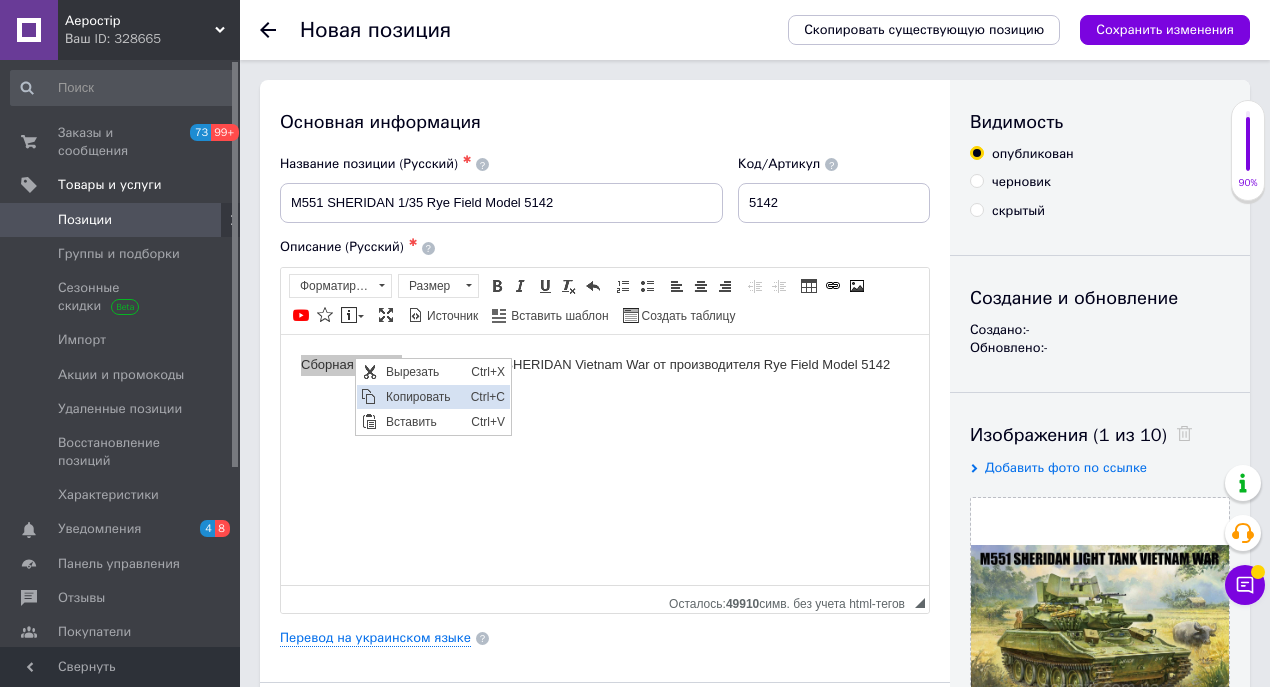 click on "Копировать" at bounding box center [422, 396] 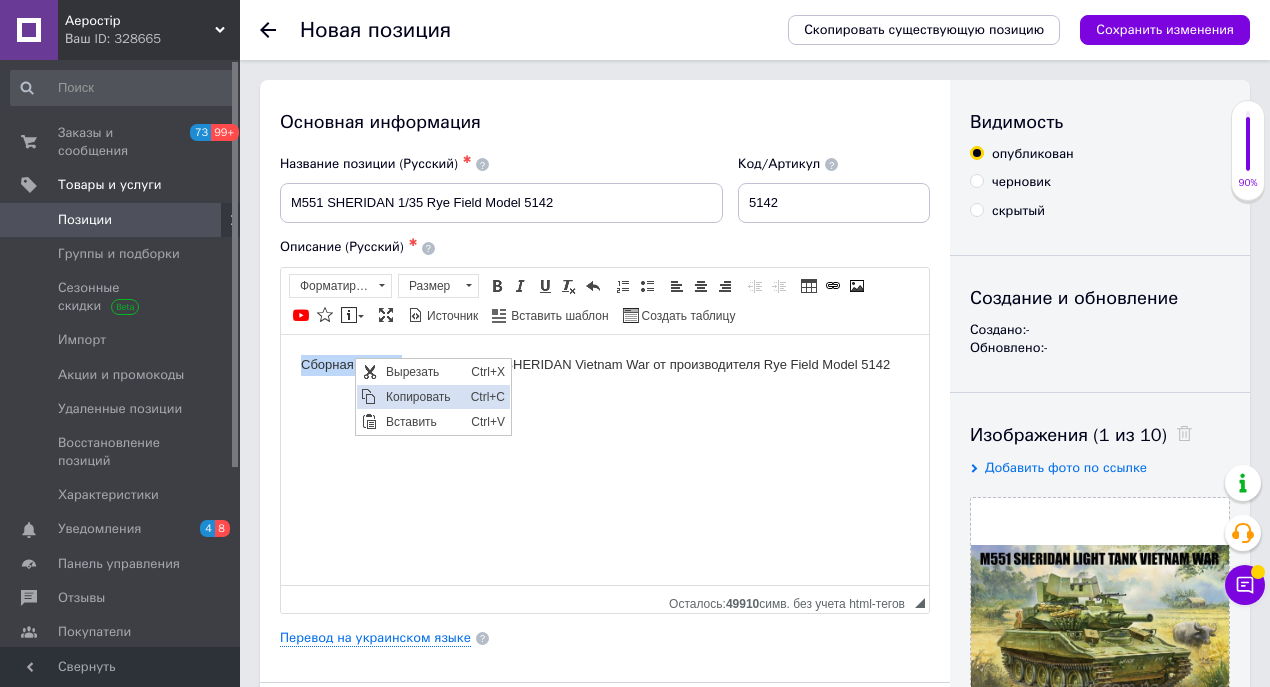 copy on "Сборная модель" 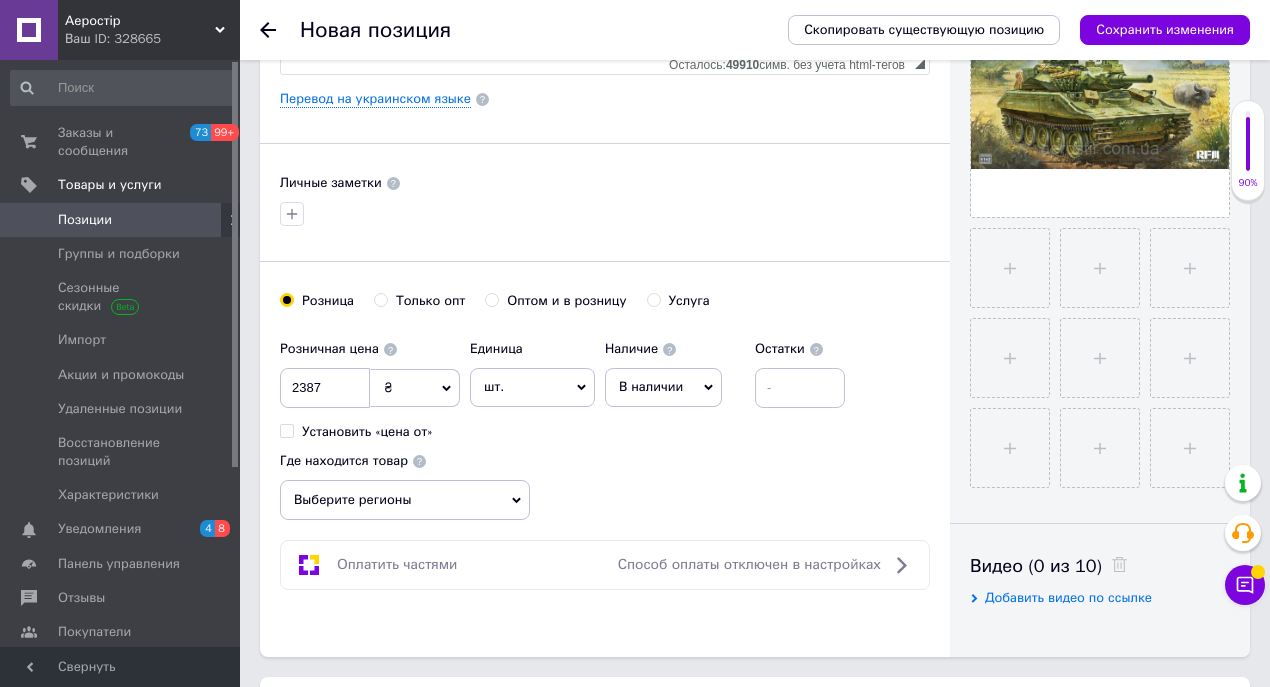 scroll, scrollTop: 666, scrollLeft: 0, axis: vertical 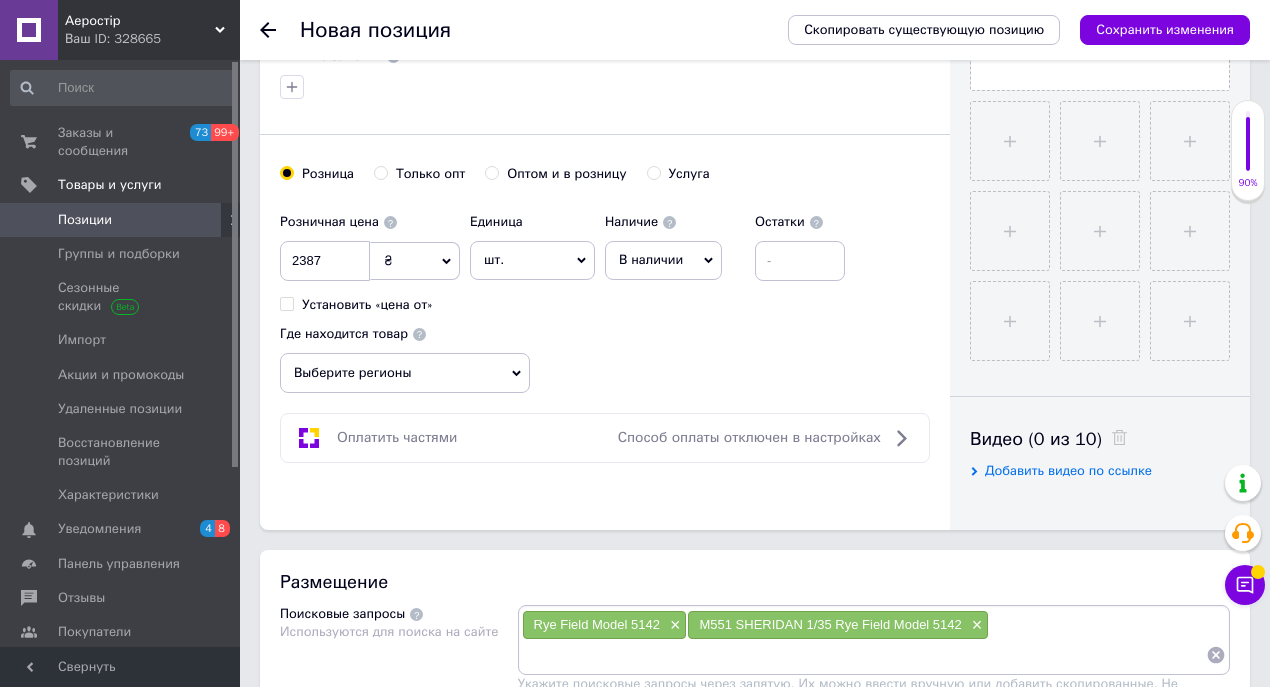 click at bounding box center (864, 655) 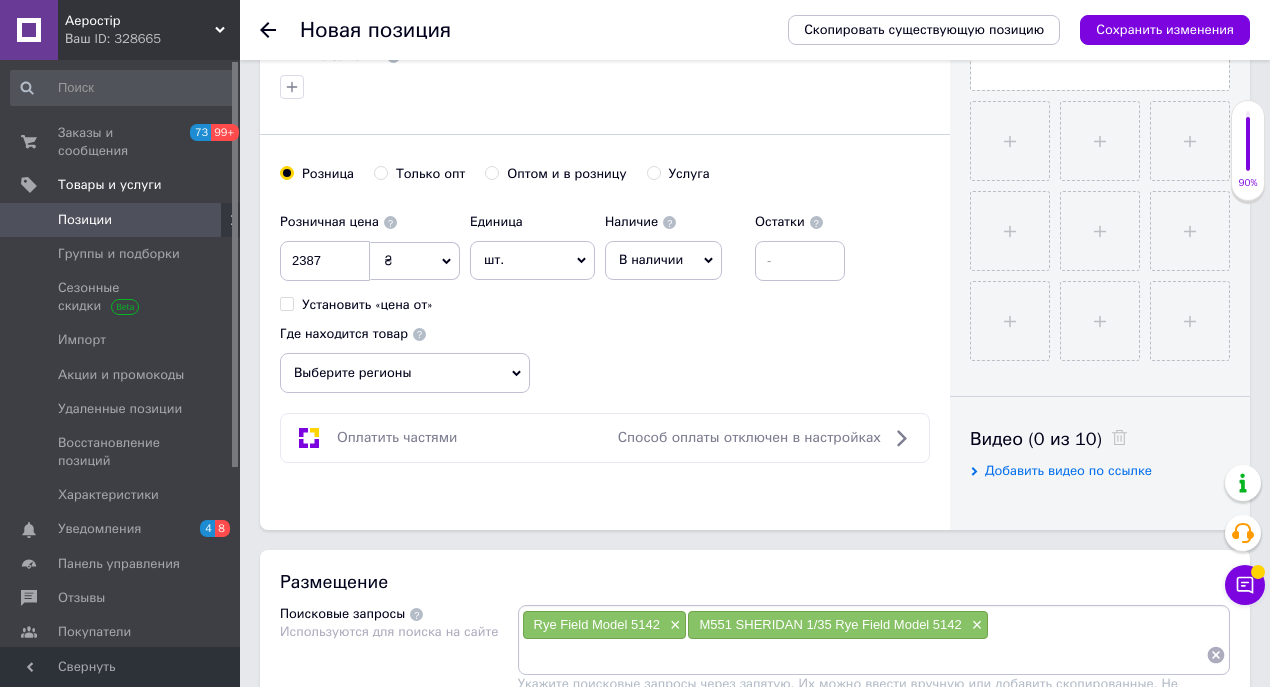 paste on "Сборная модель" 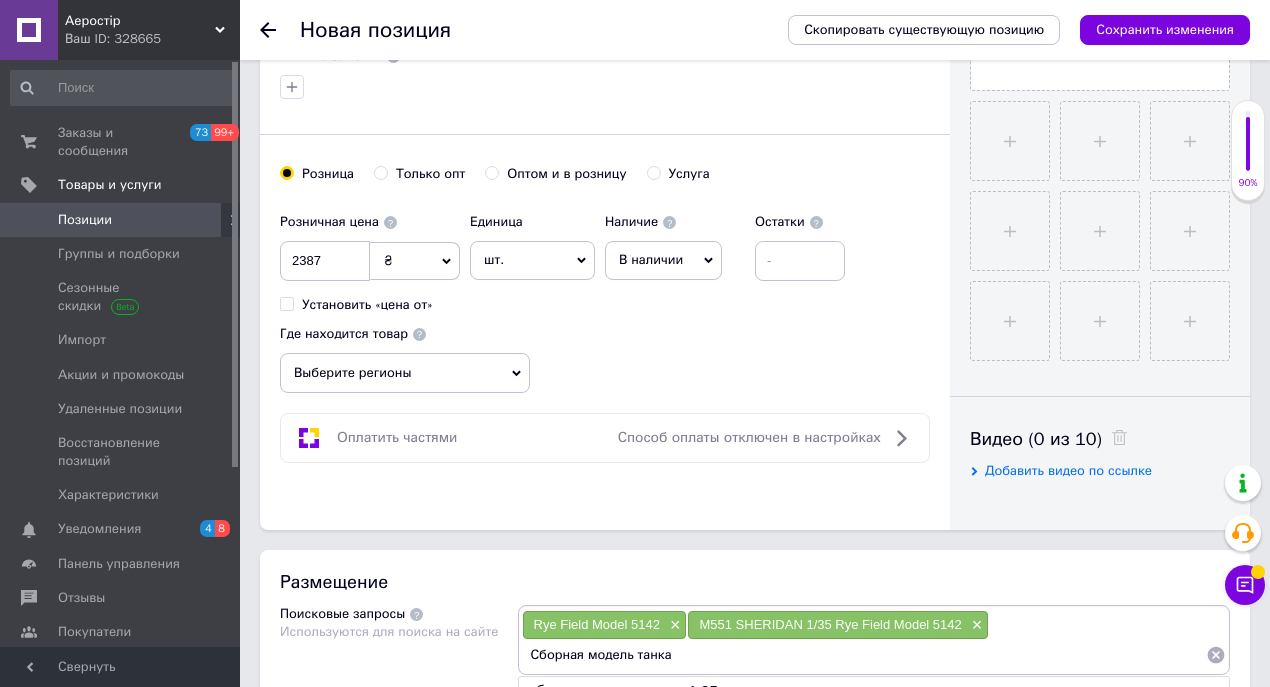 scroll, scrollTop: 0, scrollLeft: 0, axis: both 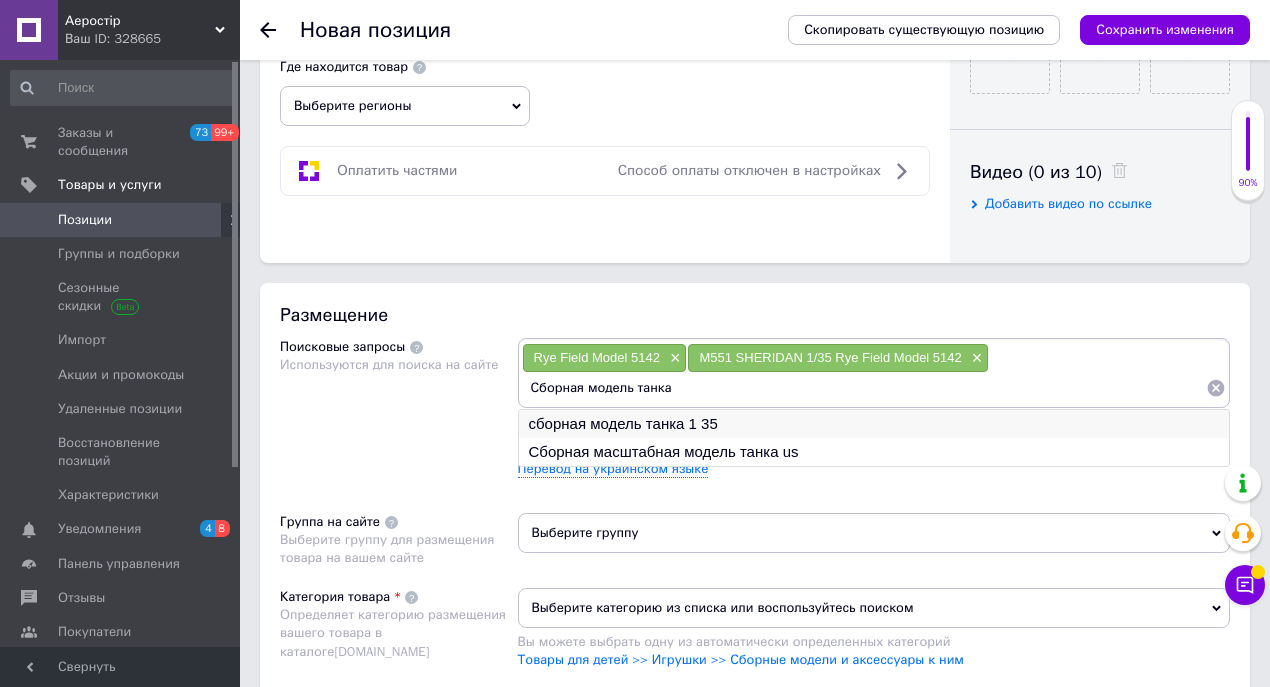 type on "Сборная модель танка" 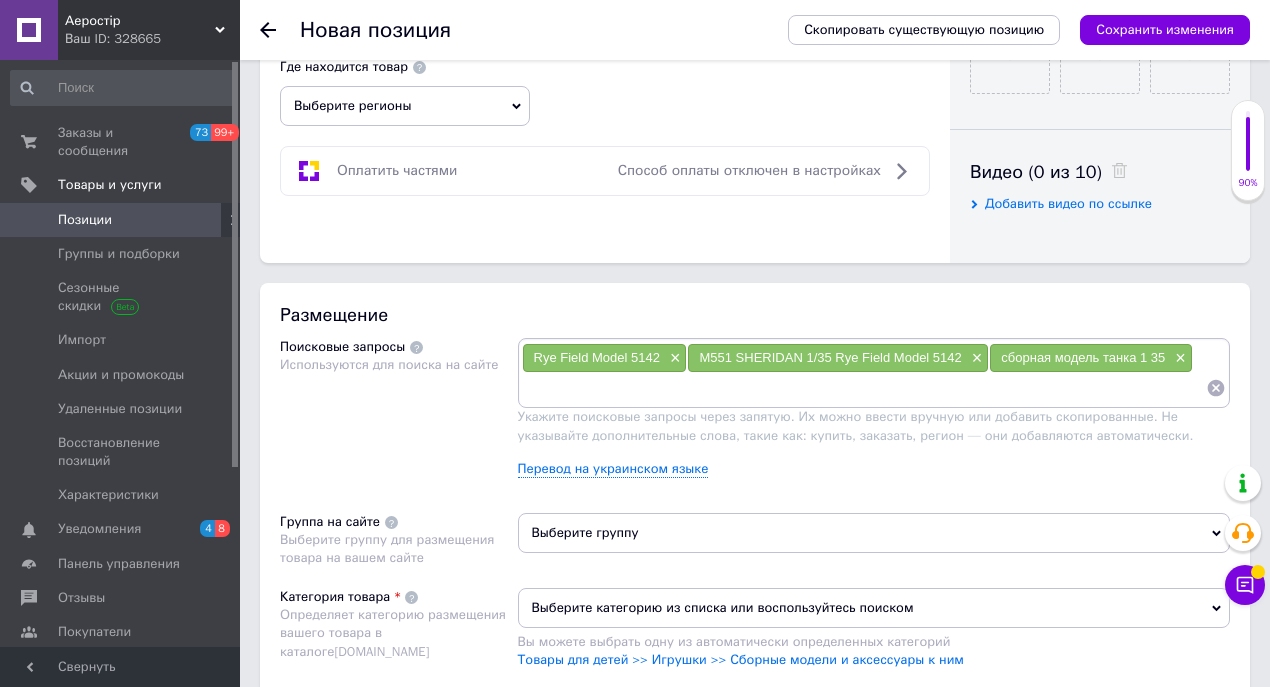 click at bounding box center (864, 388) 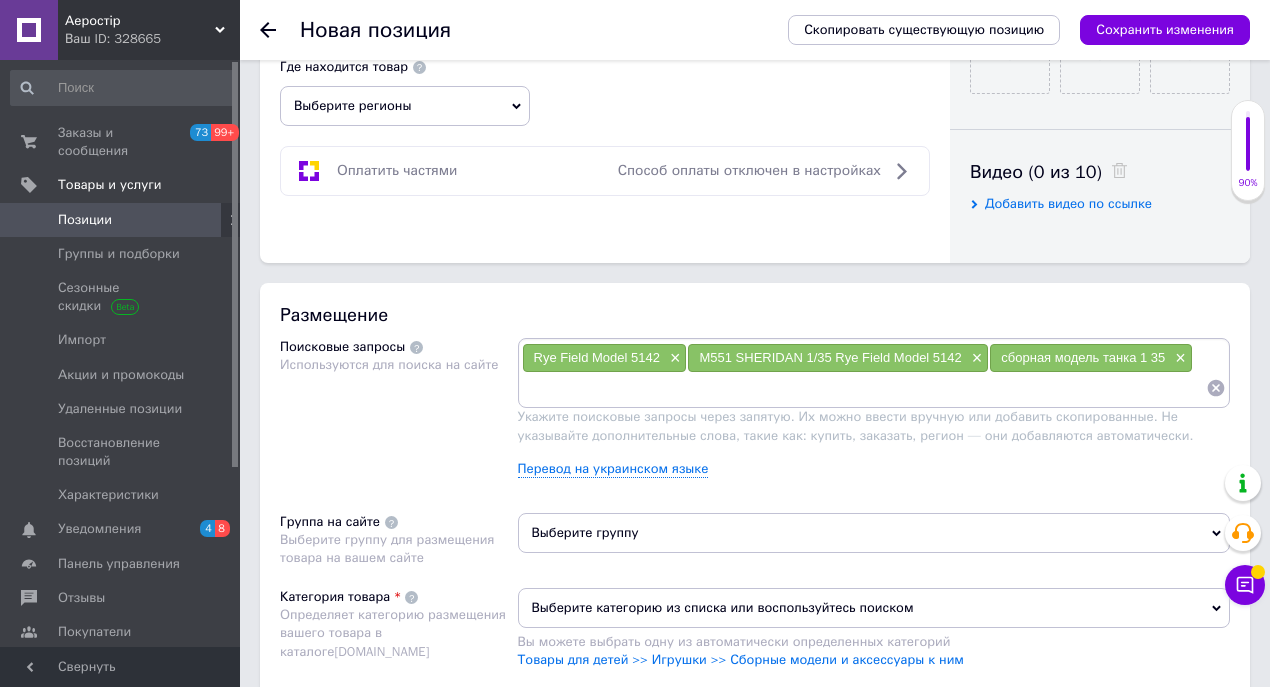 paste on "Сборная модель" 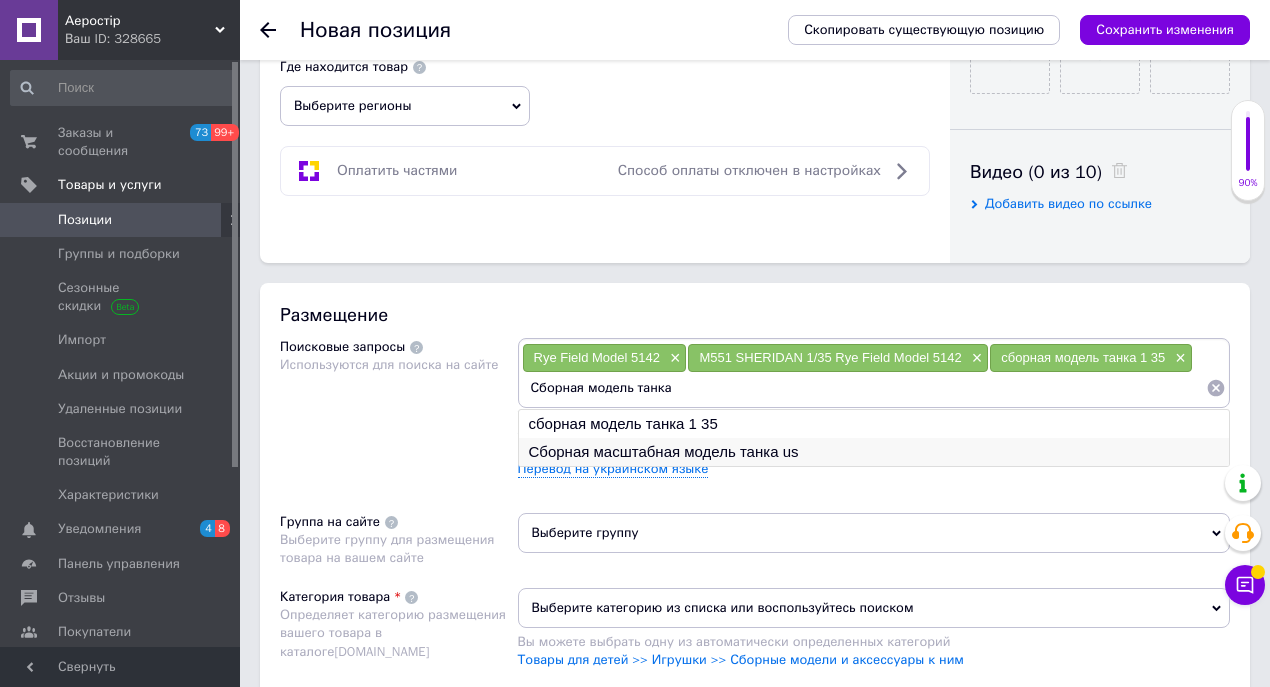 type on "Сборная модель танка" 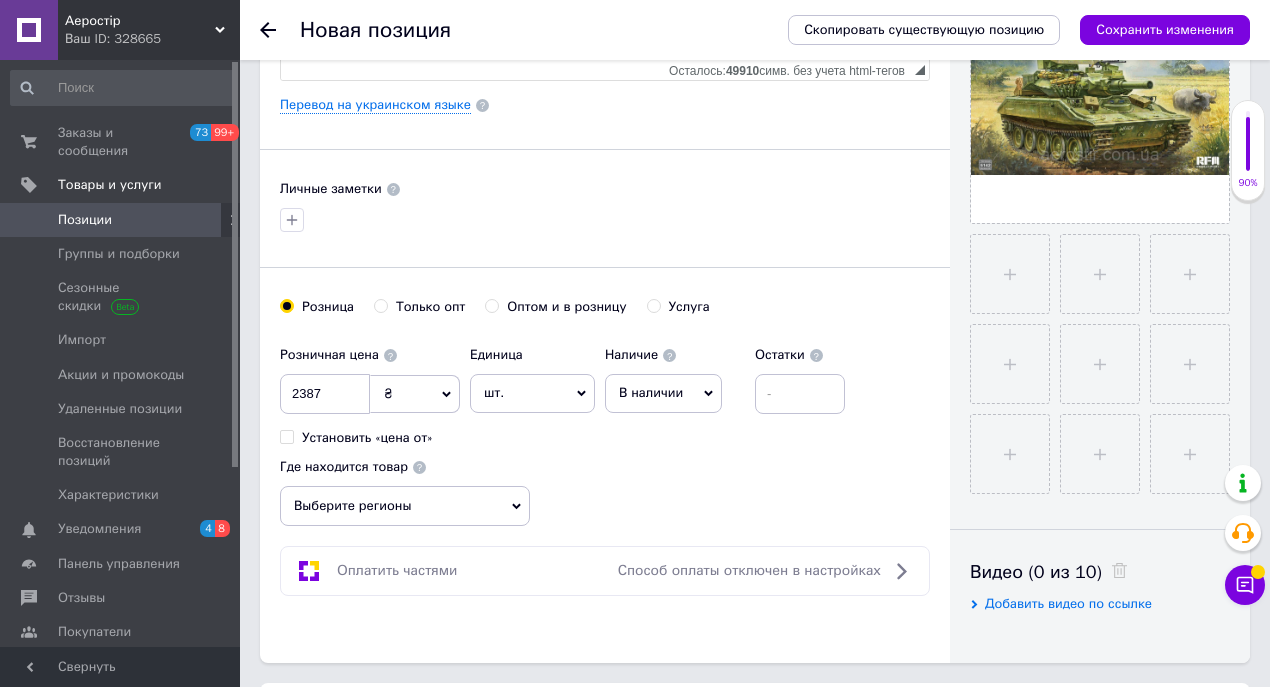 scroll, scrollTop: 0, scrollLeft: 0, axis: both 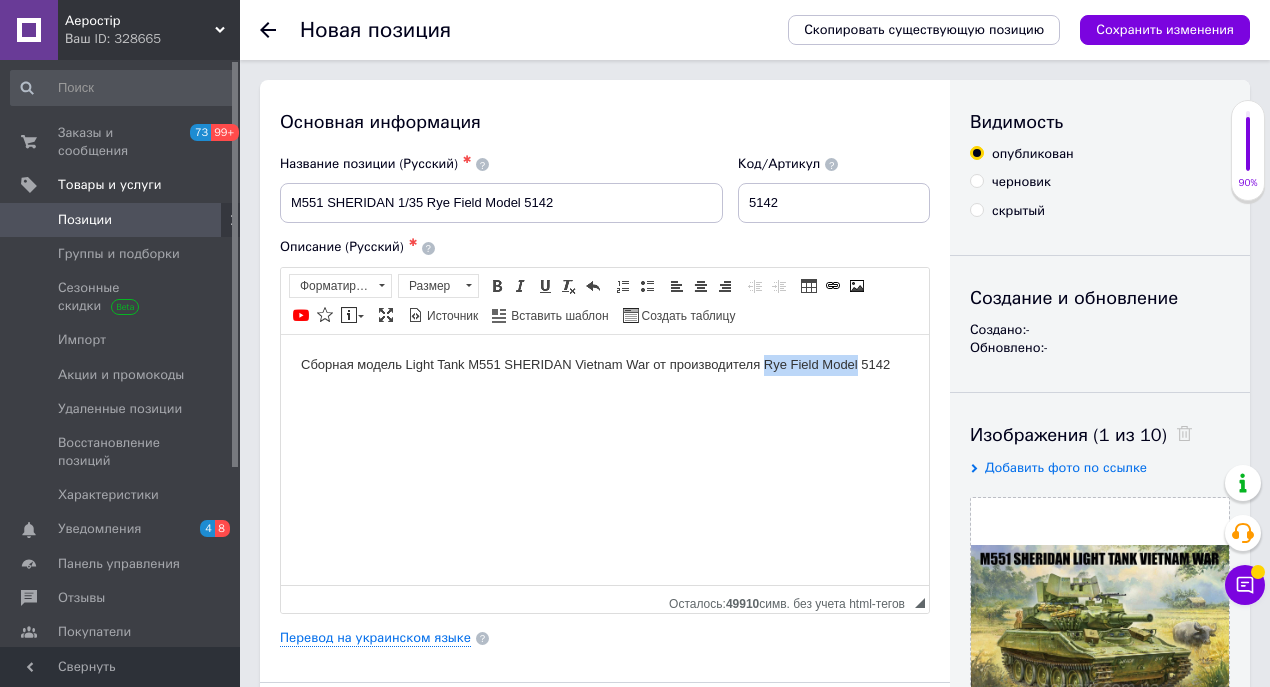 drag, startPoint x: 766, startPoint y: 366, endPoint x: 856, endPoint y: 351, distance: 91.24144 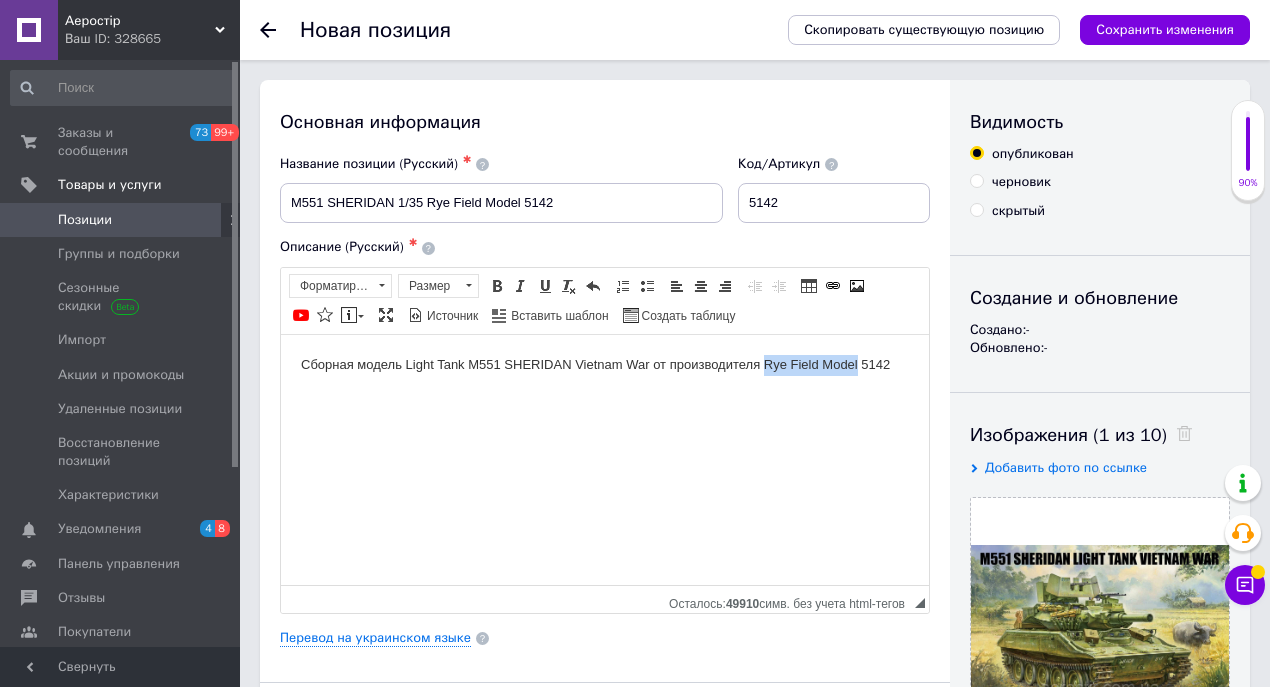 click on "Сборная модель Light Tank M551 SHERIDAN Vietnam War от производителя Rye Field Model 5142" at bounding box center [605, 364] 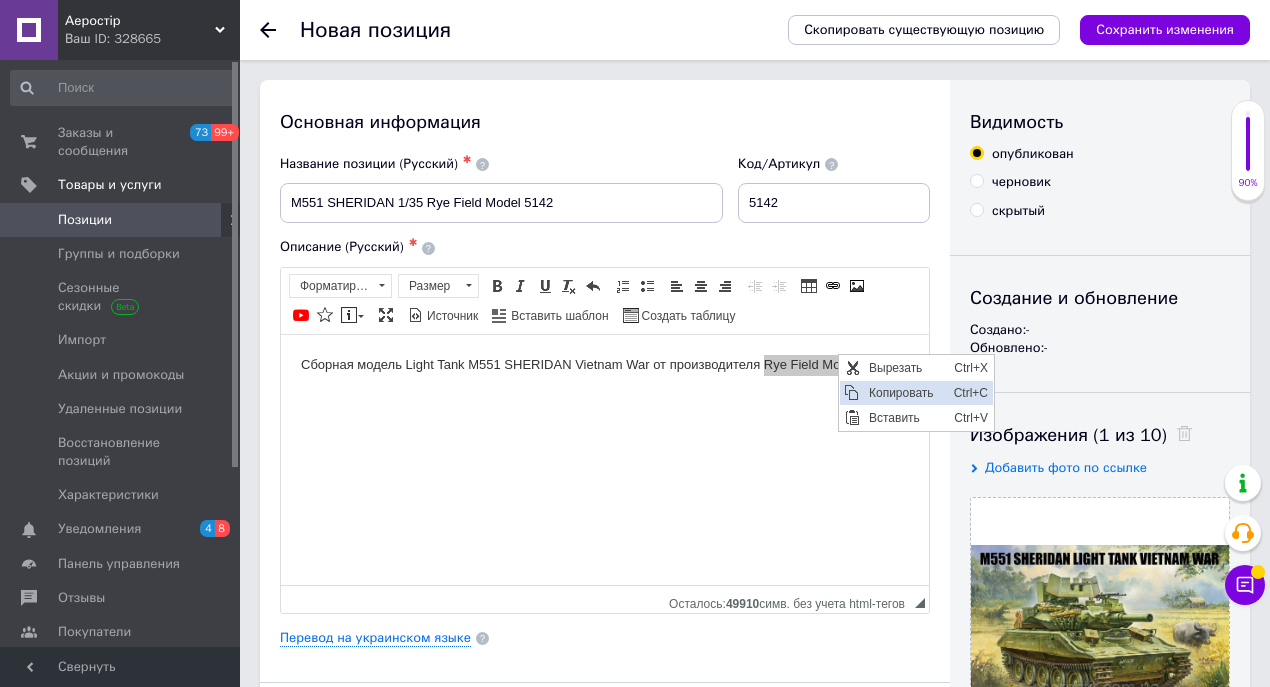 click on "Копировать" at bounding box center (905, 392) 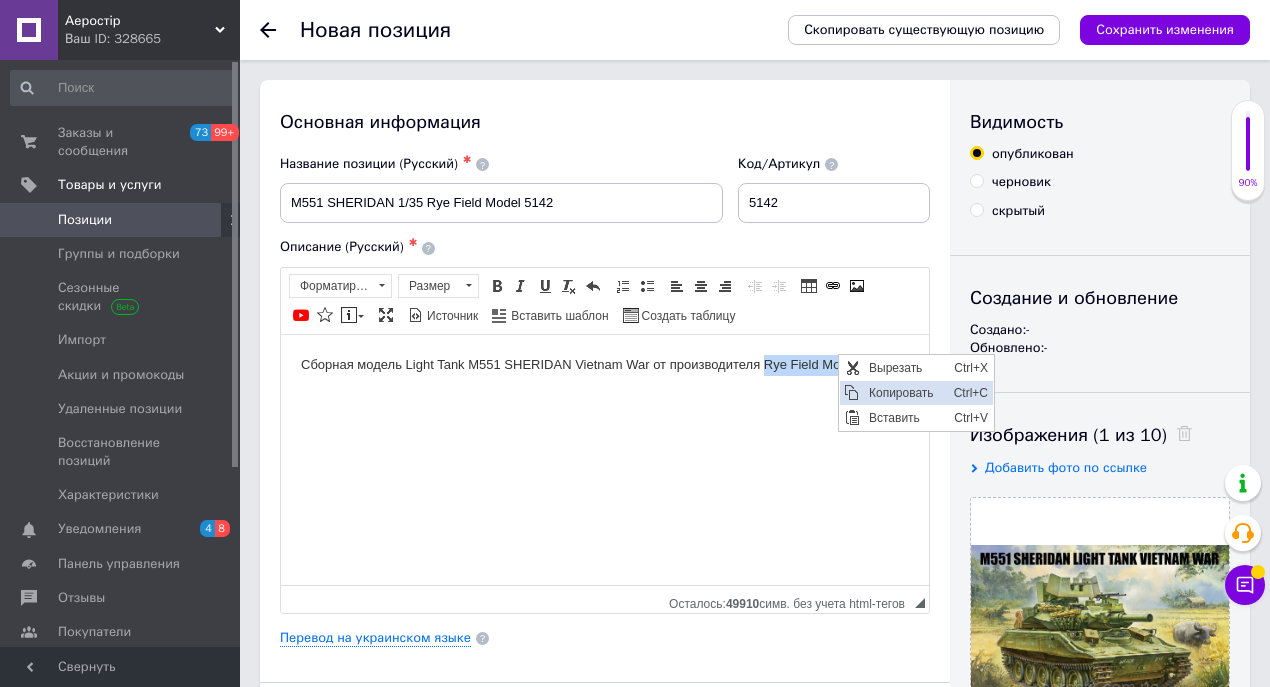 copy on "Rye Field Model" 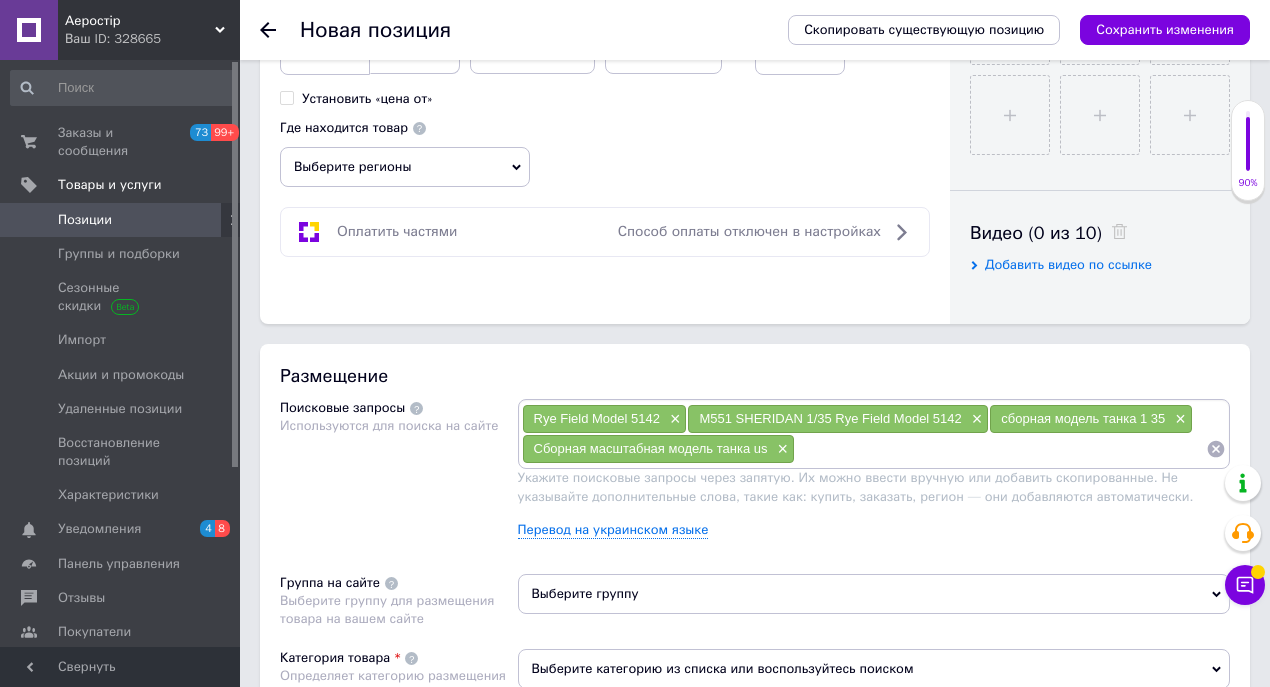 scroll, scrollTop: 933, scrollLeft: 0, axis: vertical 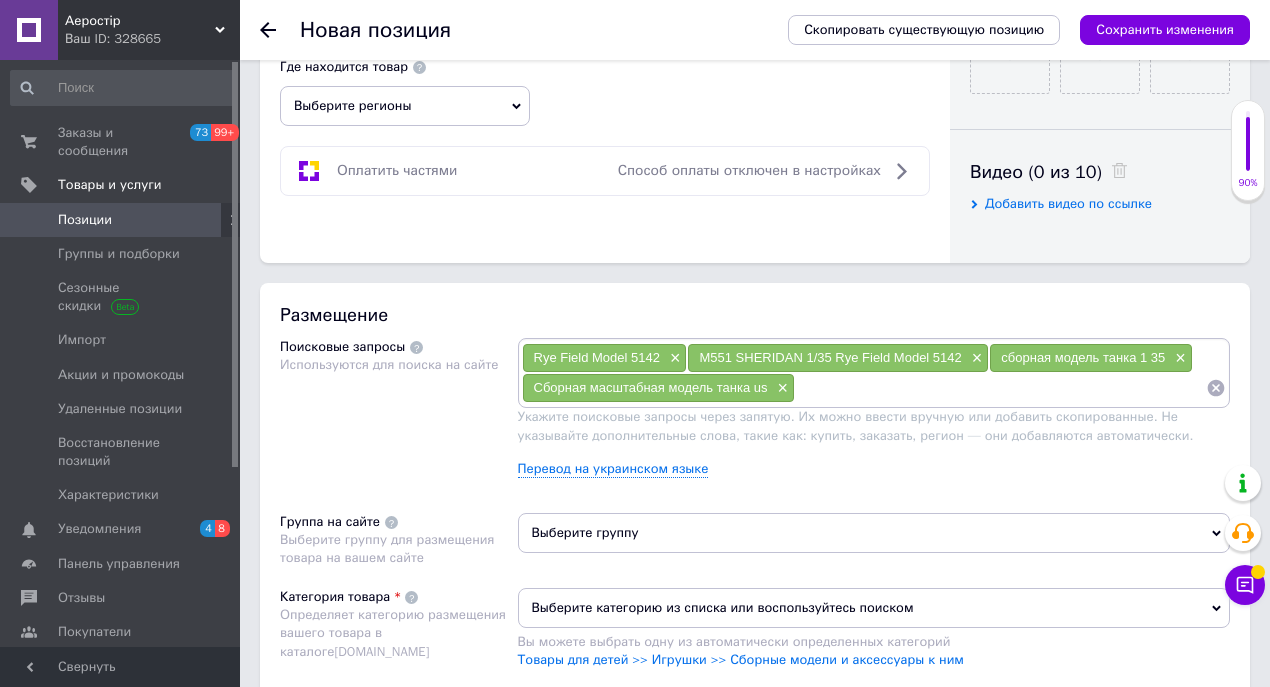 click at bounding box center (1000, 388) 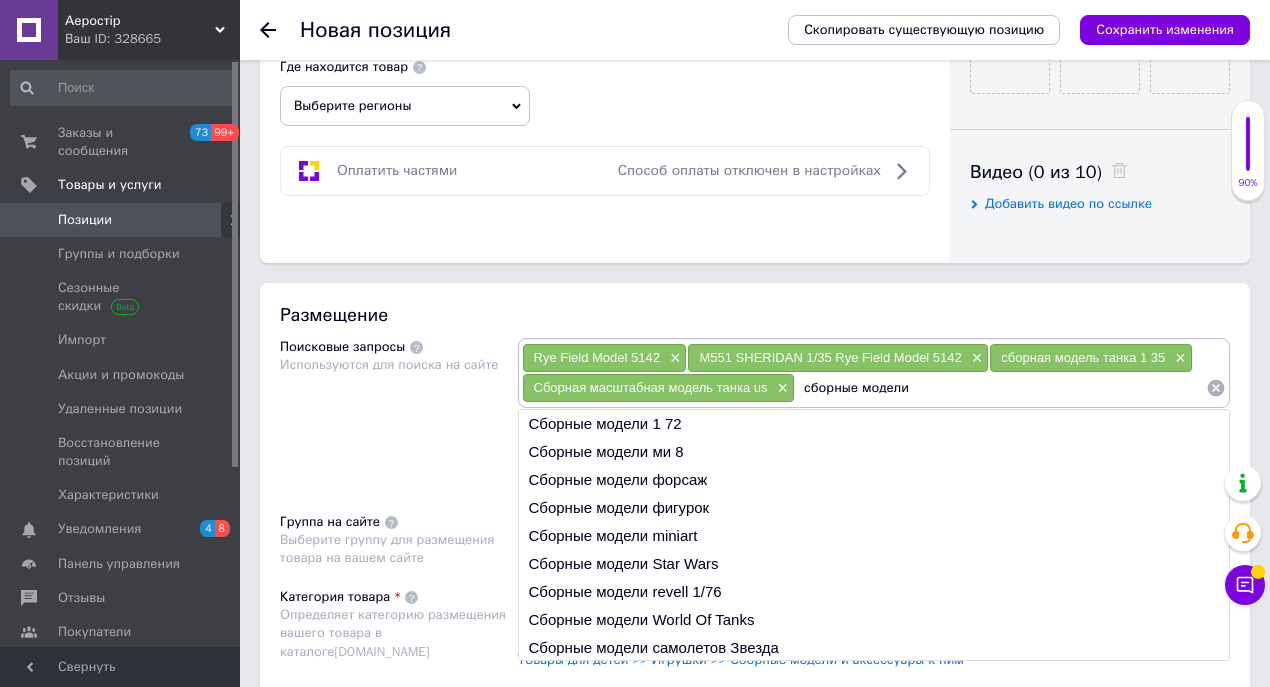 type on "сборные модели Rye Field Model" 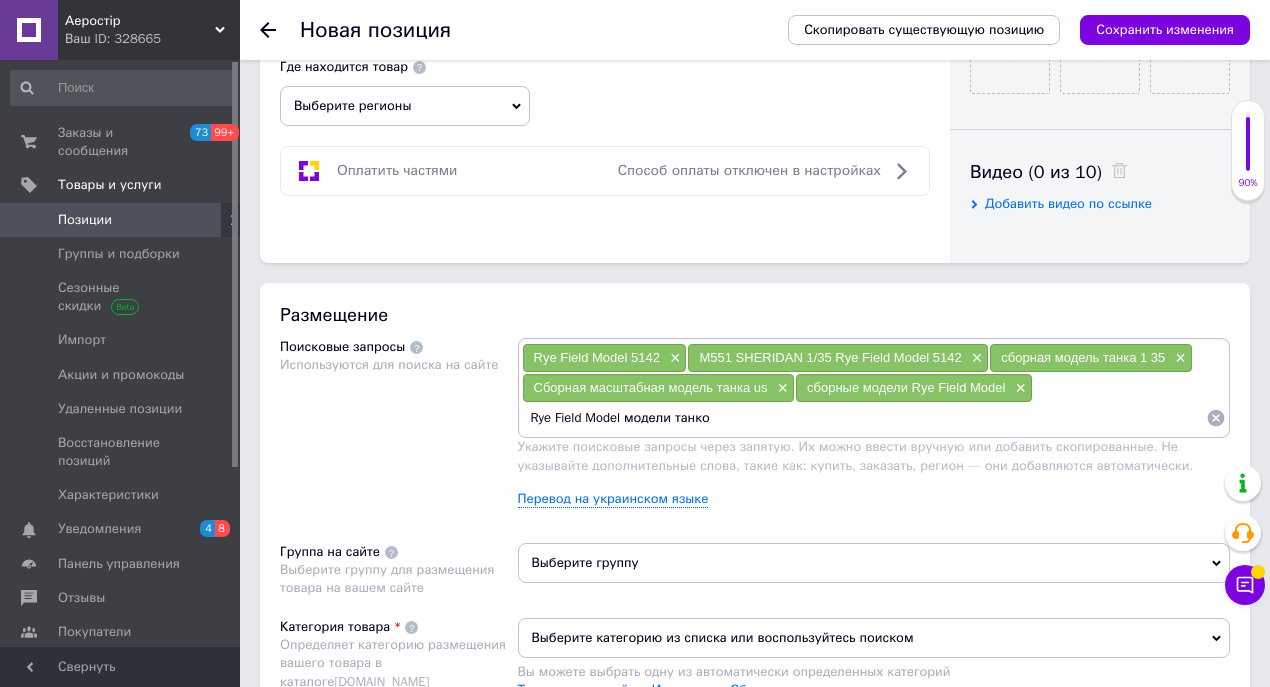 type on "Rye Field Model модели танков" 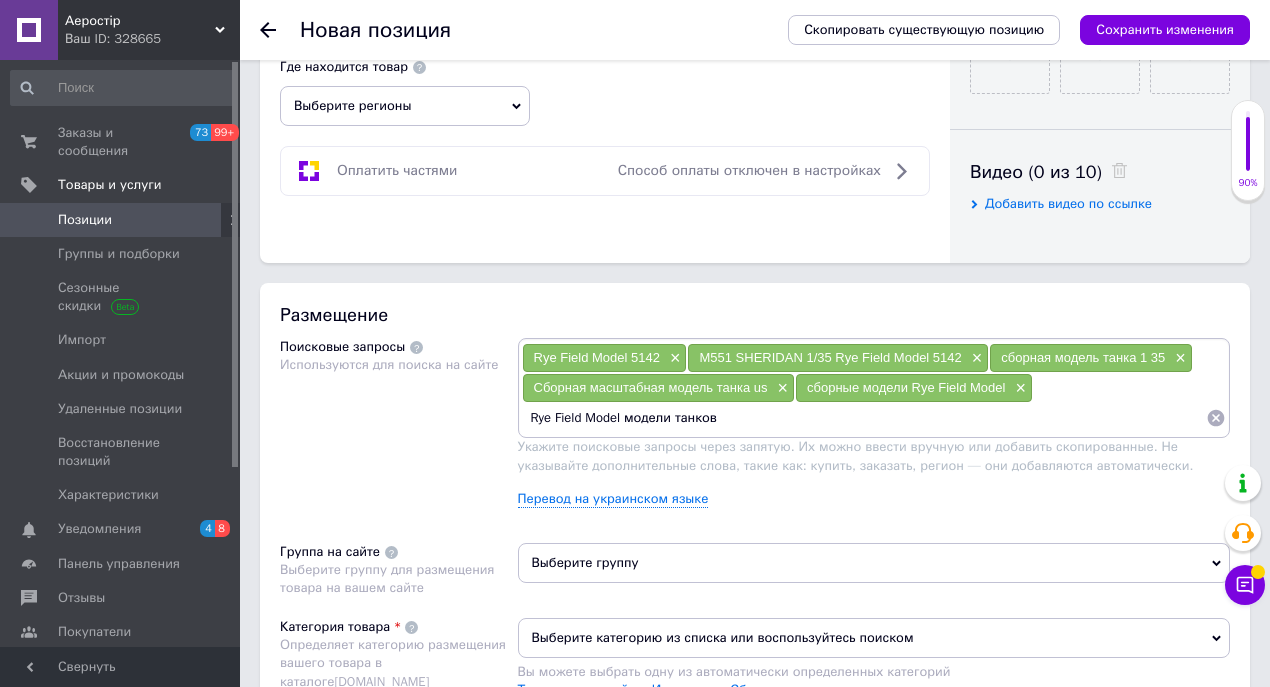 type 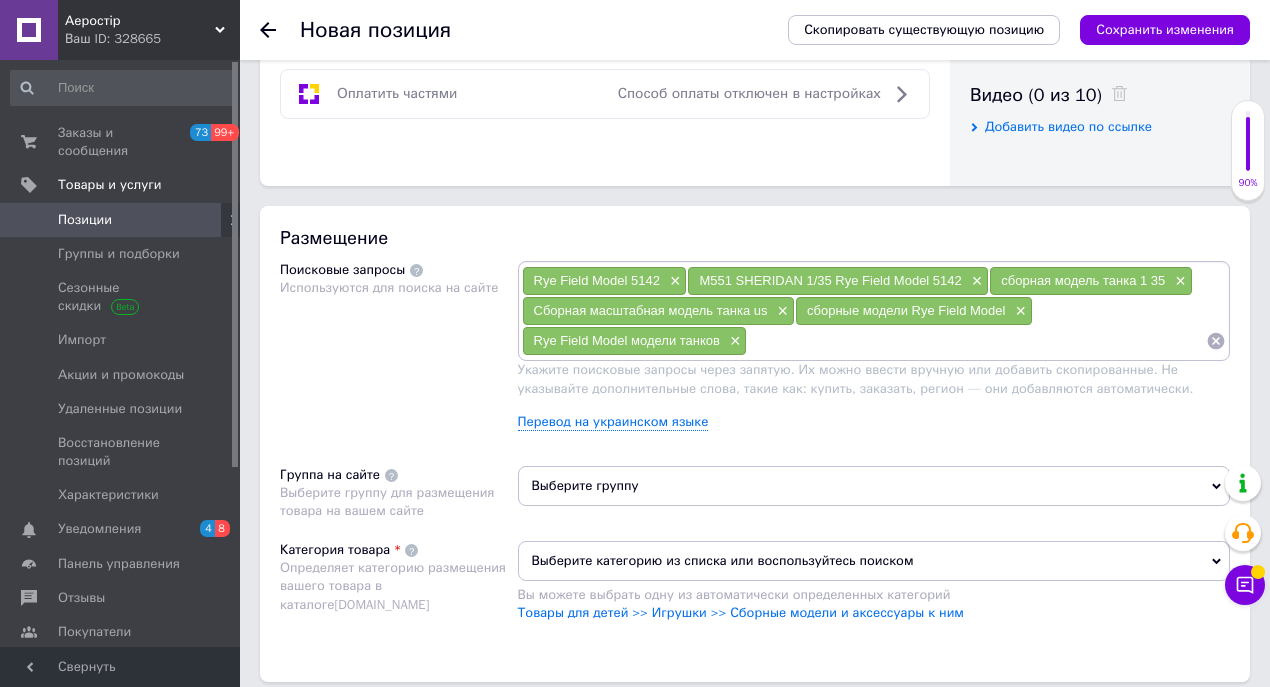 scroll, scrollTop: 1266, scrollLeft: 0, axis: vertical 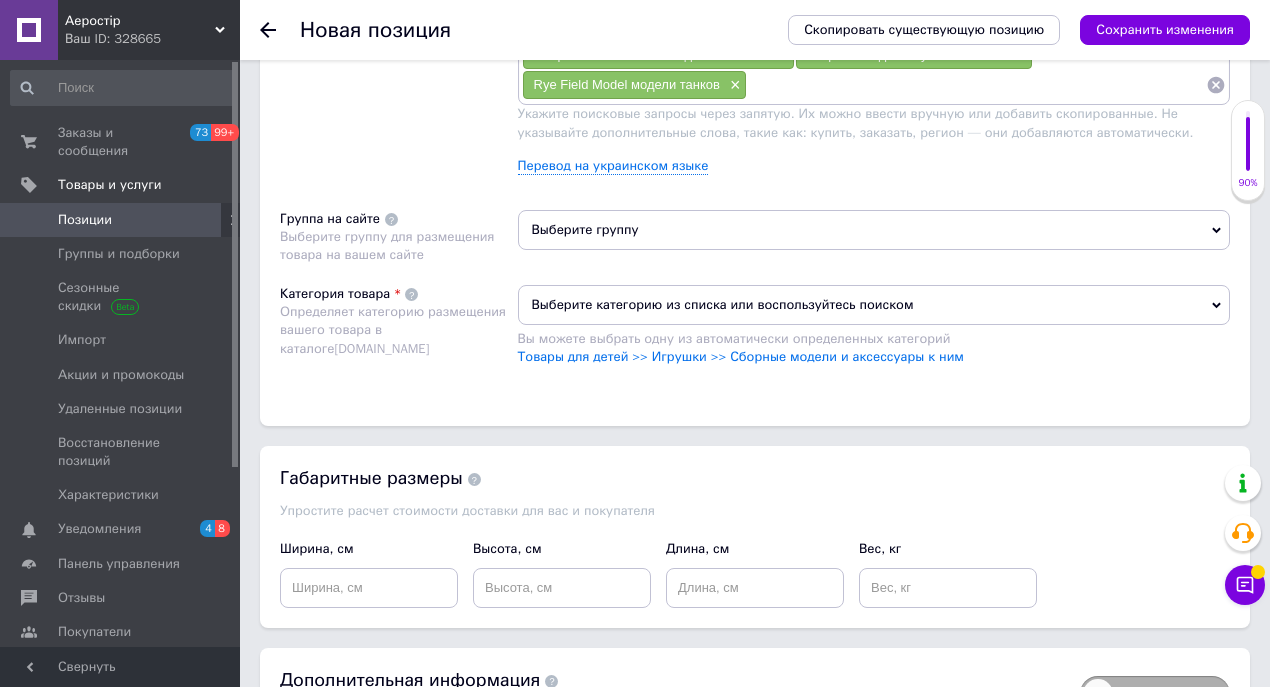 click on "Выберите группу" at bounding box center (874, 230) 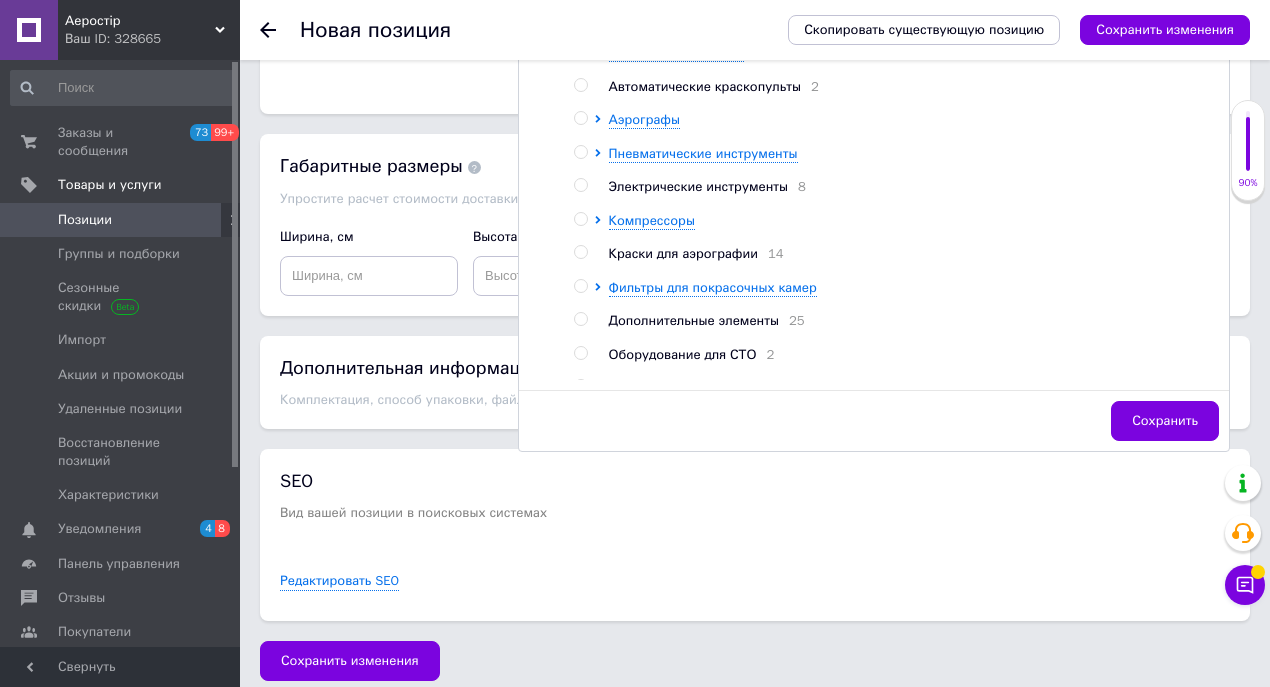 scroll, scrollTop: 1582, scrollLeft: 0, axis: vertical 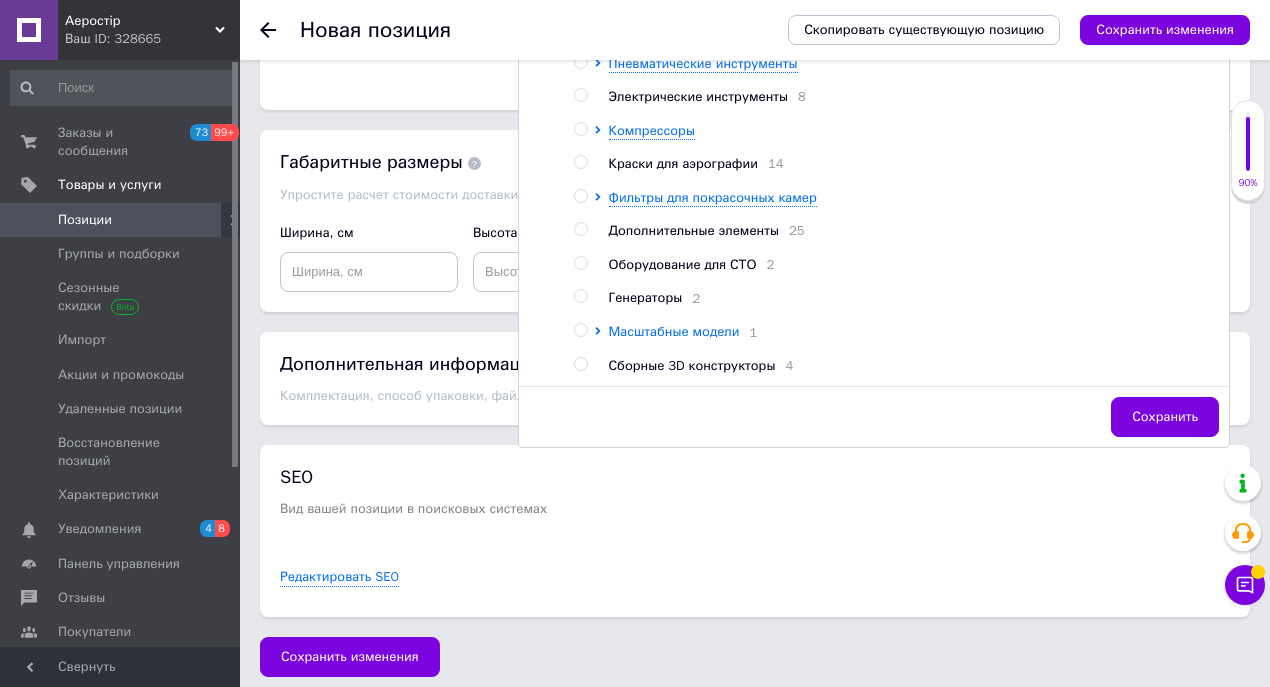 click on "Масштабные модели" at bounding box center [674, 331] 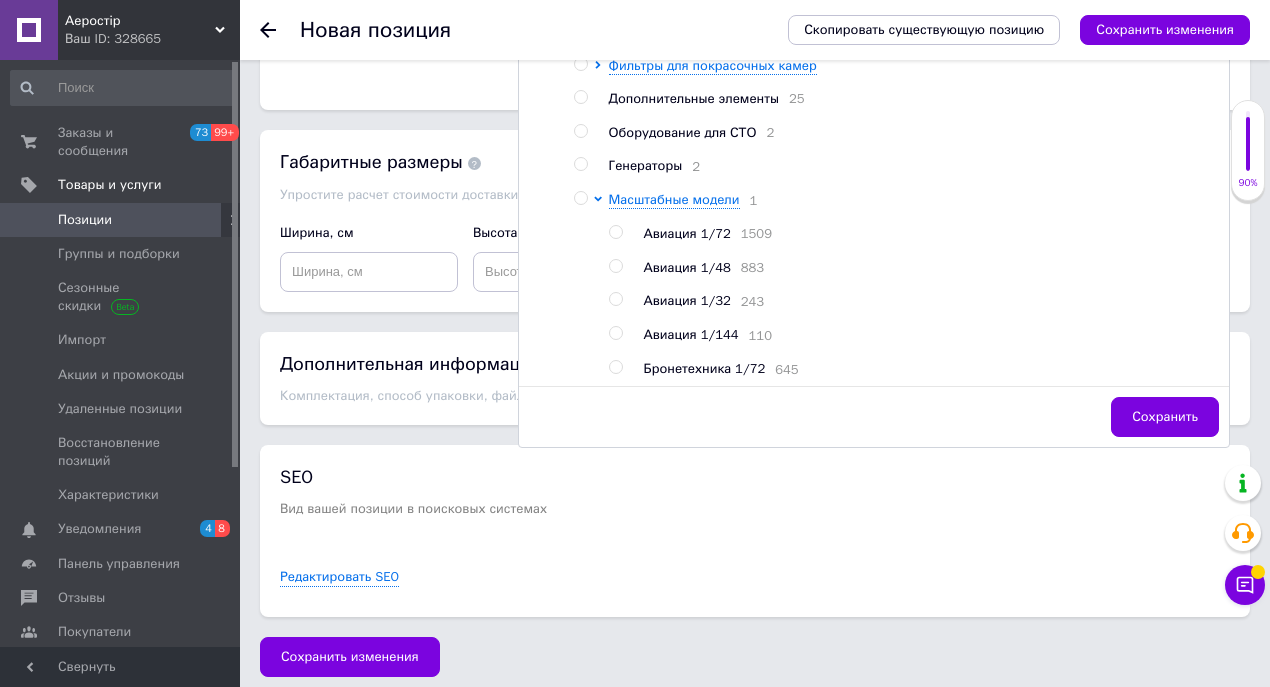 scroll, scrollTop: 362, scrollLeft: 0, axis: vertical 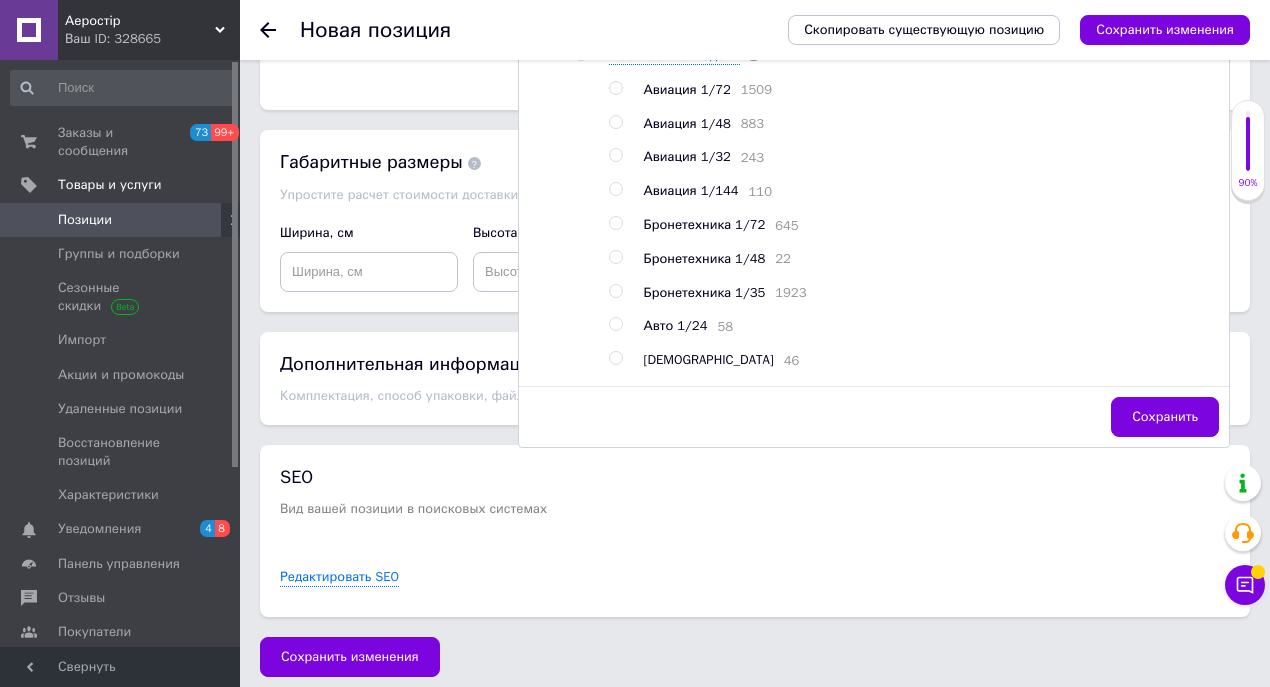 click at bounding box center (615, 291) 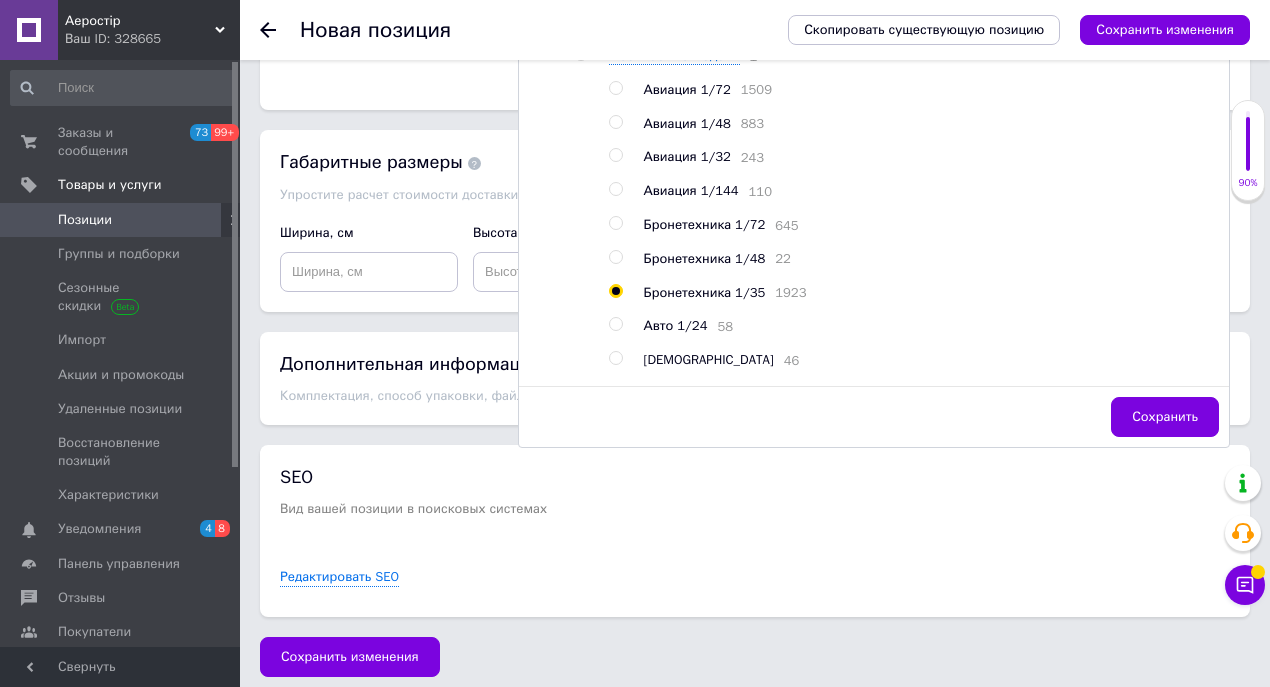 radio on "true" 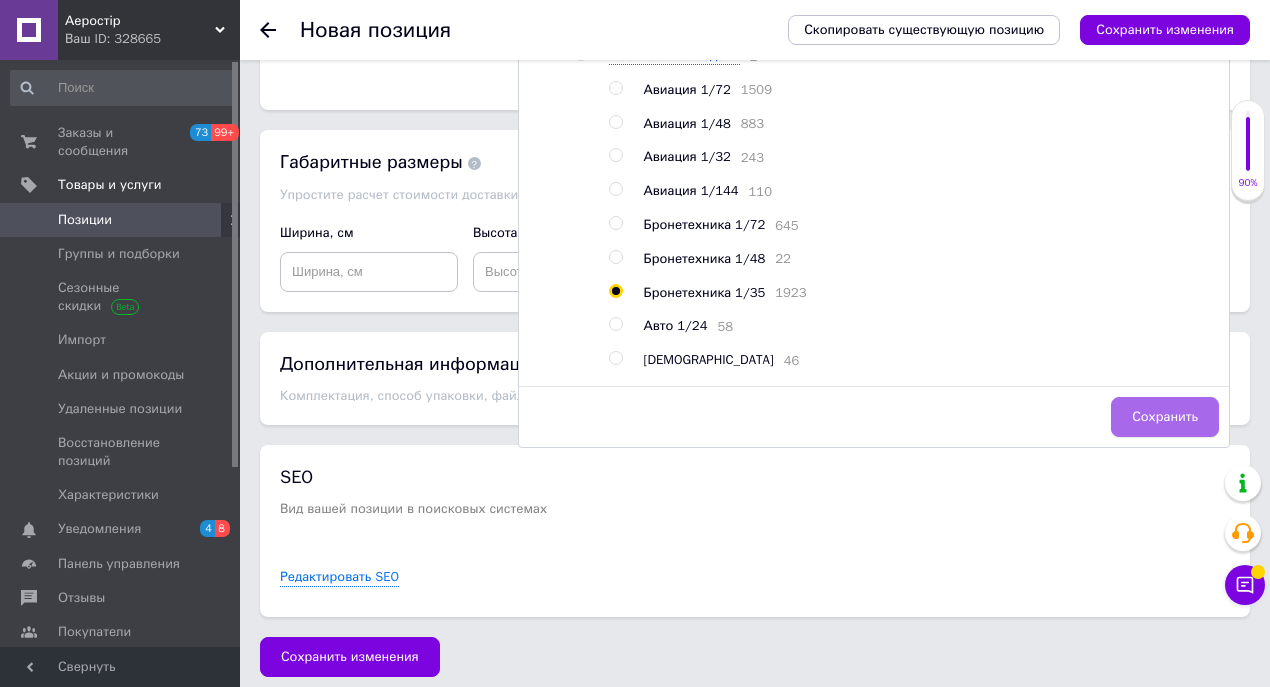 click on "Сохранить" at bounding box center [1165, 417] 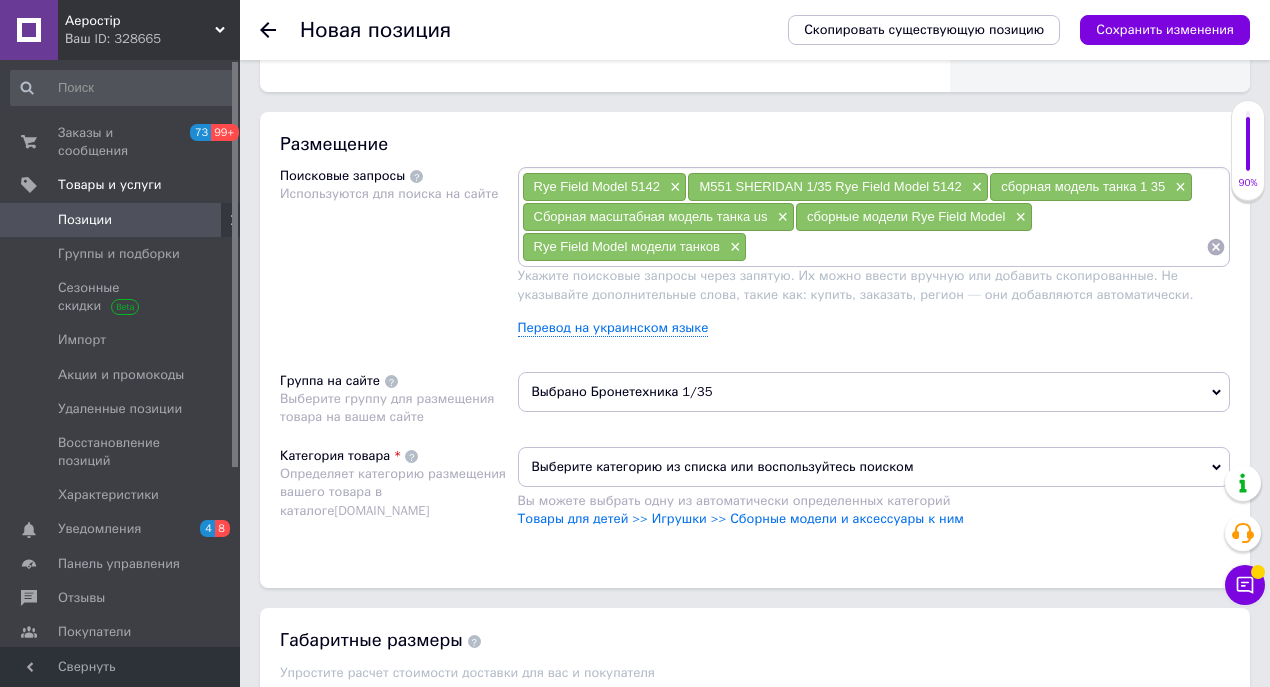 scroll, scrollTop: 1248, scrollLeft: 0, axis: vertical 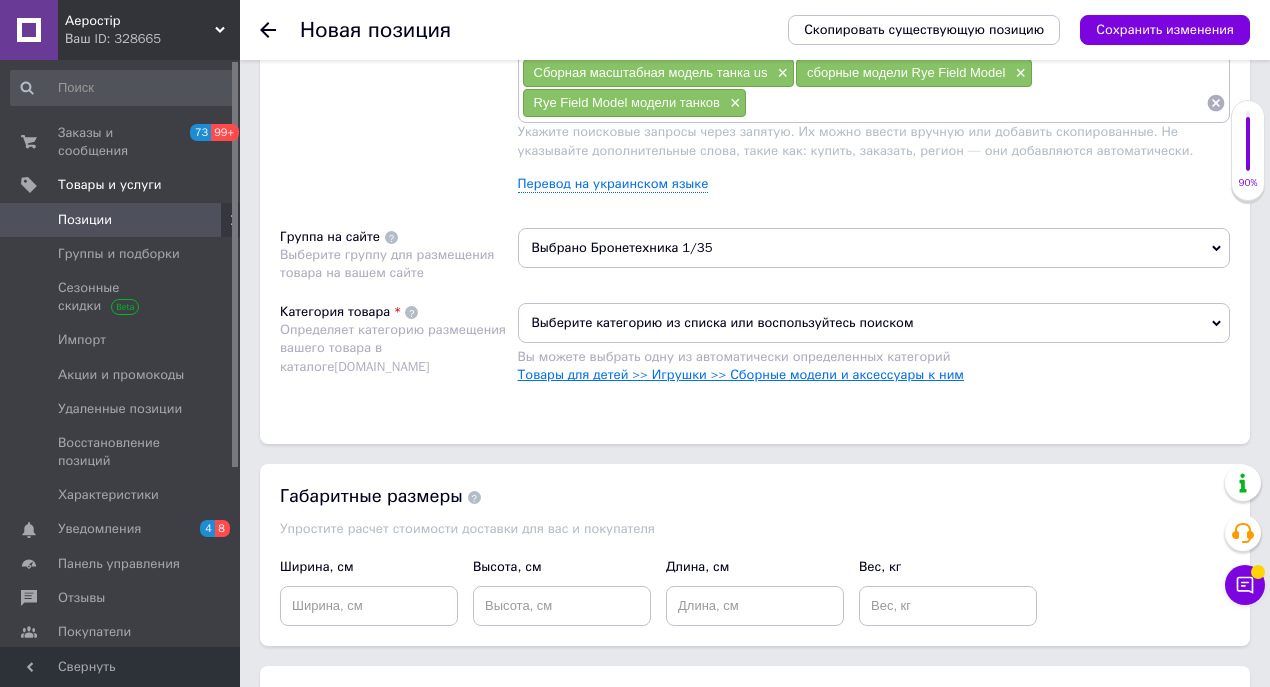 click on "Товары для детей >> Игрушки >> Сборные модели и аксессуары к ним" at bounding box center [741, 374] 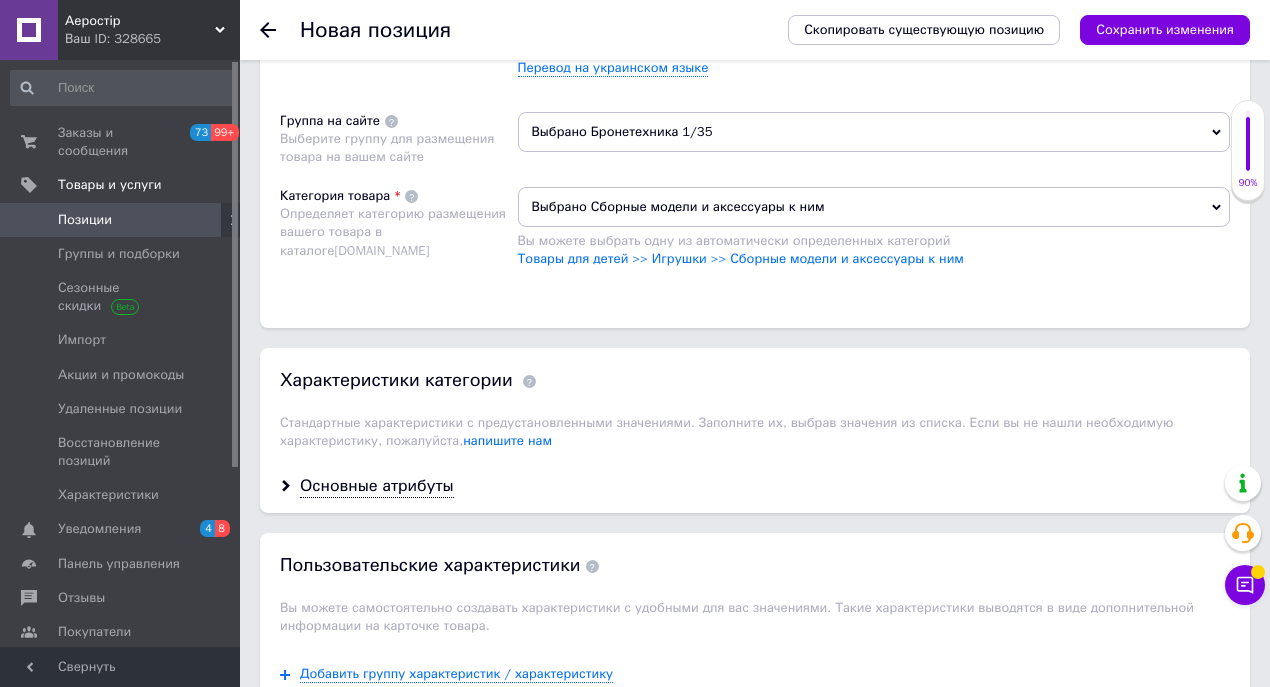 scroll, scrollTop: 1582, scrollLeft: 0, axis: vertical 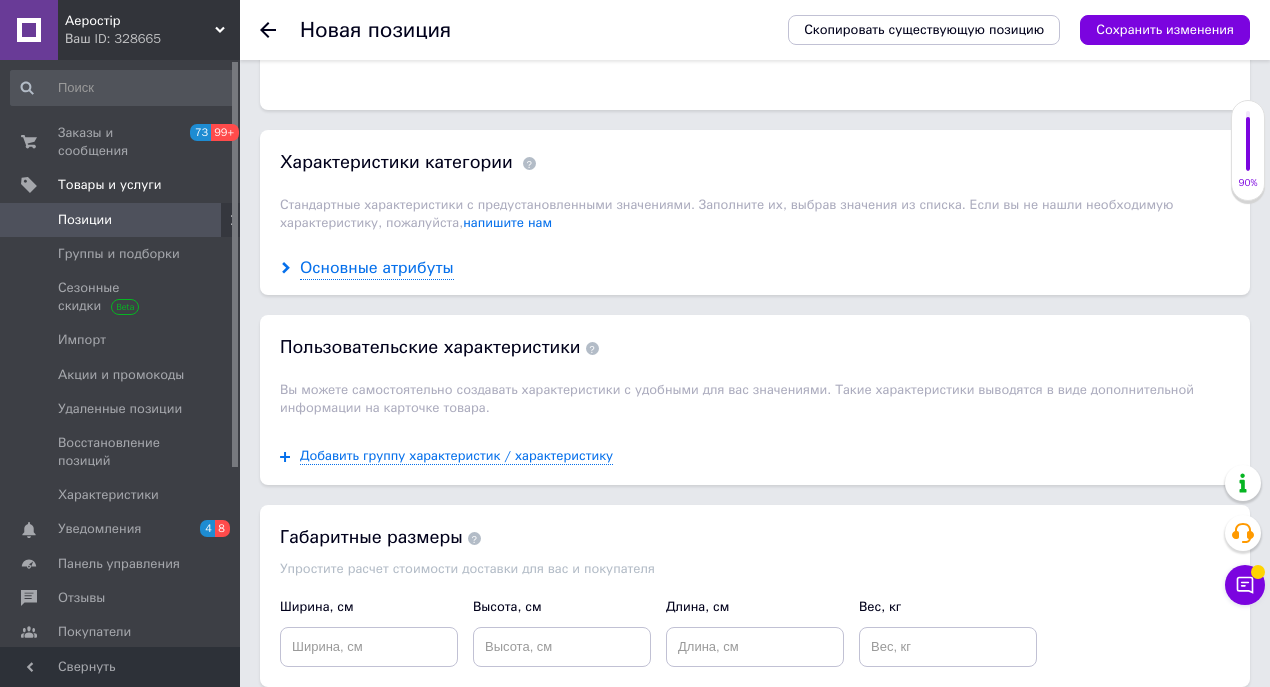 click on "Основные атрибуты" at bounding box center (377, 268) 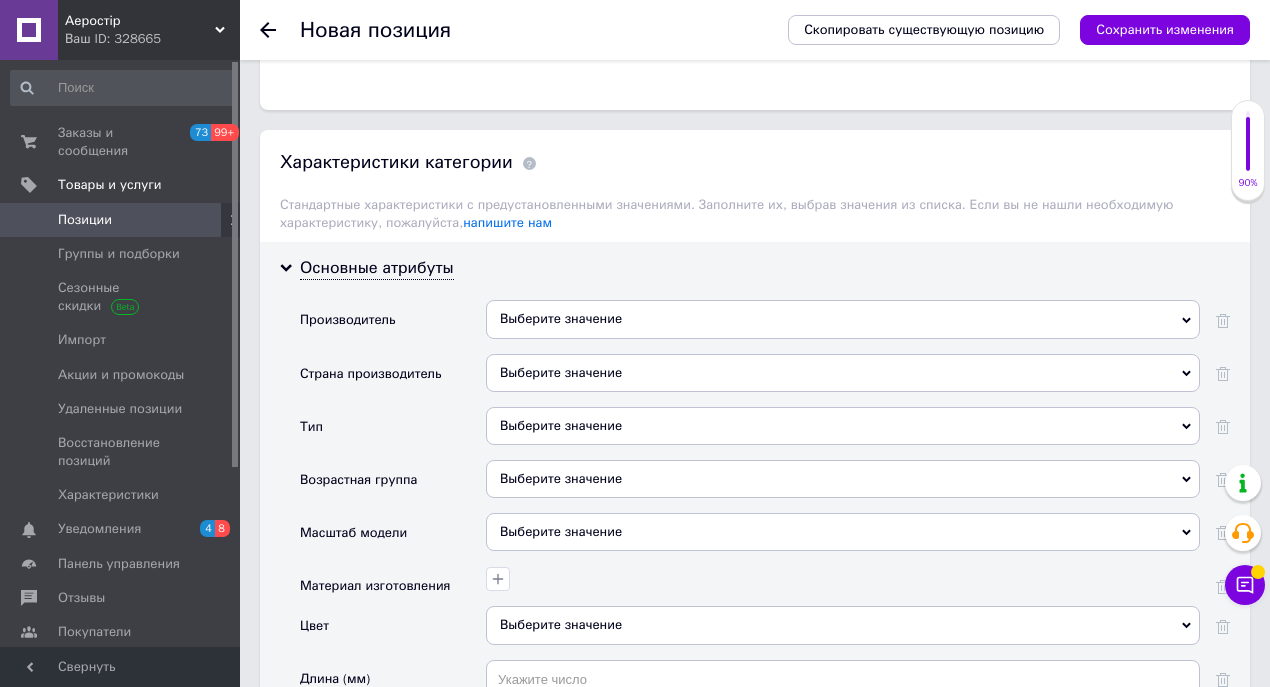 click on "Выберите значение" at bounding box center [843, 319] 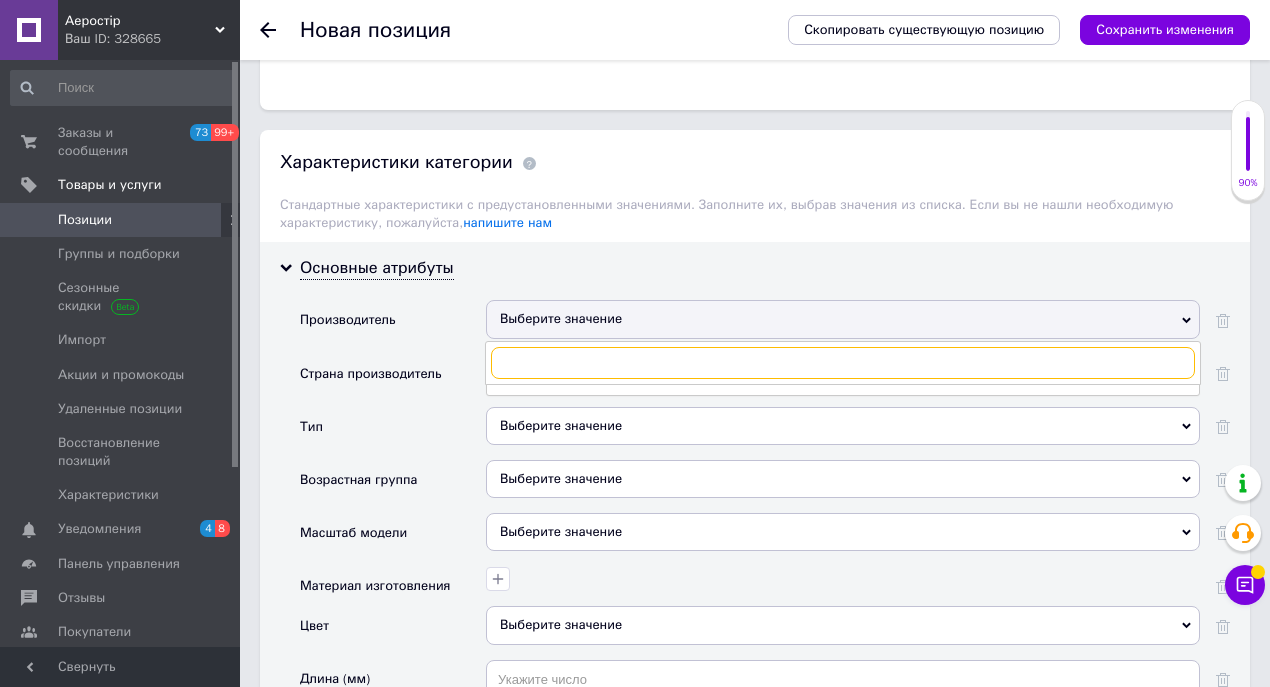 paste on "Rye Field Model" 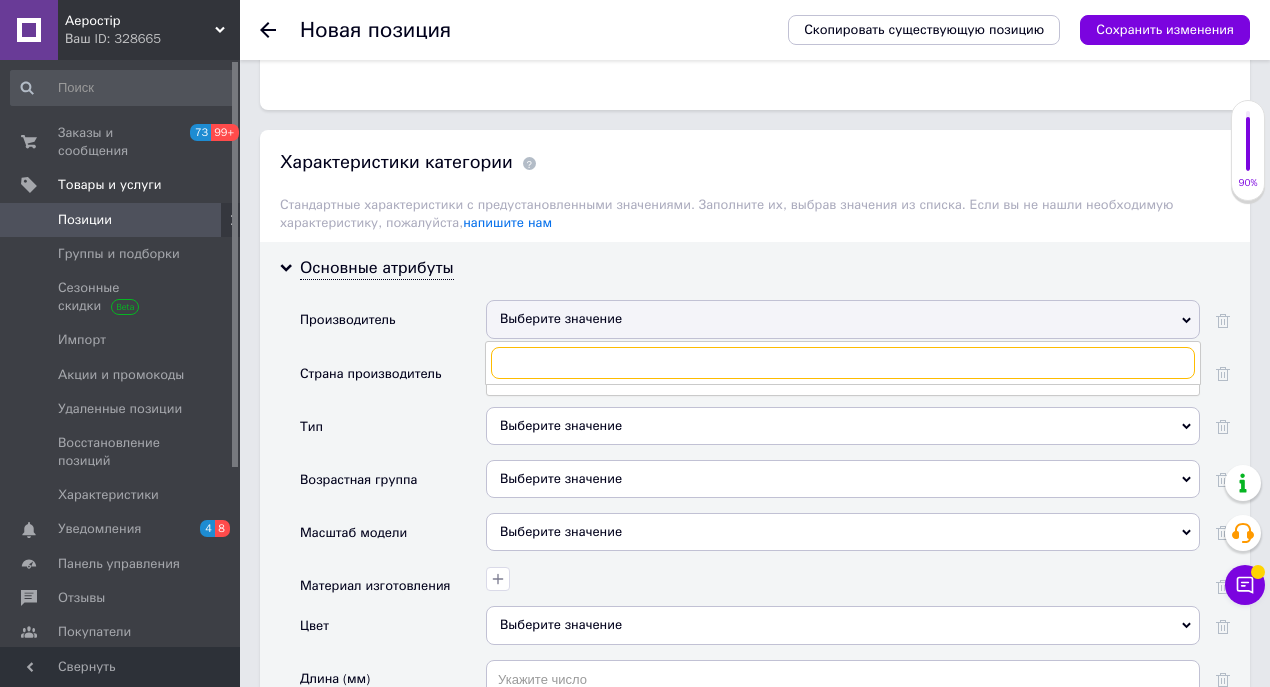 type on "Rye Field Model" 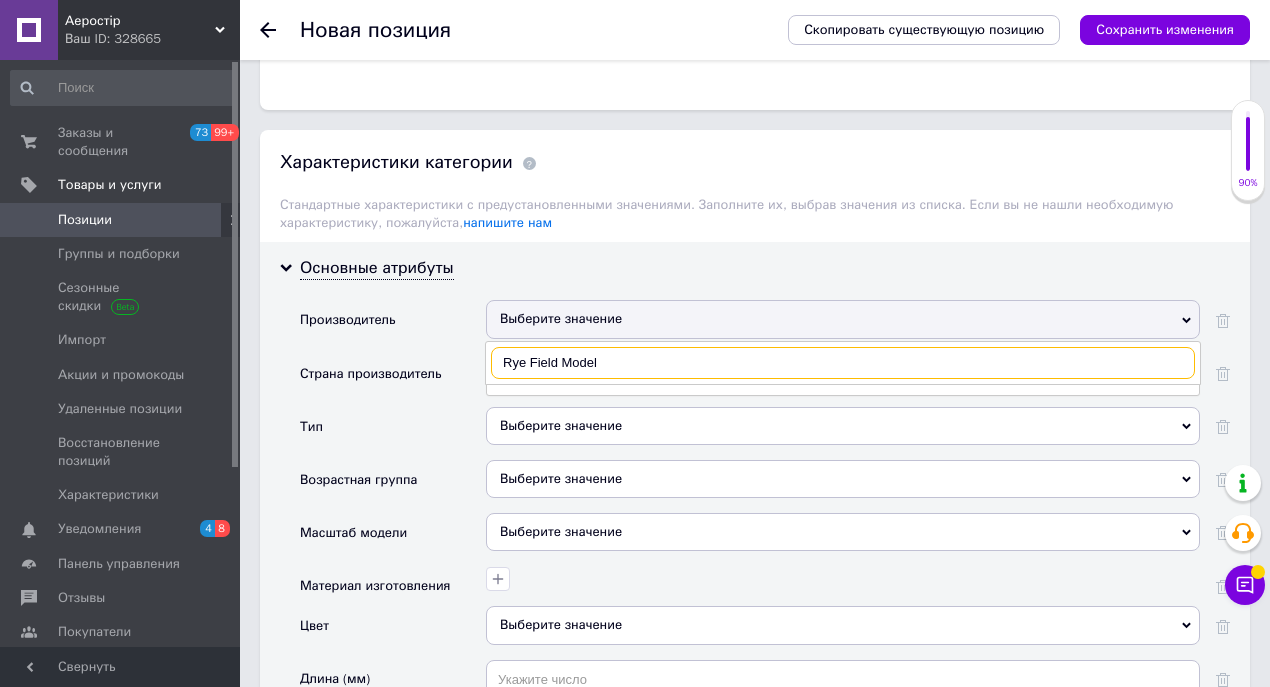 click on "Rye Field Model" at bounding box center (843, 363) 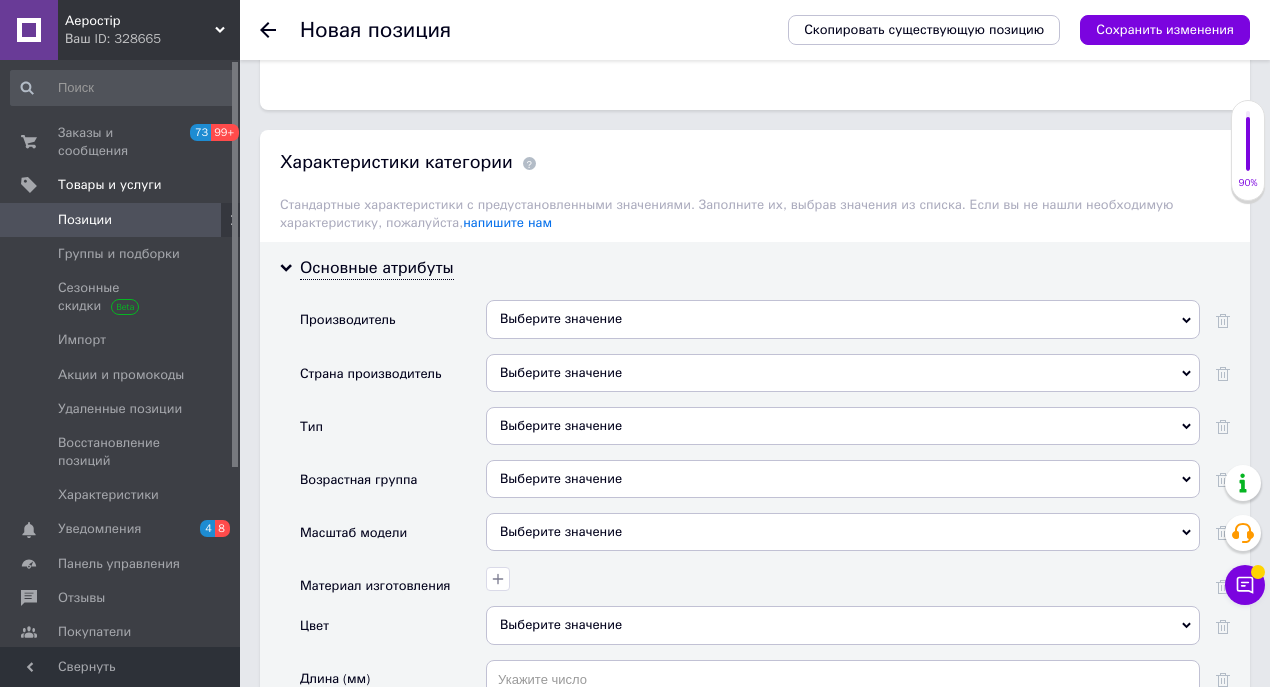 click on "Страна производитель" at bounding box center [393, 380] 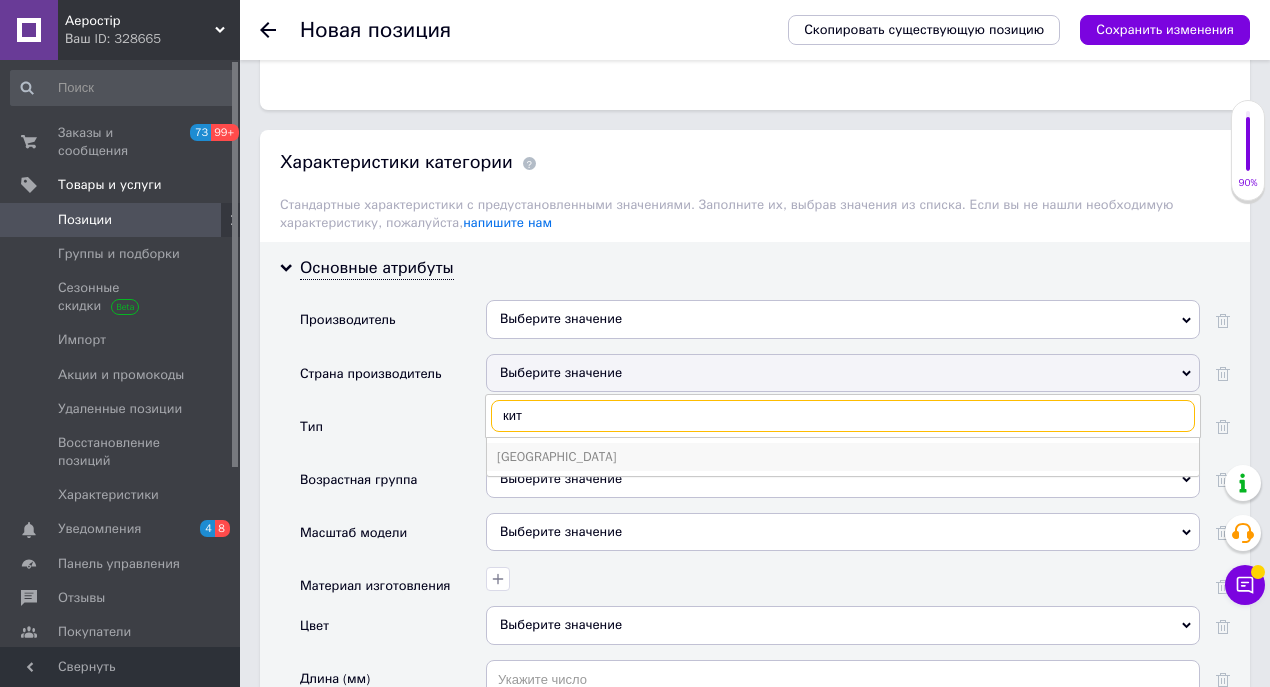 type on "кит" 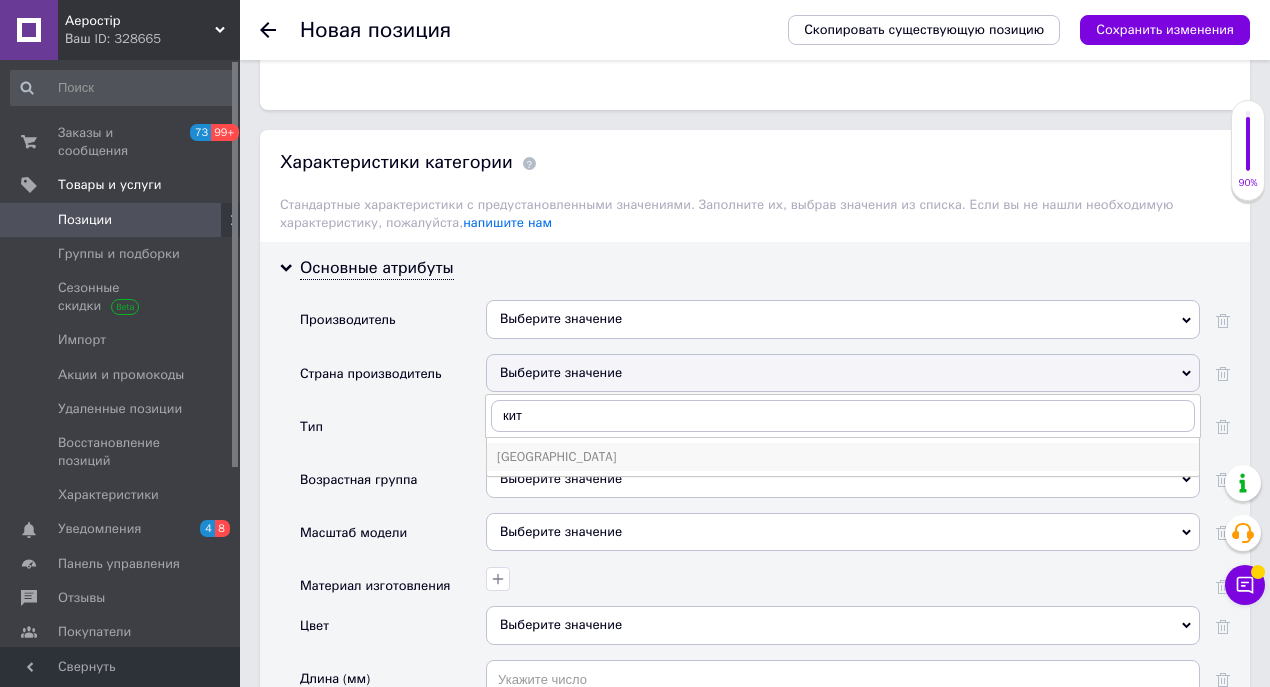click on "[GEOGRAPHIC_DATA]" at bounding box center [843, 457] 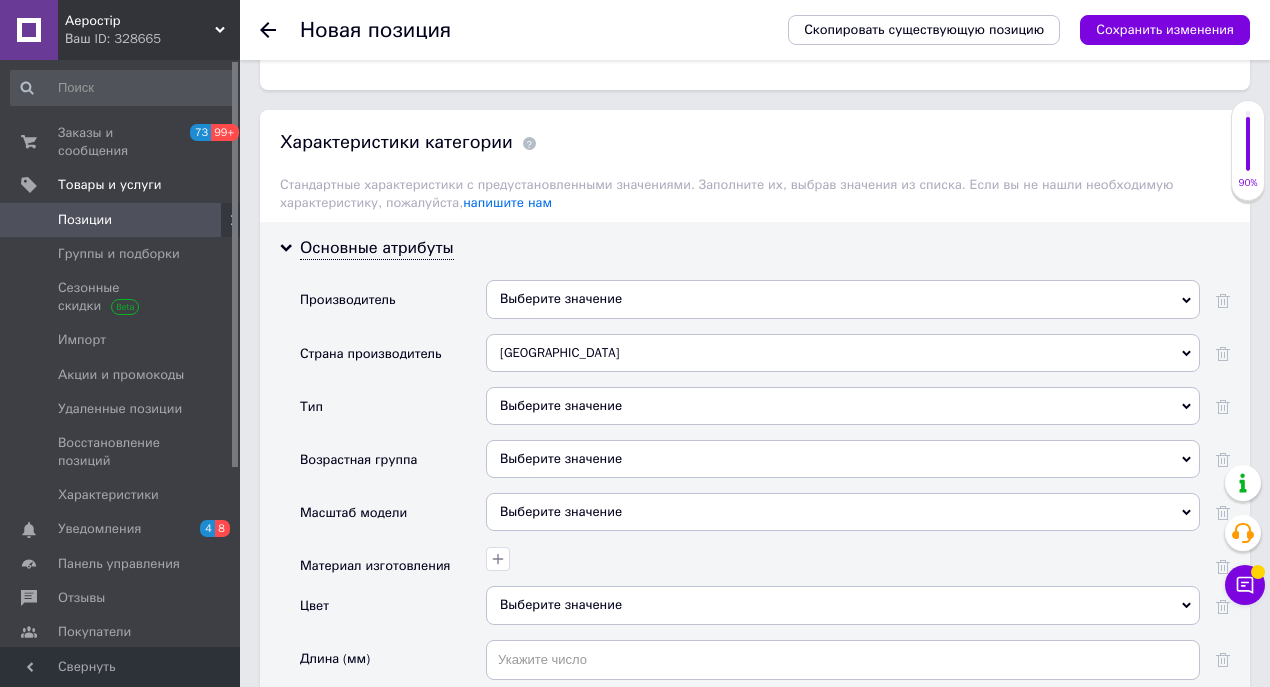 scroll, scrollTop: 1915, scrollLeft: 0, axis: vertical 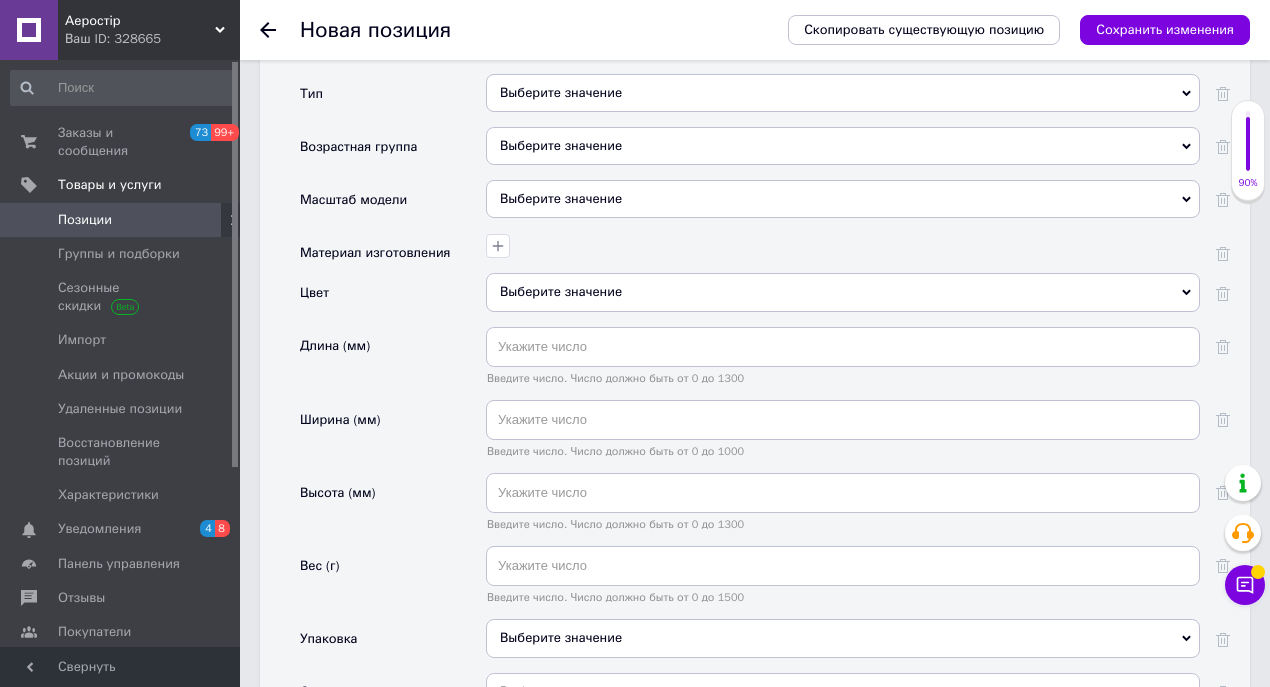 click on "Выберите значение" at bounding box center [843, 199] 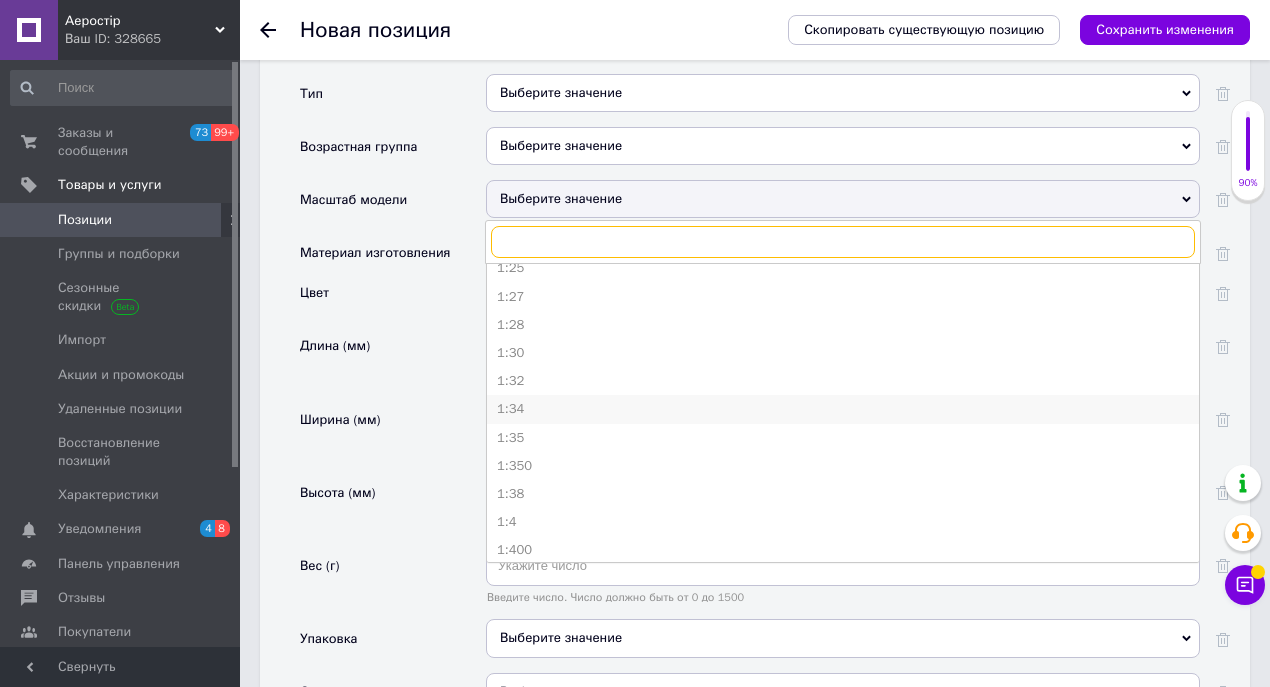 scroll, scrollTop: 466, scrollLeft: 0, axis: vertical 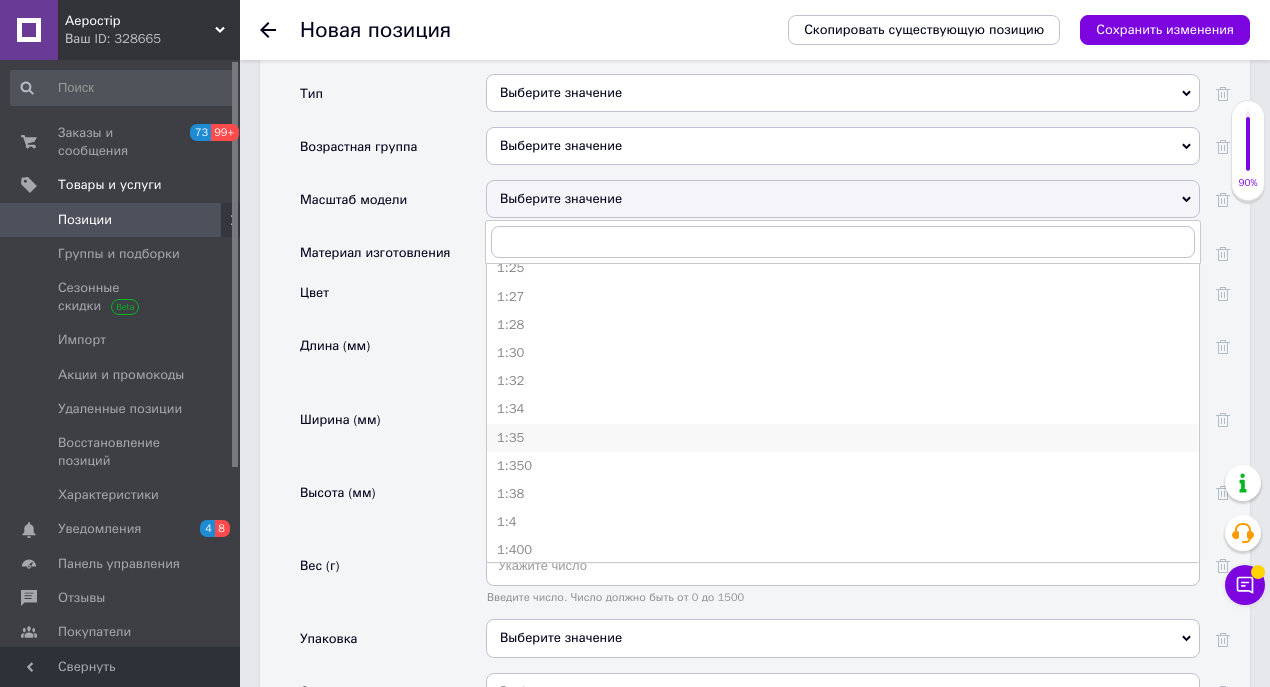 click on "1:35" at bounding box center [843, 438] 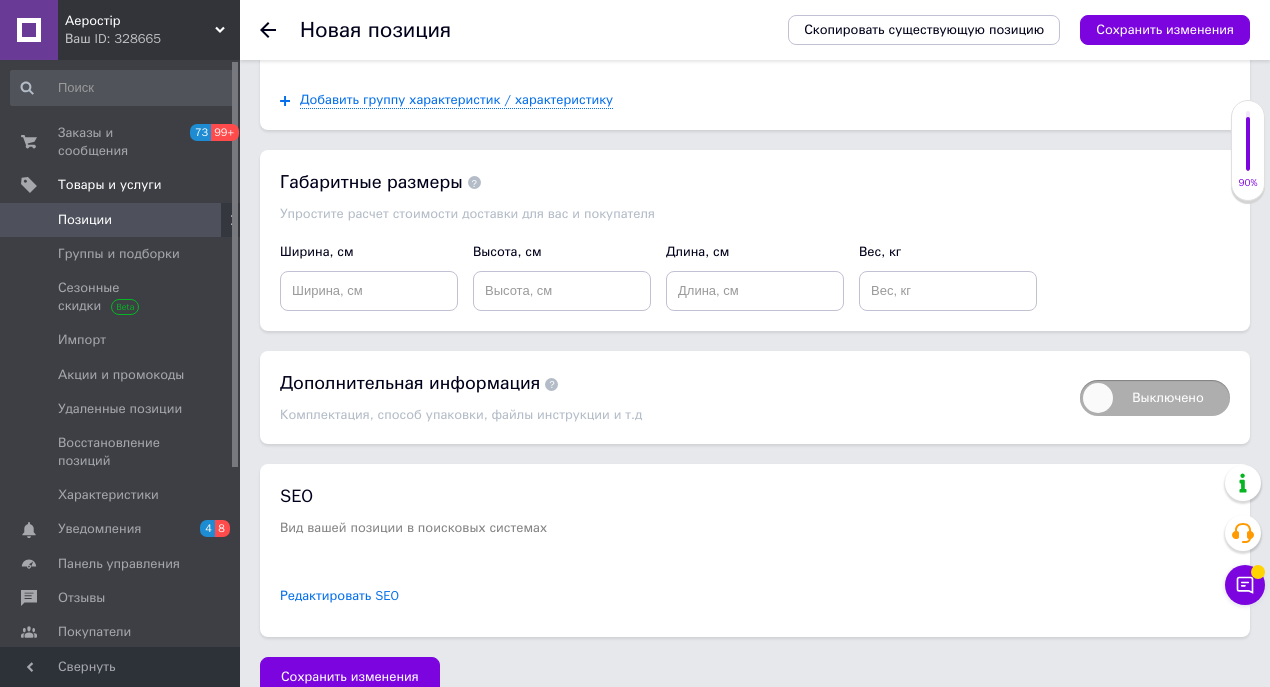 scroll, scrollTop: 2746, scrollLeft: 0, axis: vertical 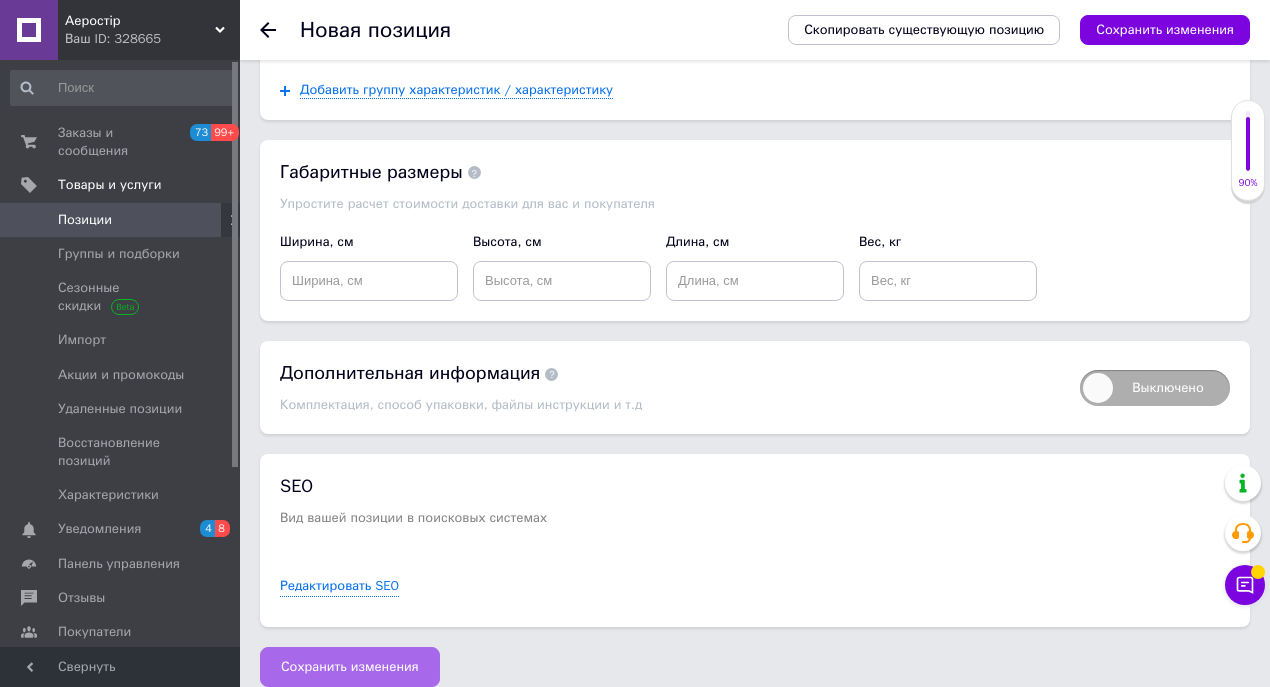 click on "Сохранить изменения" at bounding box center (350, 667) 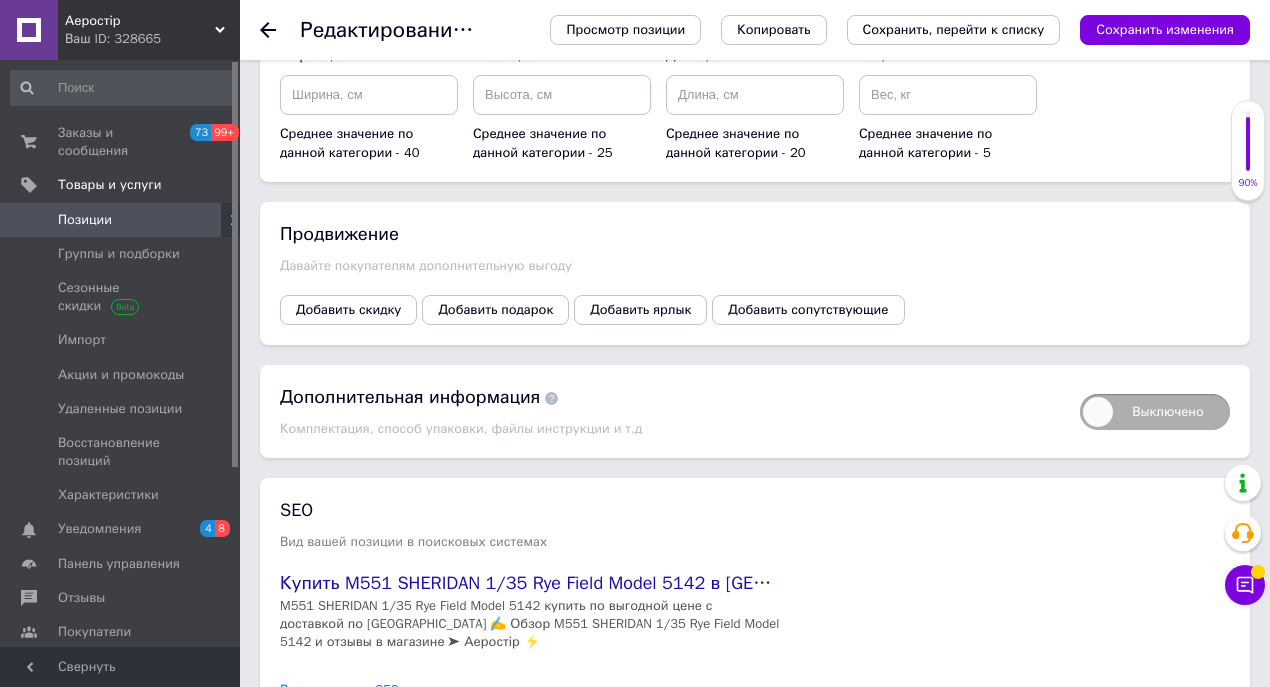 scroll, scrollTop: 2222, scrollLeft: 0, axis: vertical 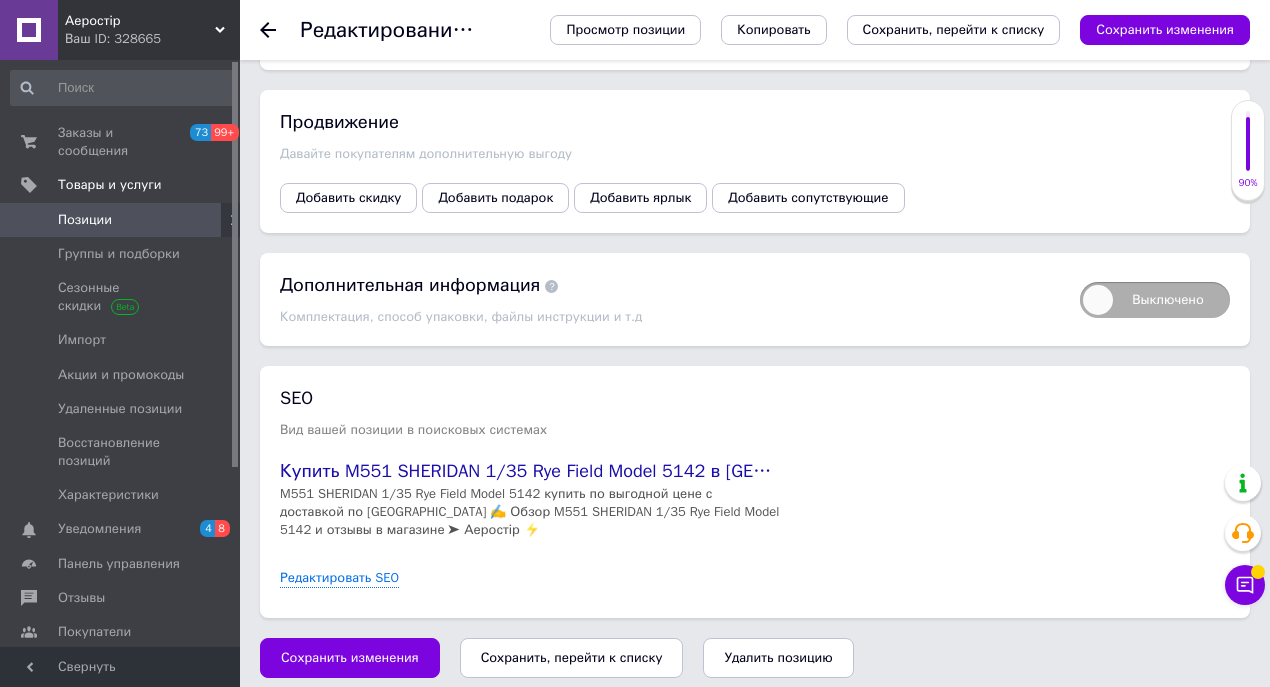 click on "Сохранить изменения" at bounding box center (350, 658) 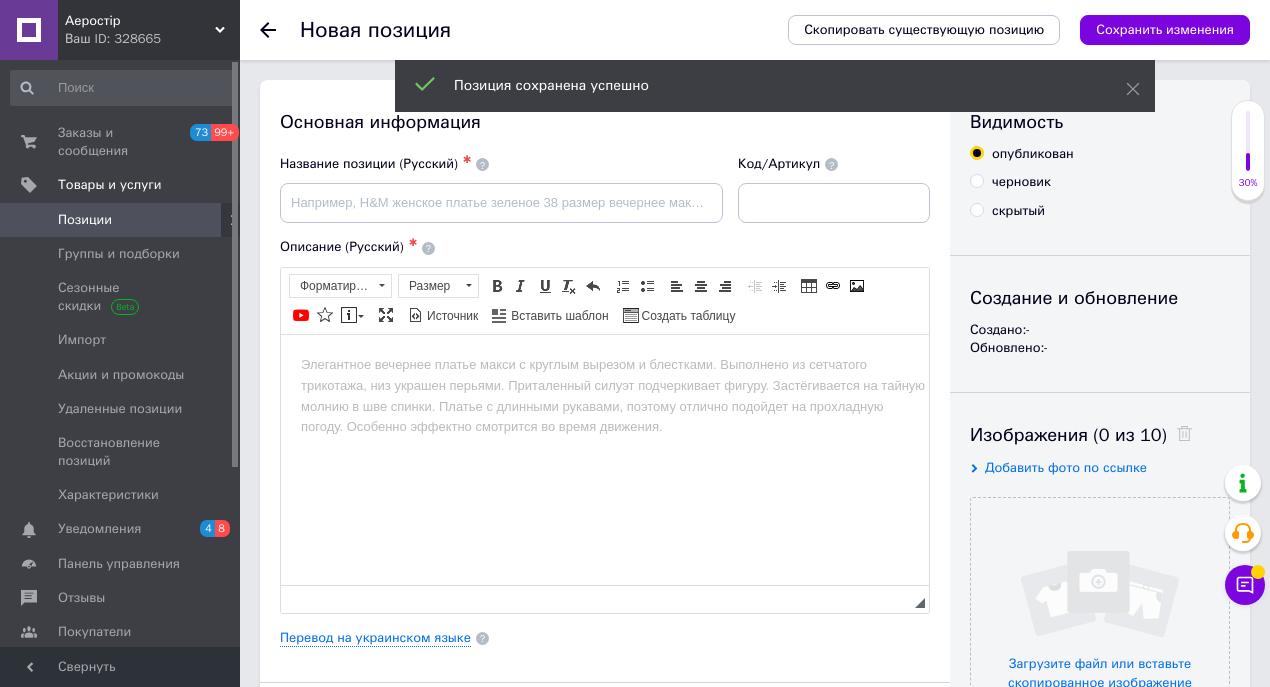 scroll, scrollTop: 0, scrollLeft: 0, axis: both 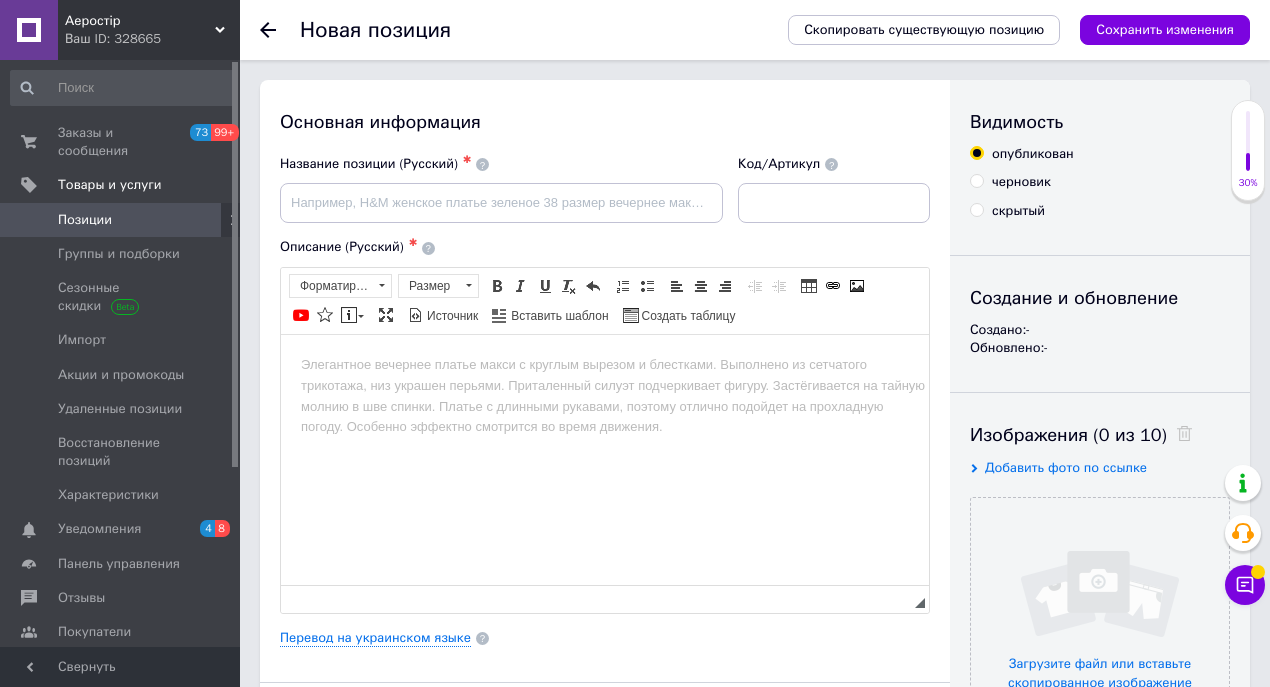 click at bounding box center (605, 364) 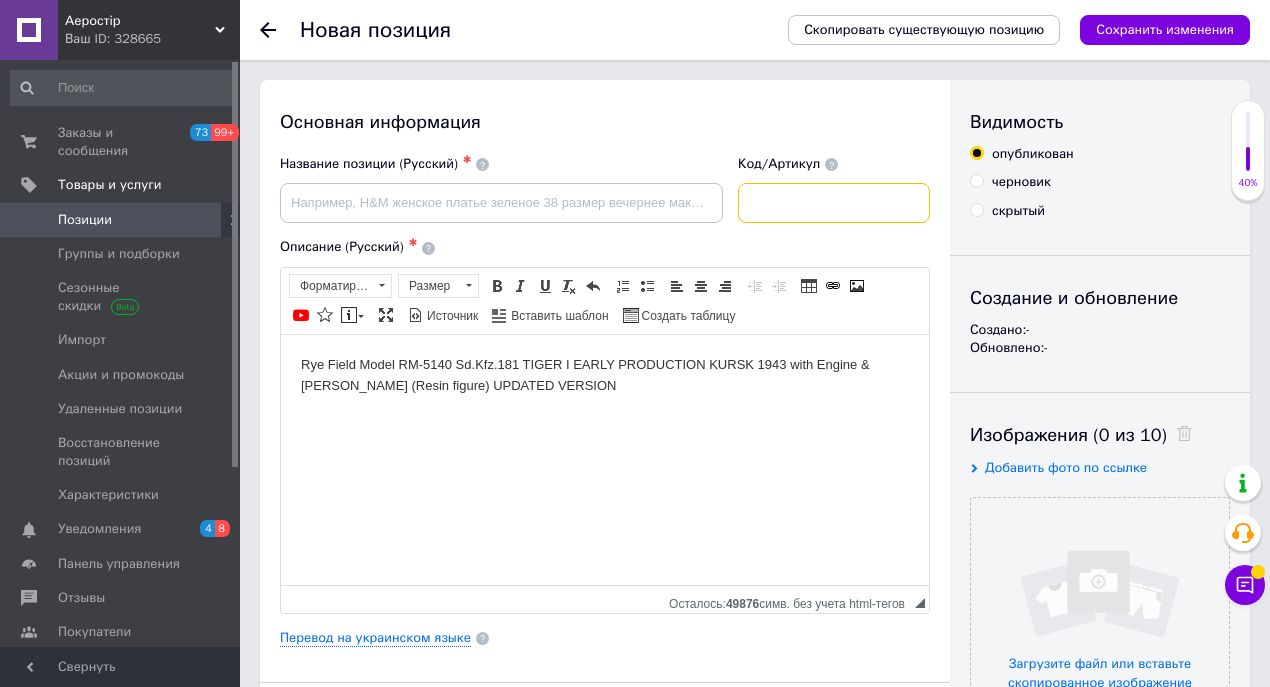click at bounding box center (834, 203) 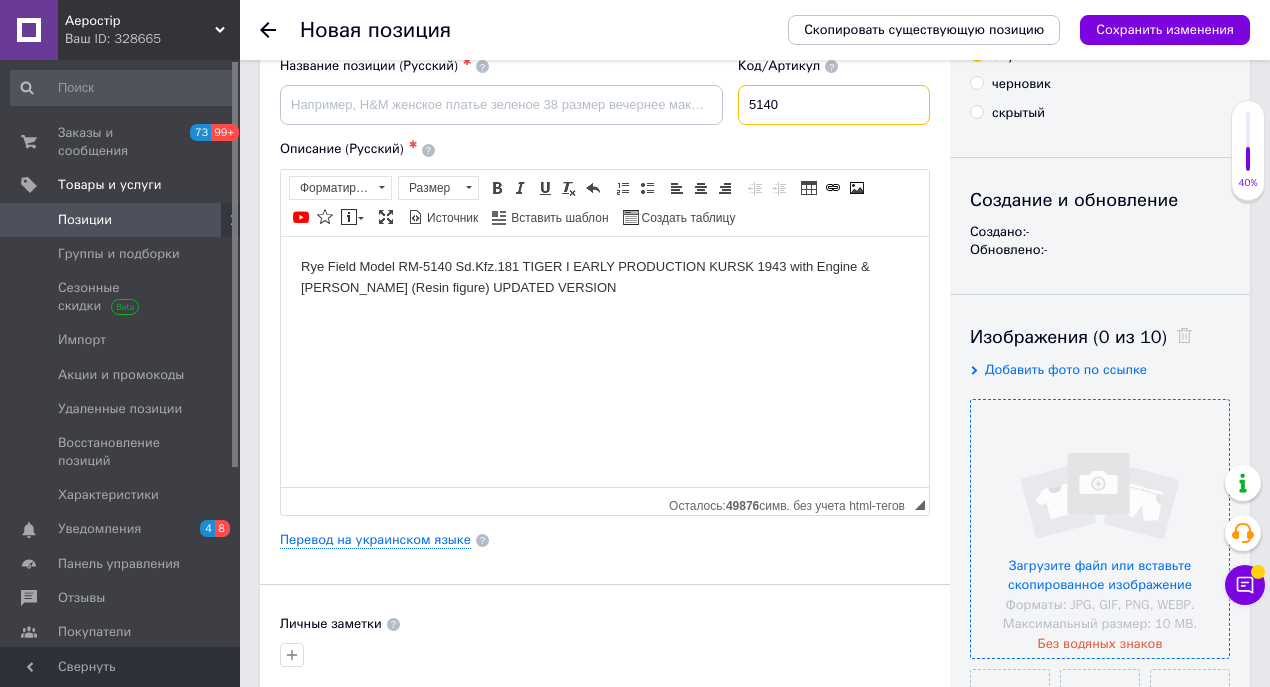scroll, scrollTop: 200, scrollLeft: 0, axis: vertical 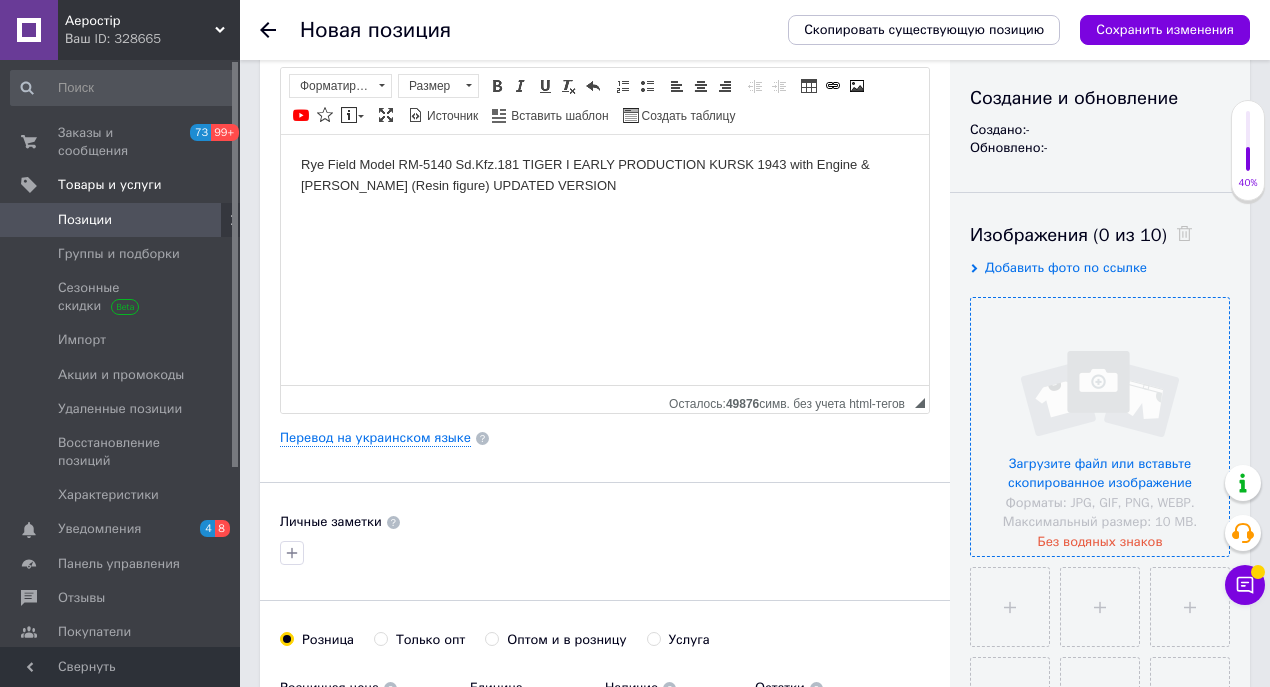 type on "5140" 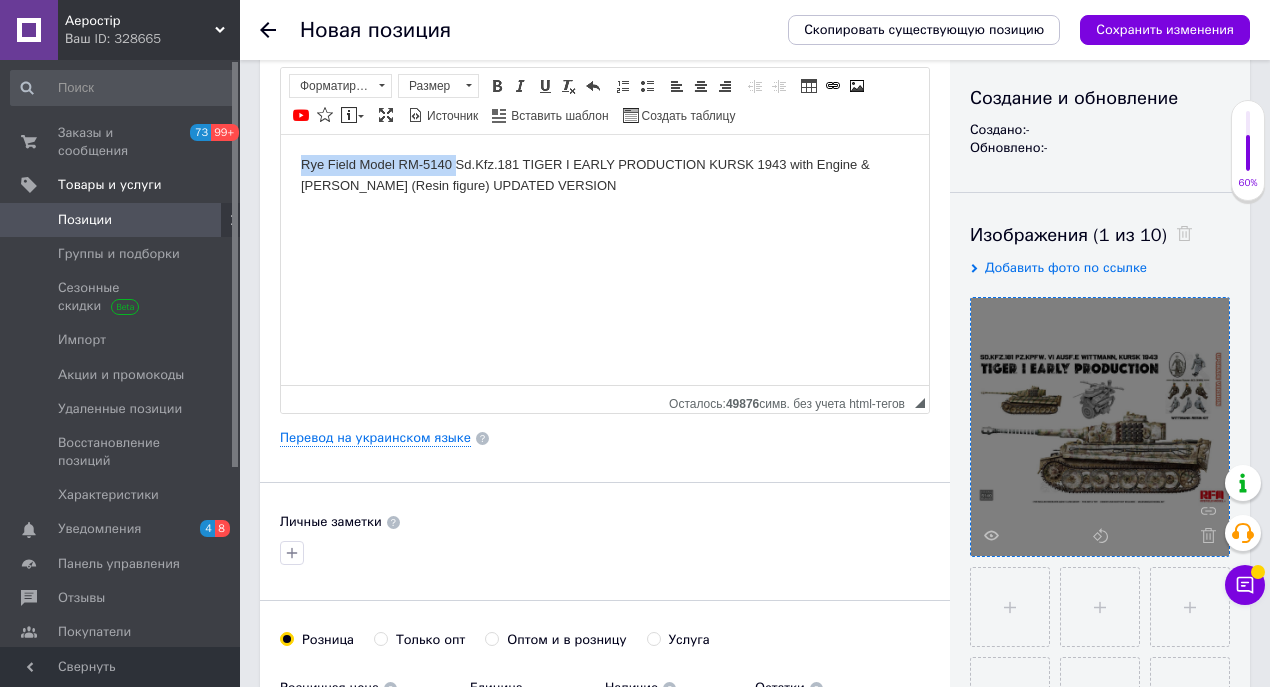 drag, startPoint x: 299, startPoint y: 161, endPoint x: 458, endPoint y: 143, distance: 160.01562 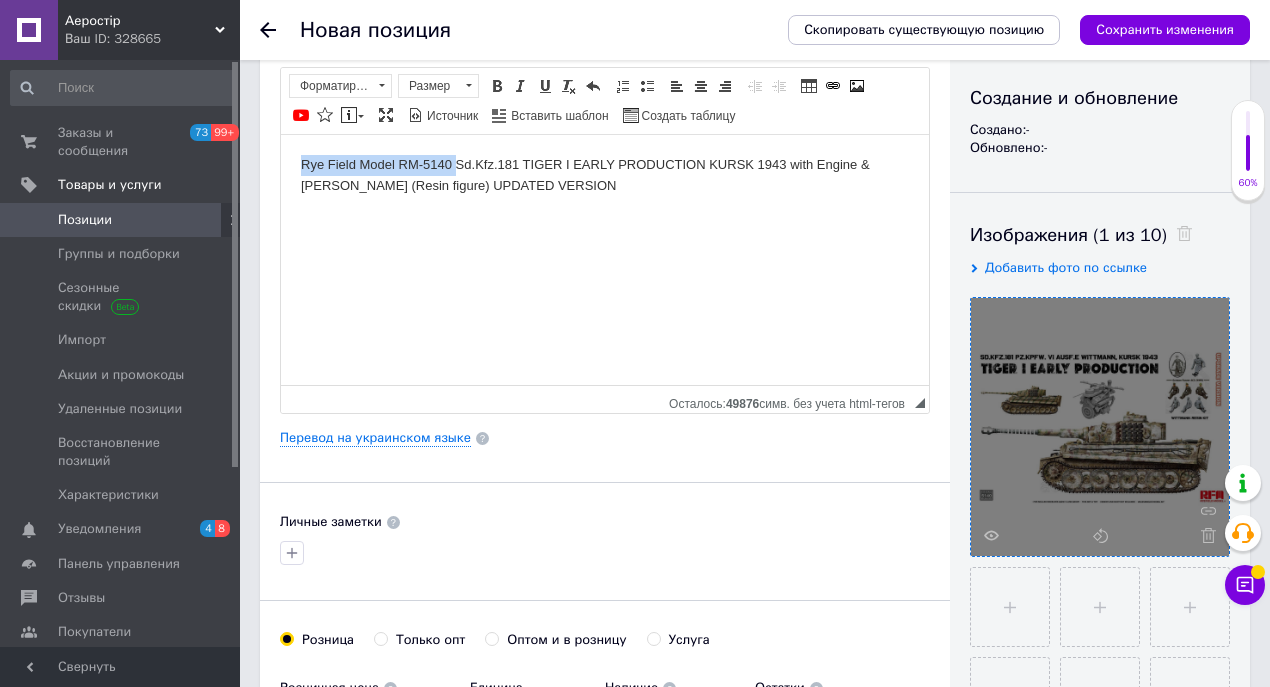 click on "Rye Field Model RM-5140 Sd.Kfz.181 TIGER I EARLY PRODUCTION KURSK 1943 with Engine & [PERSON_NAME] (Resin figure) UPDATED VERSION" at bounding box center (605, 175) 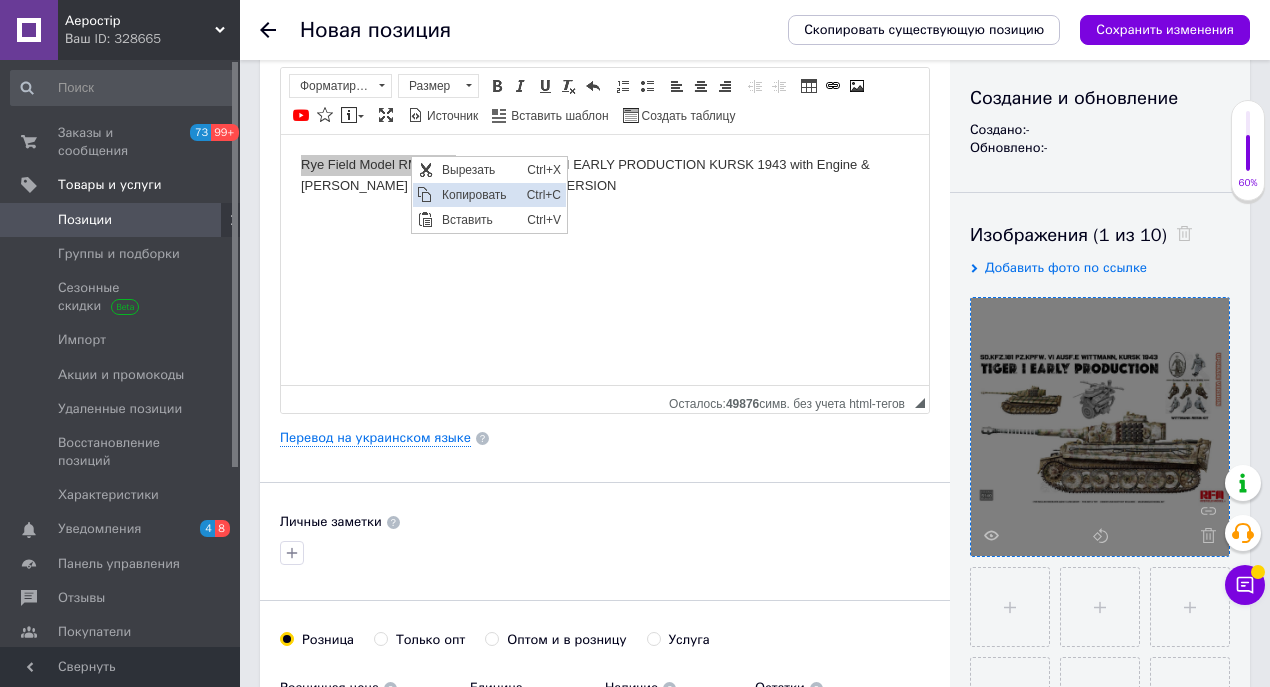 scroll, scrollTop: 0, scrollLeft: 0, axis: both 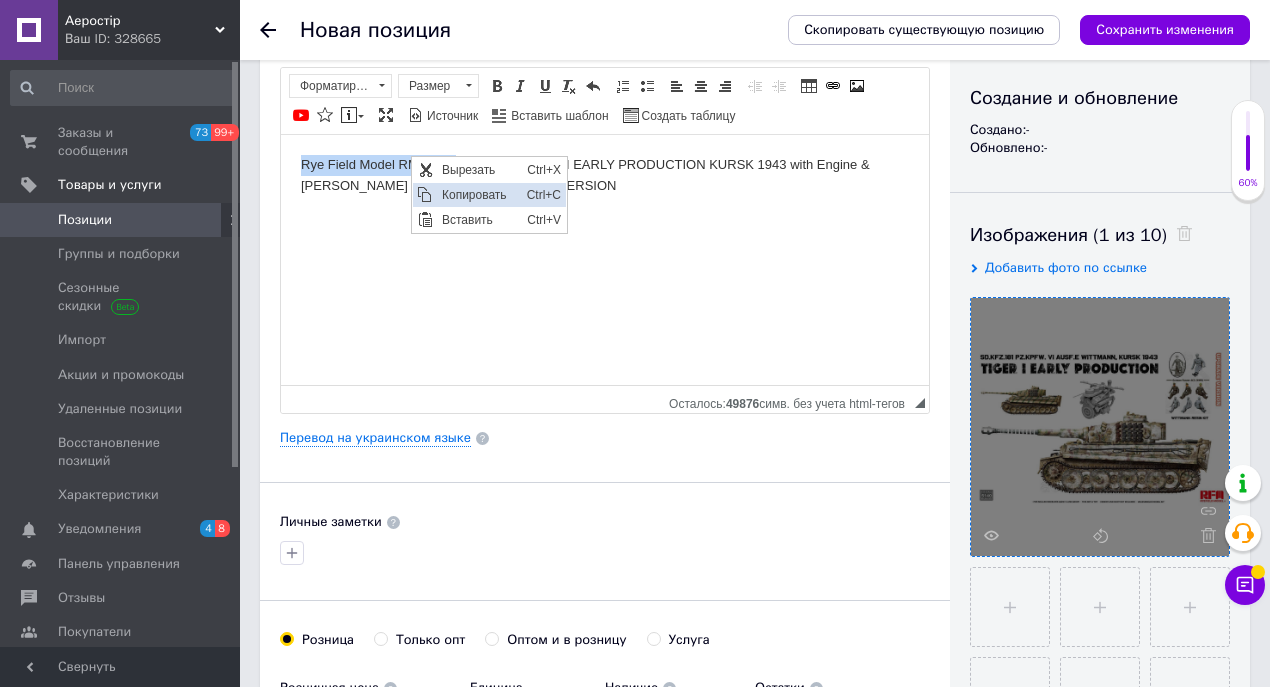 copy on "Rye Field Model RM-5140" 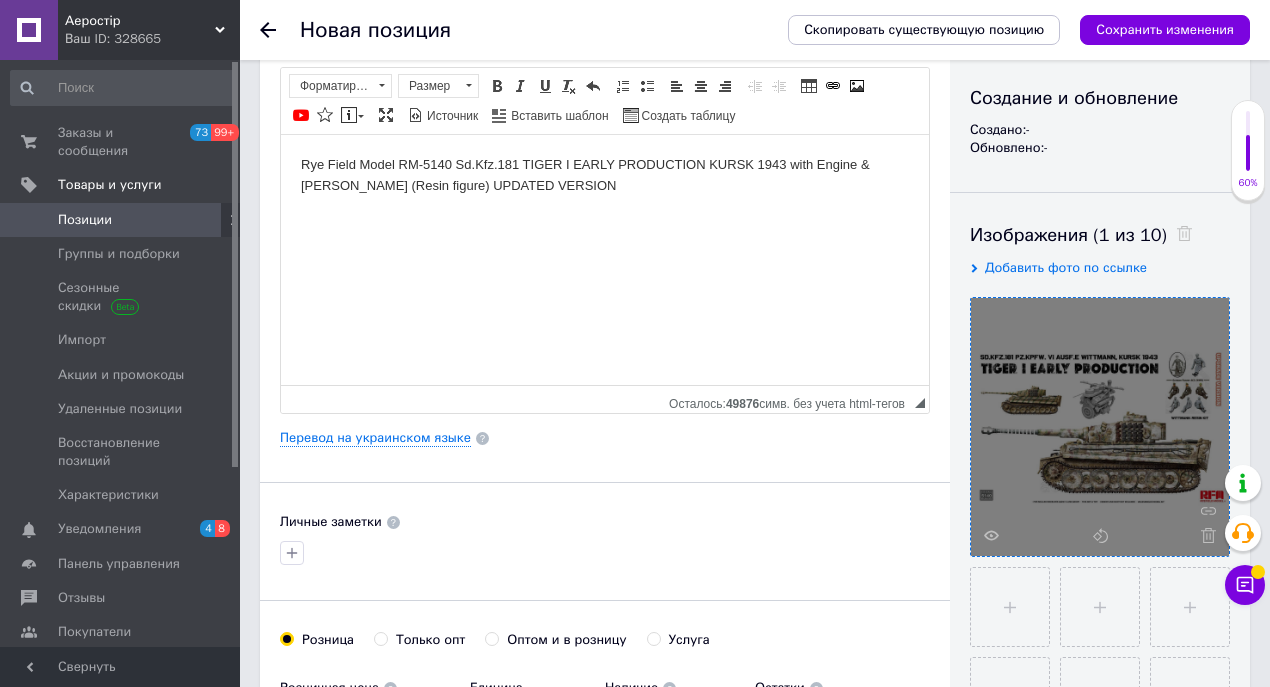click on "Rye Field Model RM-5140 Sd.Kfz.181 TIGER I EARLY PRODUCTION KURSK 1943 with Engine & [PERSON_NAME] (Resin figure) UPDATED VERSION" at bounding box center (605, 175) 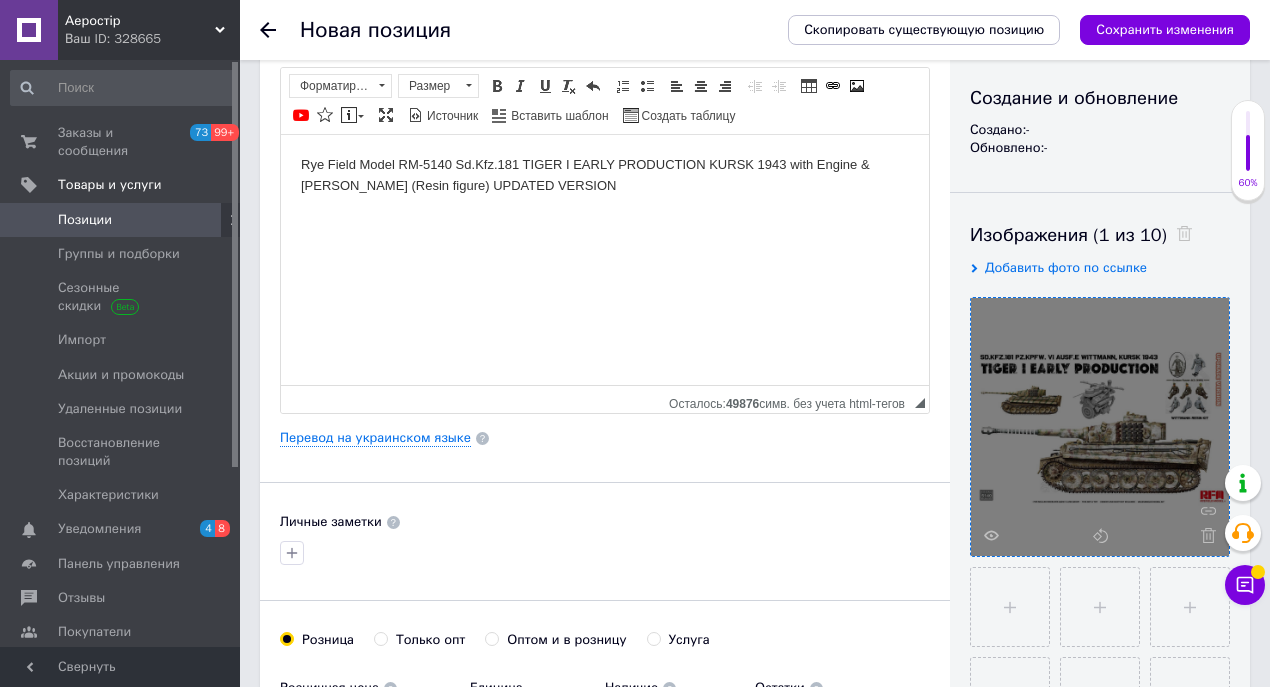 type 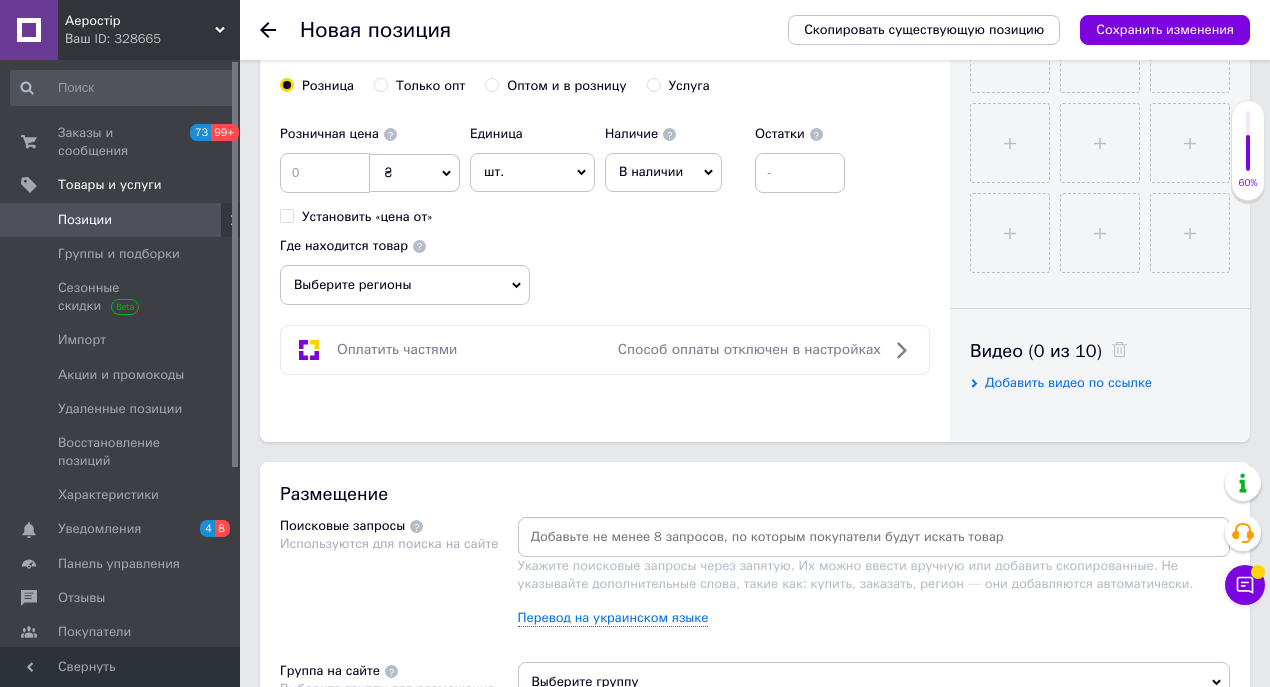 scroll, scrollTop: 800, scrollLeft: 0, axis: vertical 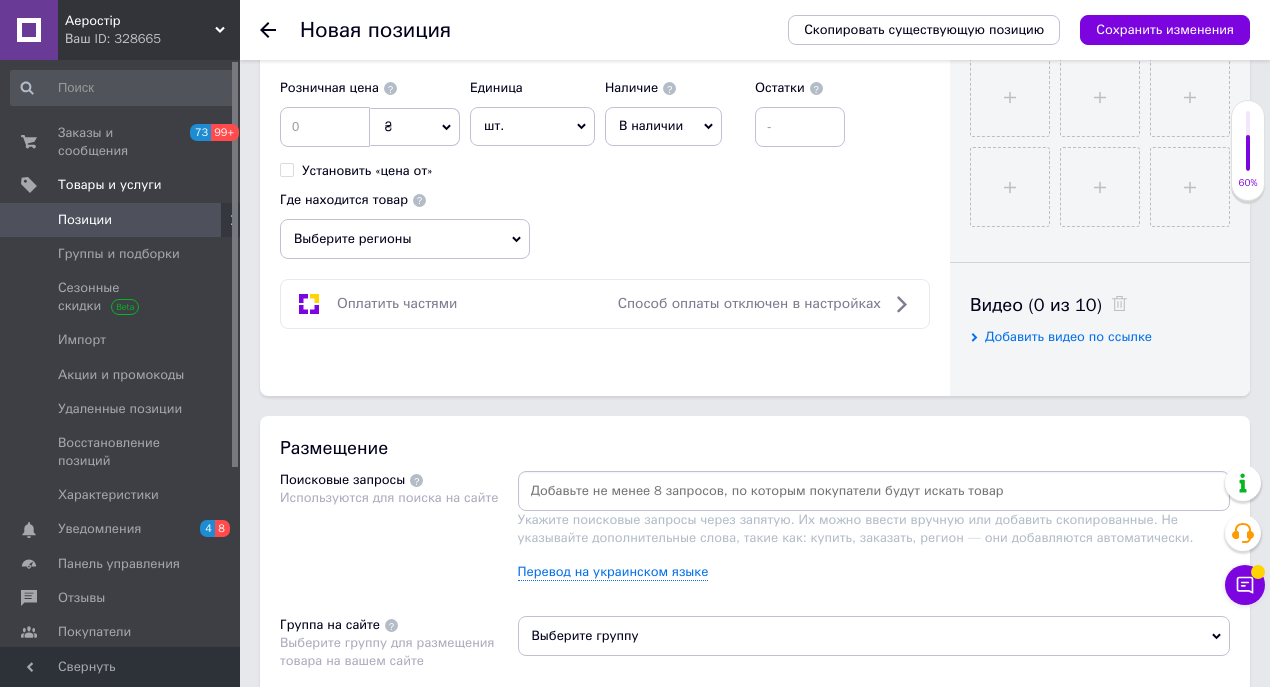 drag, startPoint x: 538, startPoint y: 491, endPoint x: 625, endPoint y: 480, distance: 87.69264 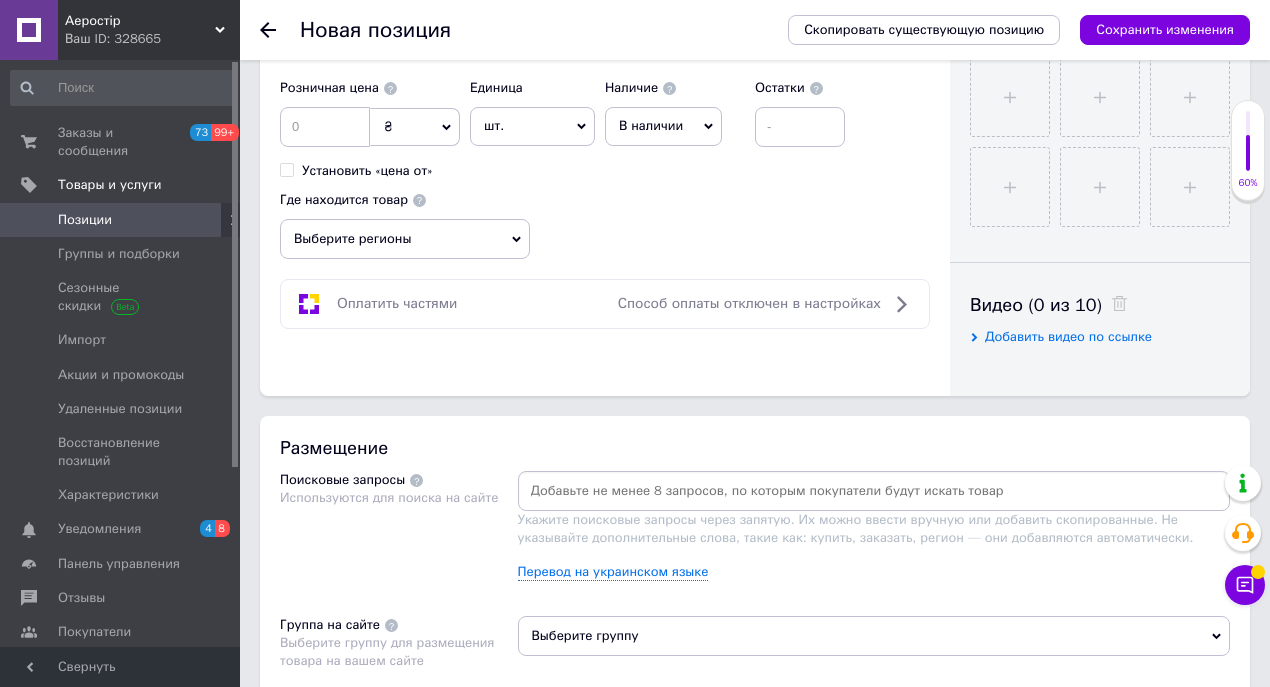 type on "Rye Field Model RM-5140" 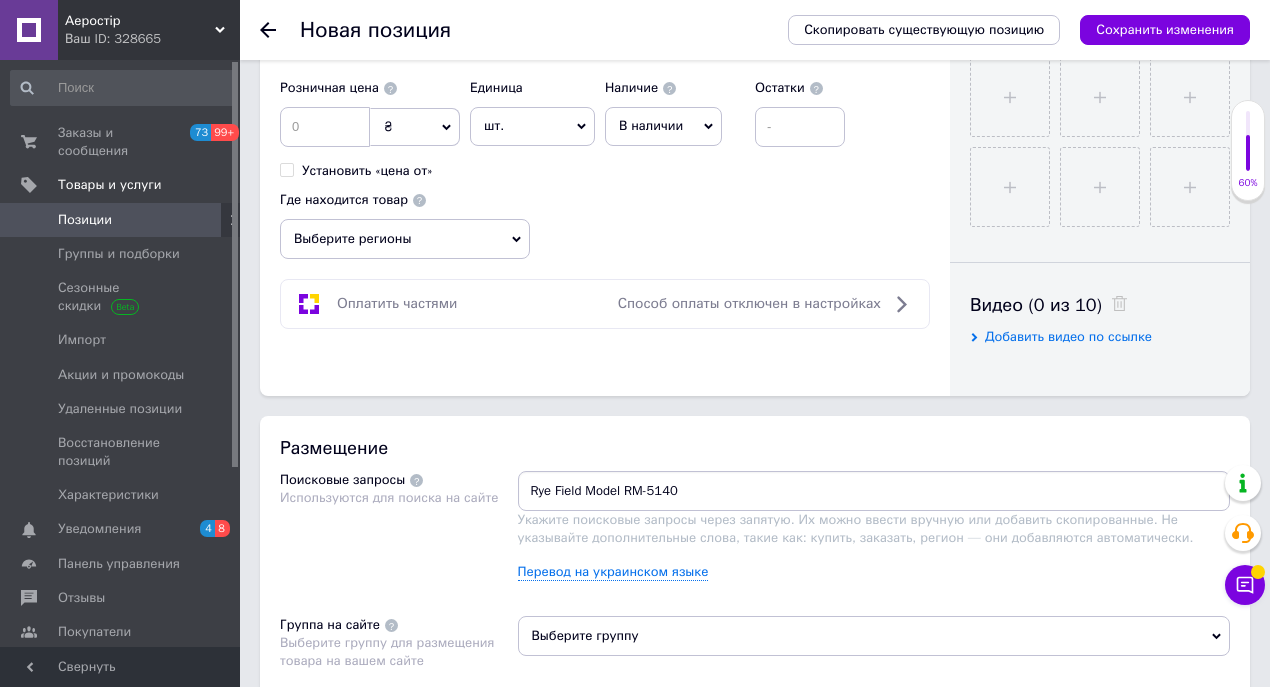 type 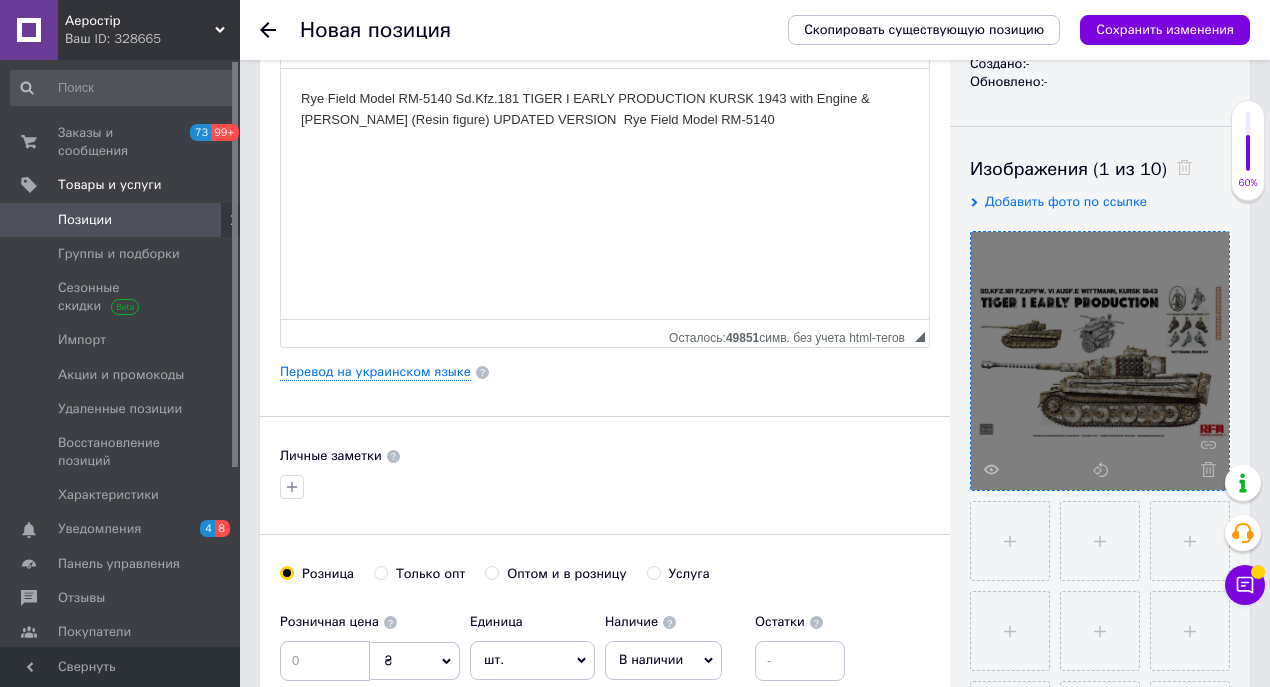 scroll, scrollTop: 0, scrollLeft: 0, axis: both 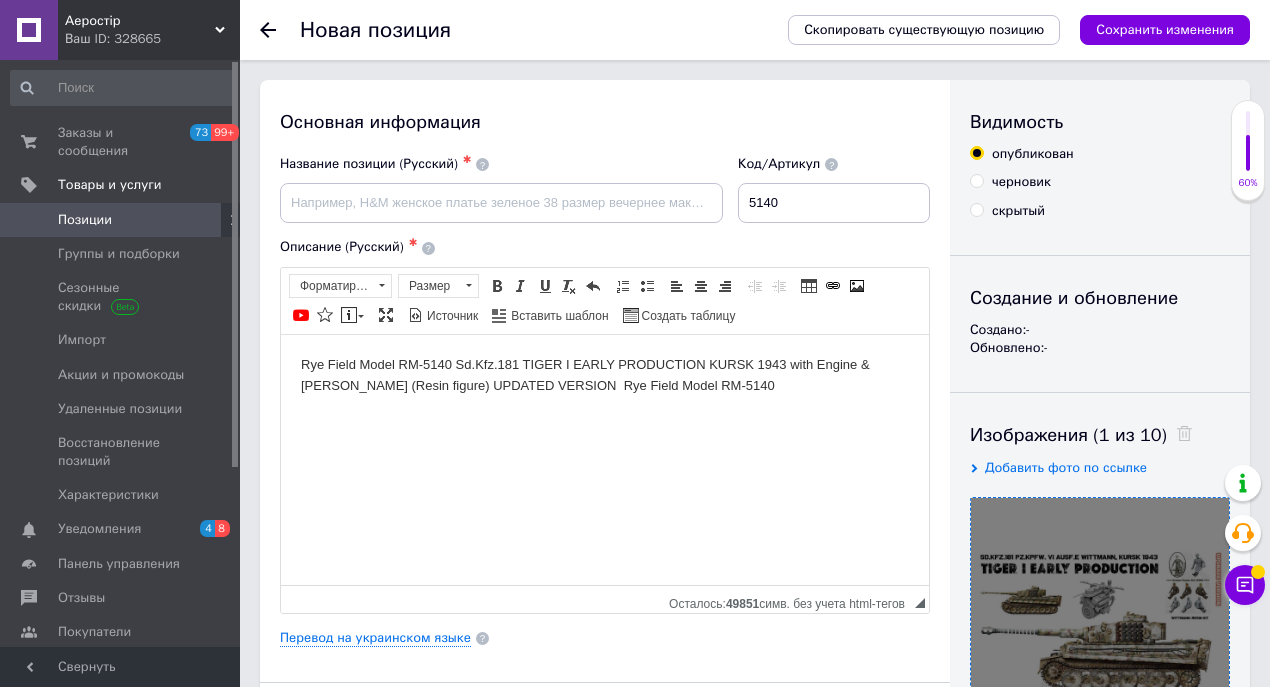 click on "Rye Field Model RM-5140 Sd.Kfz.181 TIGER I EARLY PRODUCTION KURSK 1943 with Engine & [PERSON_NAME] (Resin figure) UPDATED VERSION  Rye Field Model RM-5140" at bounding box center [605, 375] 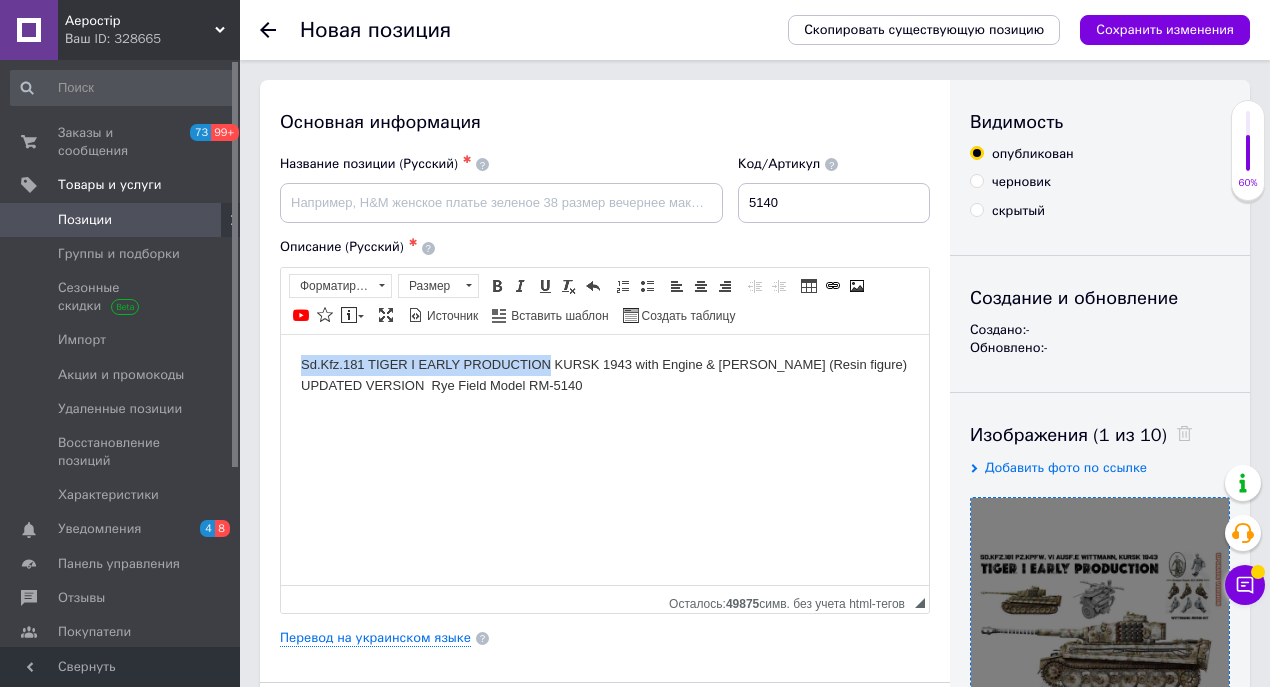 drag, startPoint x: 302, startPoint y: 360, endPoint x: 547, endPoint y: 353, distance: 245.09998 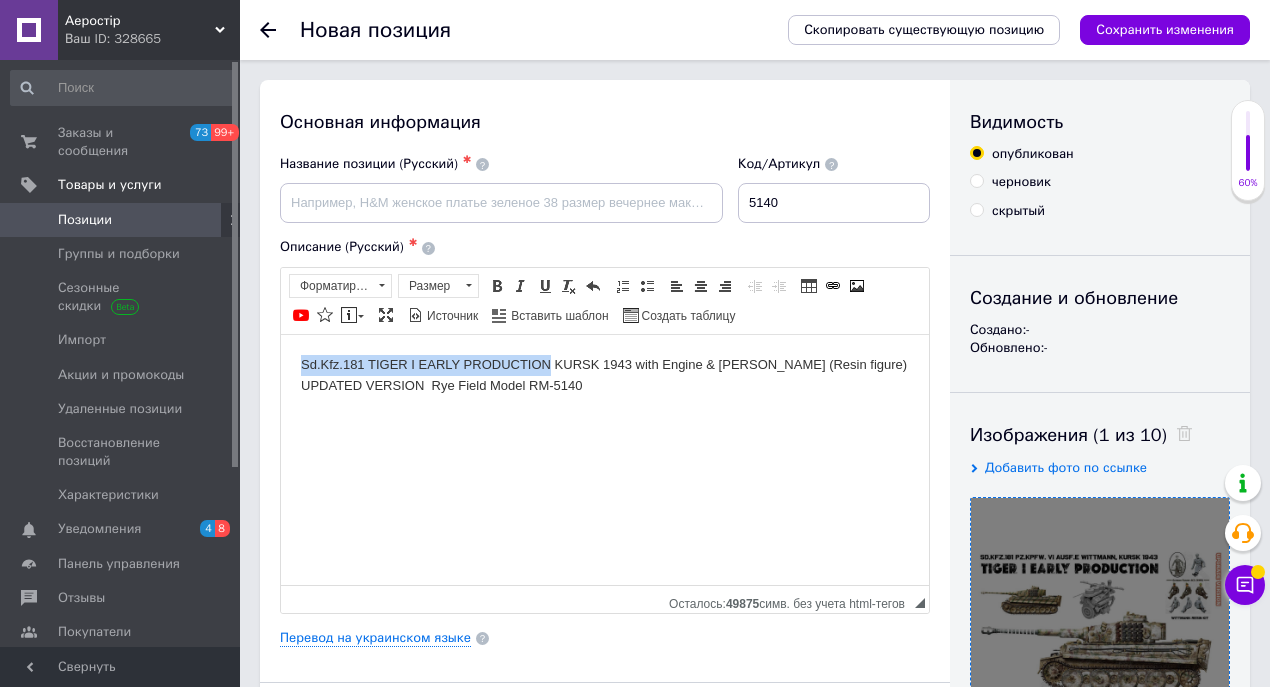 click on "Sd.Kfz.181 TIGER I EARLY PRODUCTION KURSK 1943 with Engine & [PERSON_NAME] (Resin figure) UPDATED VERSION  Rye Field Model RM-5140" at bounding box center (605, 375) 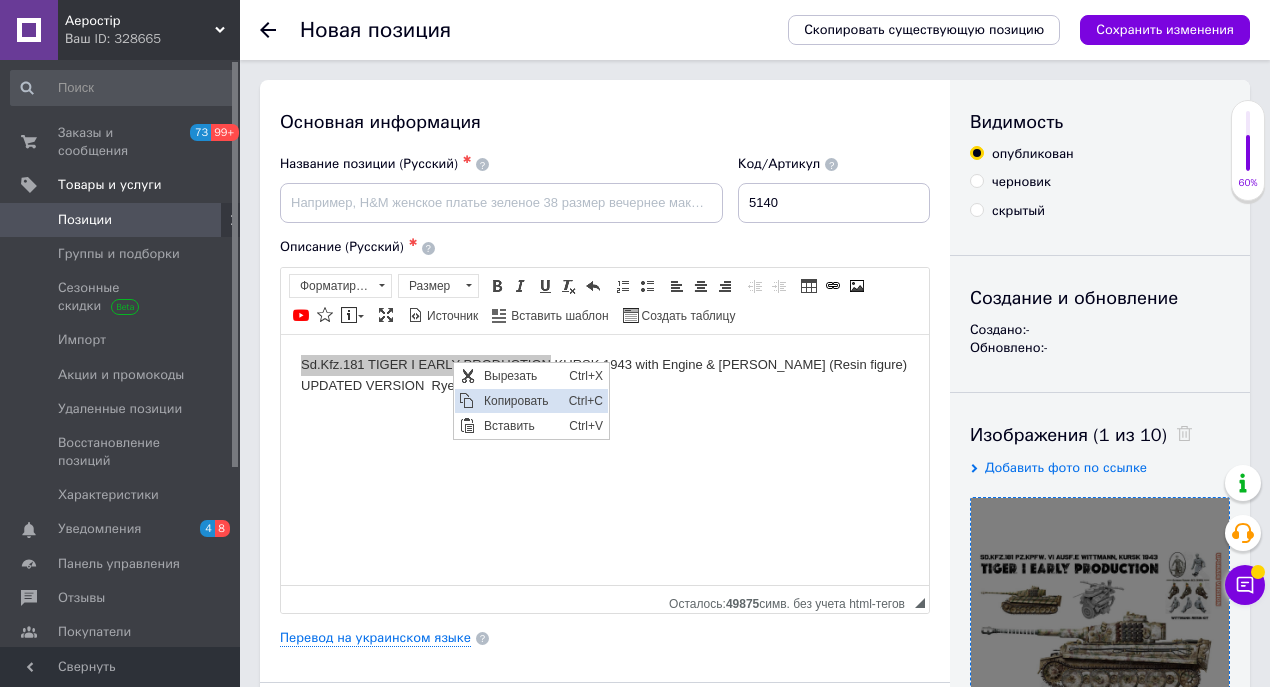 click on "Копировать" at bounding box center [520, 400] 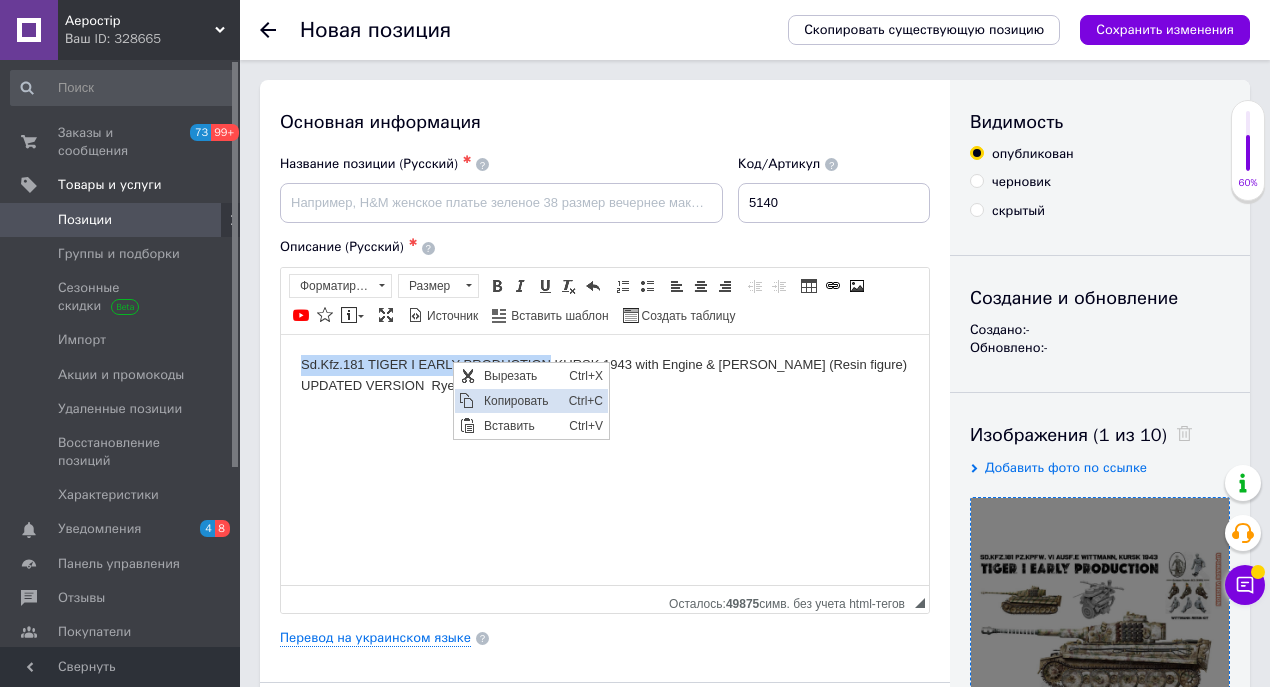 copy on "Sd.Kfz.181 TIGER I EARLY PRODUCTION" 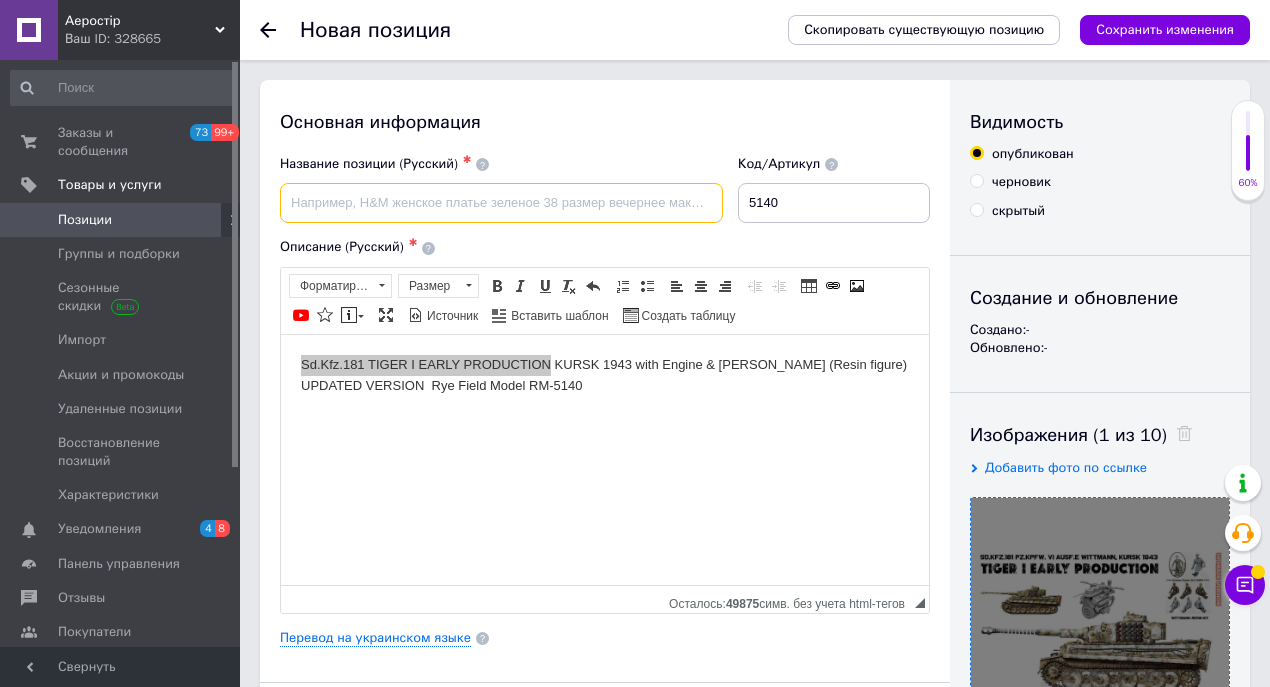 click at bounding box center [501, 203] 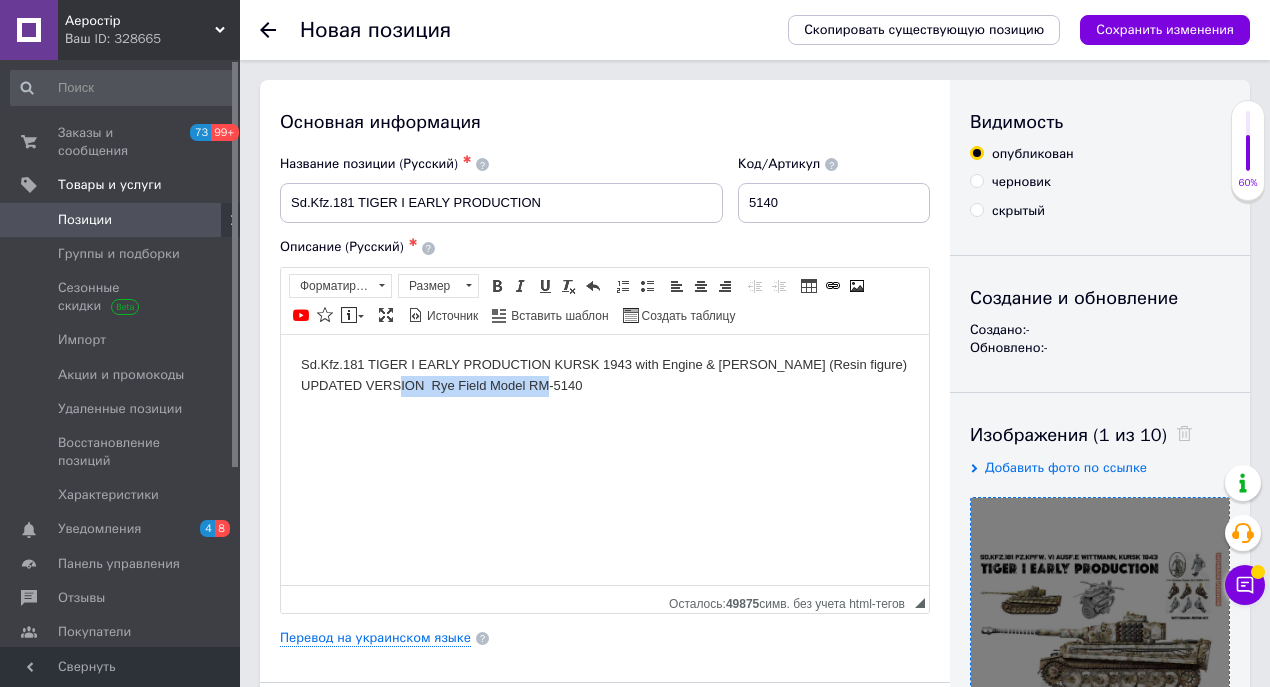 drag, startPoint x: 431, startPoint y: 384, endPoint x: 591, endPoint y: 382, distance: 160.0125 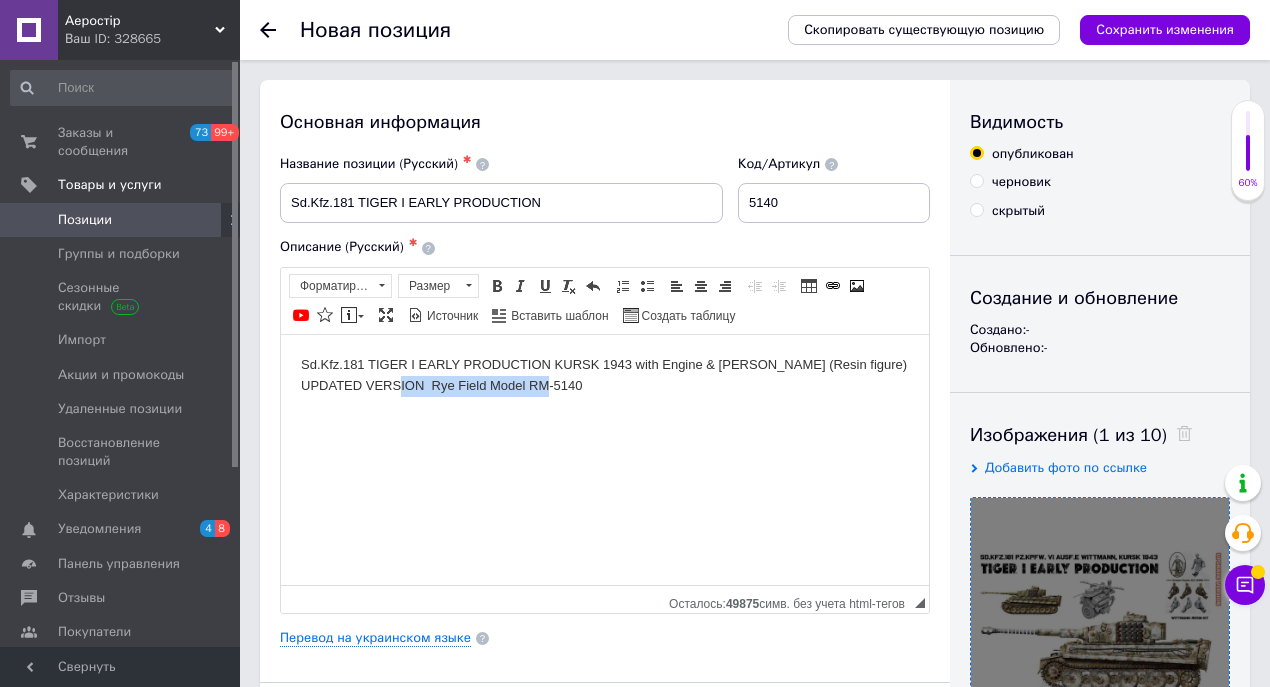 click on "Sd.Kfz.181 TIGER I EARLY PRODUCTION KURSK 1943 with Engine & [PERSON_NAME] (Resin figure) UPDATED VERSION  Rye Field Model RM-5140" at bounding box center (605, 375) 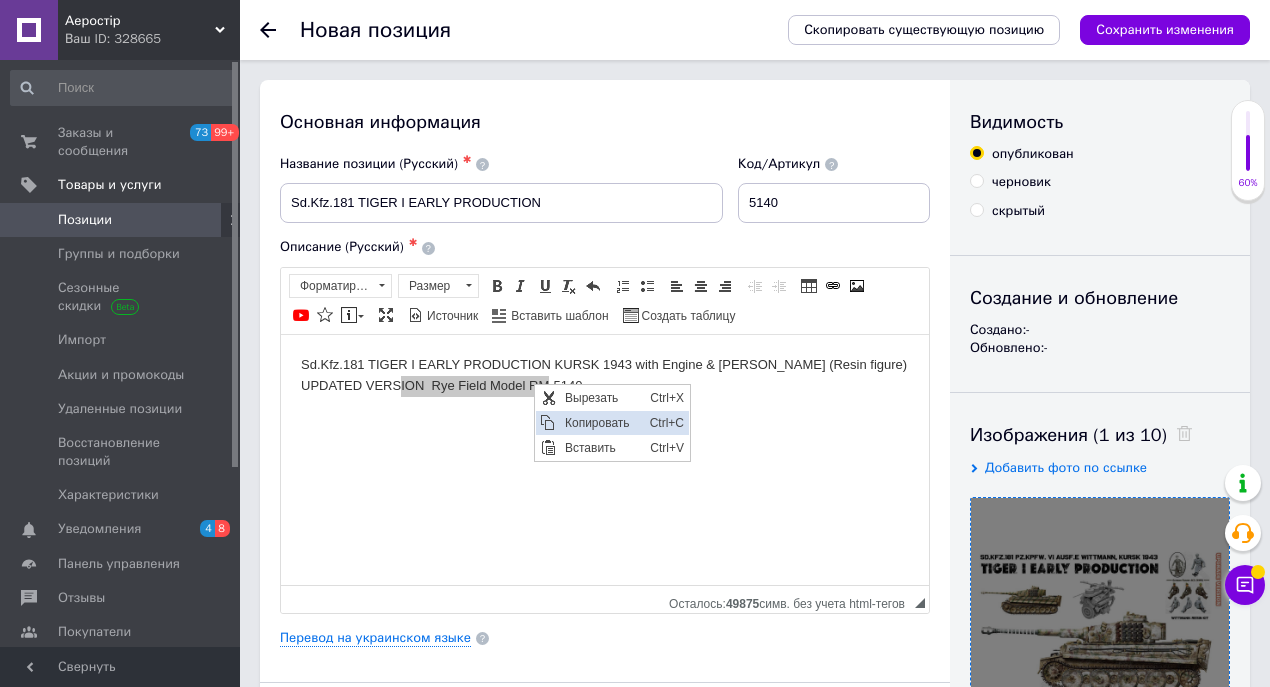 click on "Копировать" at bounding box center [601, 422] 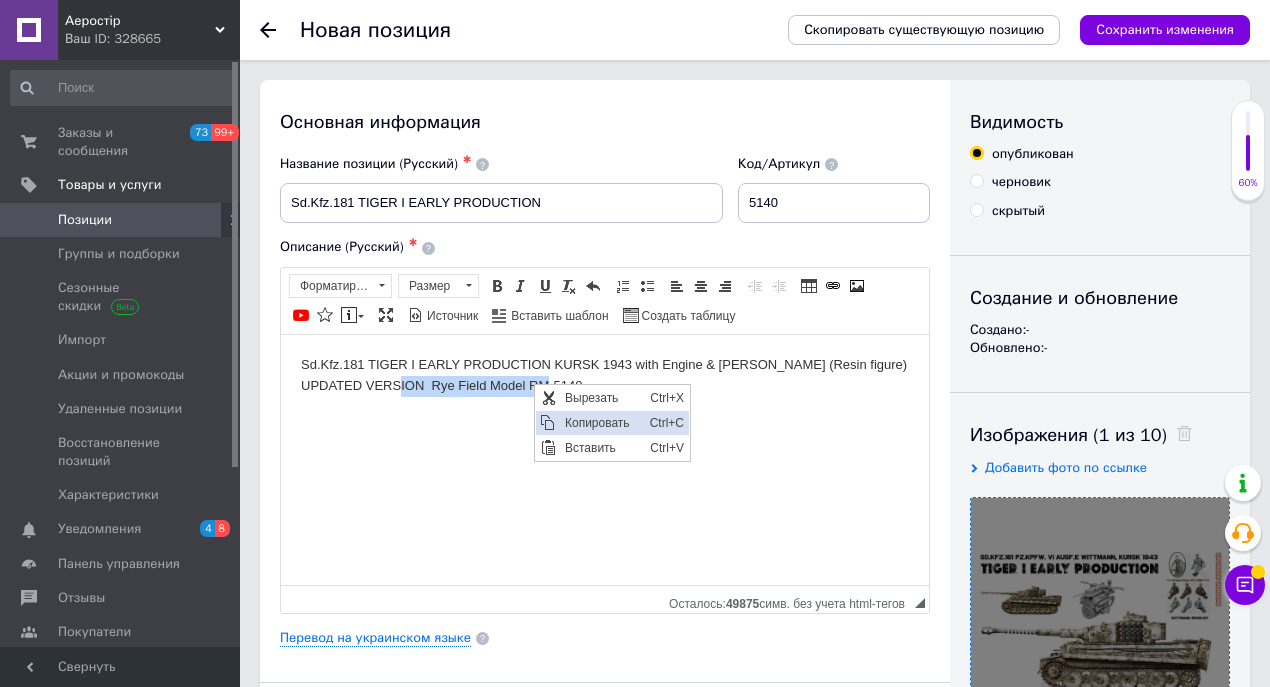 copy on "Rye Field Model RM-5140" 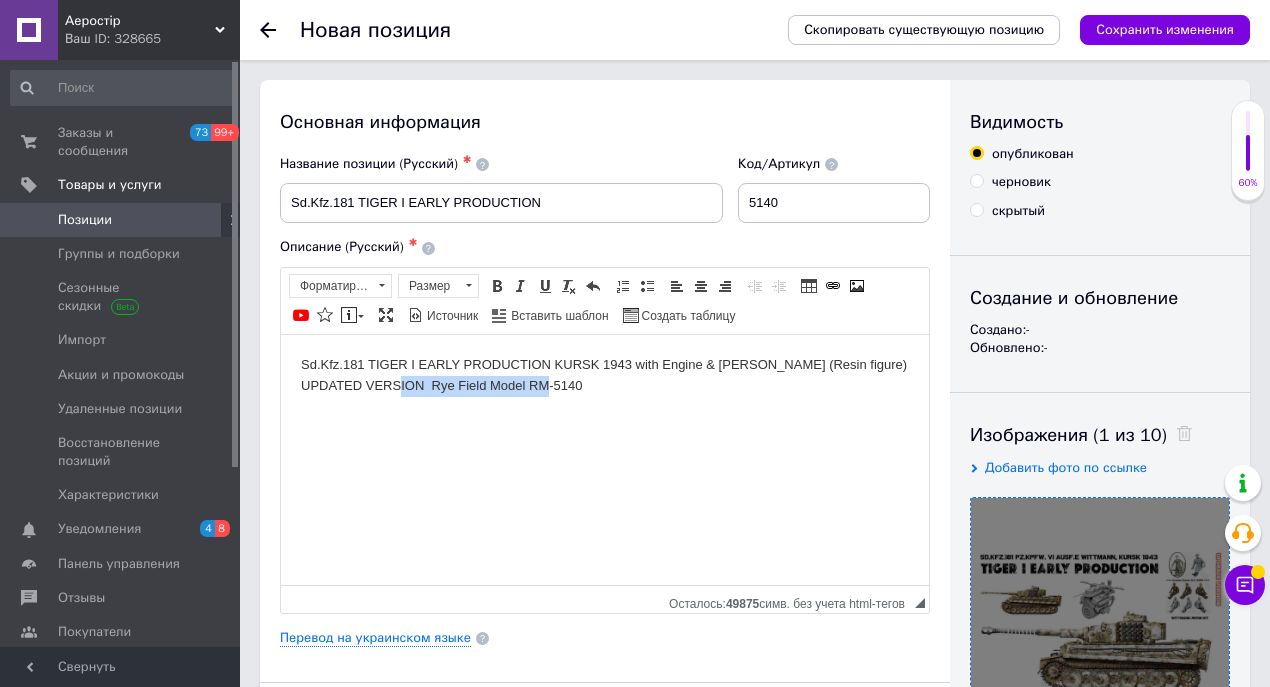 click on "Sd.Kfz.181 TIGER I EARLY PRODUCTION KURSK 1943 with Engine & [PERSON_NAME] (Resin figure) UPDATED VERSION  Rye Field Model RM-5140" at bounding box center [605, 375] 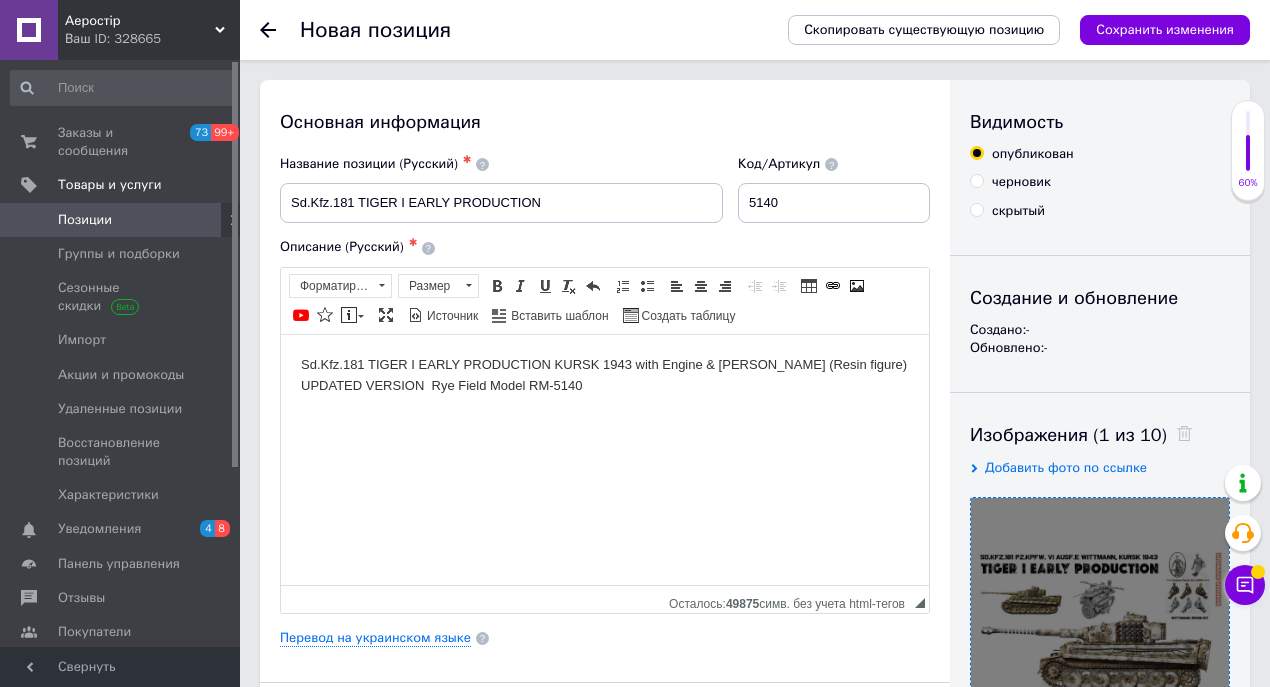 click on "Sd.Kfz.181 TIGER I EARLY PRODUCTION KURSK 1943 with Engine & [PERSON_NAME] (Resin figure) UPDATED VERSION  Rye Field Model RM-5140" at bounding box center (605, 375) 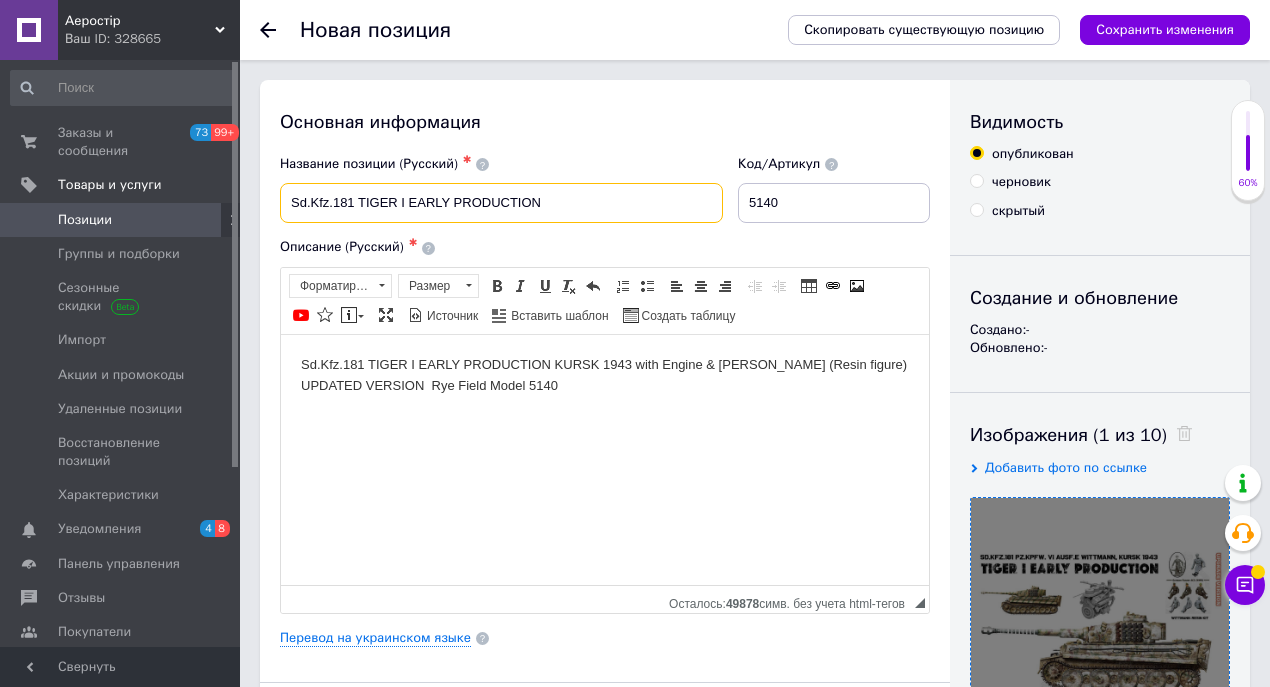 click on "Sd.Kfz.181 TIGER I EARLY PRODUCTION" at bounding box center (501, 203) 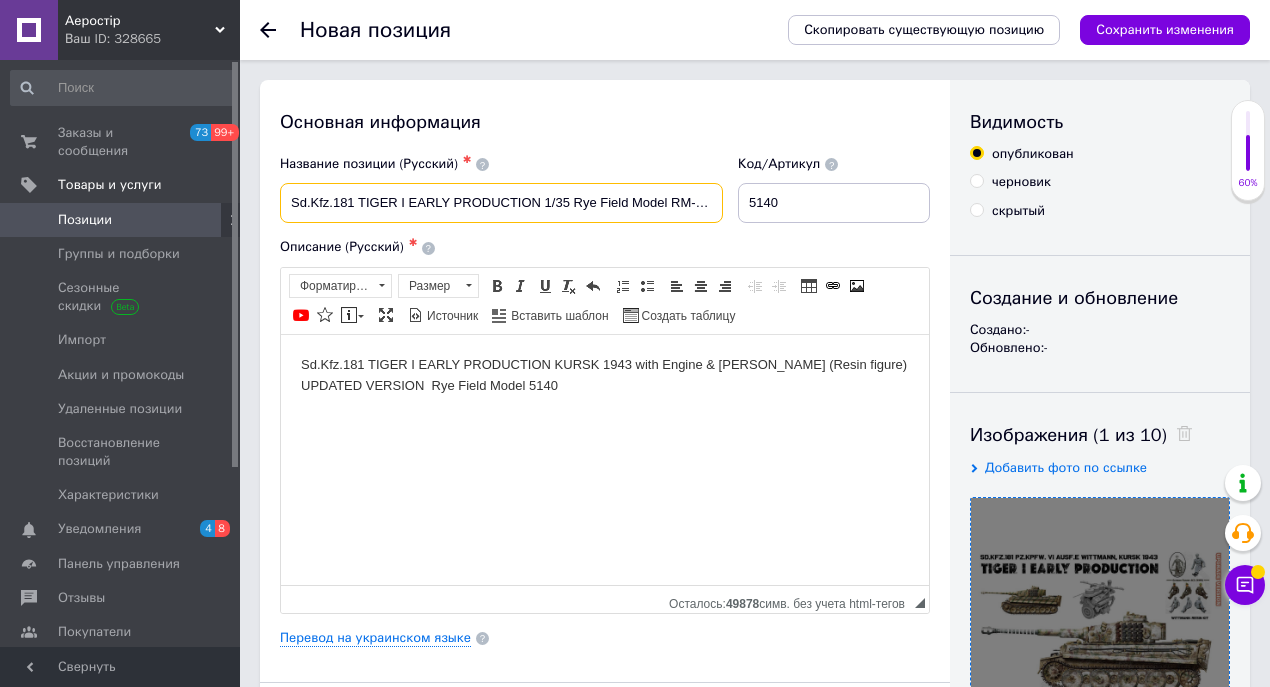 scroll, scrollTop: 0, scrollLeft: 6, axis: horizontal 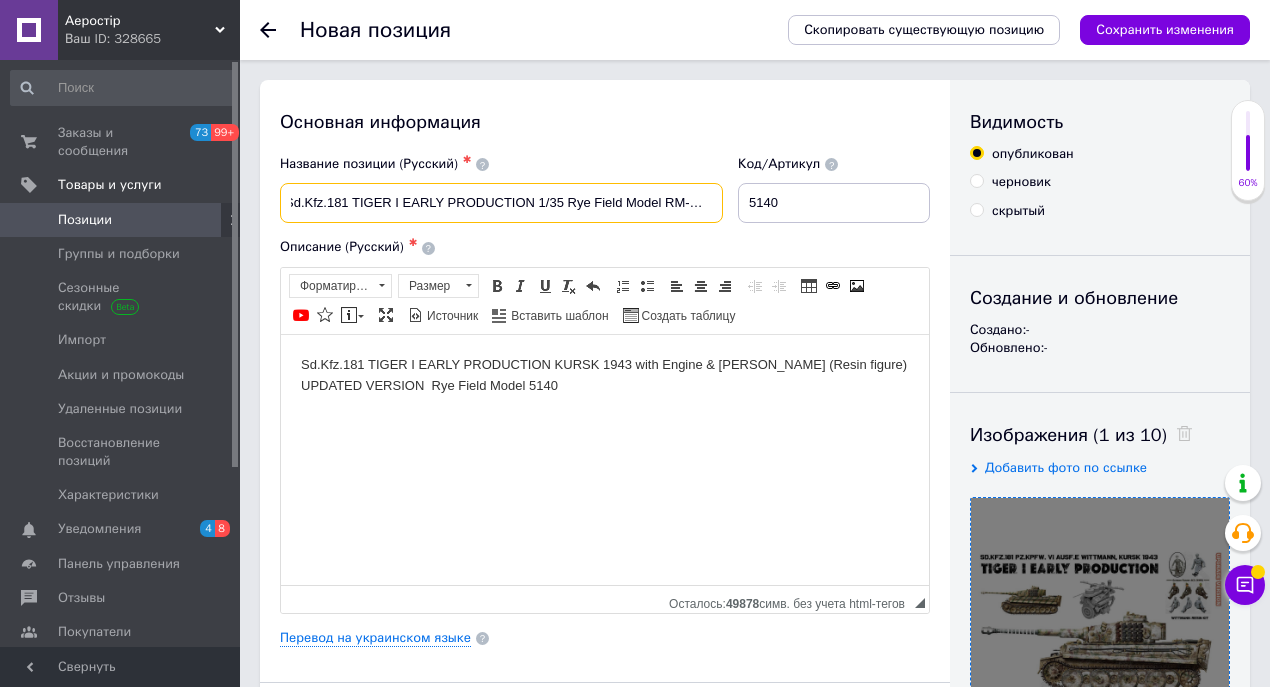 click on "Sd.Kfz.181 TIGER I EARLY PRODUCTION 1/35 Rye Field Model RM-5140" at bounding box center (501, 203) 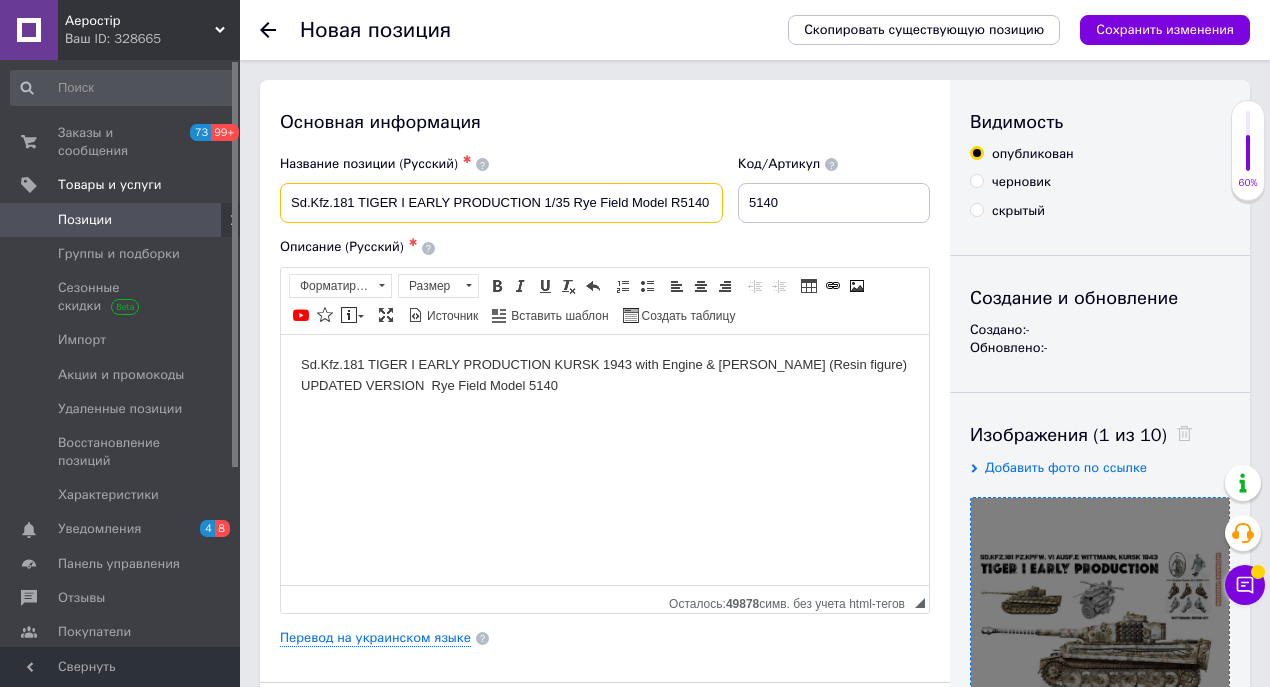 scroll, scrollTop: 0, scrollLeft: 0, axis: both 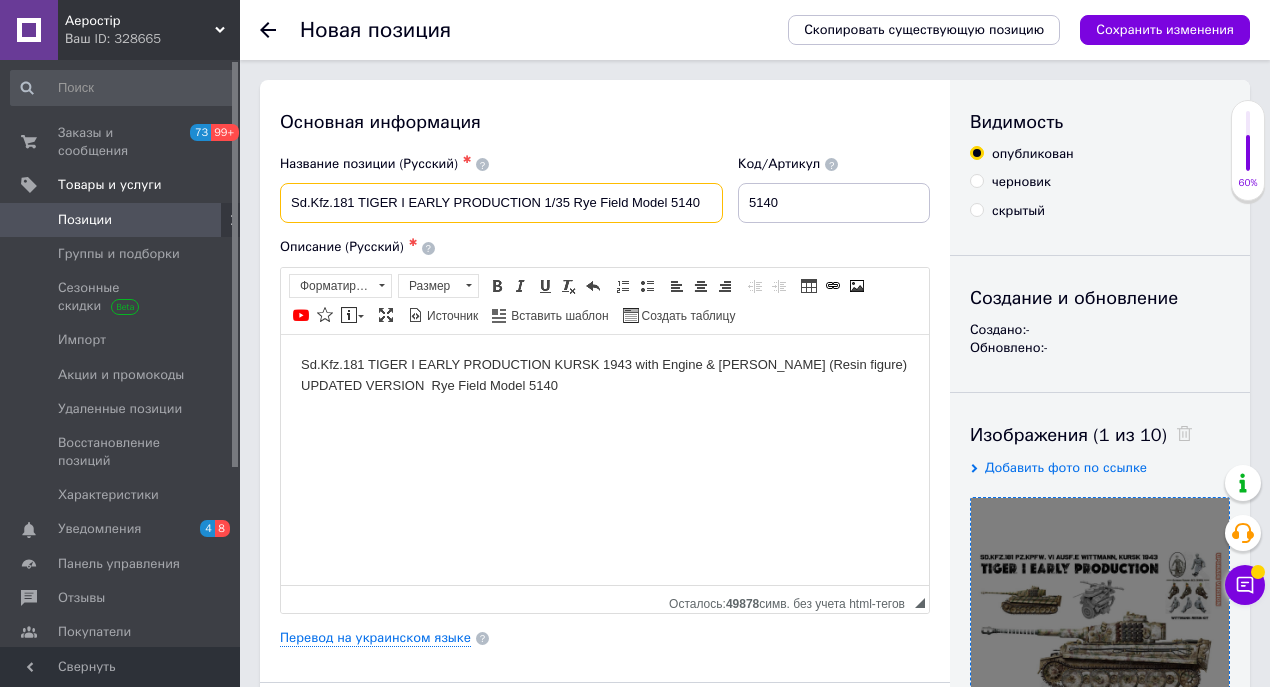 drag, startPoint x: 290, startPoint y: 198, endPoint x: 705, endPoint y: 210, distance: 415.17346 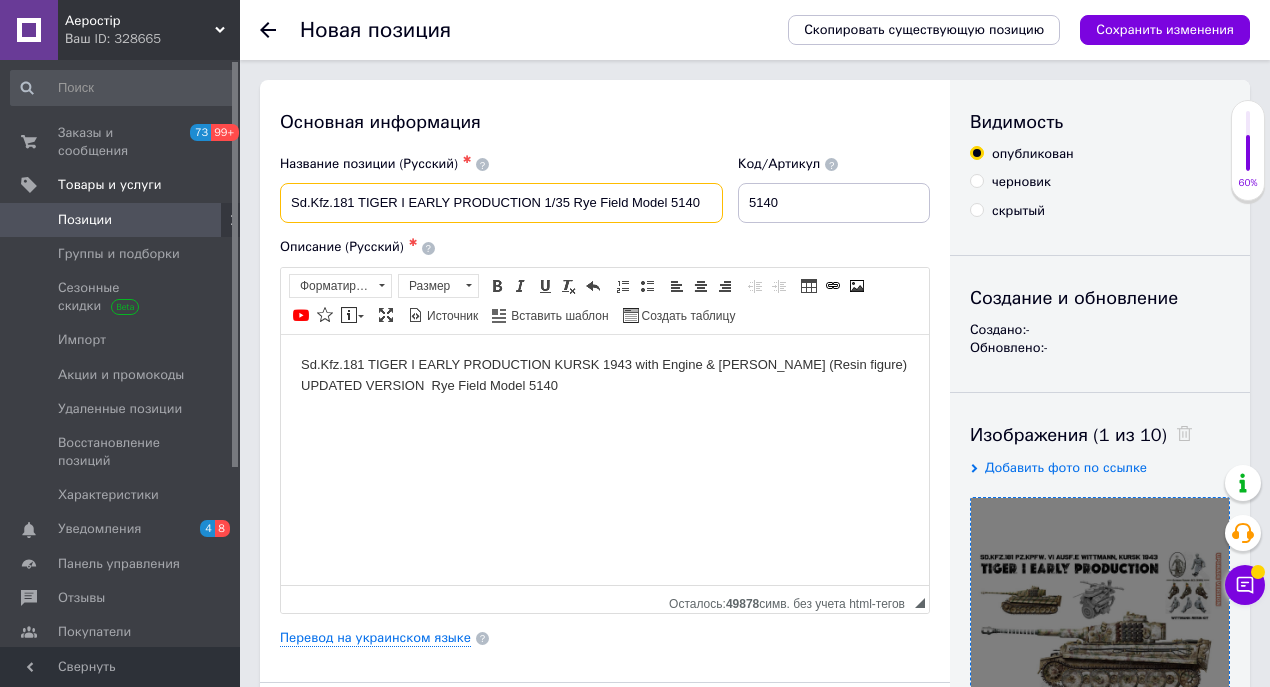 click on "Sd.Kfz.181 TIGER I EARLY PRODUCTION 1/35 Rye Field Model 5140" at bounding box center [501, 203] 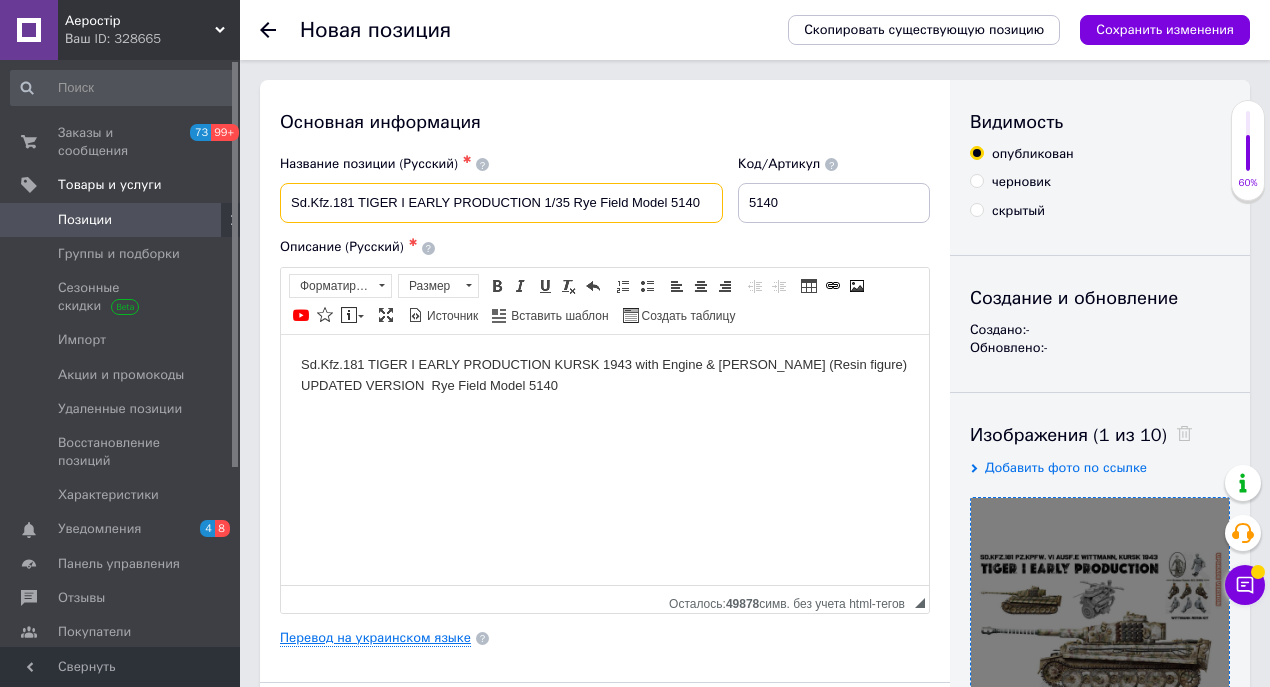 type on "Sd.Kfz.181 TIGER I EARLY PRODUCTION 1/35 Rye Field Model 5140" 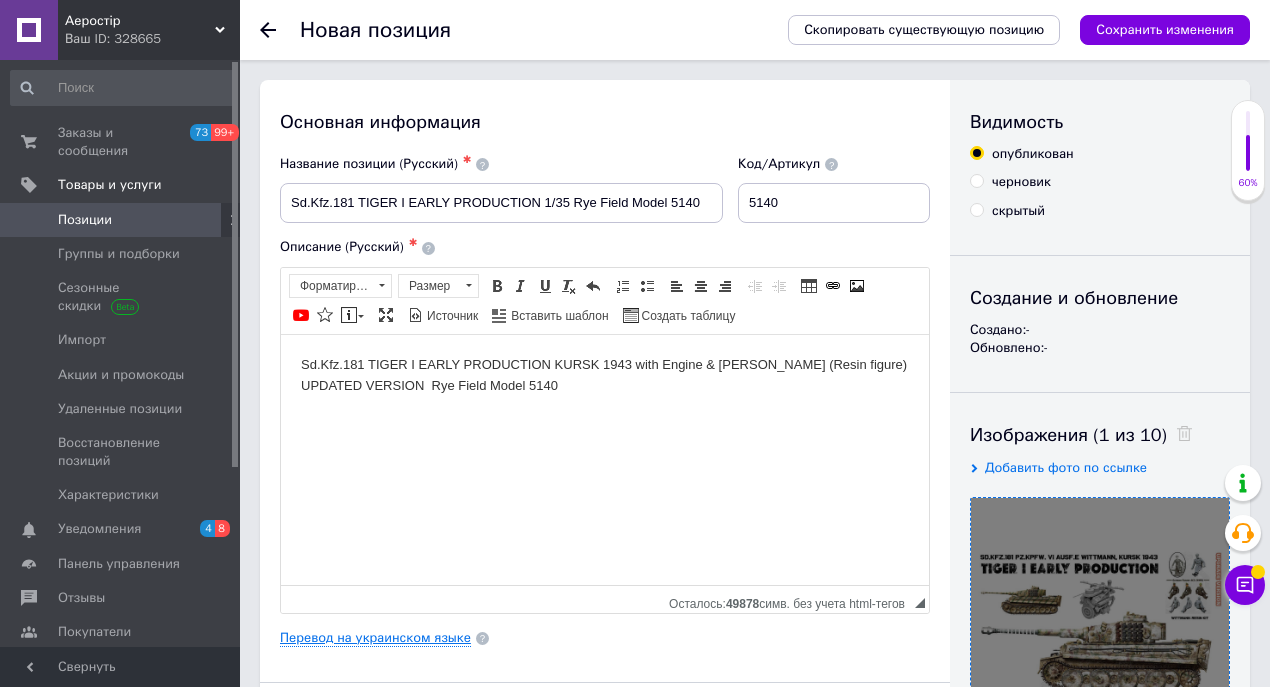 click on "Перевод на украинском языке" at bounding box center (375, 638) 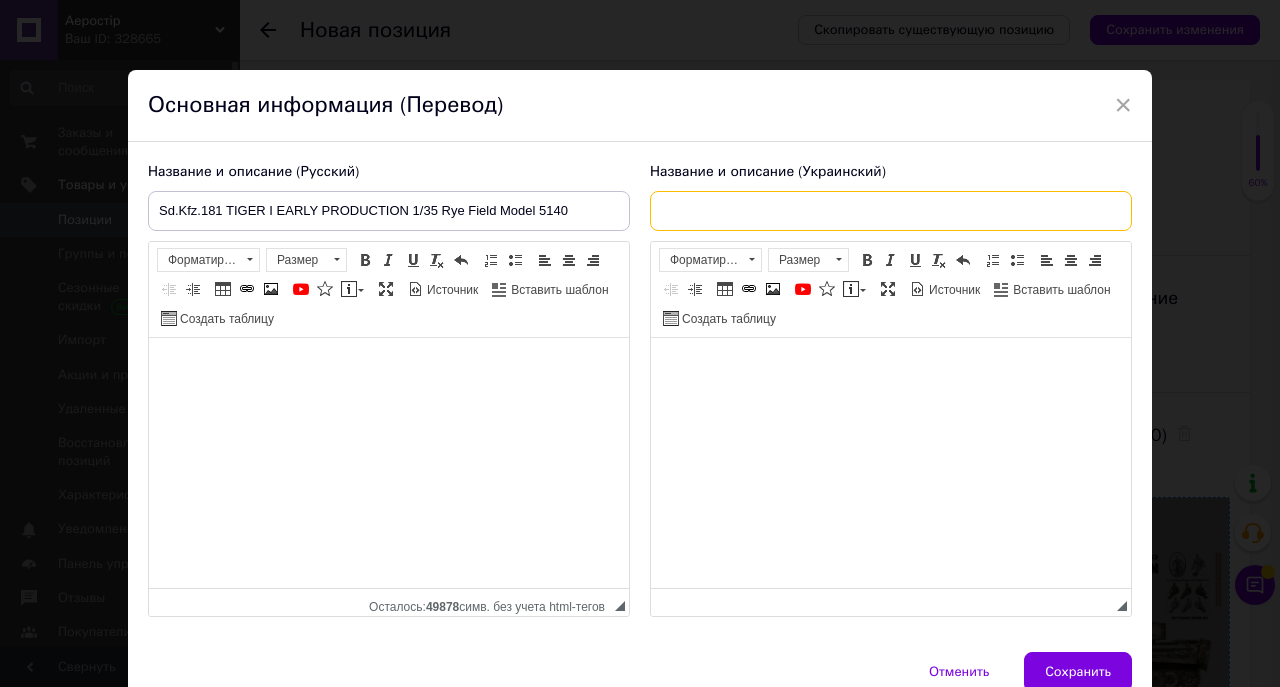 click at bounding box center [891, 211] 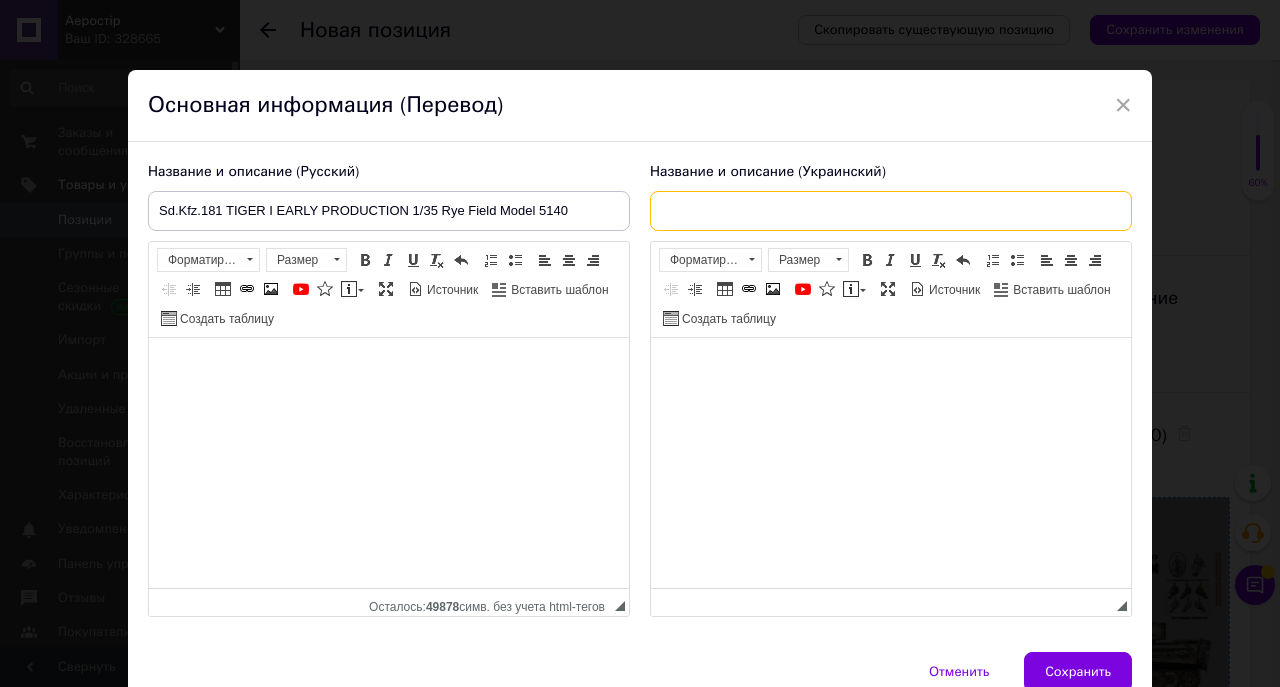 paste on "Sd.Kfz.181 TIGER I EARLY PRODUCTION 1/35 Rye Field Model 5140" 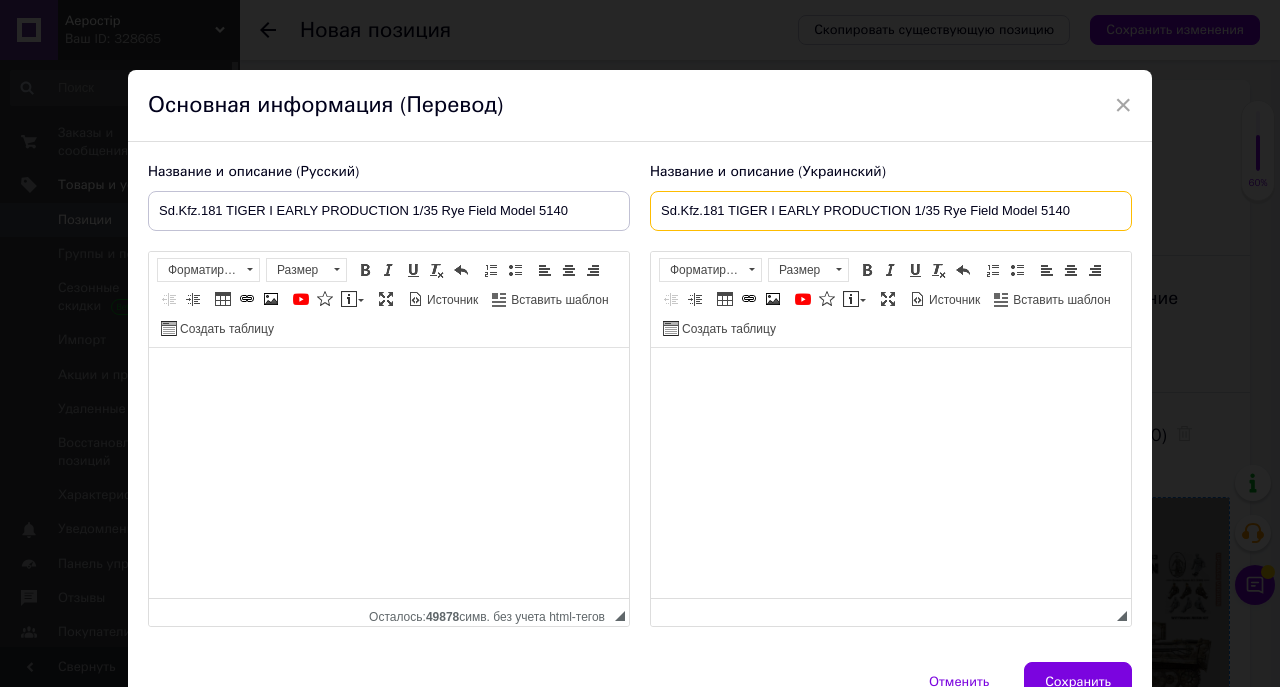 type on "Sd.Kfz.181 TIGER I EARLY PRODUCTION 1/35 Rye Field Model 5140" 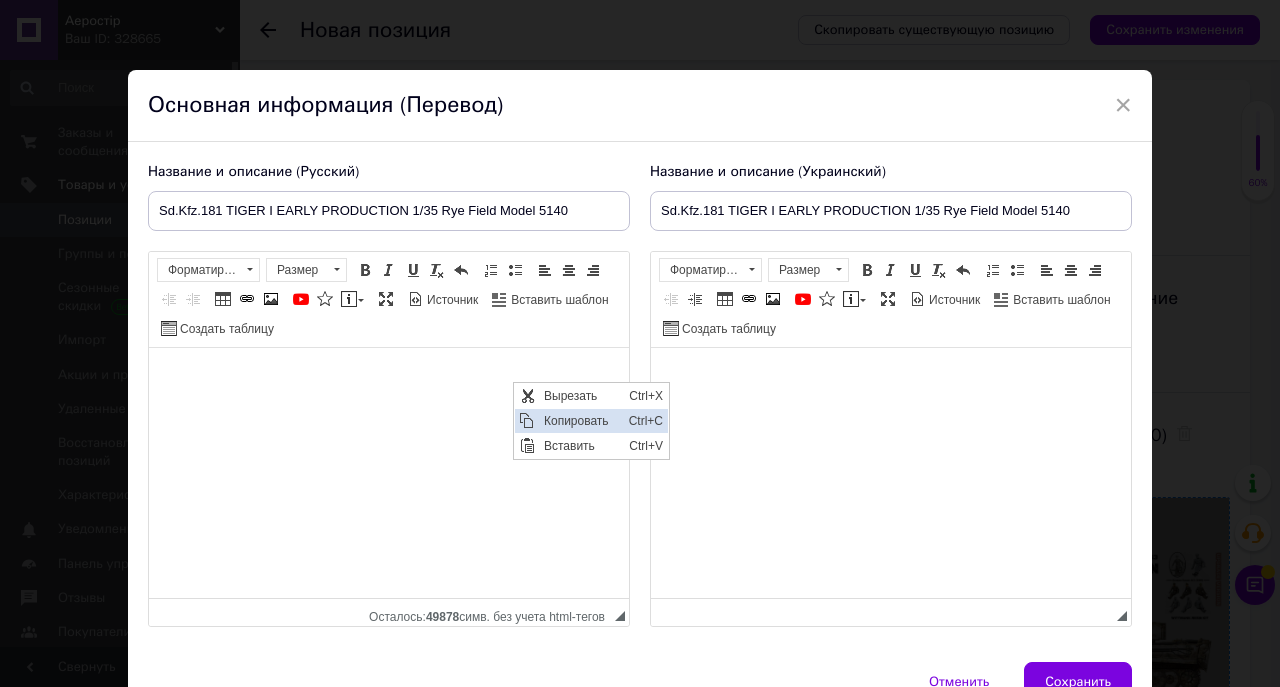 click on "Копировать" at bounding box center [581, 420] 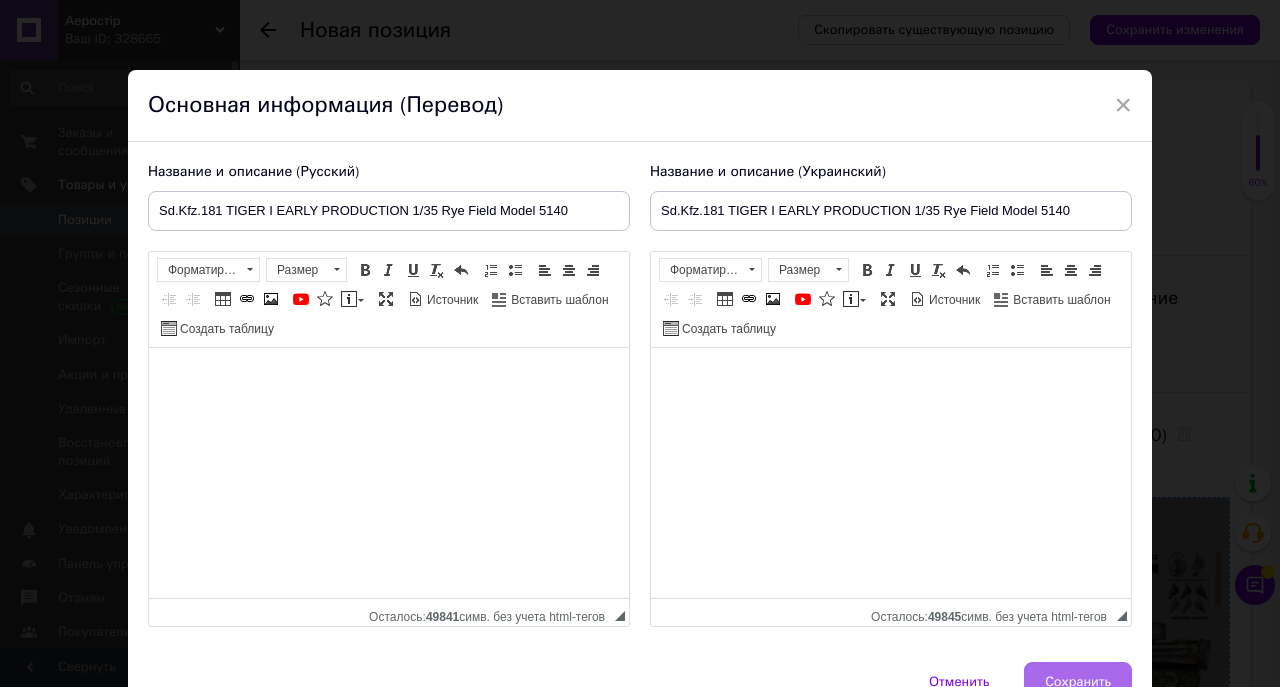click on "Сохранить" at bounding box center [1078, 682] 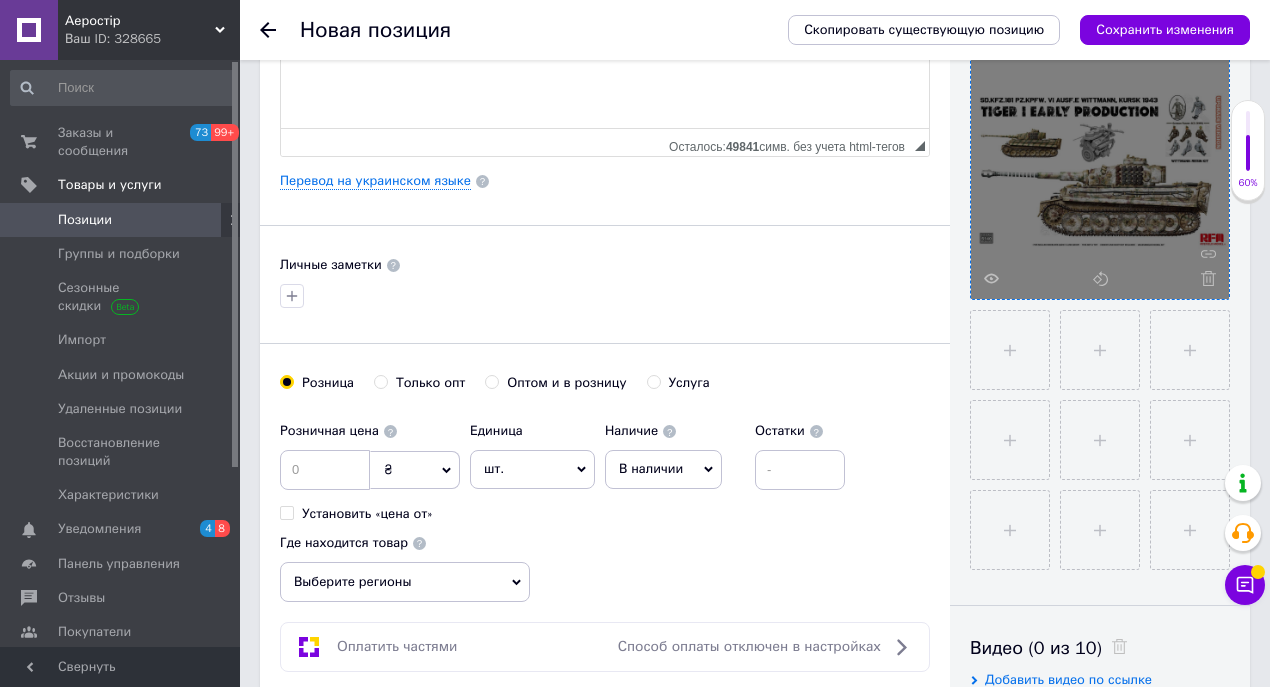 scroll, scrollTop: 466, scrollLeft: 0, axis: vertical 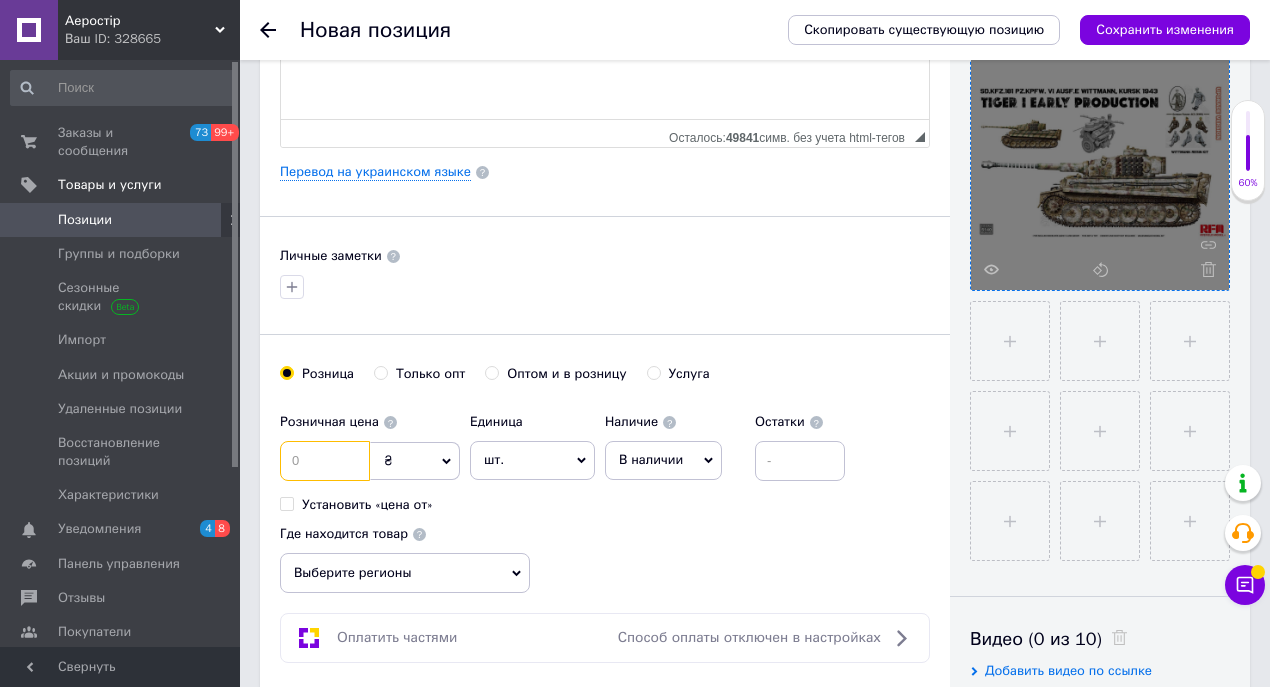click at bounding box center [325, 461] 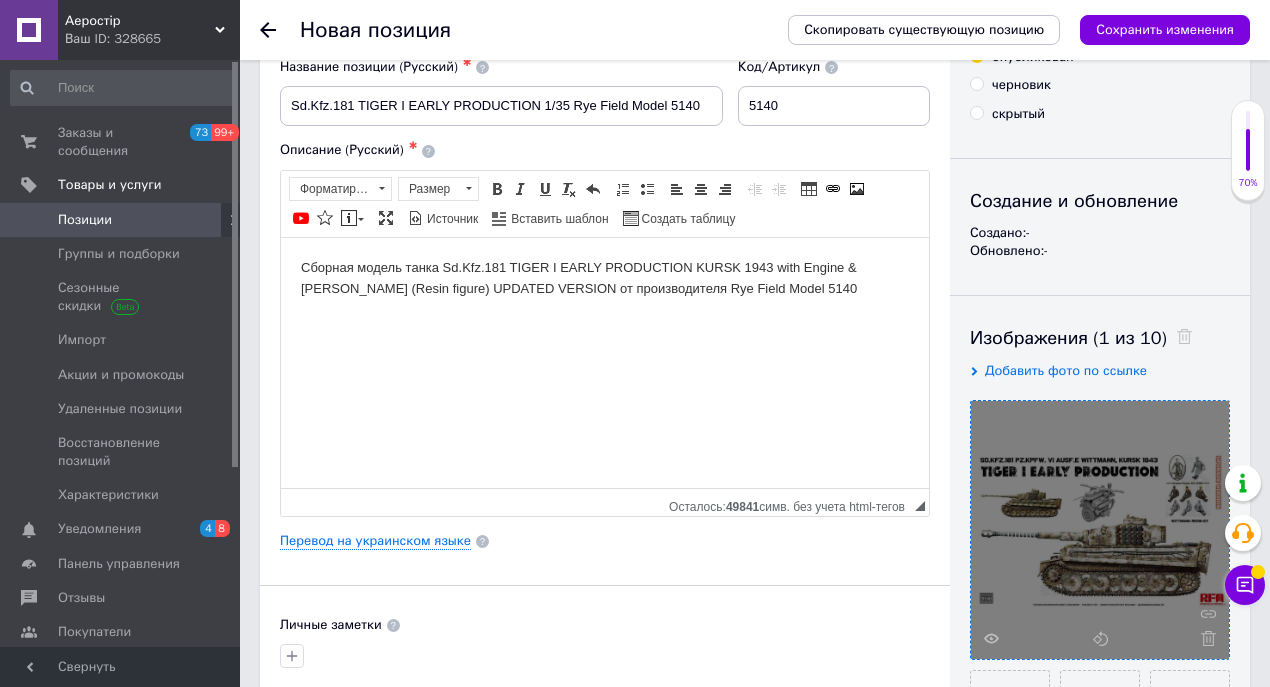 scroll, scrollTop: 0, scrollLeft: 0, axis: both 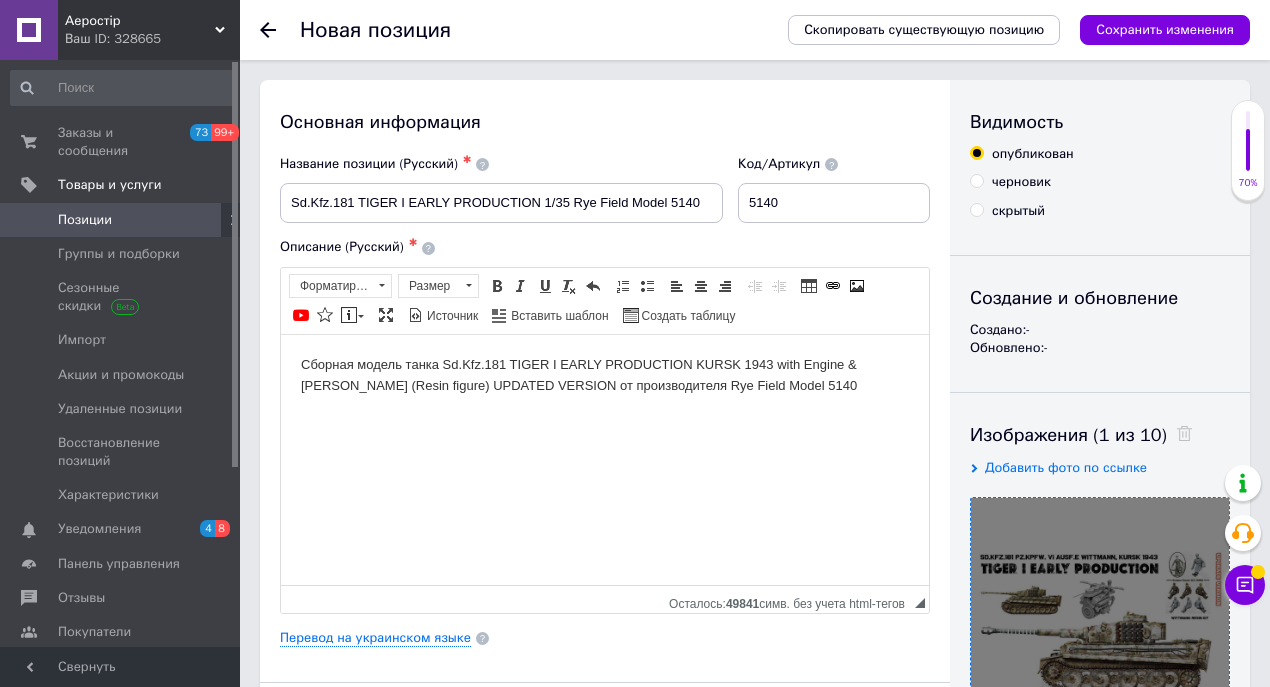 type on "2674" 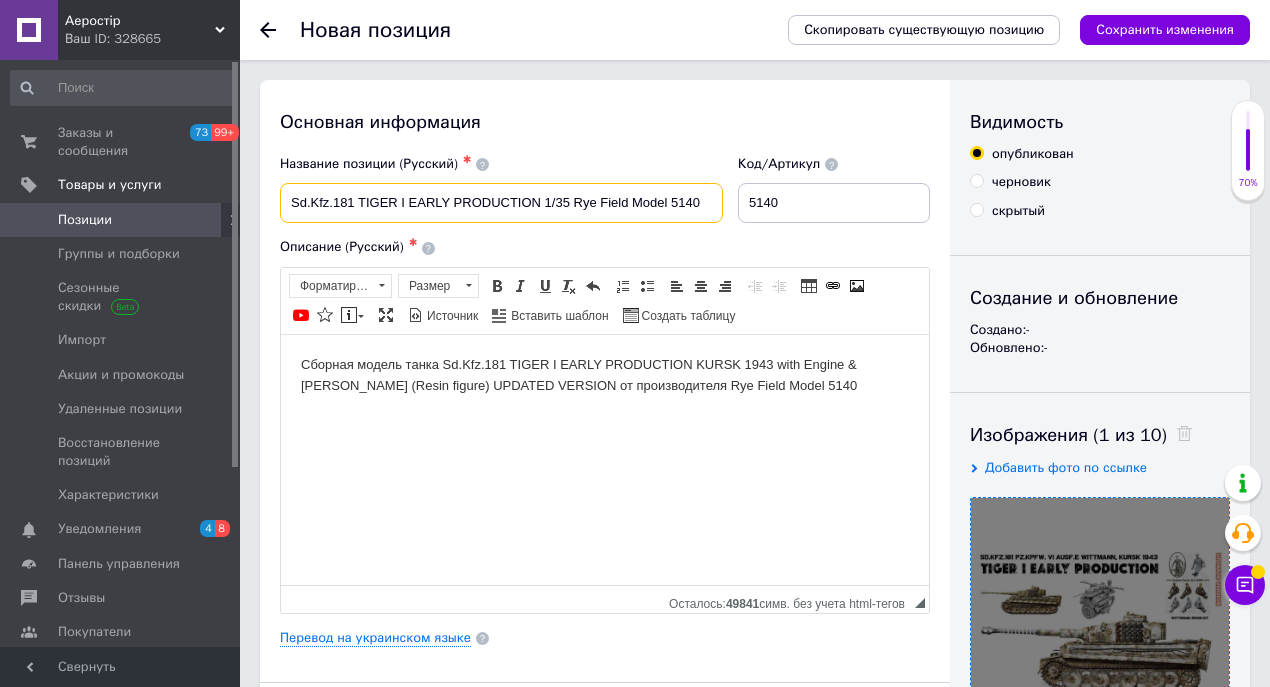 drag, startPoint x: 359, startPoint y: 194, endPoint x: 729, endPoint y: 194, distance: 370 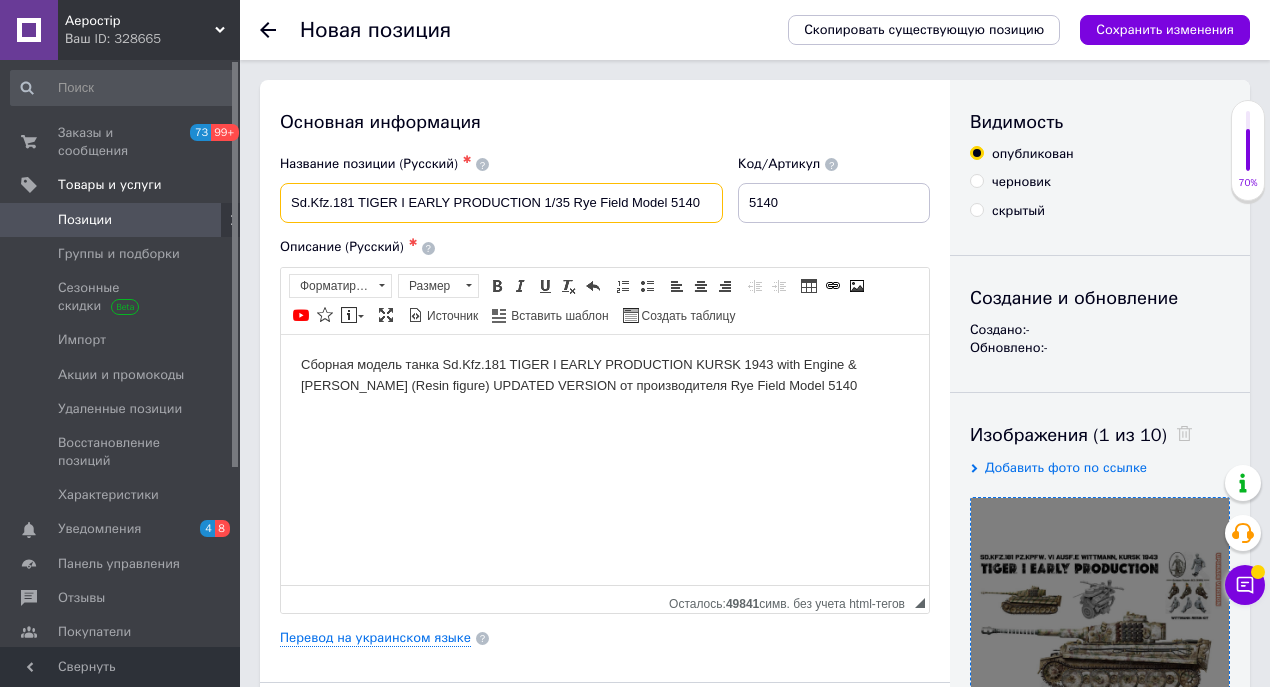 click on "Sd.Kfz.181 TIGER I EARLY PRODUCTION 1/35 Rye Field Model 5140" at bounding box center [501, 203] 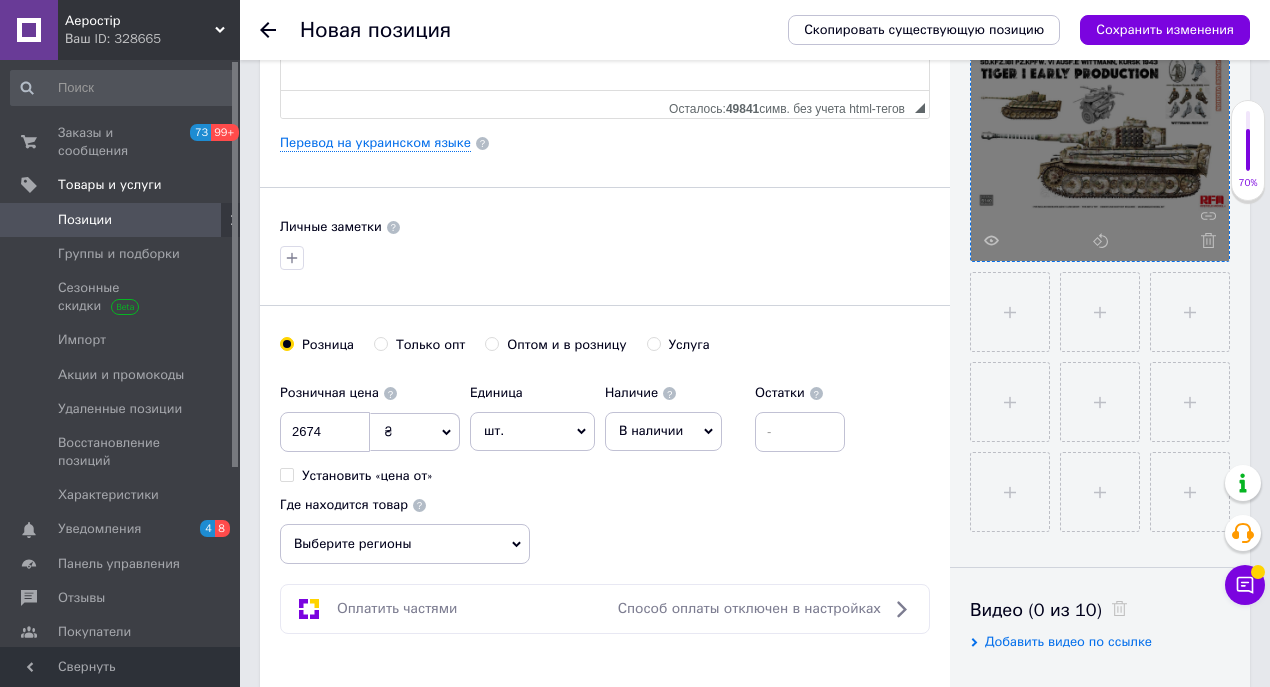 scroll, scrollTop: 666, scrollLeft: 0, axis: vertical 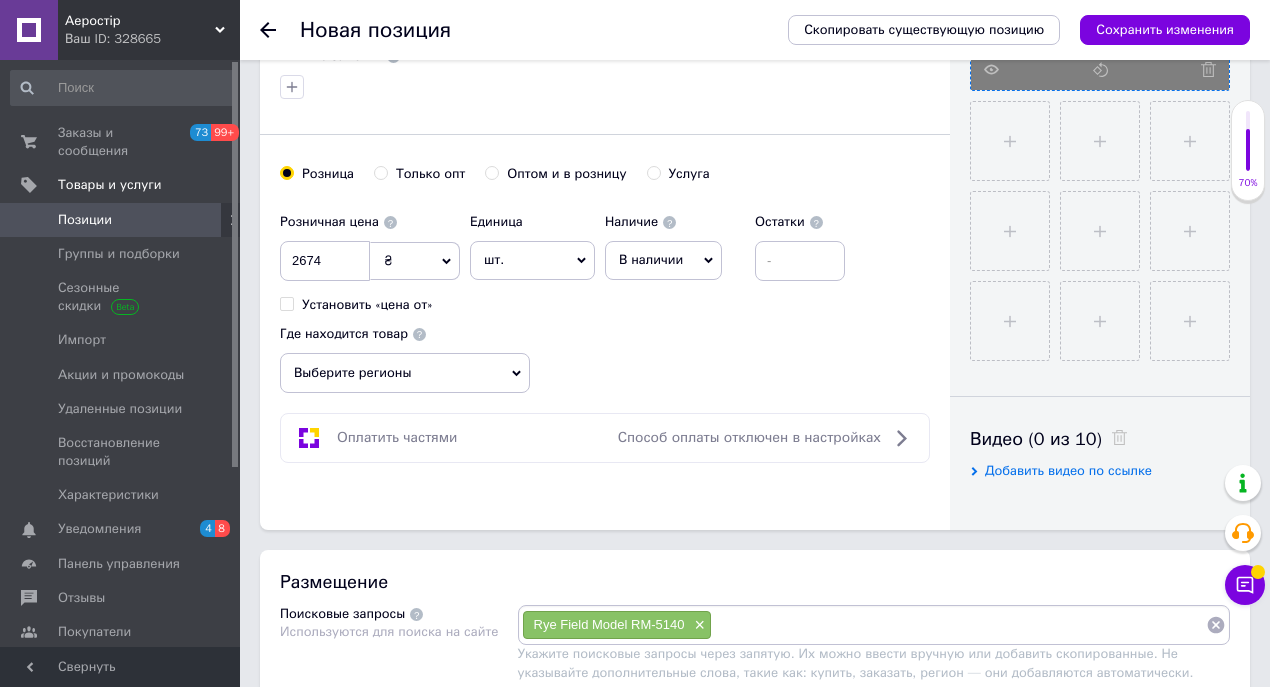 click at bounding box center [959, 625] 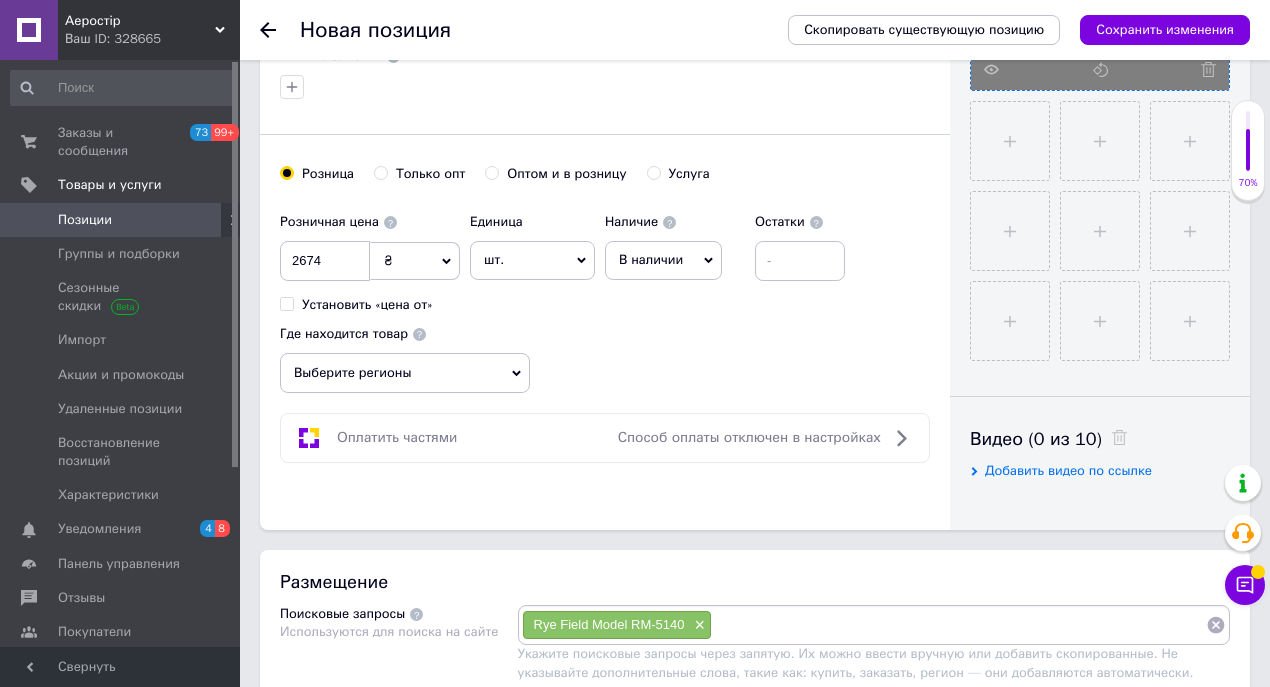 paste on "TIGER I EARLY PRODUCTION 1/35 Rye Field Model 5140" 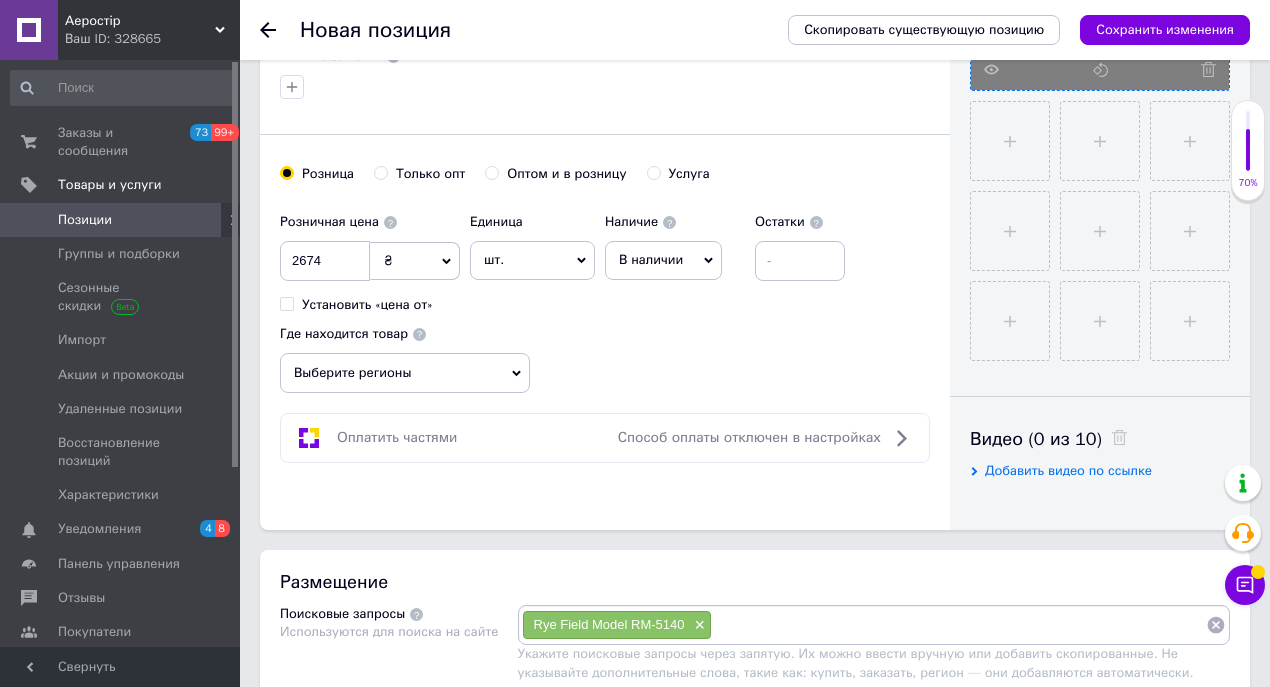 type on "TIGER I EARLY PRODUCTION 1/35 Rye Field Model 5140" 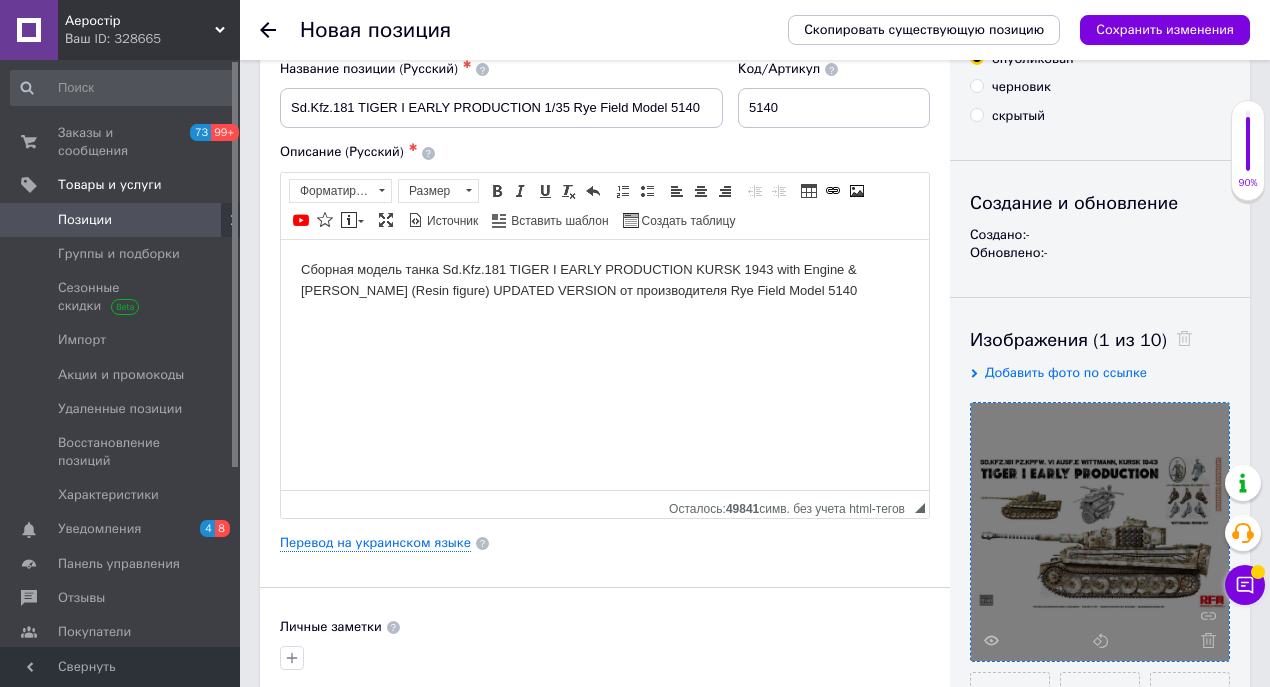 scroll, scrollTop: 0, scrollLeft: 0, axis: both 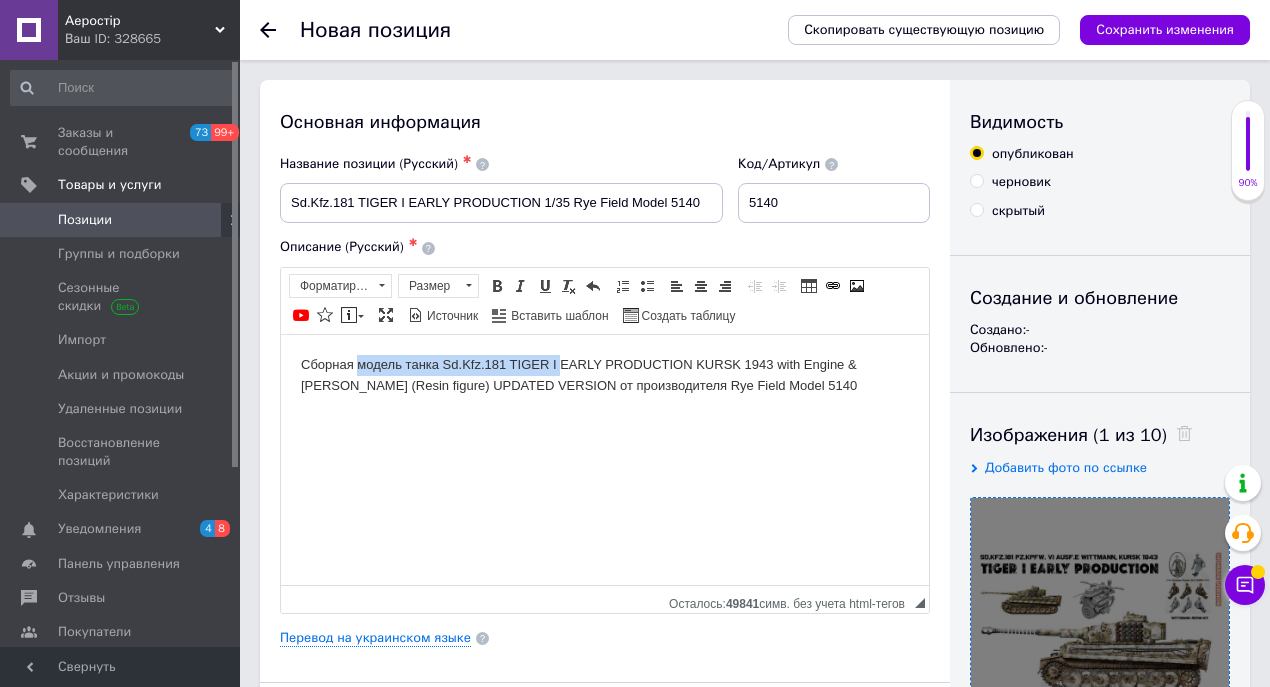 drag, startPoint x: 357, startPoint y: 357, endPoint x: 562, endPoint y: 348, distance: 205.19746 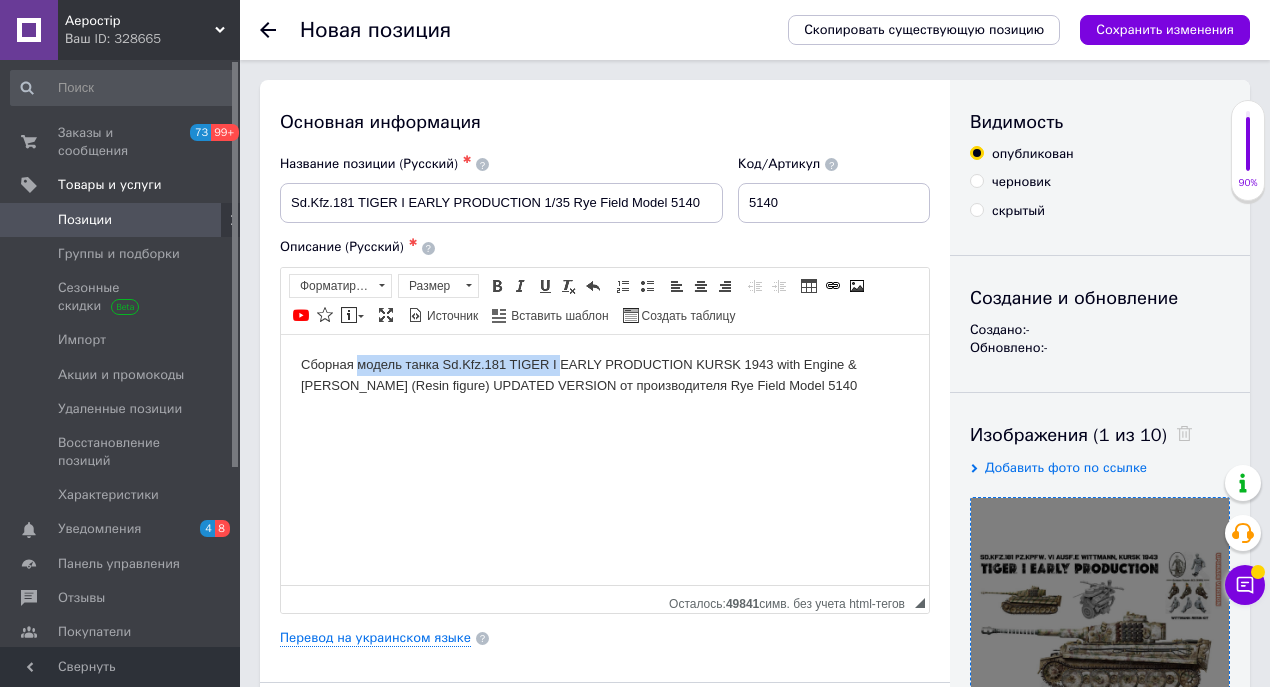 click on "Сборная модель танка Sd.Kfz.181 TIGER I EARLY PRODUCTION KURSK 1943 with Engine & [PERSON_NAME] (Resin figure) UPDATED VERSION от производителя Rye Field Model 5140" at bounding box center [605, 375] 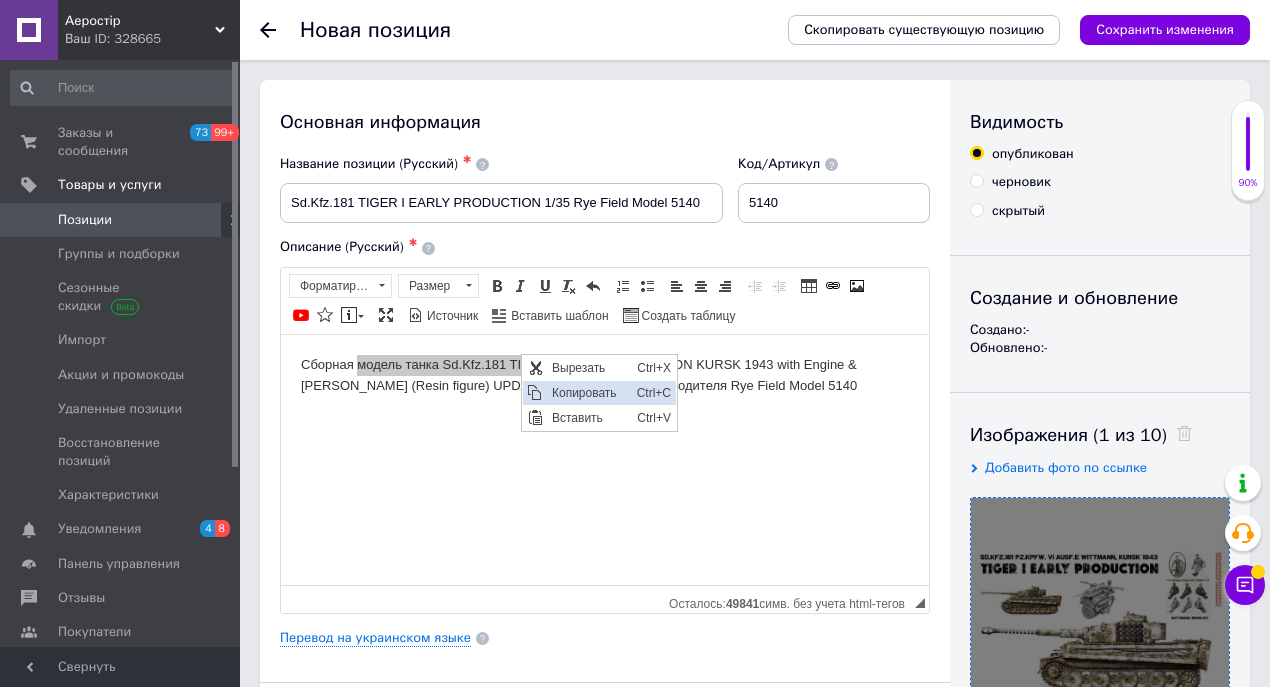 click on "Копировать" at bounding box center (588, 392) 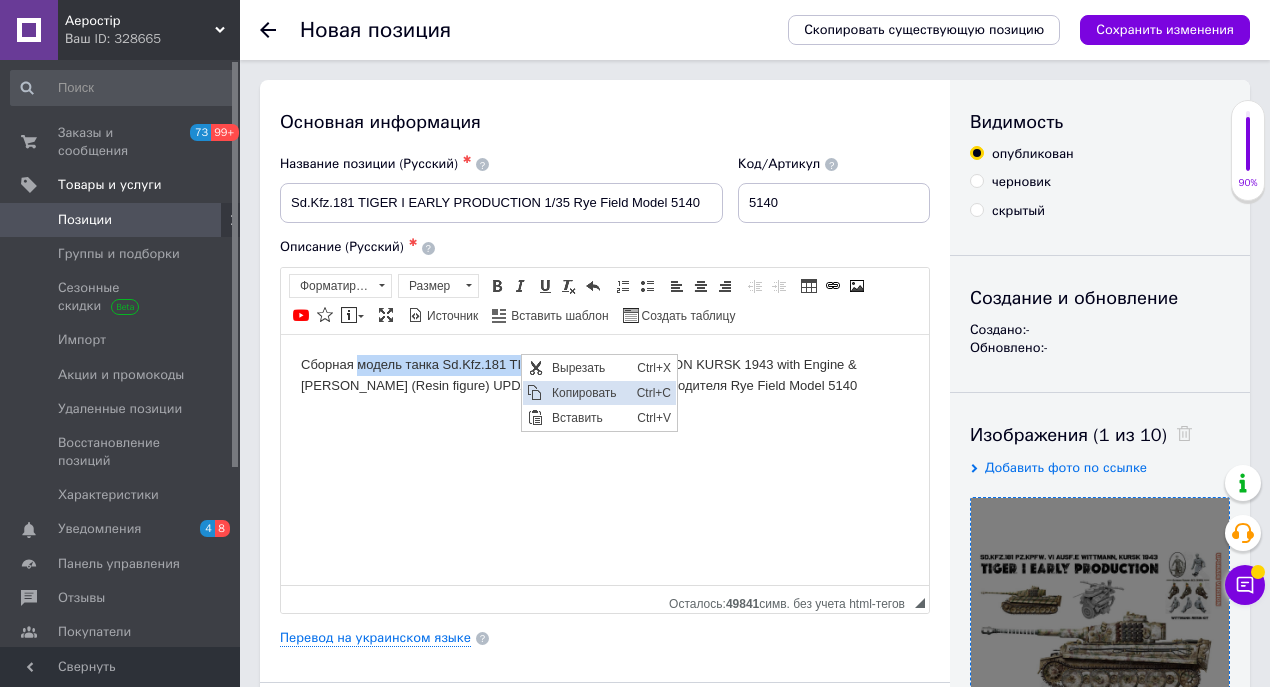copy on "модель танка Sd.Kfz.181 TIGER I" 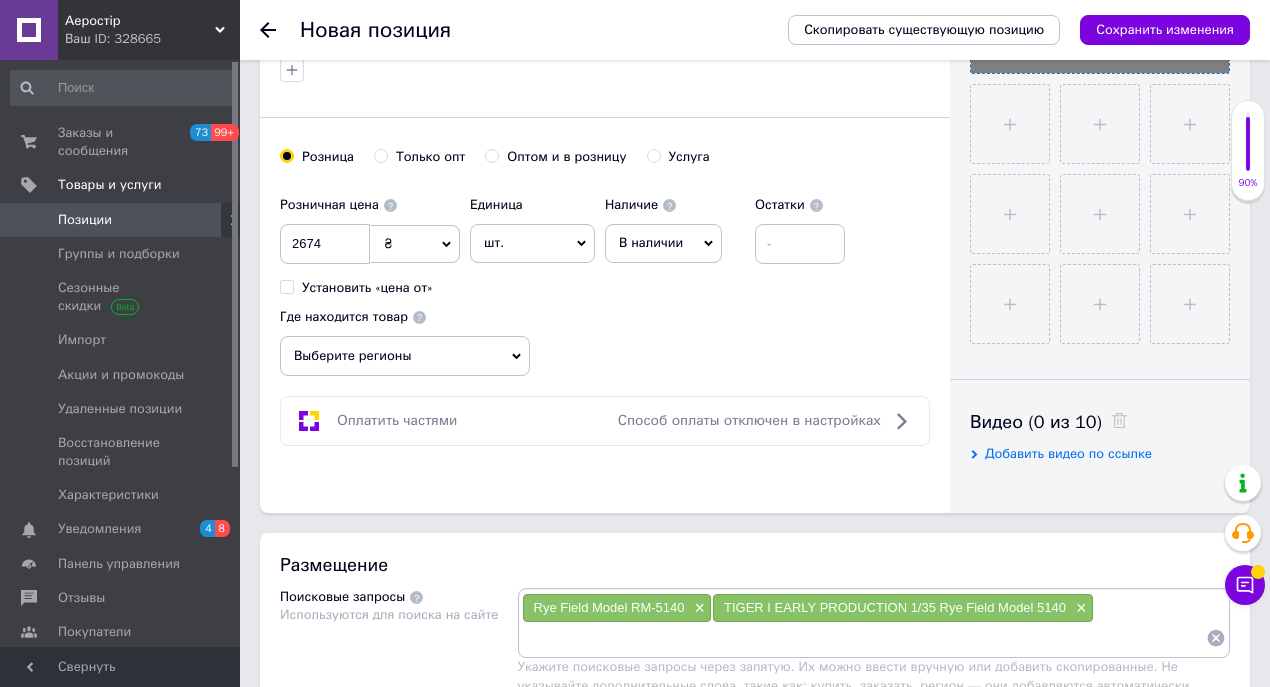 scroll, scrollTop: 800, scrollLeft: 0, axis: vertical 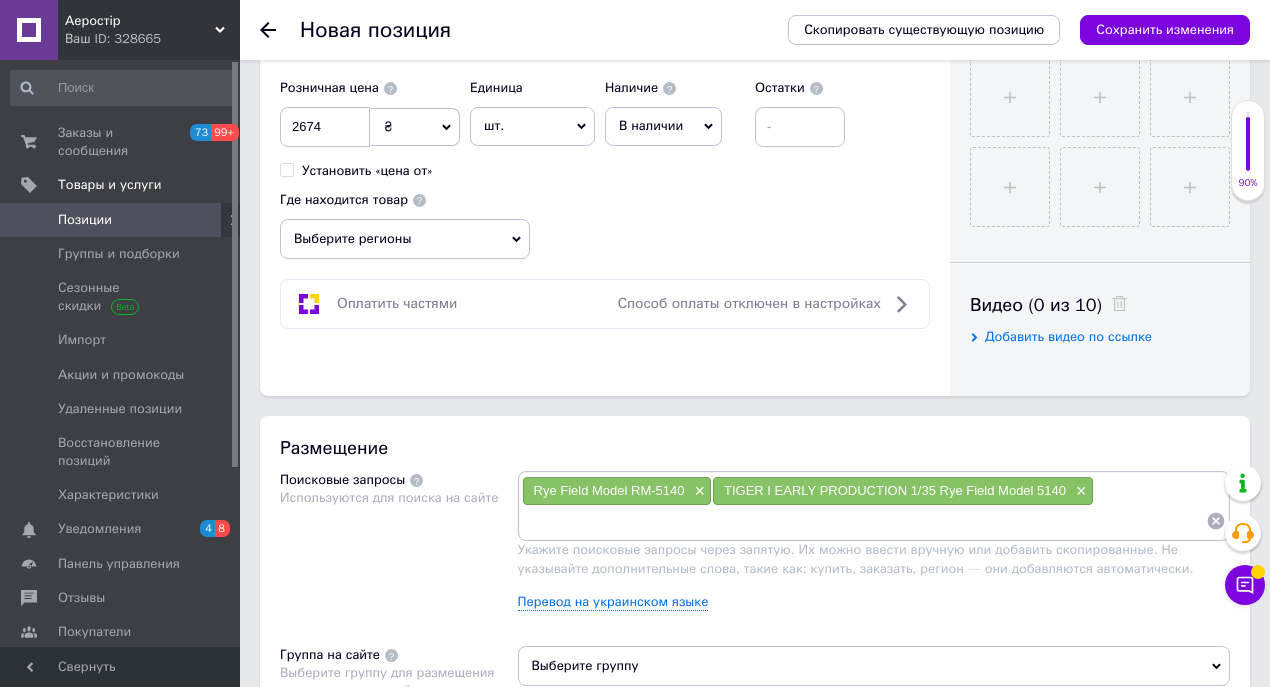 click at bounding box center (864, 521) 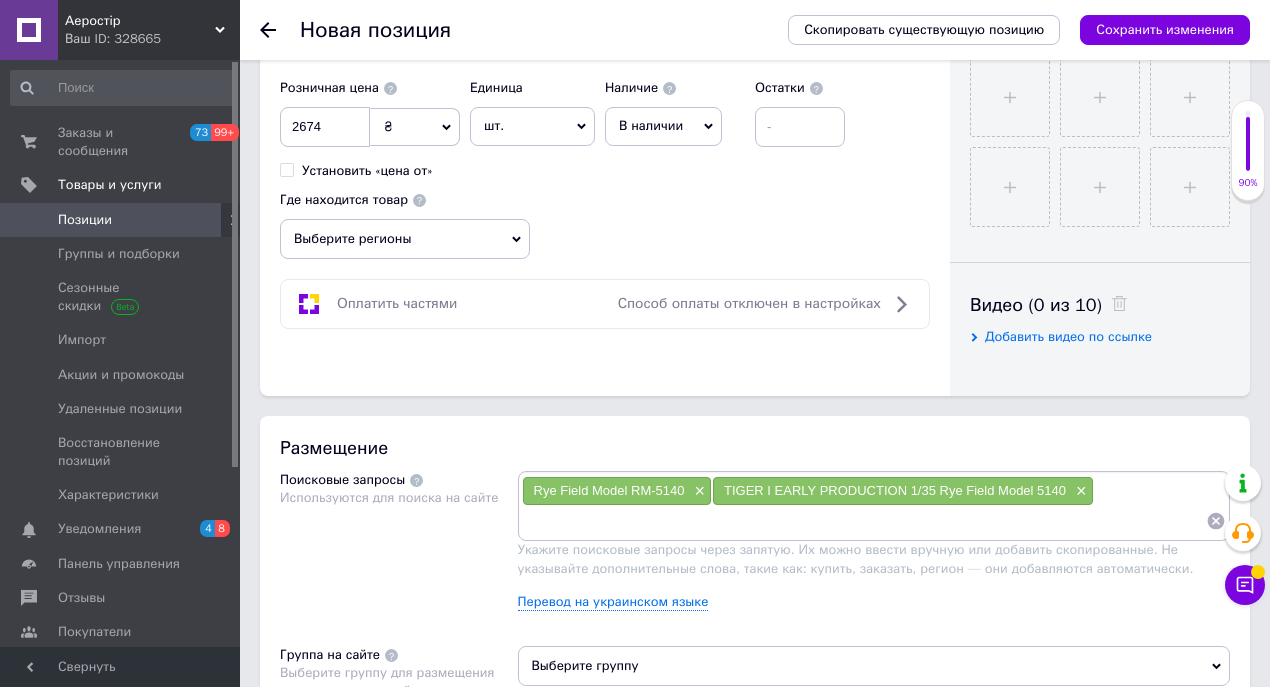 paste on "модель танка Sd.Kfz.181 TIGER I" 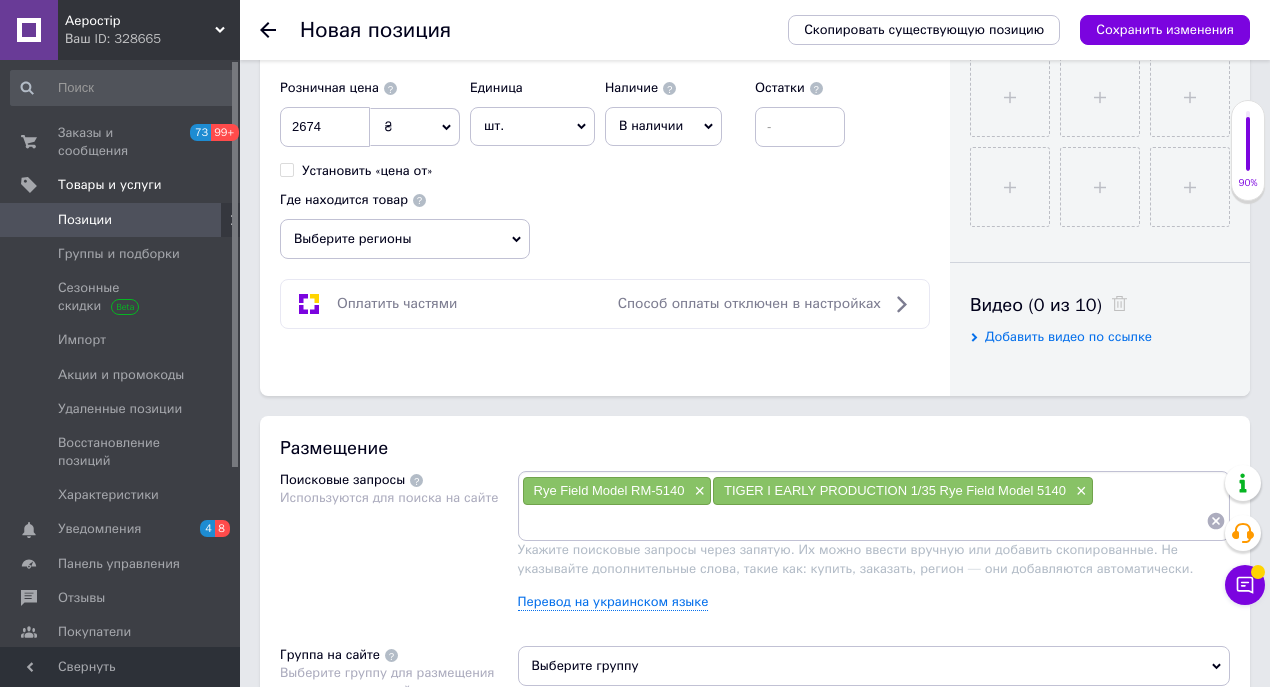 type on "модель танка Sd.Kfz.181 TIGER I" 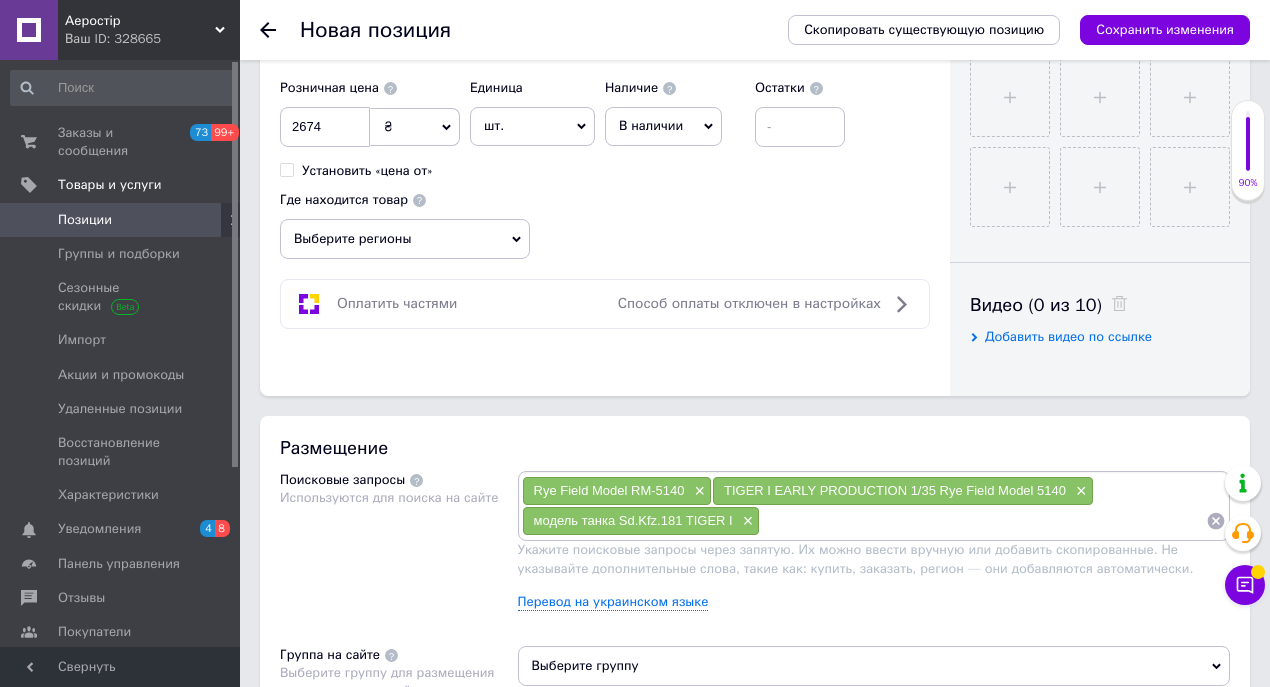 paste on "модель танка Sd.Kfz.181 TIGER I" 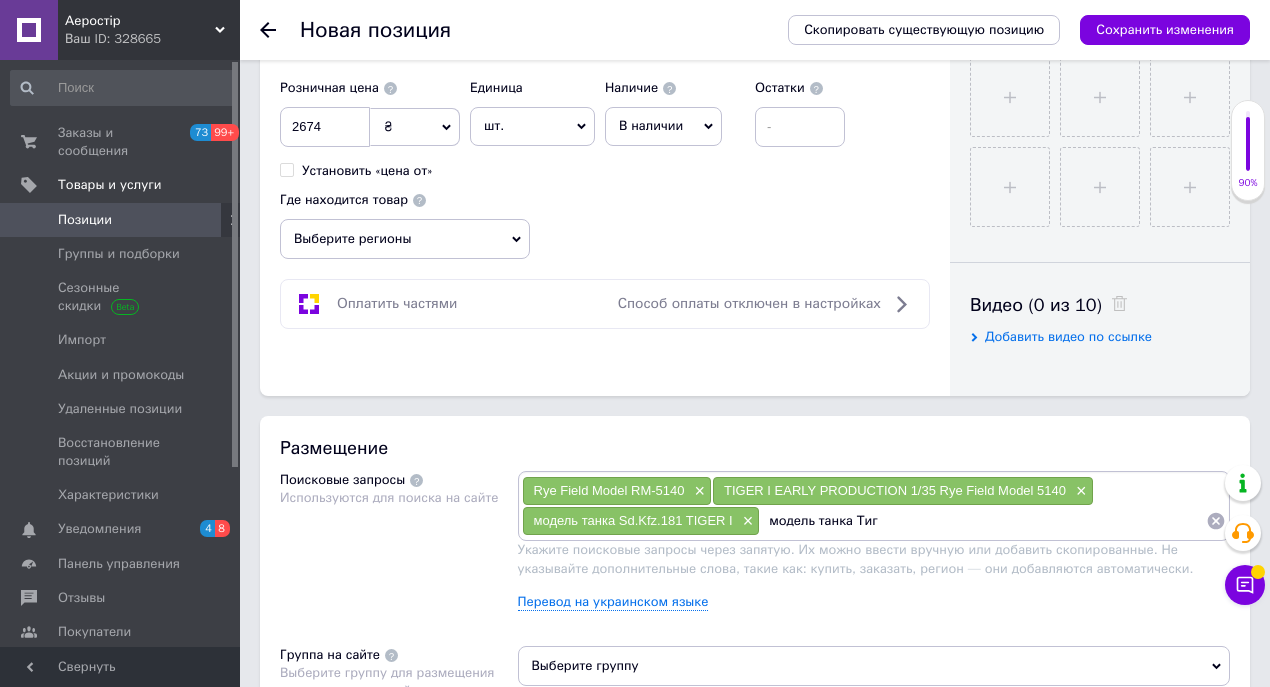 type on "модель танка Тигр" 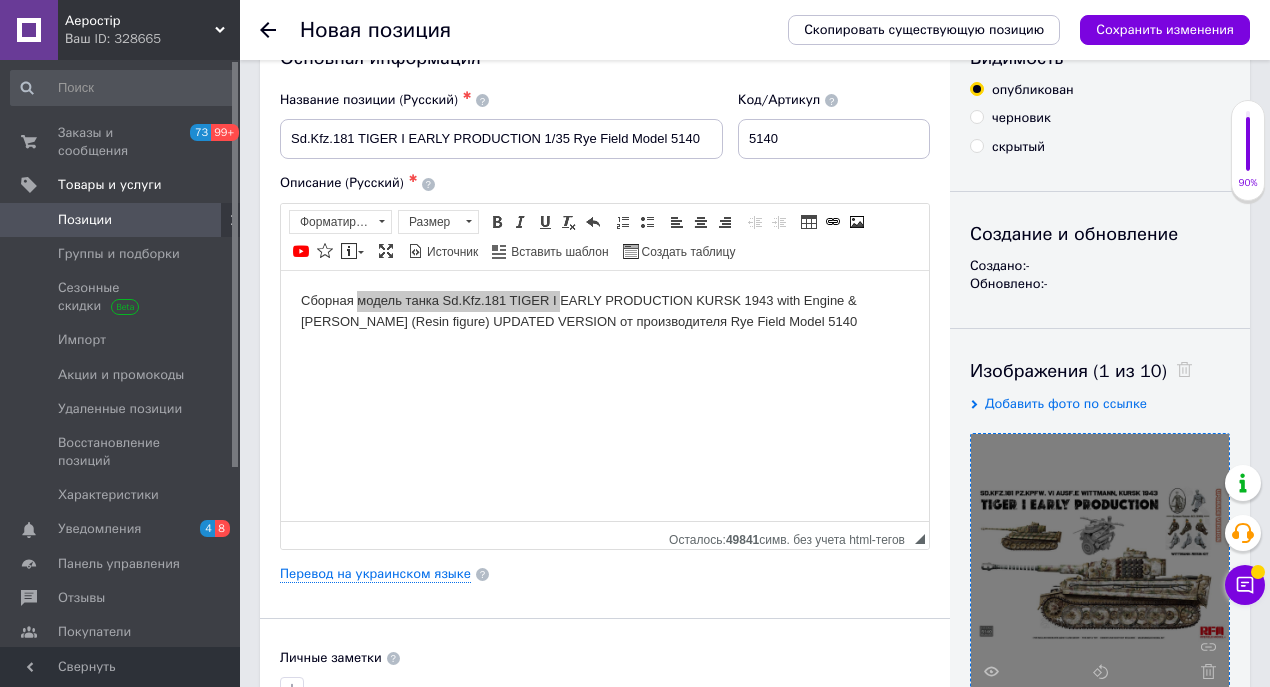 scroll, scrollTop: 0, scrollLeft: 0, axis: both 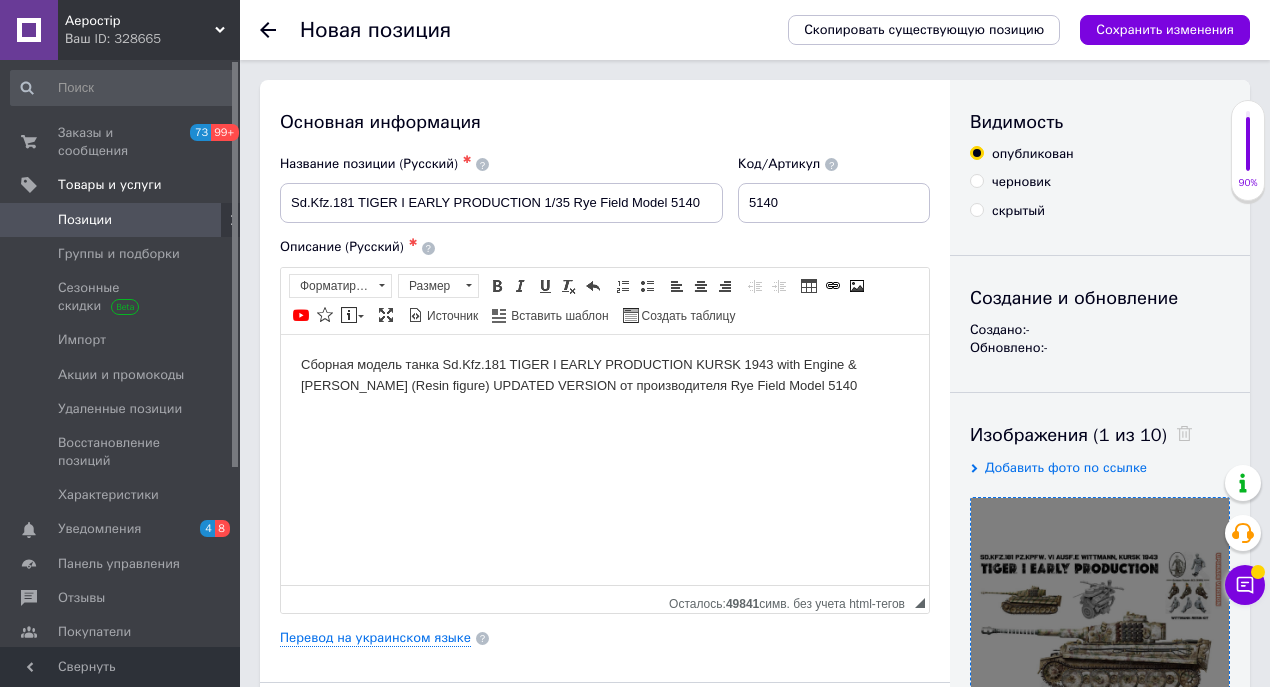 click on "Сборная модель танка Sd.Kfz.181 TIGER I EARLY PRODUCTION KURSK 1943 with Engine & [PERSON_NAME] (Resin figure) UPDATED VERSION от производителя Rye Field Model 5140" at bounding box center (605, 375) 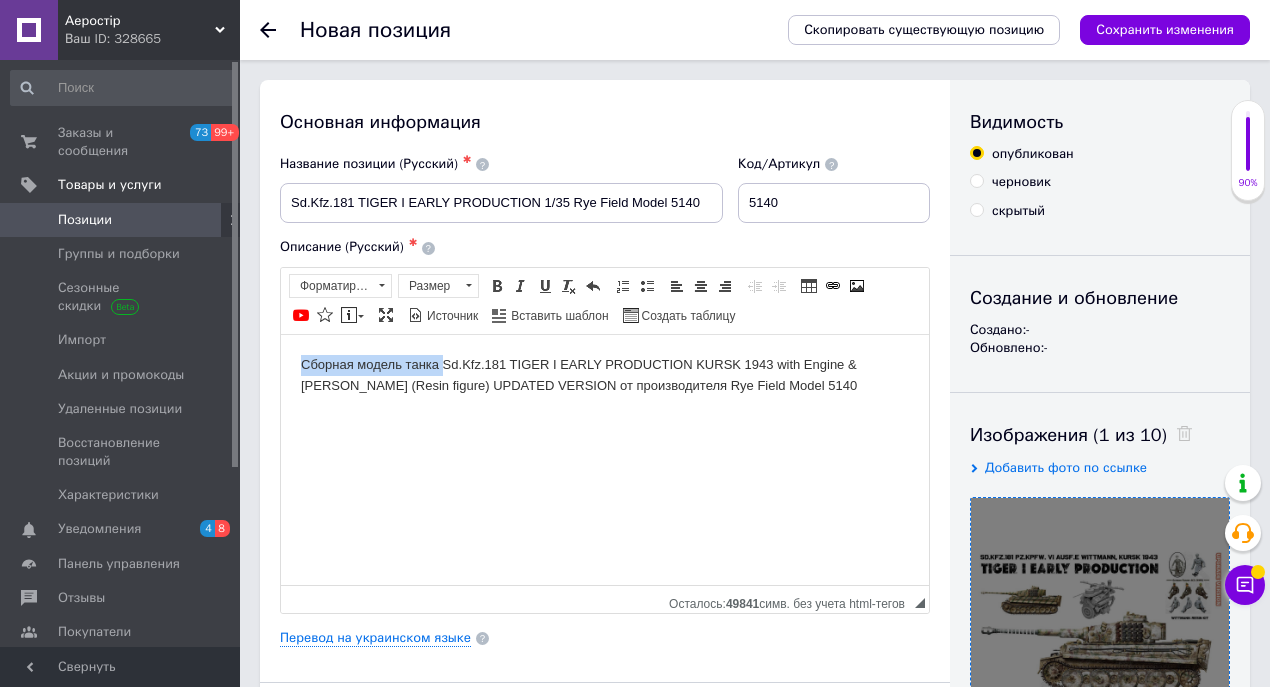 drag, startPoint x: 300, startPoint y: 360, endPoint x: 442, endPoint y: 354, distance: 142.12671 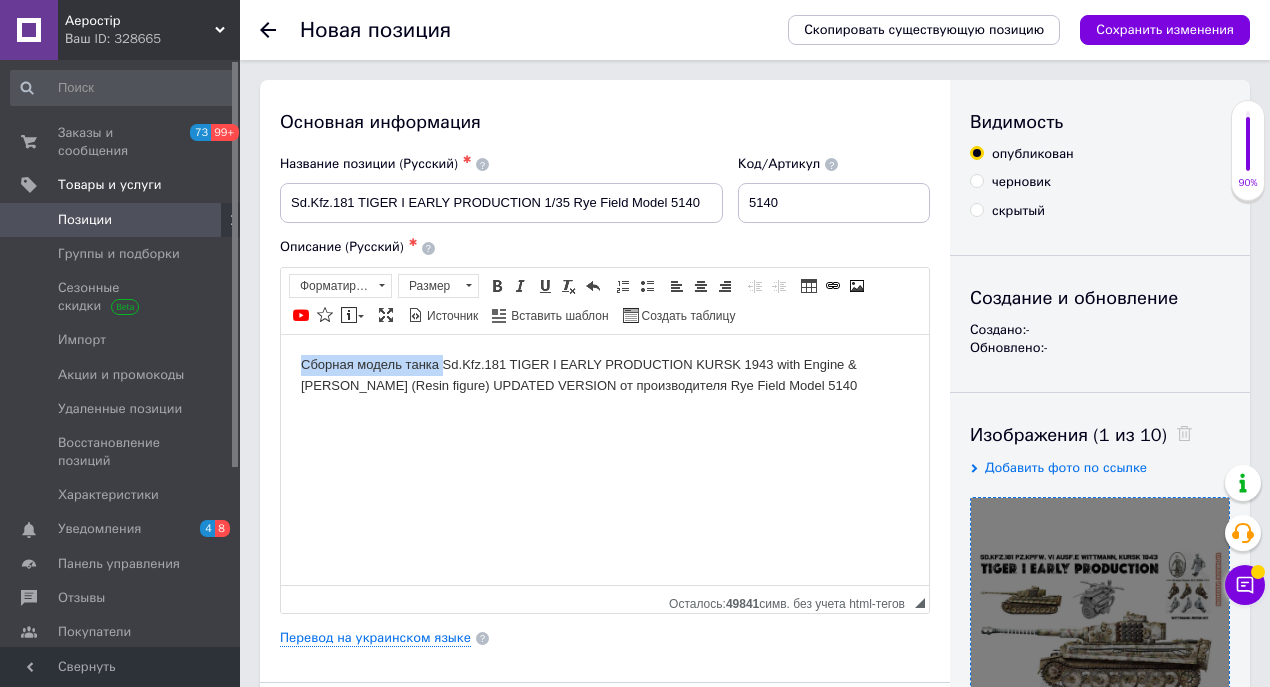 click on "Сборная модель танка Sd.Kfz.181 TIGER I EARLY PRODUCTION KURSK 1943 with Engine & [PERSON_NAME] (Resin figure) UPDATED VERSION от производителя Rye Field Model 5140" at bounding box center [605, 375] 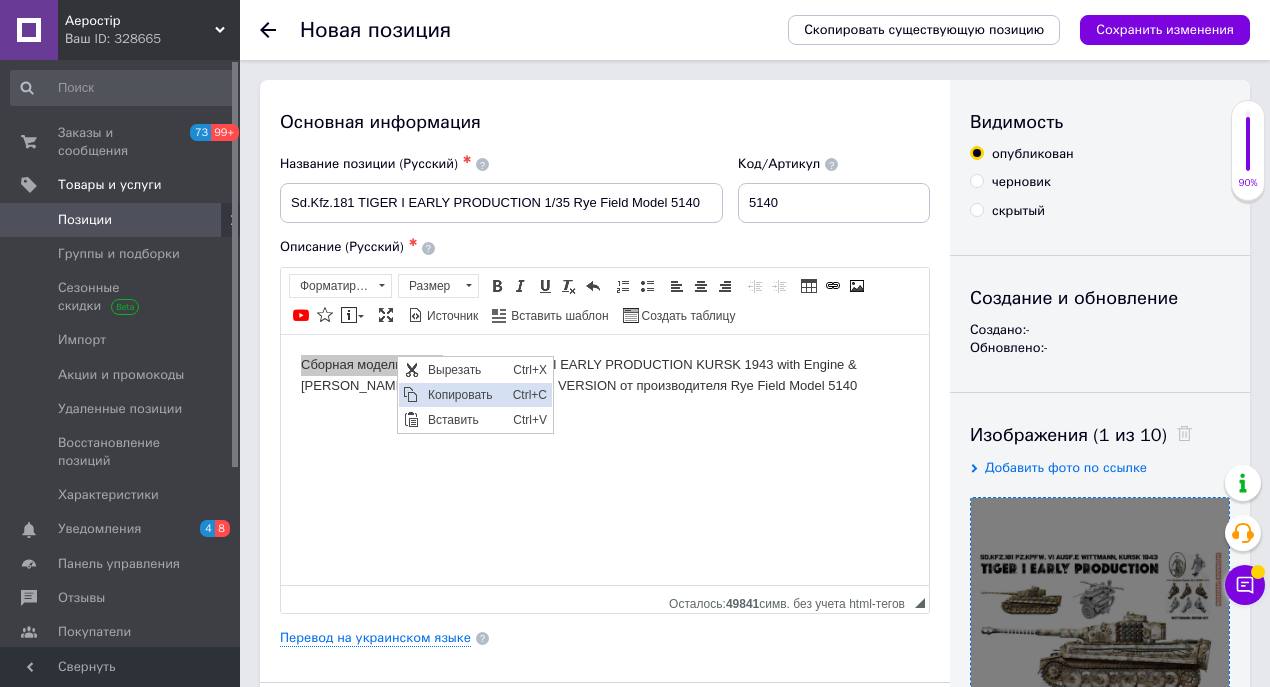 click on "Копировать" at bounding box center (464, 394) 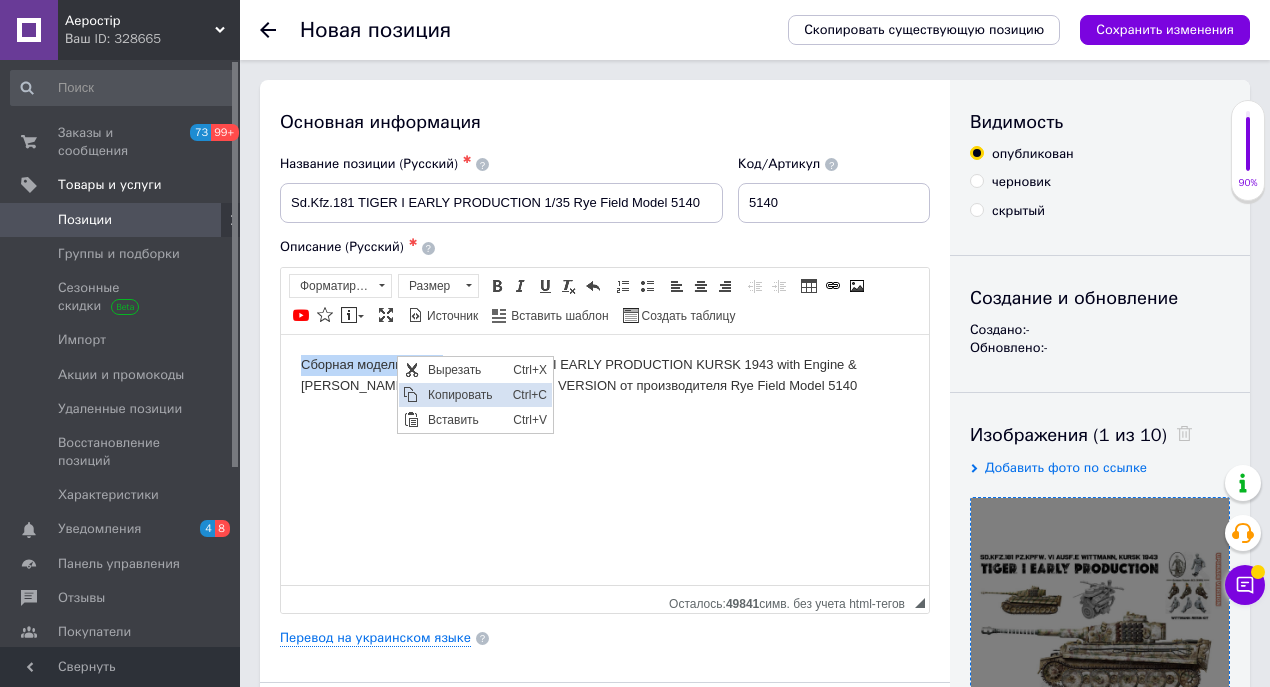 copy on "Сборная модель танка" 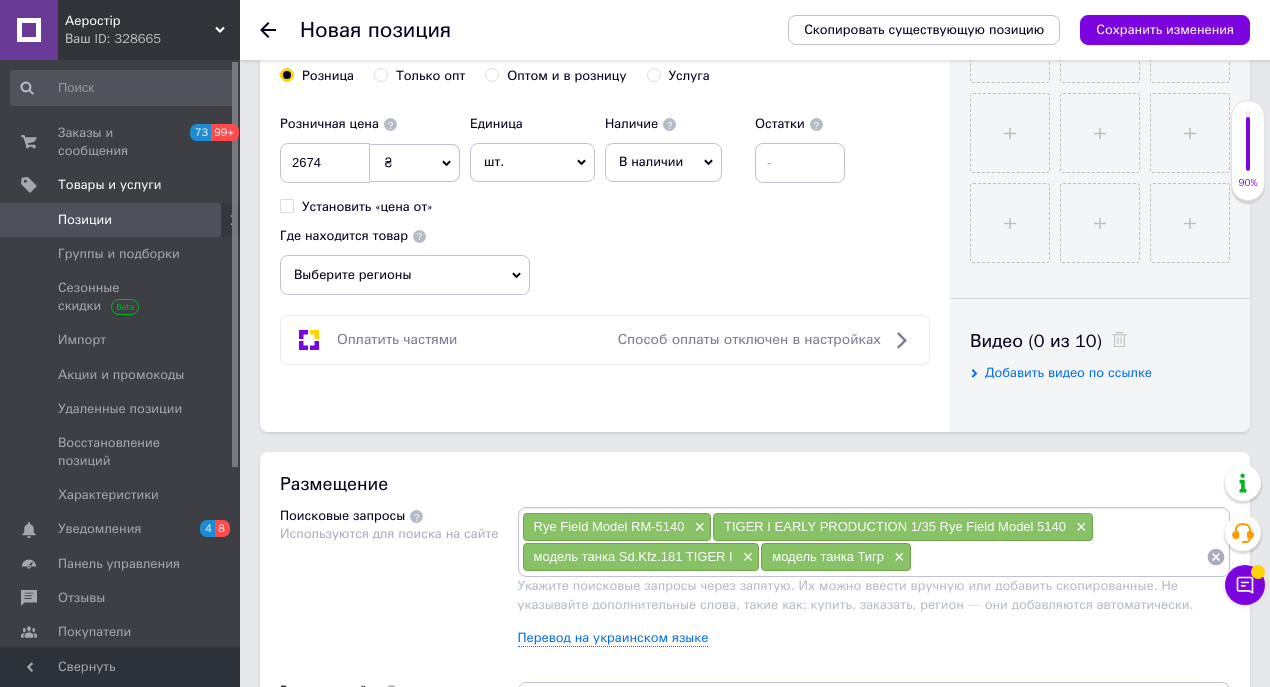 scroll, scrollTop: 866, scrollLeft: 0, axis: vertical 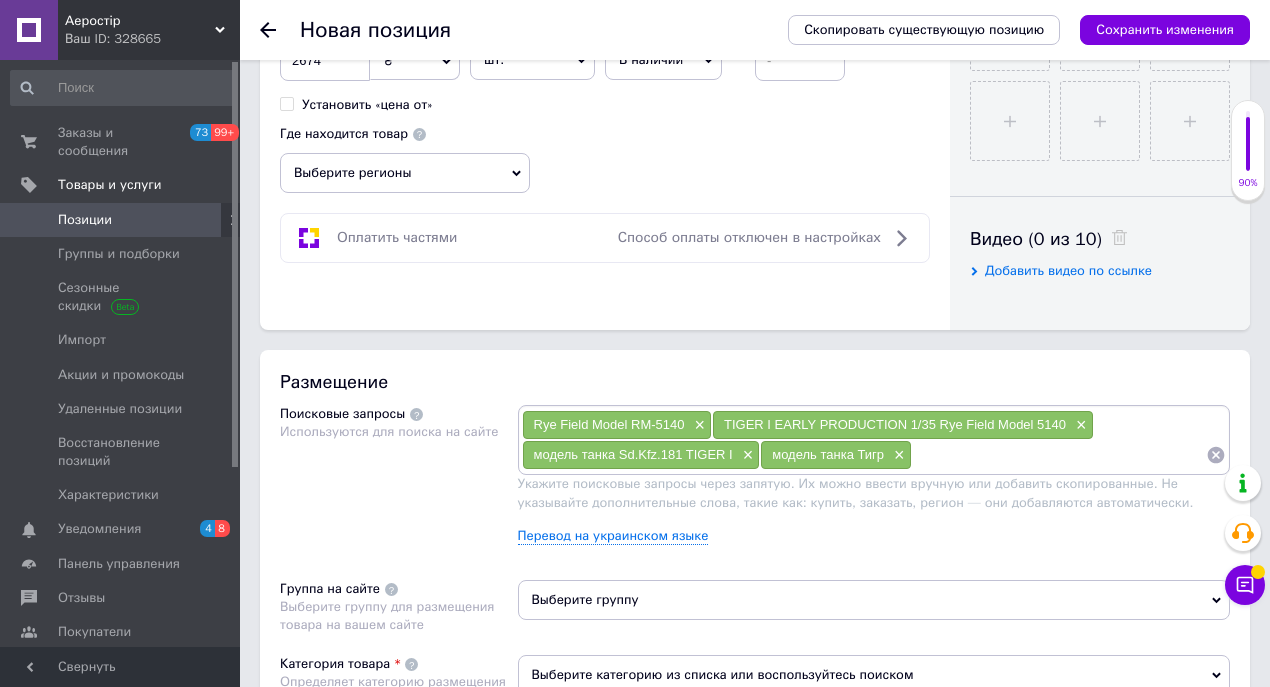 click at bounding box center [1059, 455] 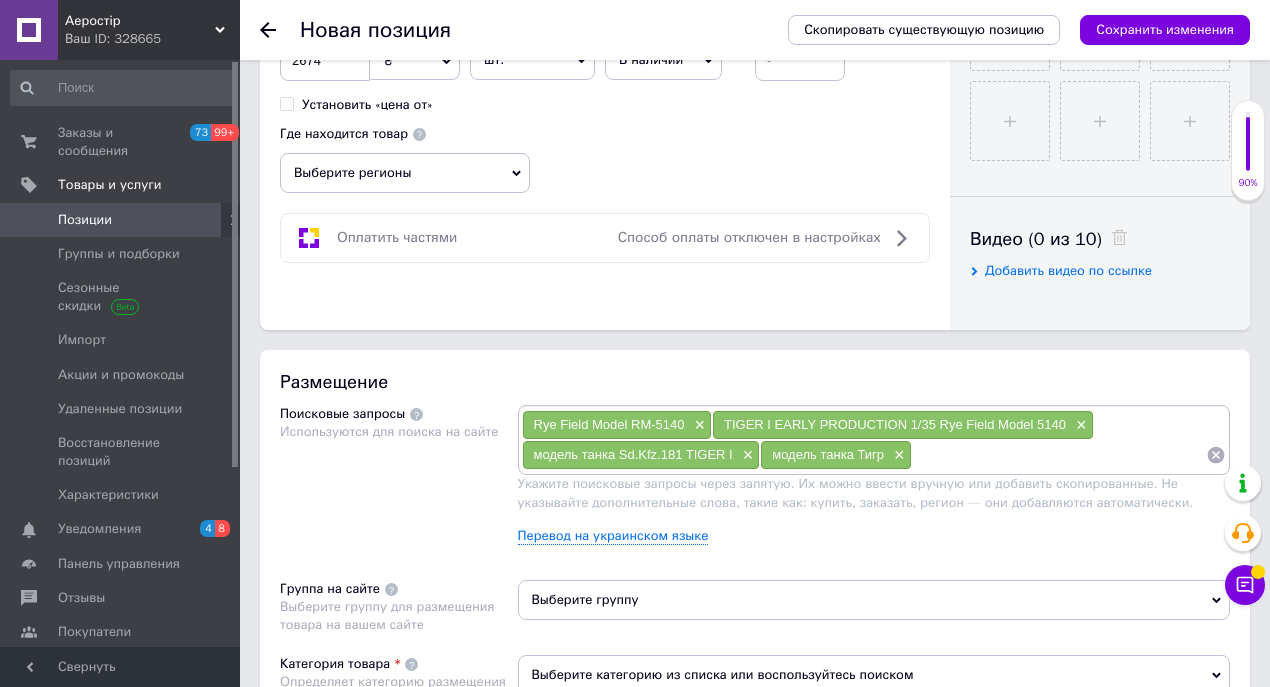 type on "Сборная модель танка" 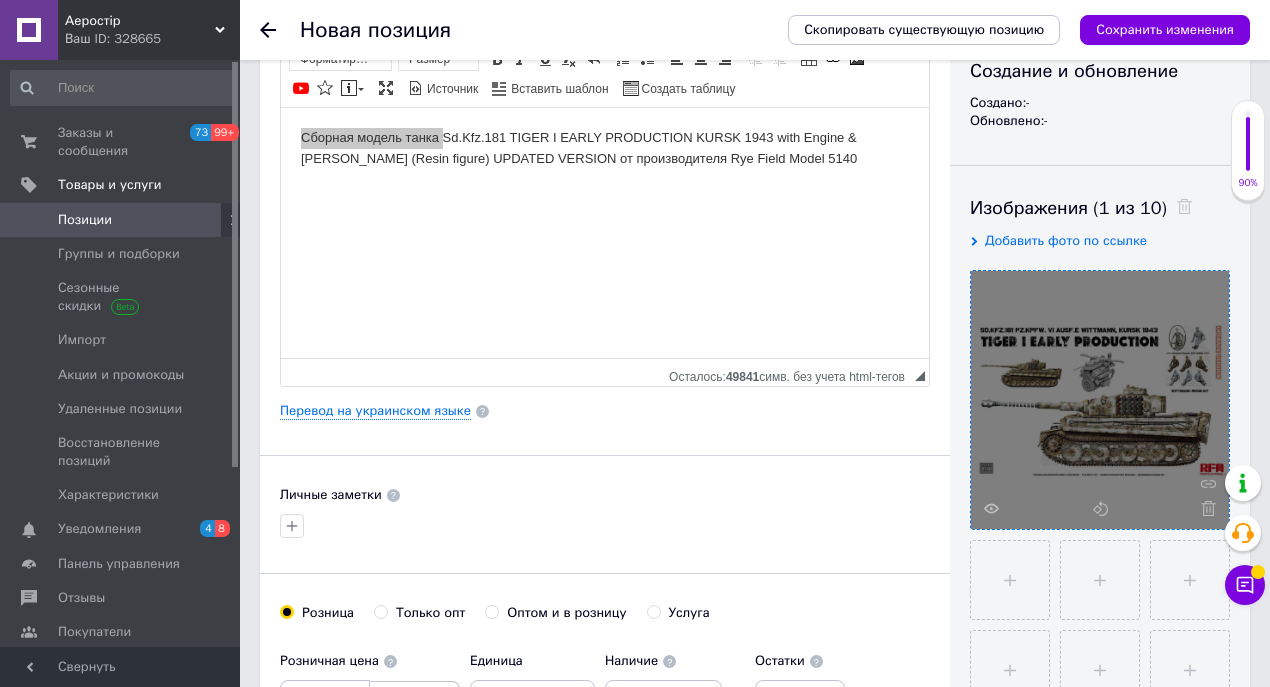 scroll, scrollTop: 0, scrollLeft: 0, axis: both 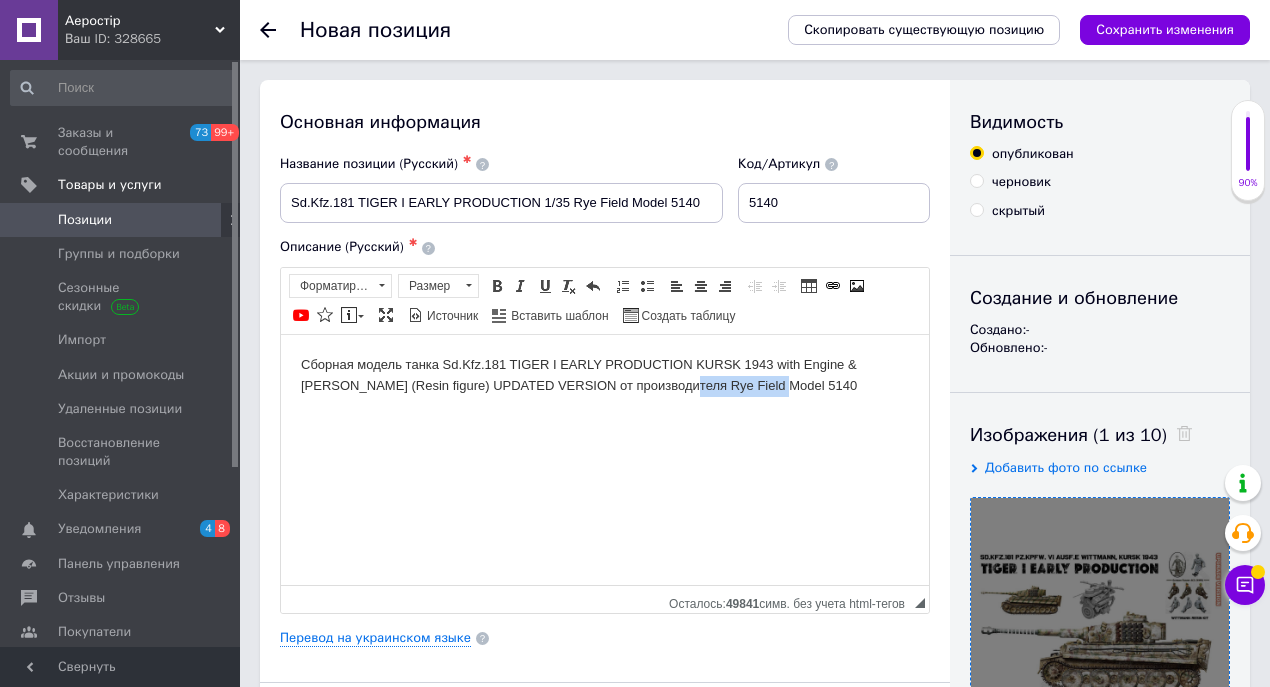 drag, startPoint x: 694, startPoint y: 380, endPoint x: 787, endPoint y: 382, distance: 93.0215 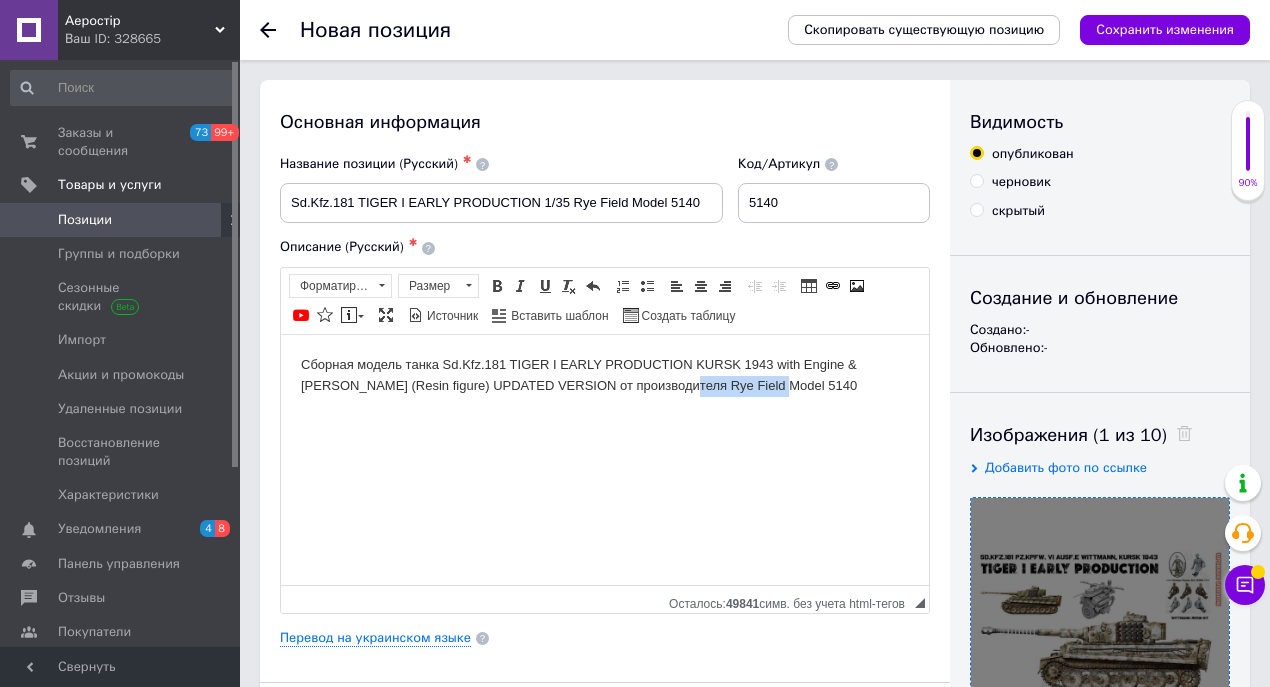 click on "Сборная модель танка Sd.Kfz.181 TIGER I EARLY PRODUCTION KURSK 1943 with Engine & [PERSON_NAME] (Resin figure) UPDATED VERSION от производителя Rye Field Model 5140" at bounding box center (605, 375) 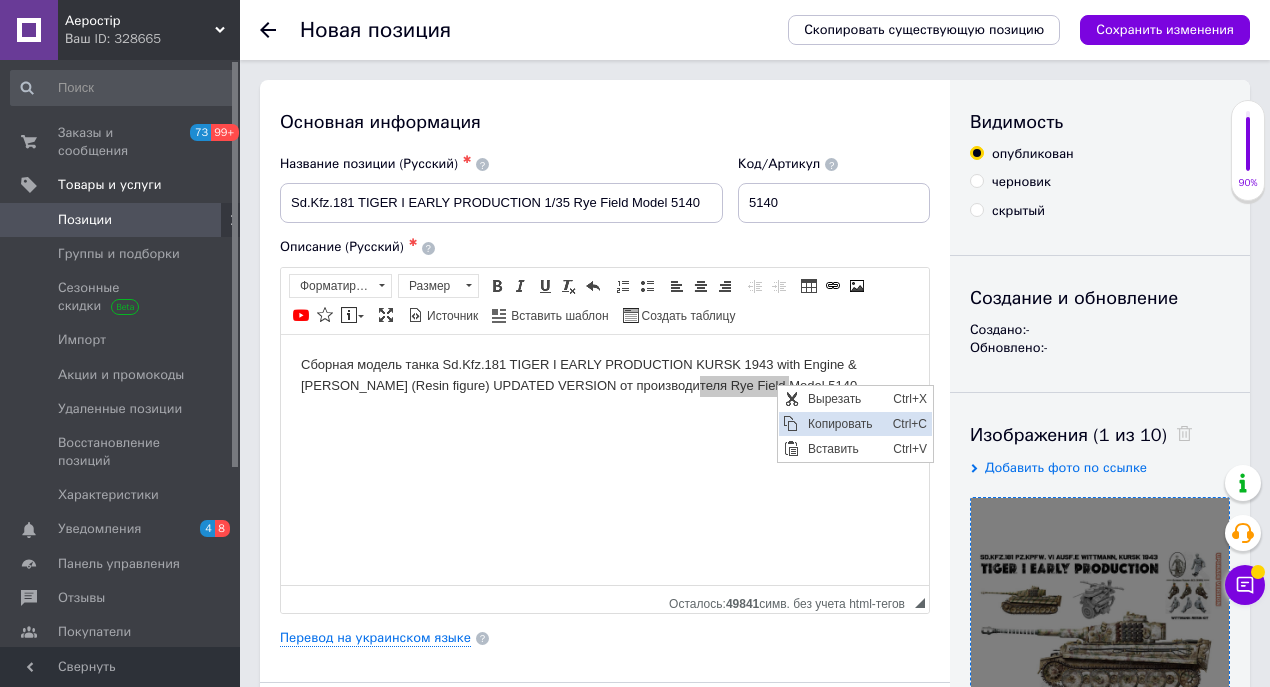 click on "Копировать" at bounding box center (844, 423) 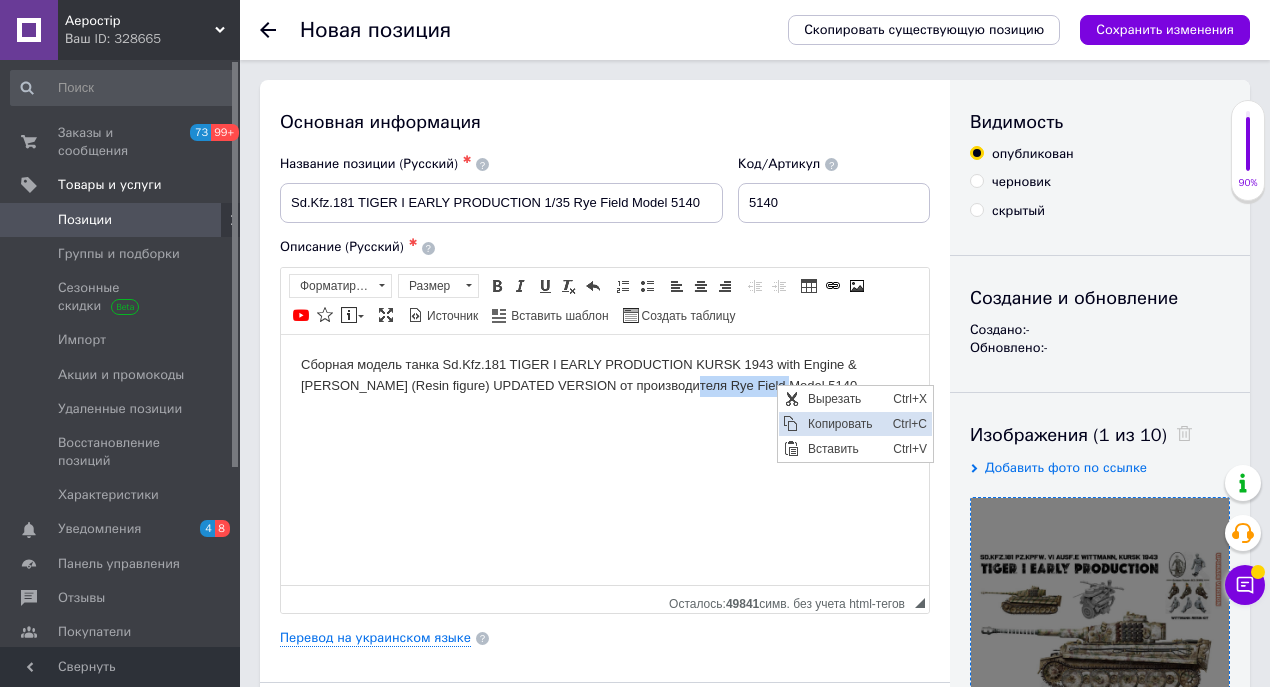 copy on "Rye Field Model" 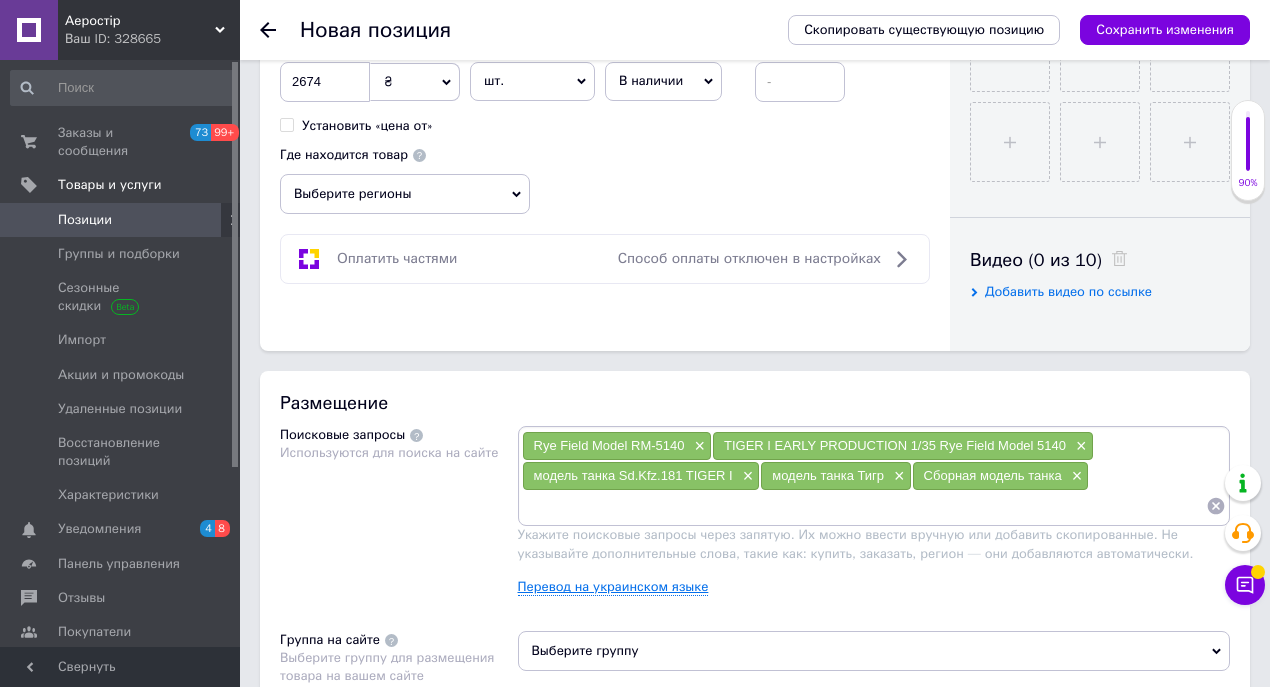 scroll, scrollTop: 933, scrollLeft: 0, axis: vertical 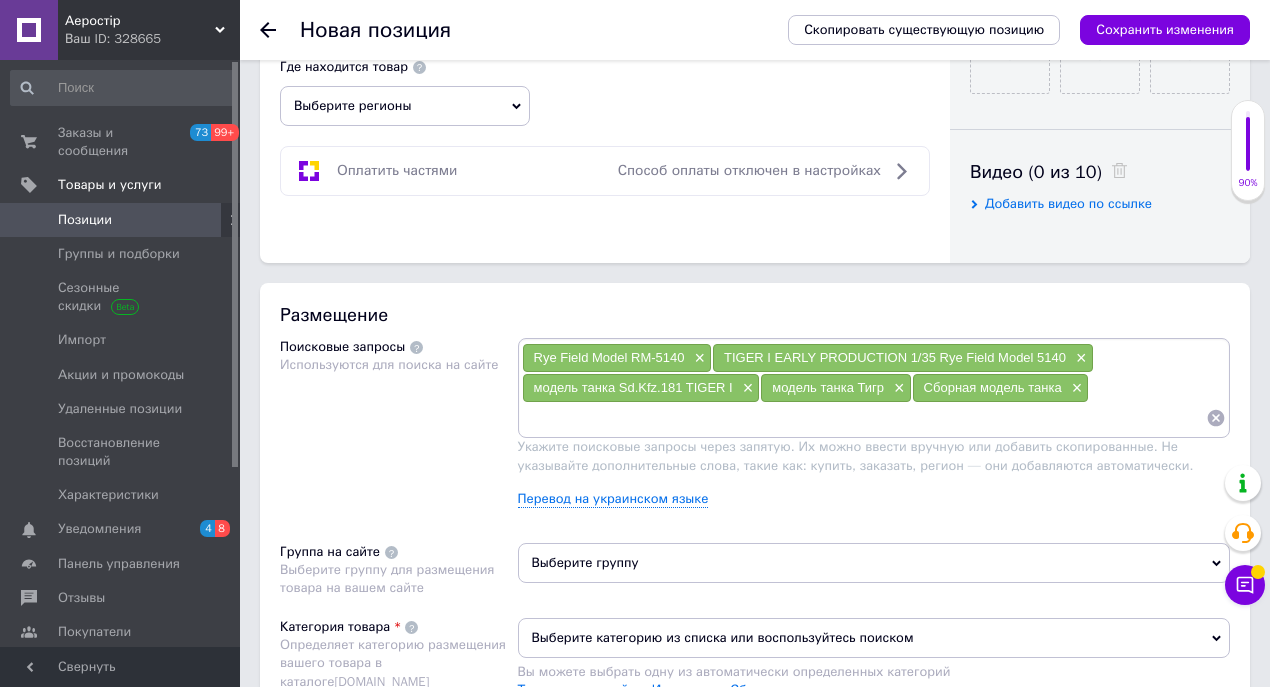 click at bounding box center (864, 418) 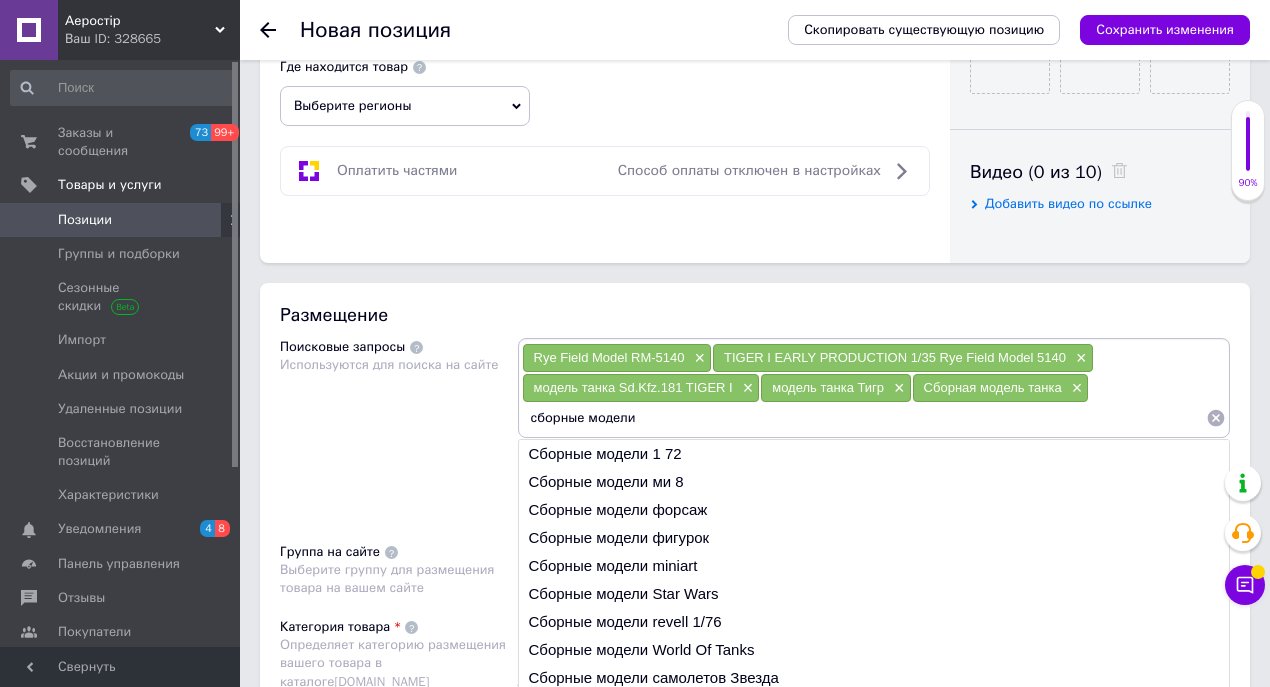 type on "сборные модели Rye Field Model" 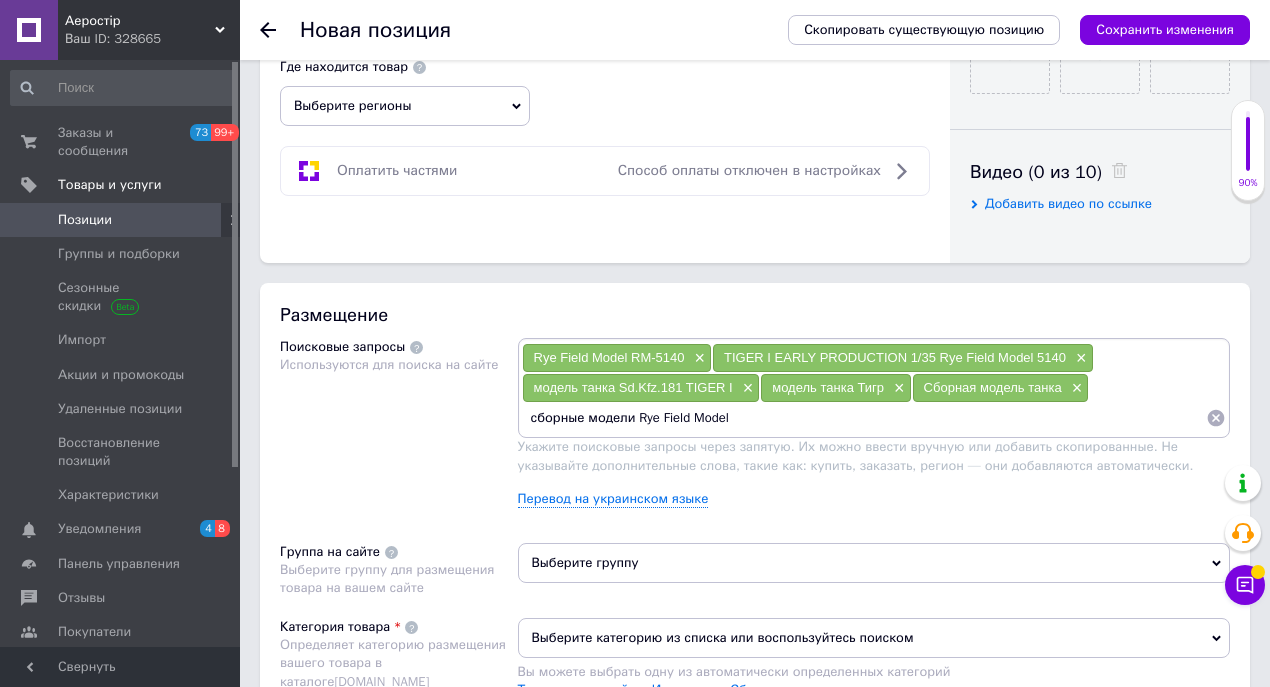 type 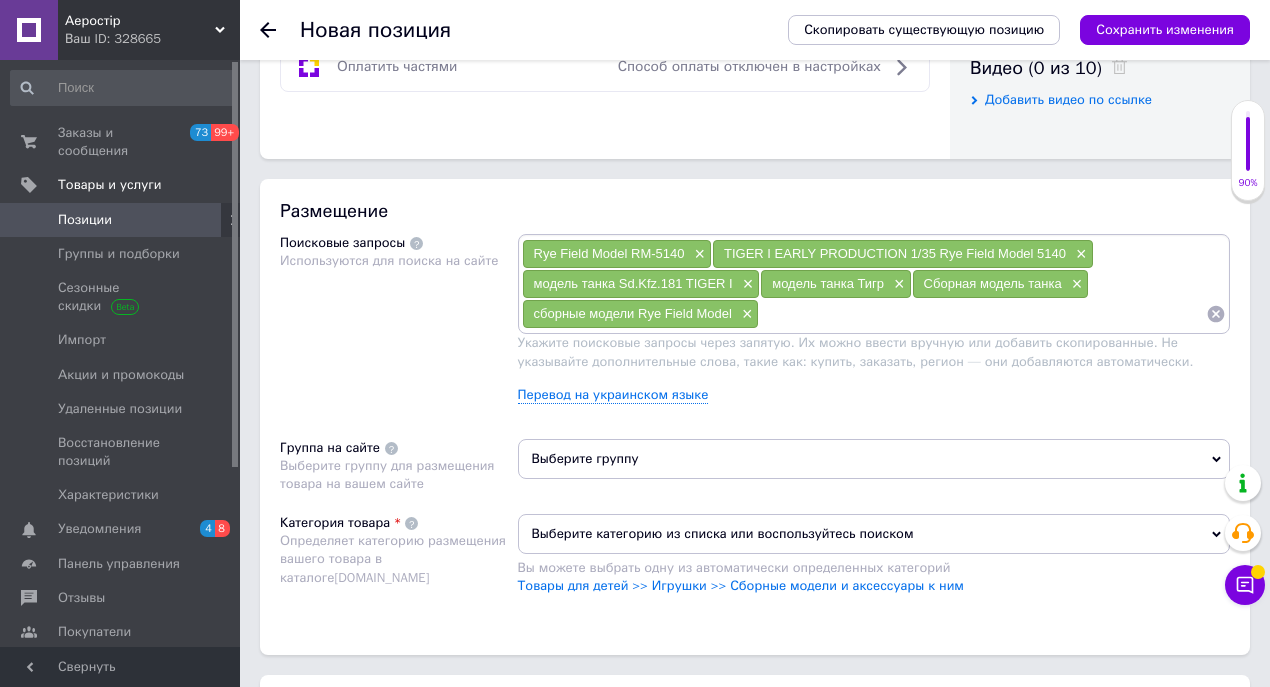 scroll, scrollTop: 1200, scrollLeft: 0, axis: vertical 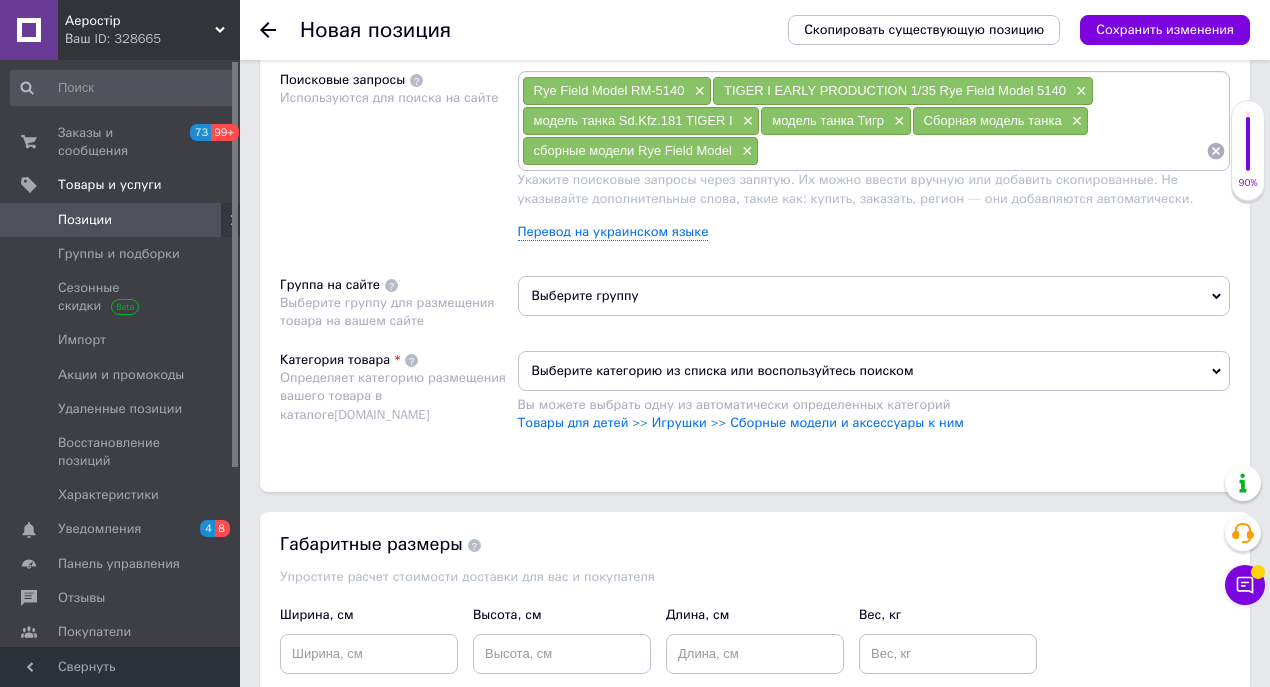 click on "Выберите группу" at bounding box center (874, 296) 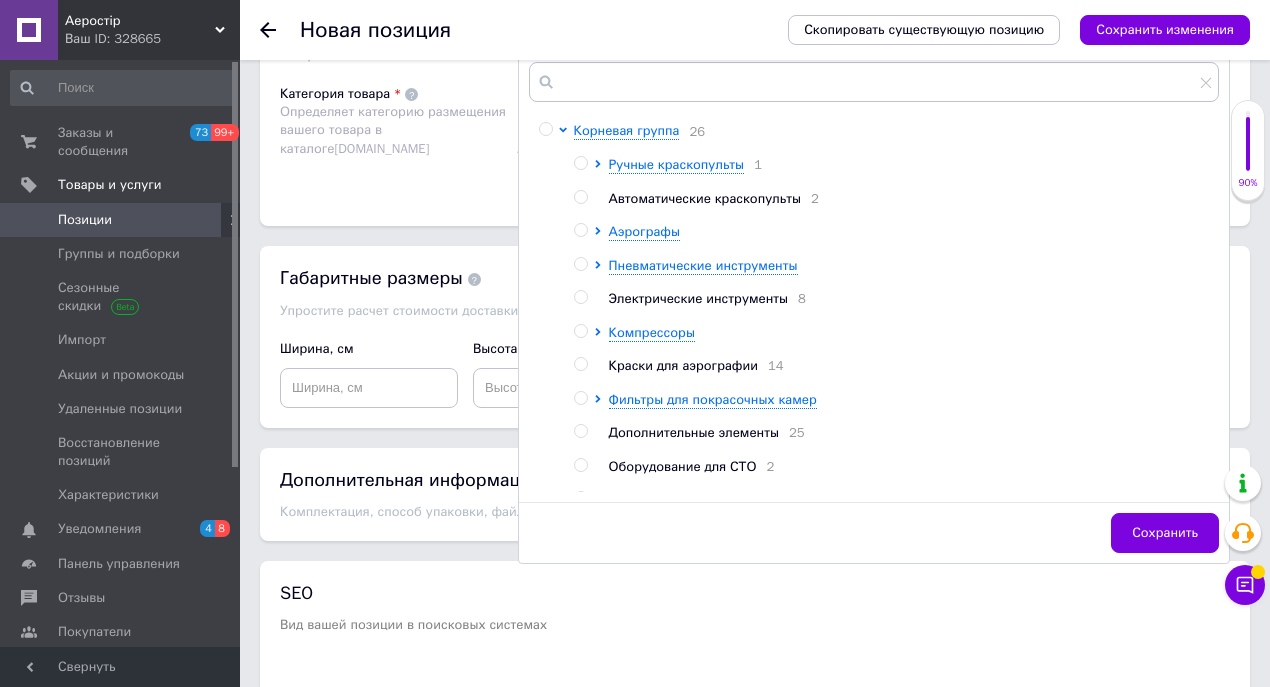 scroll, scrollTop: 1582, scrollLeft: 0, axis: vertical 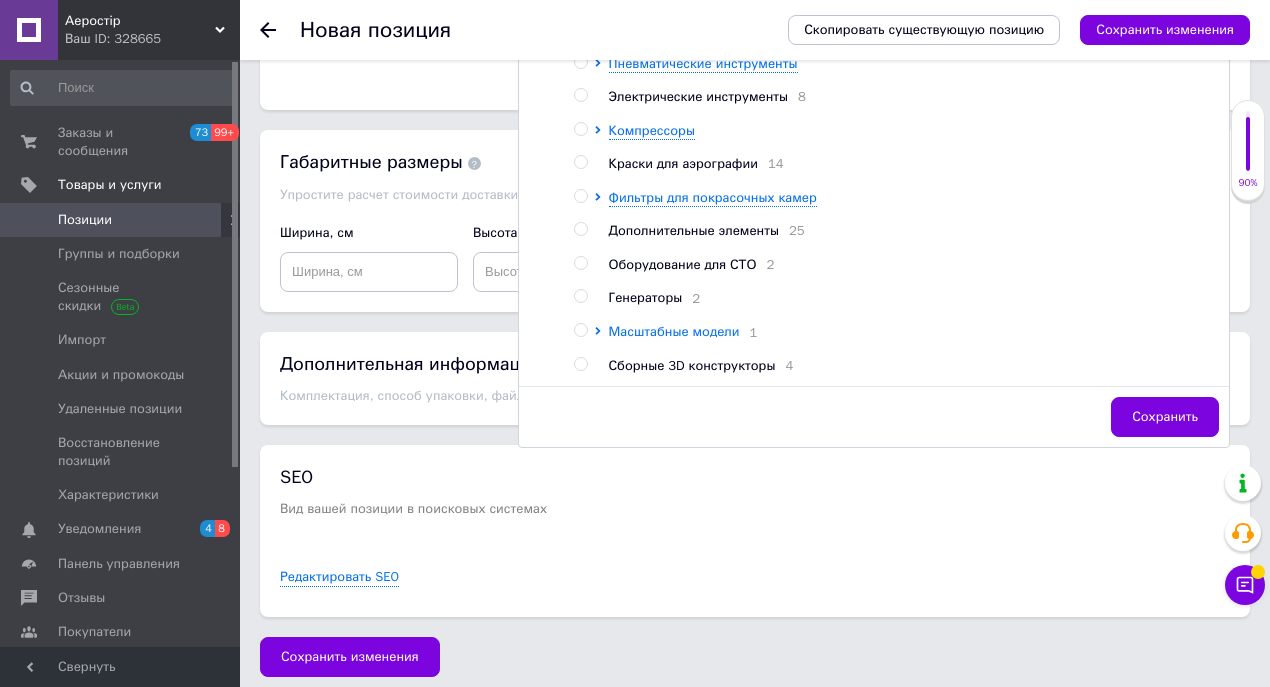 click on "Масштабные модели" at bounding box center [674, 331] 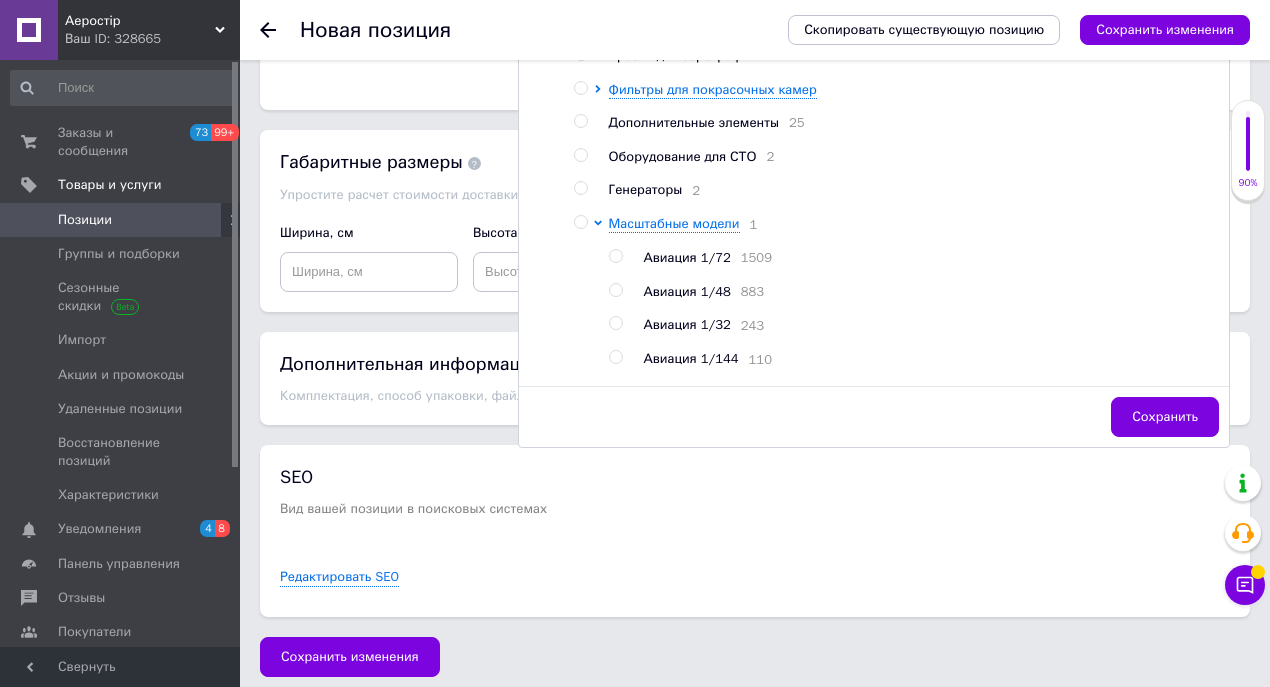 scroll, scrollTop: 362, scrollLeft: 0, axis: vertical 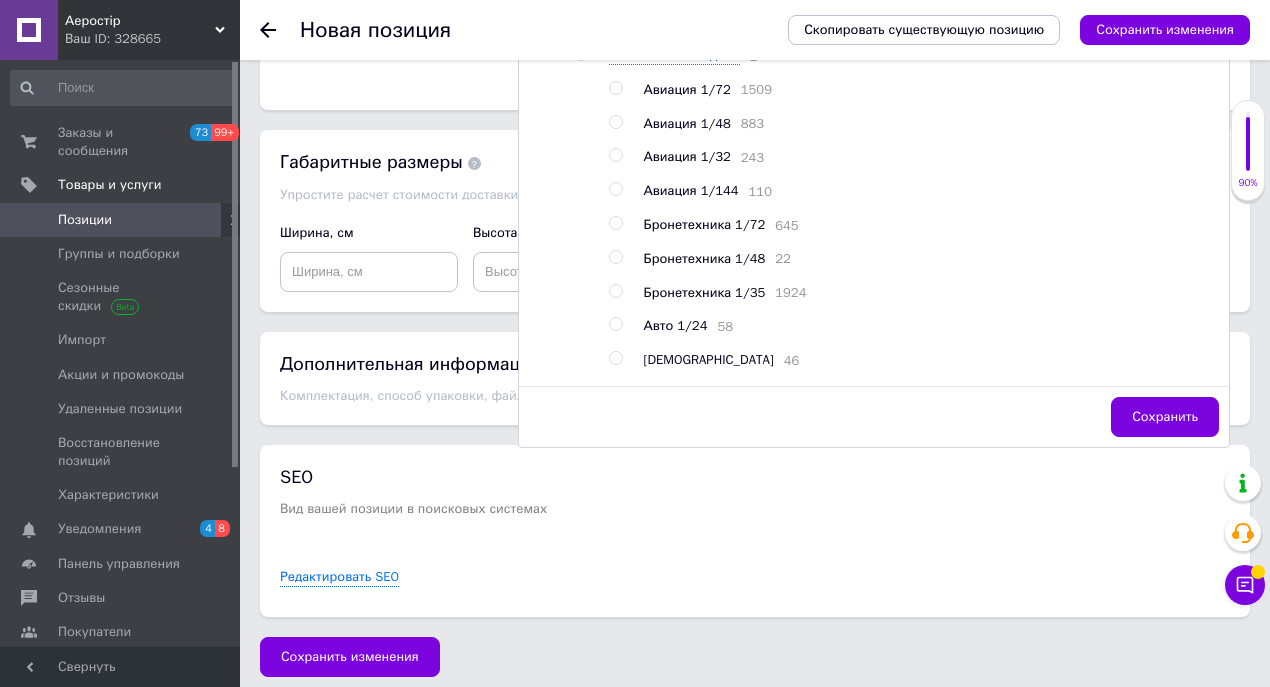 click at bounding box center [615, 291] 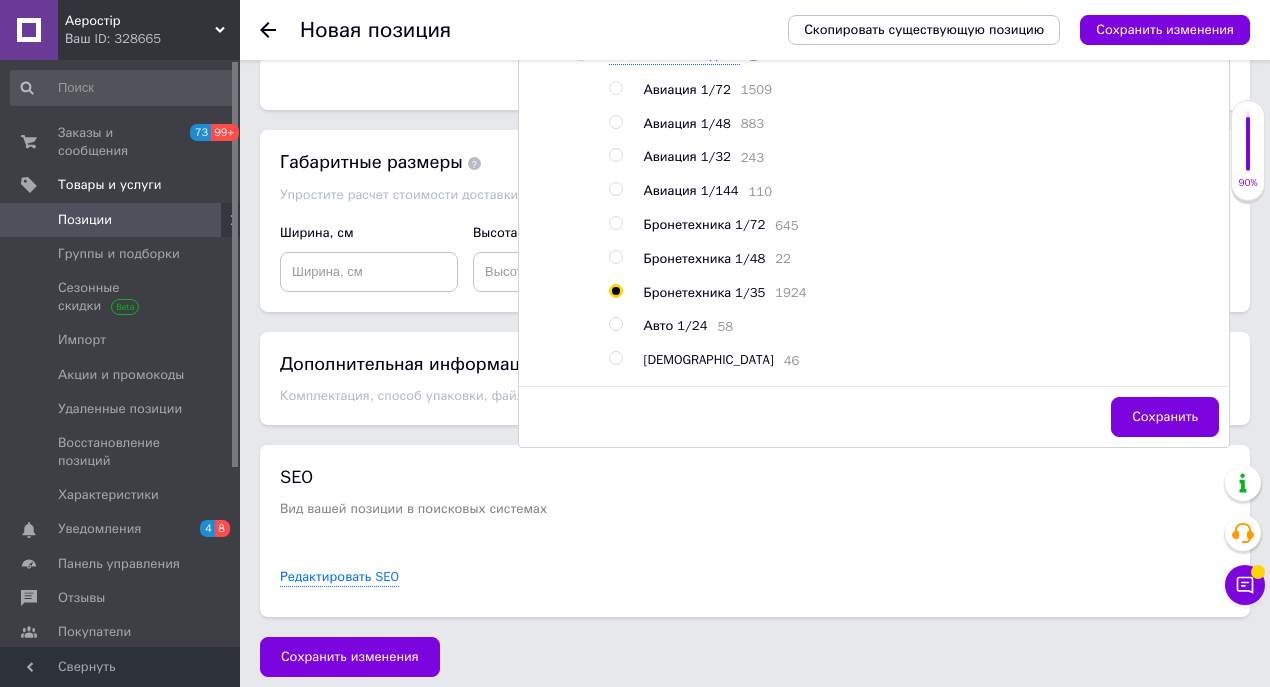radio on "true" 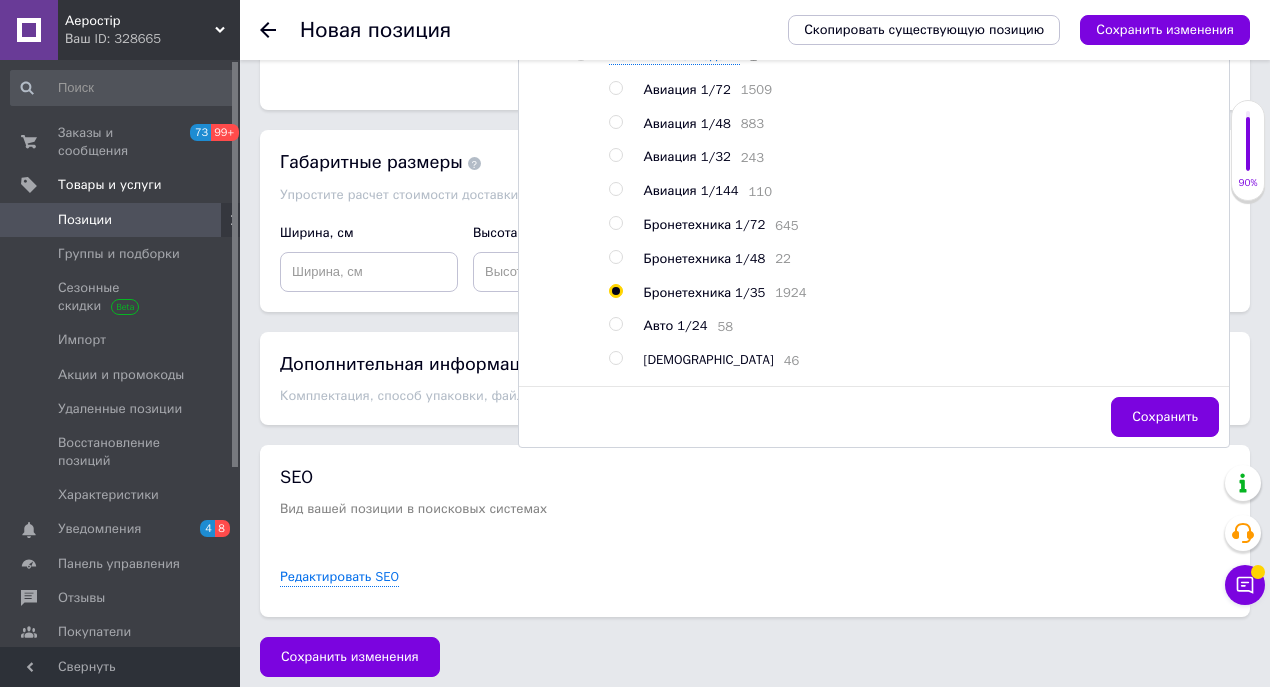 click on "Сохранить" at bounding box center (1165, 417) 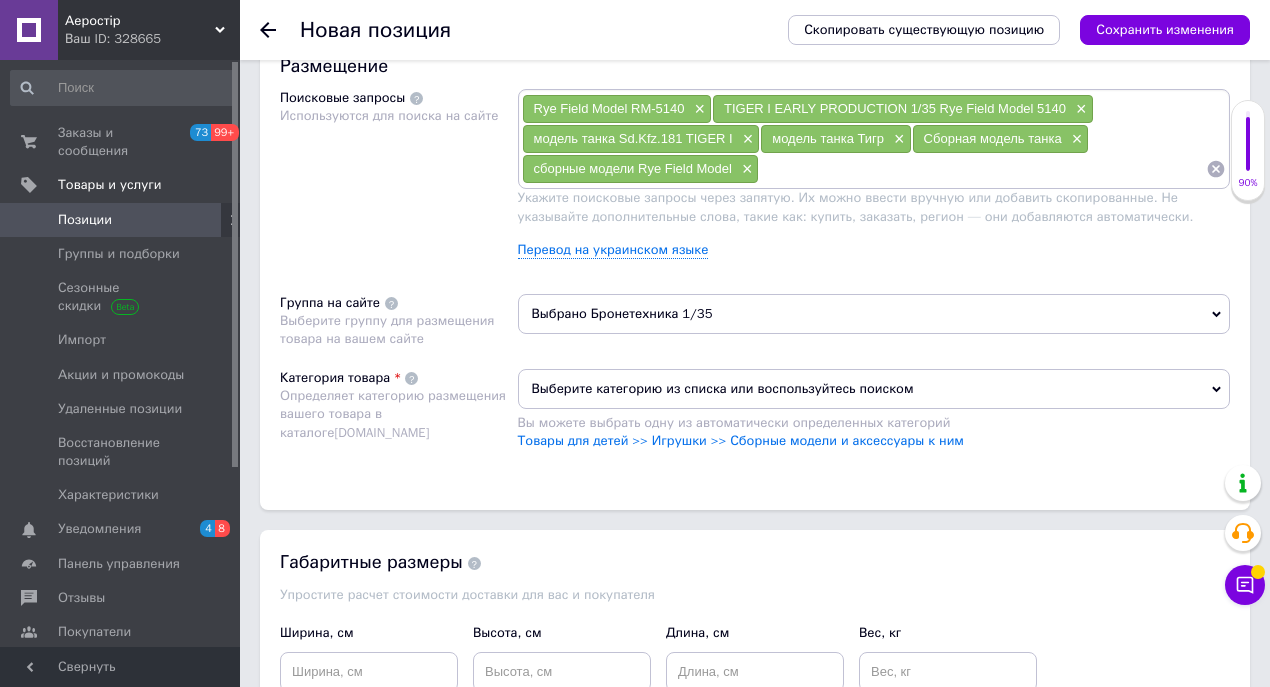 scroll, scrollTop: 1182, scrollLeft: 0, axis: vertical 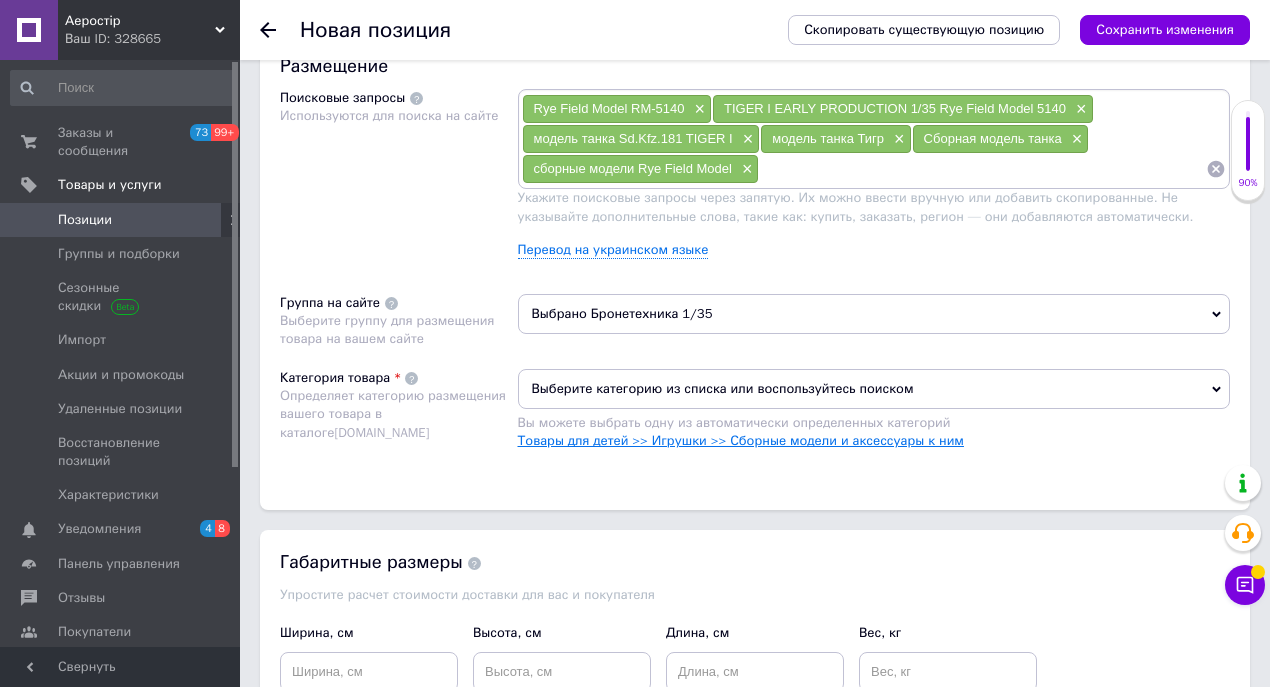 click on "Товары для детей >> Игрушки >> Сборные модели и аксессуары к ним" at bounding box center (741, 440) 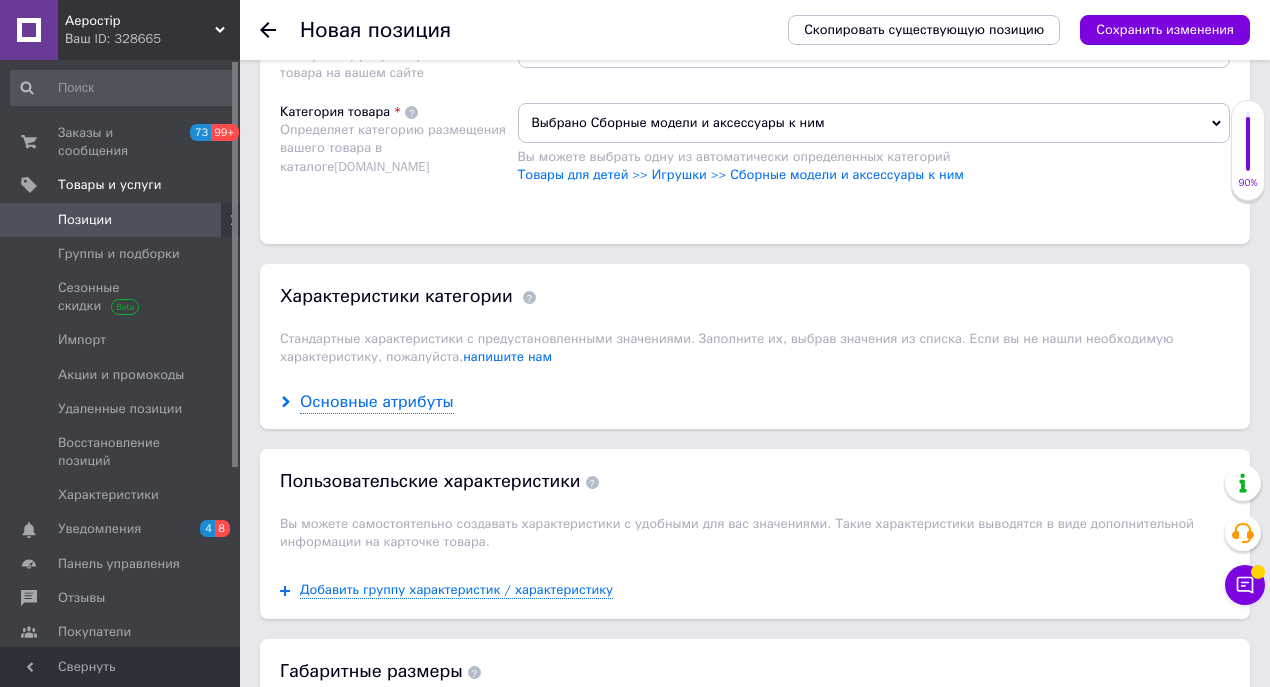 scroll, scrollTop: 1448, scrollLeft: 0, axis: vertical 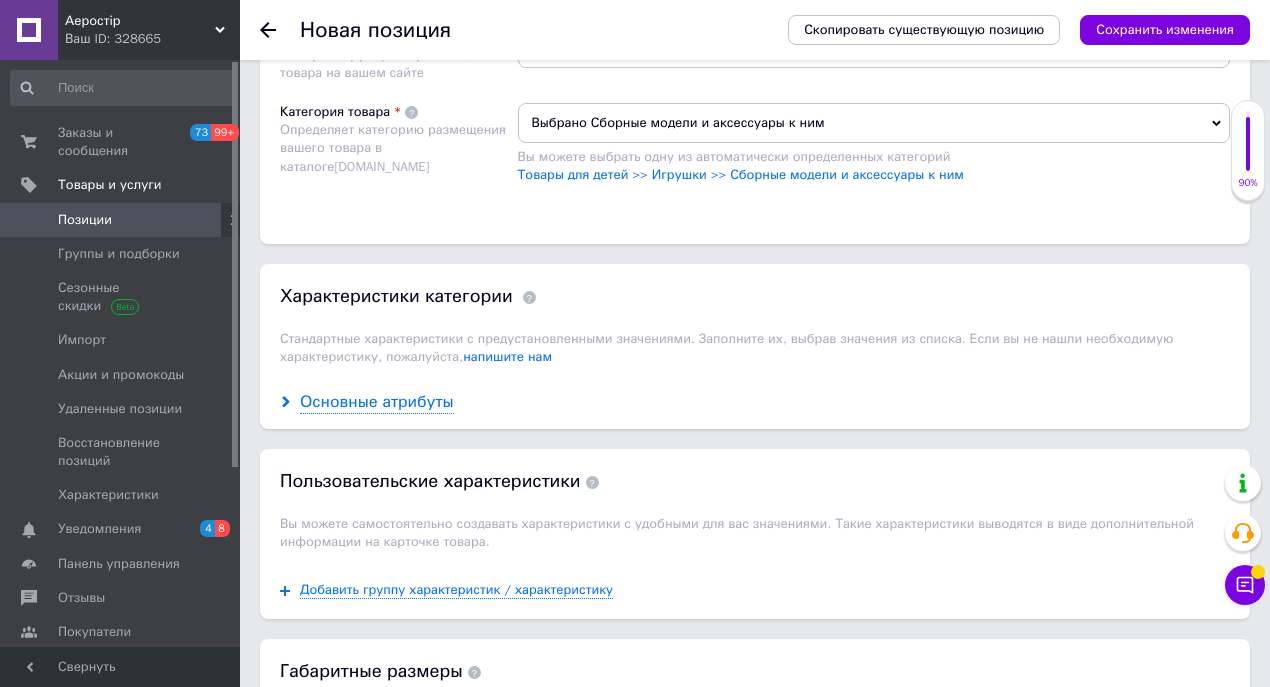 click on "Основные атрибуты" at bounding box center (377, 402) 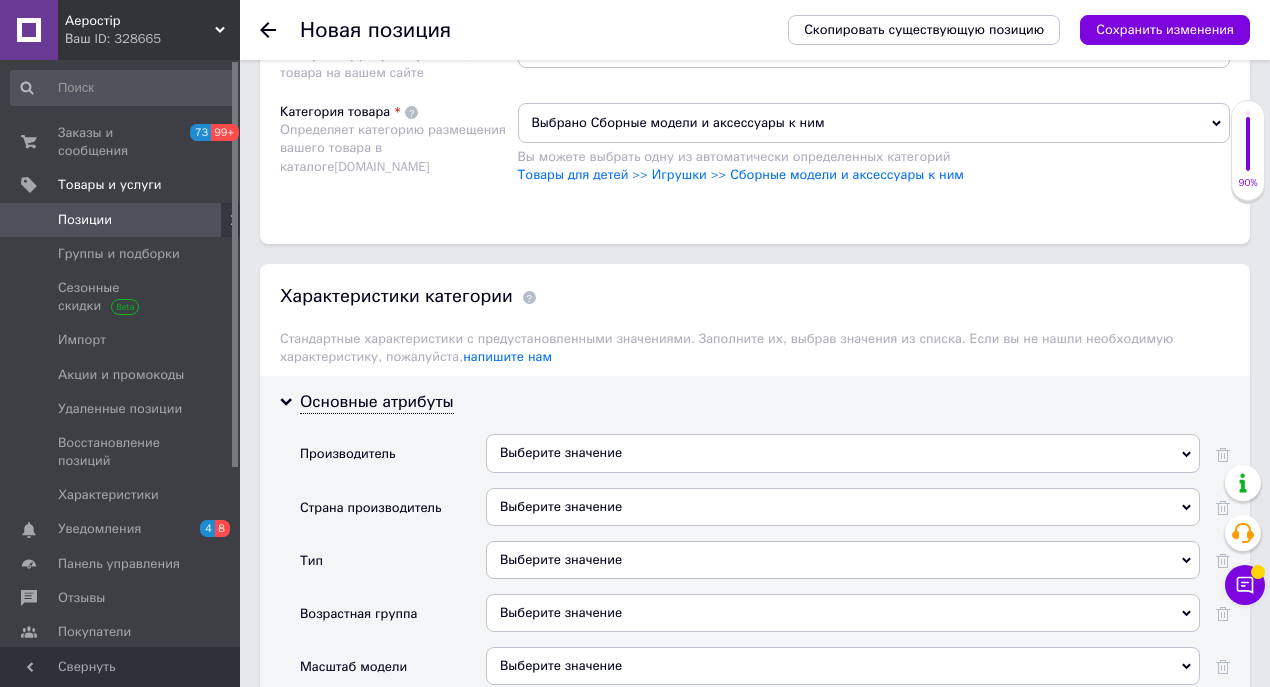 click on "Выберите значение" at bounding box center [843, 453] 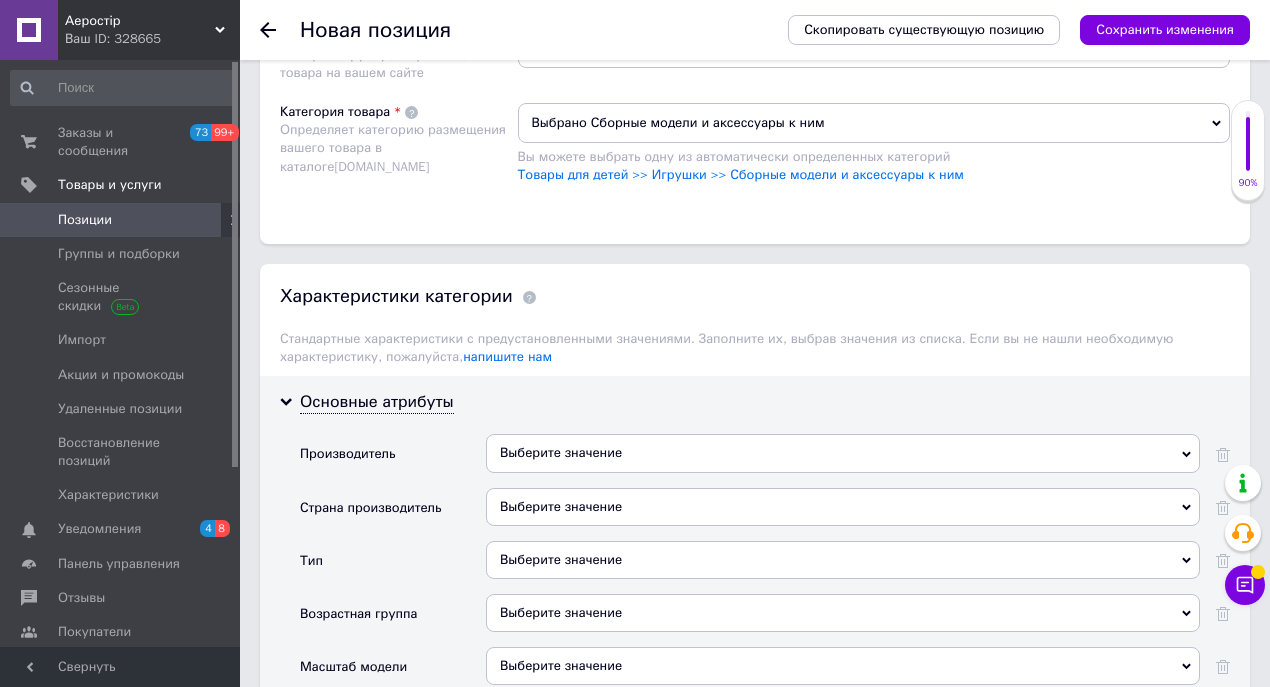 click on "Выберите значение" at bounding box center (843, 507) 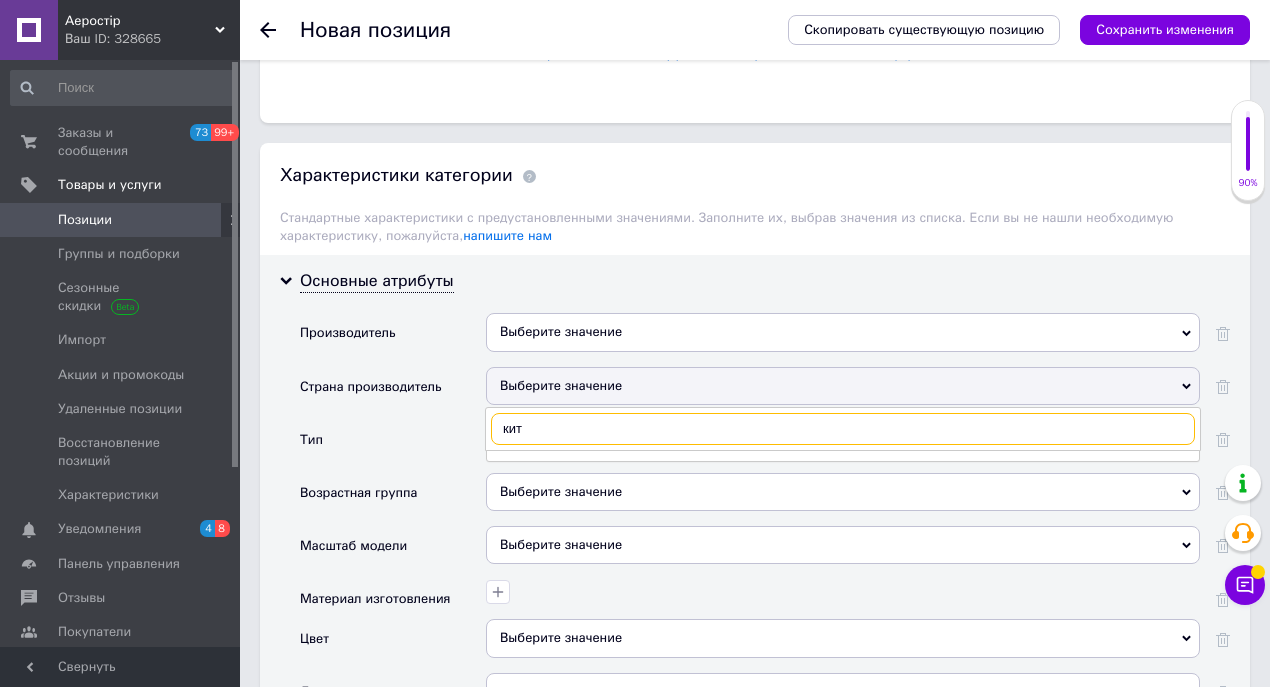 scroll, scrollTop: 1715, scrollLeft: 0, axis: vertical 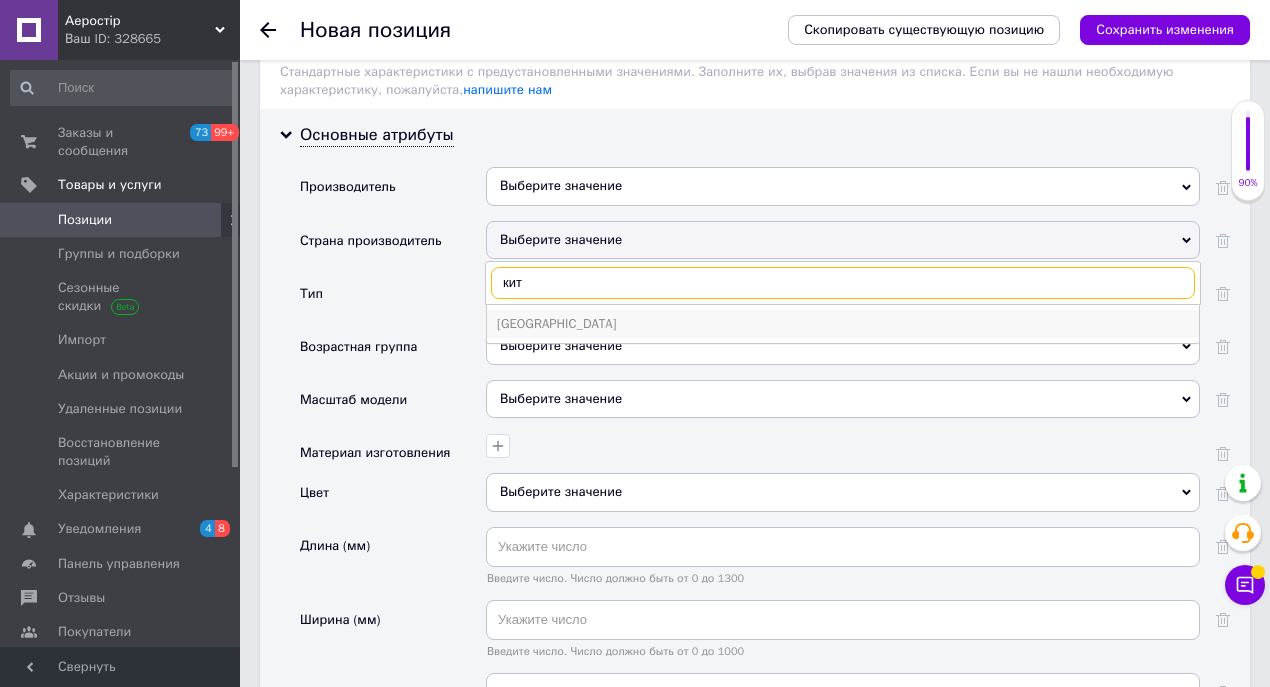 type on "кит" 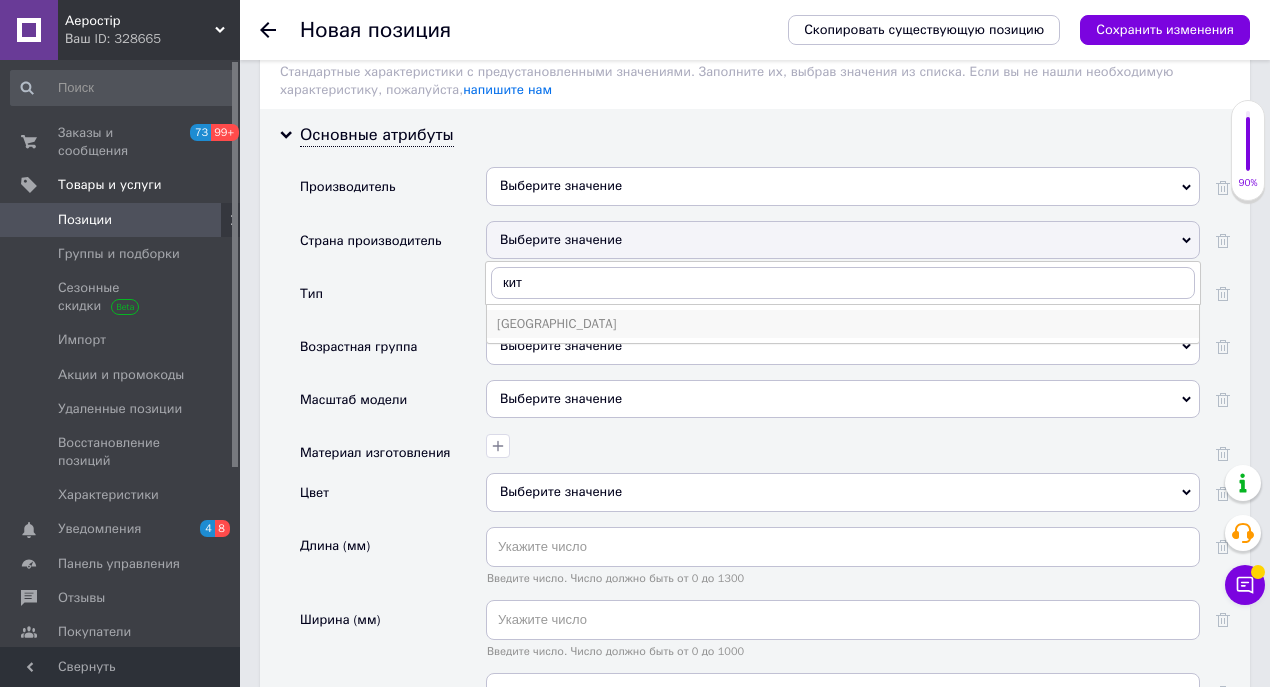 click on "[GEOGRAPHIC_DATA]" at bounding box center [843, 324] 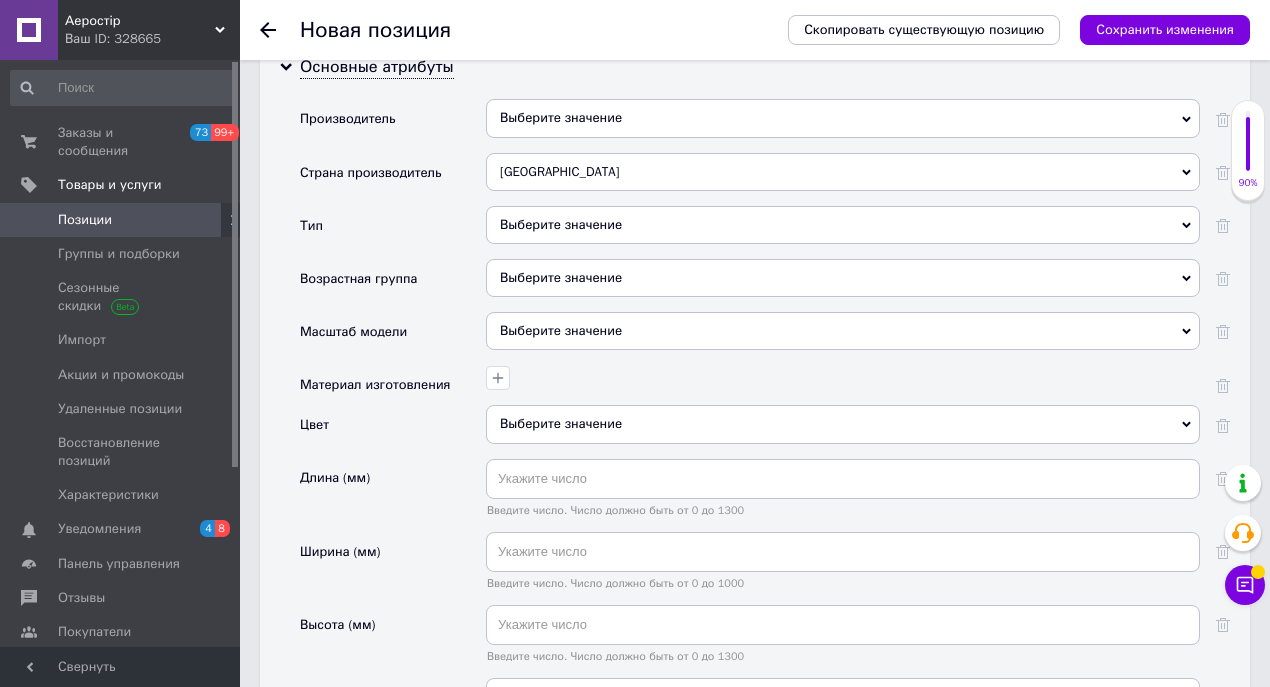 scroll, scrollTop: 1915, scrollLeft: 0, axis: vertical 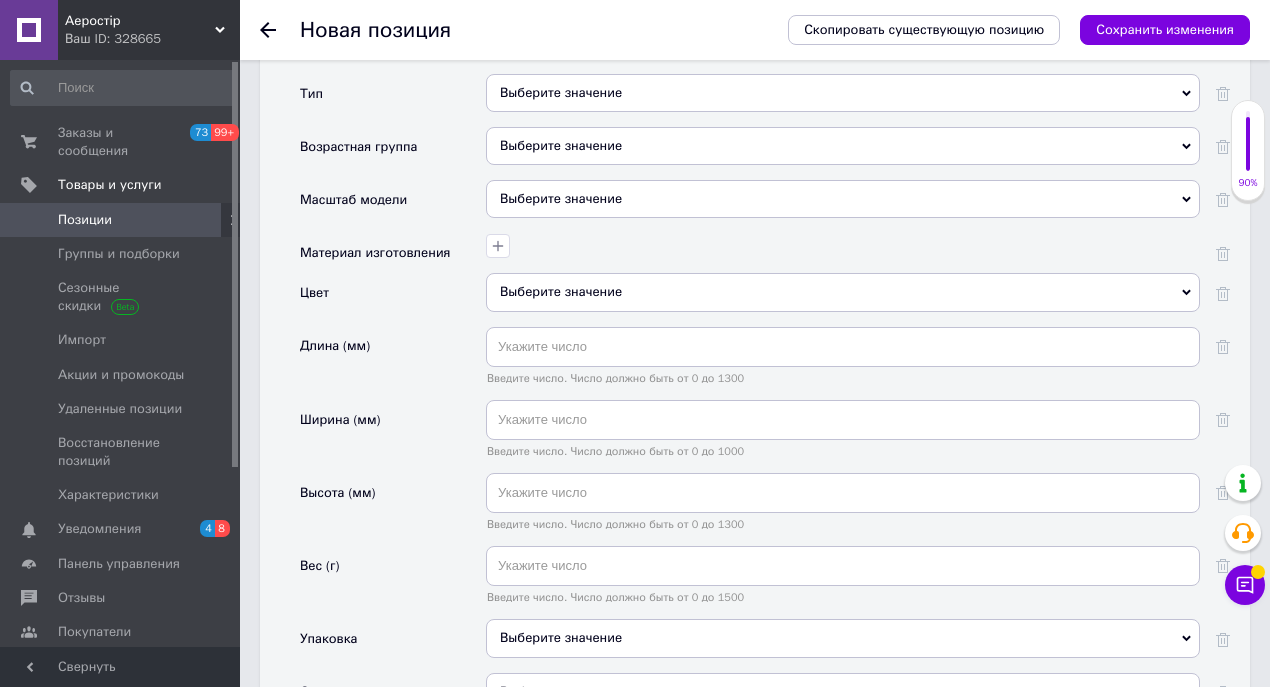 click on "Выберите значение" at bounding box center [843, 199] 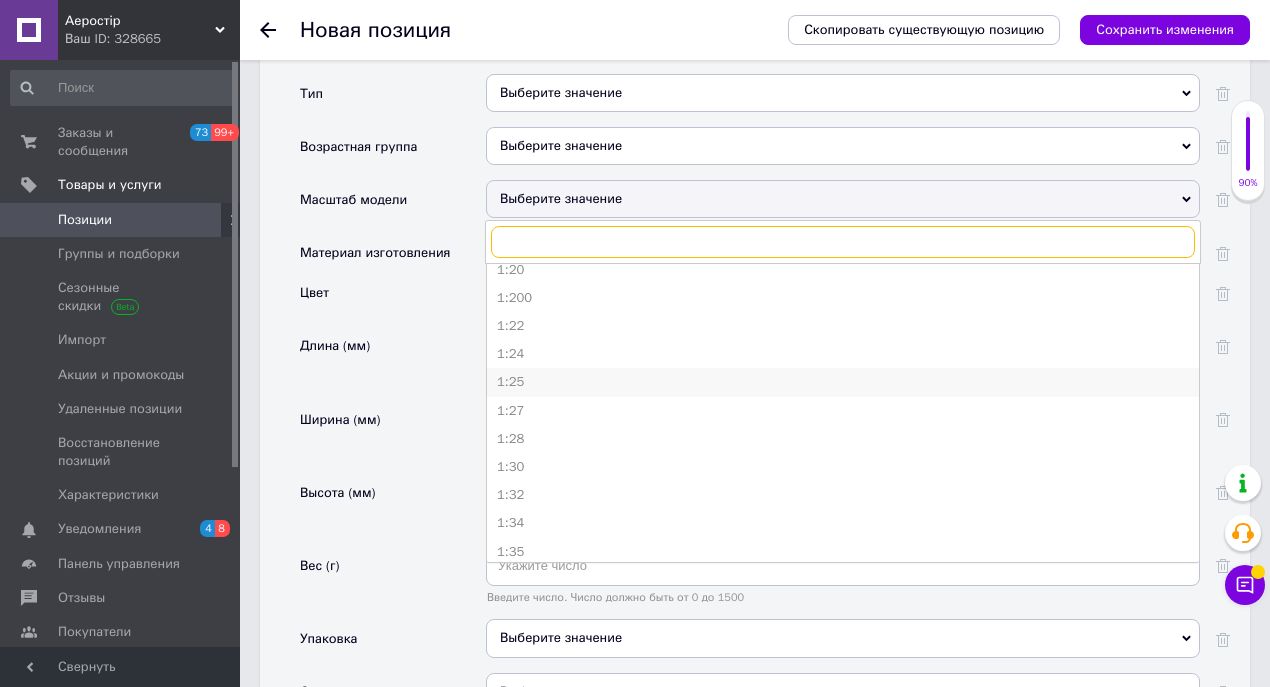 scroll, scrollTop: 466, scrollLeft: 0, axis: vertical 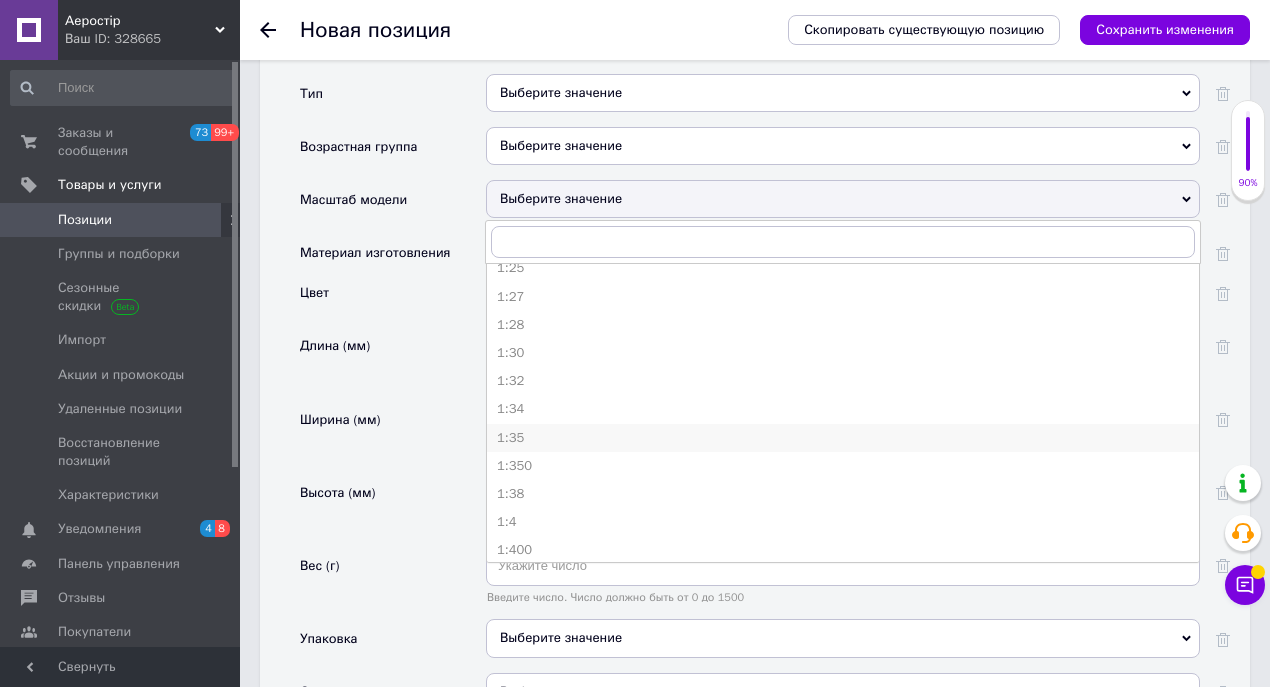 click on "1:35" at bounding box center [843, 438] 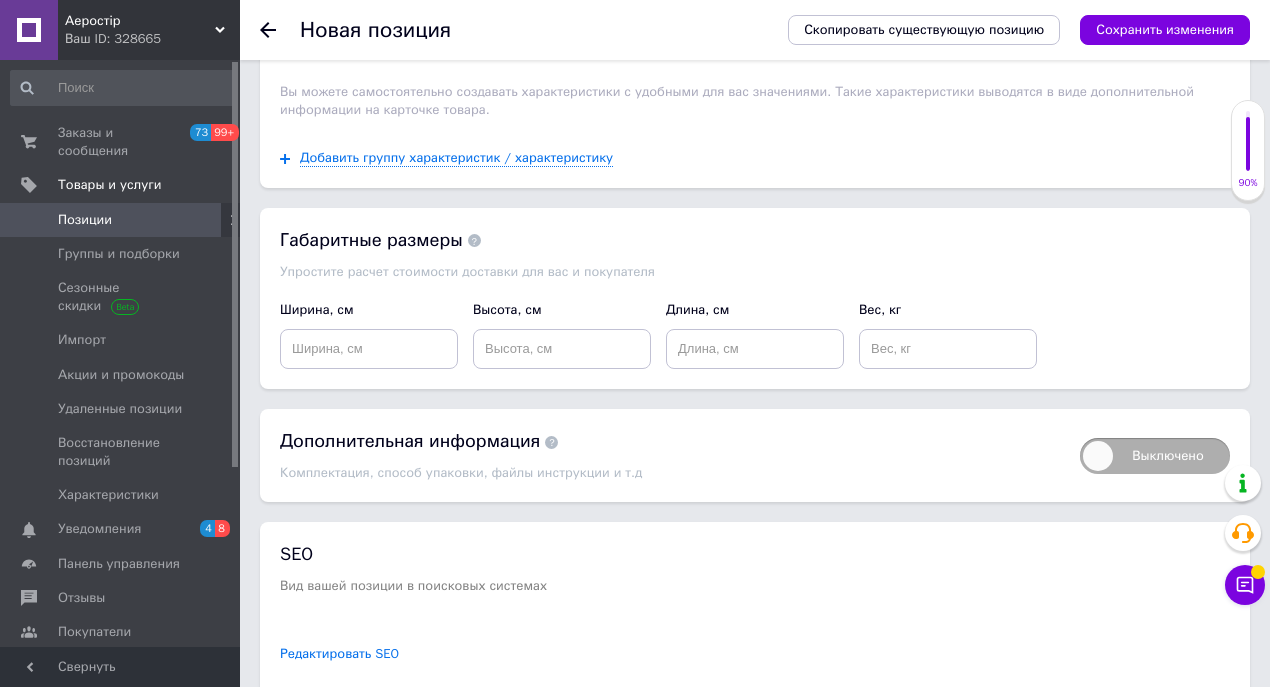scroll, scrollTop: 2746, scrollLeft: 0, axis: vertical 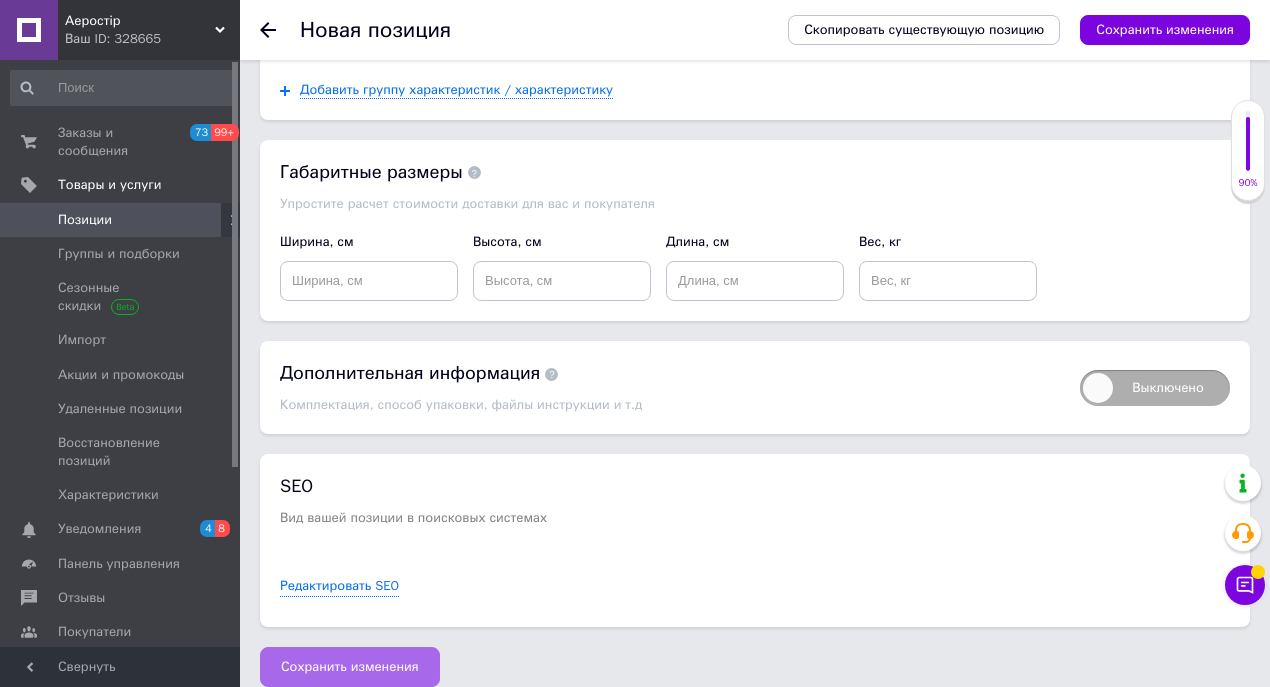 click on "Сохранить изменения" at bounding box center (350, 667) 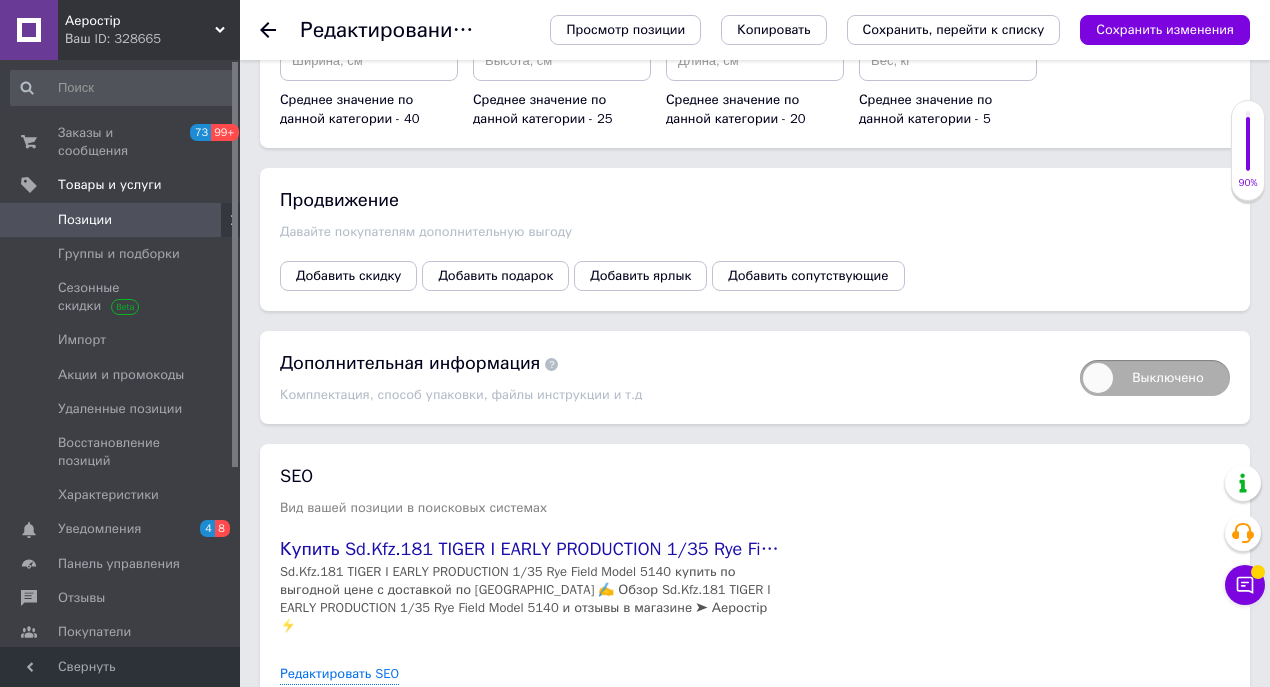 scroll, scrollTop: 2222, scrollLeft: 0, axis: vertical 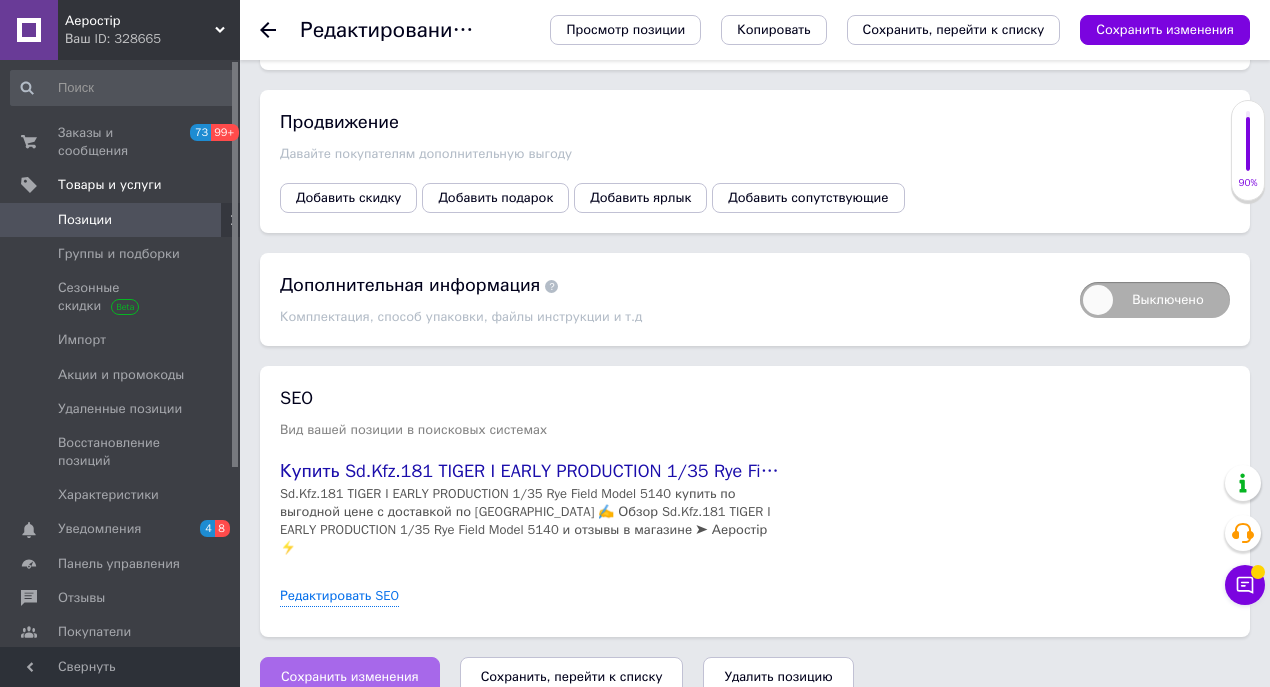 click on "Сохранить изменения" at bounding box center [350, 677] 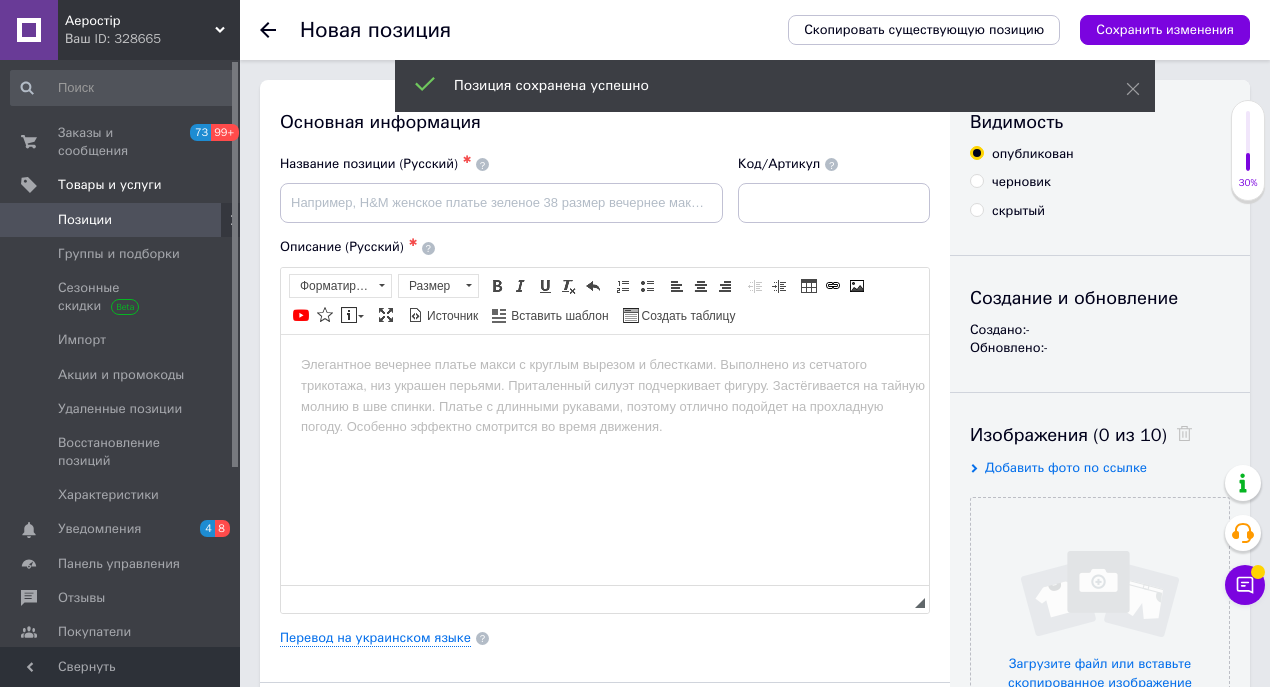 scroll, scrollTop: 0, scrollLeft: 0, axis: both 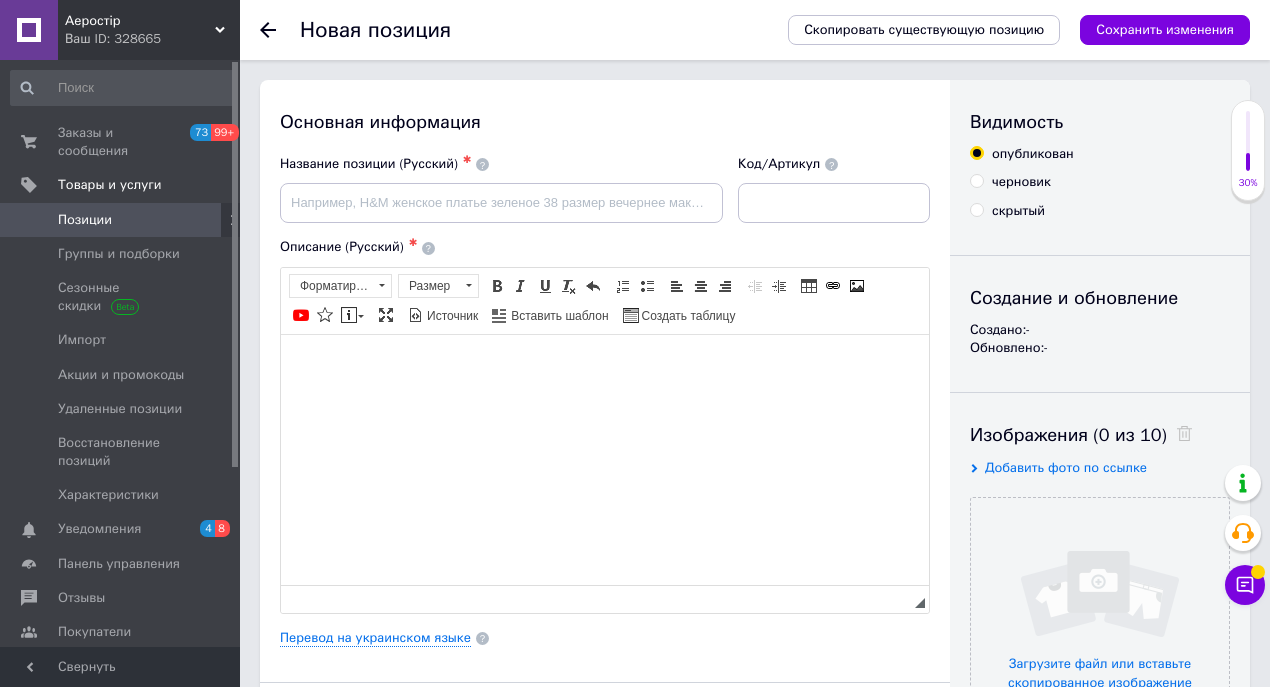 click at bounding box center (605, 364) 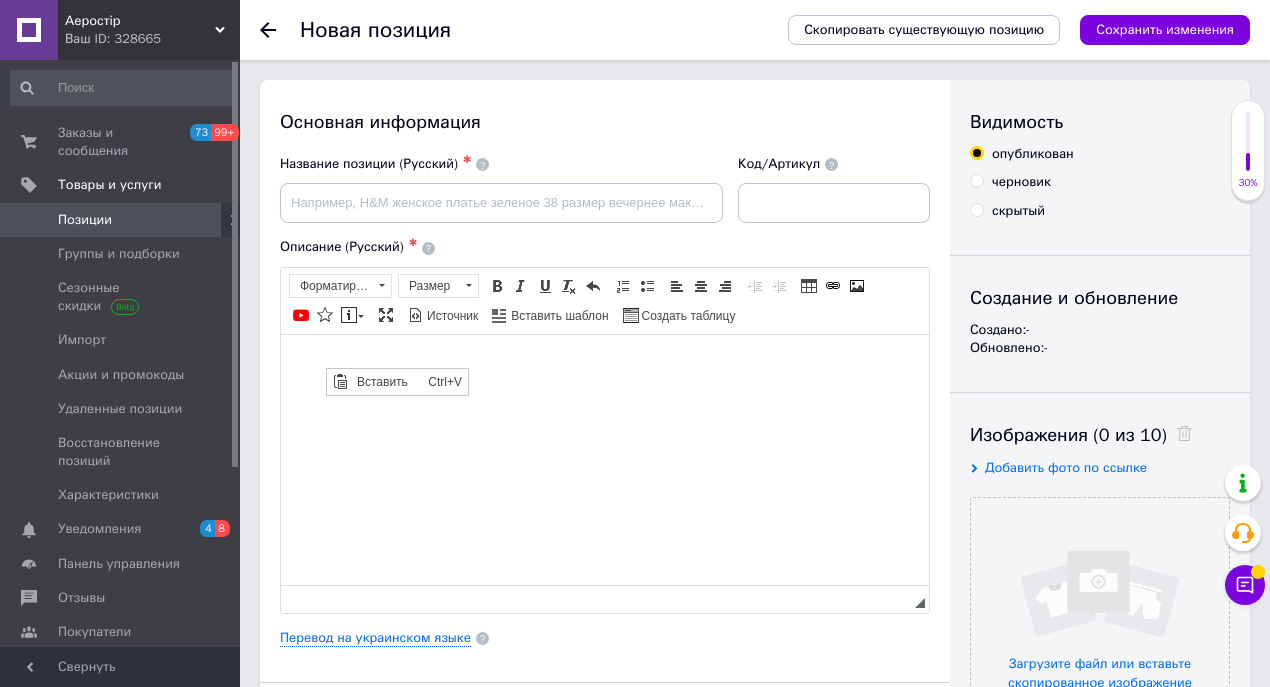 scroll, scrollTop: 0, scrollLeft: 0, axis: both 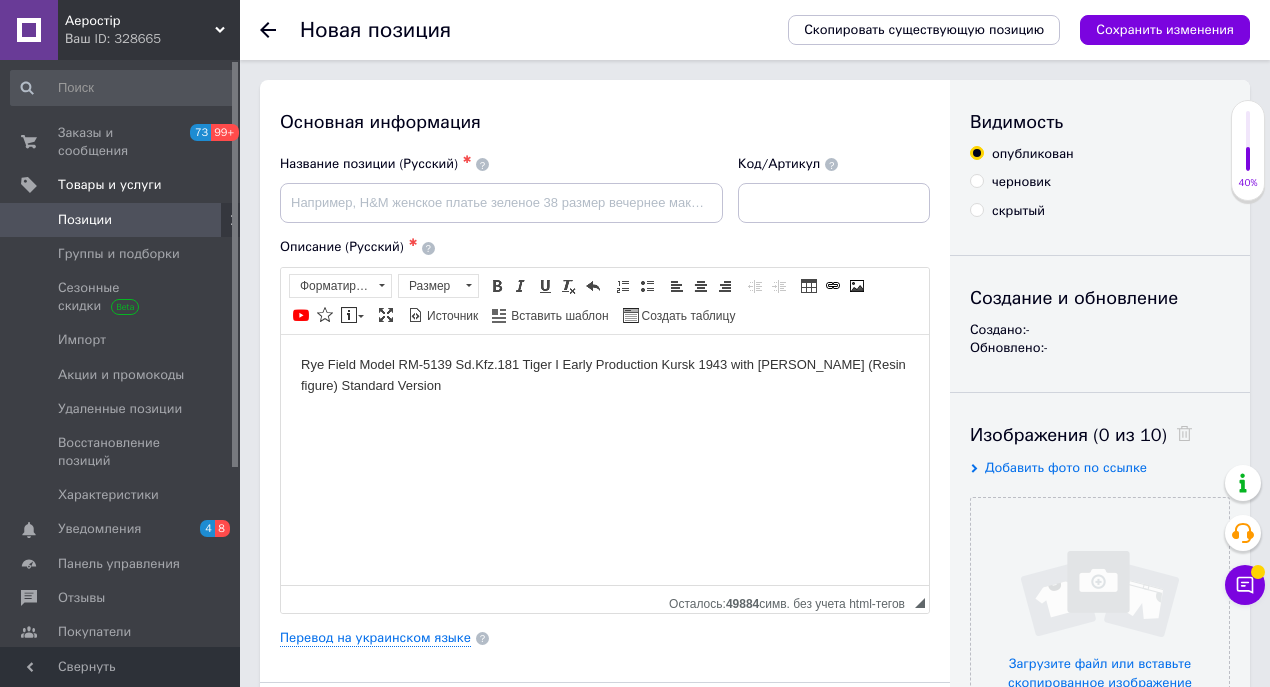 click on "Rye Field Model RM-5139 Sd.Kfz.181 Tiger I Early Production Kursk 1943 with [PERSON_NAME] (Resin figure) Standard Version" at bounding box center [605, 375] 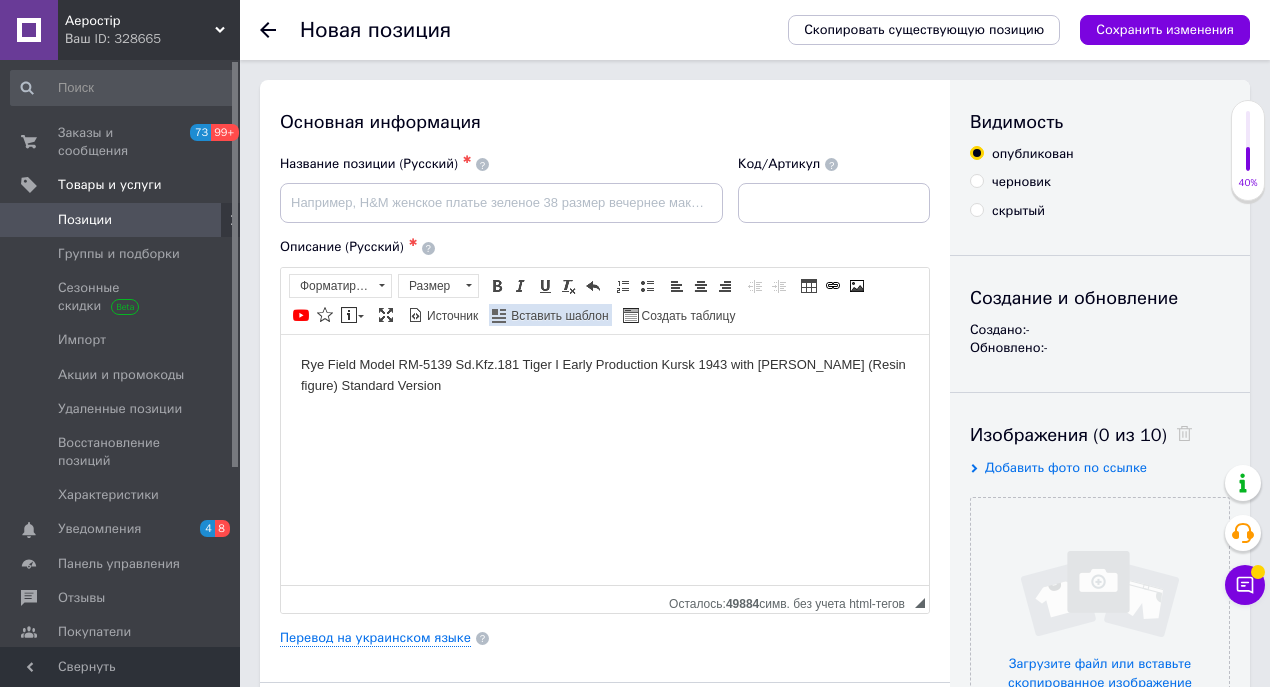 type 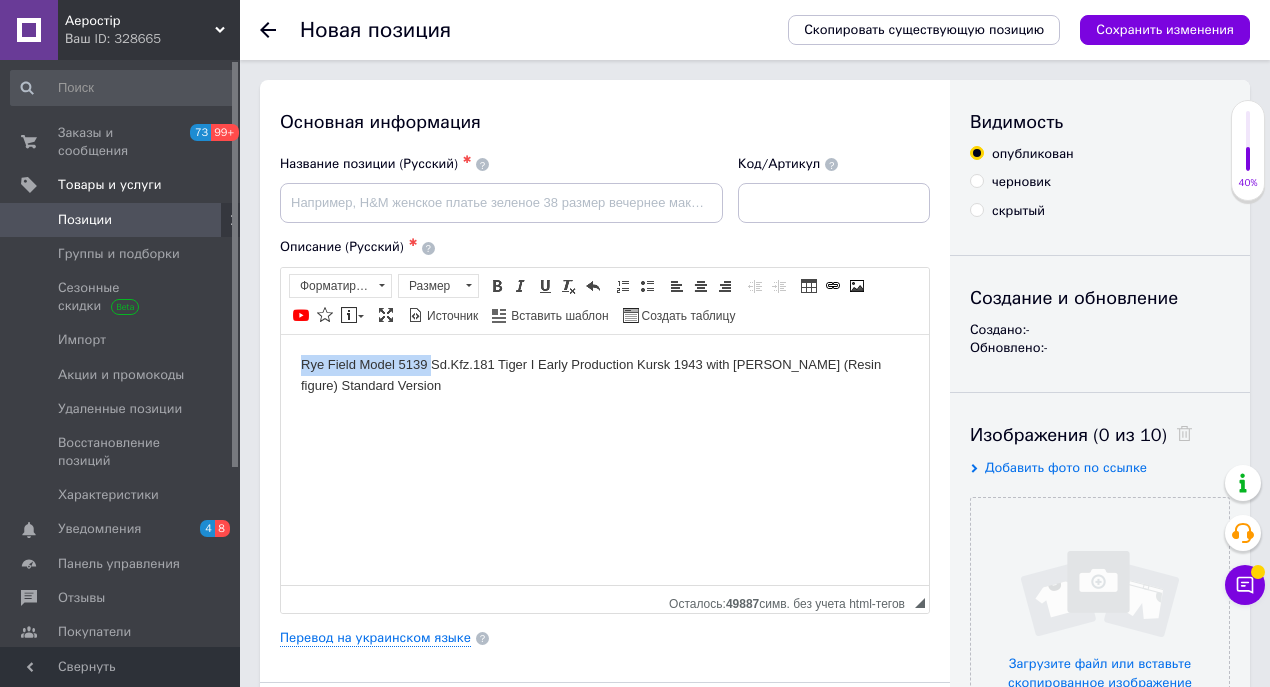 drag, startPoint x: 299, startPoint y: 356, endPoint x: 433, endPoint y: 354, distance: 134.01492 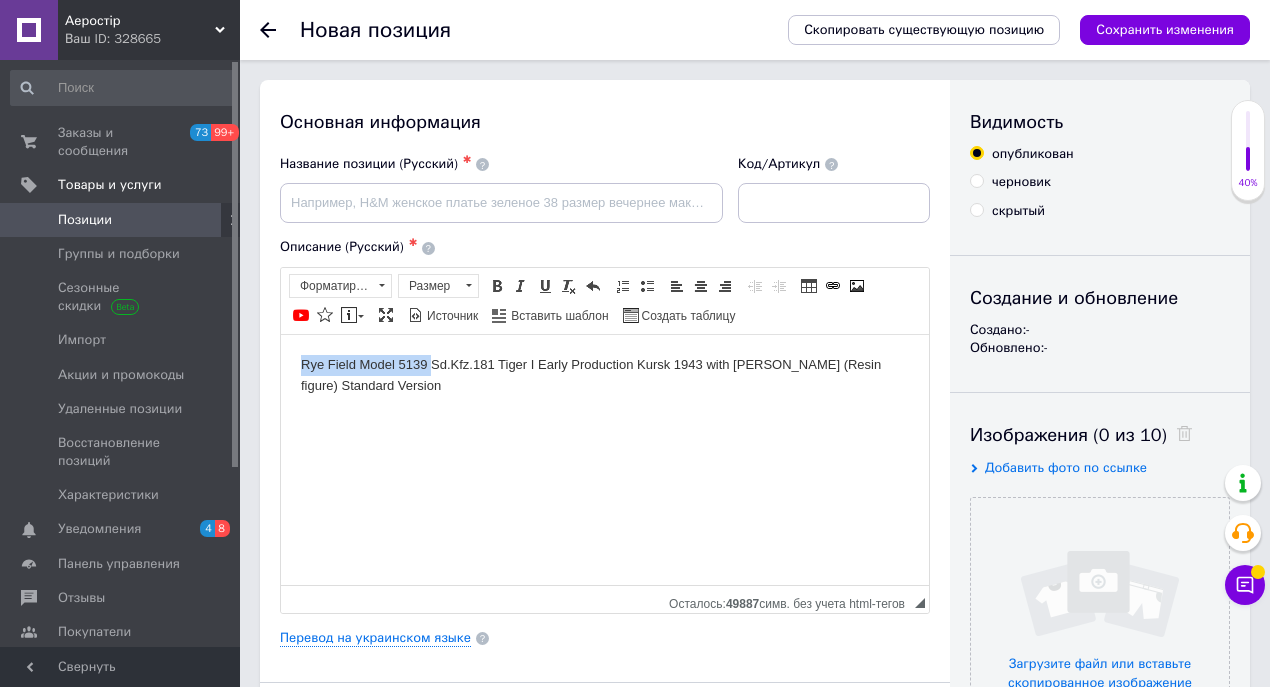 click on "Rye Field Model 5139 Sd.Kfz.181 Tiger I Early Production Kursk 1943 with [PERSON_NAME] (Resin figure) Standard Version" at bounding box center (605, 375) 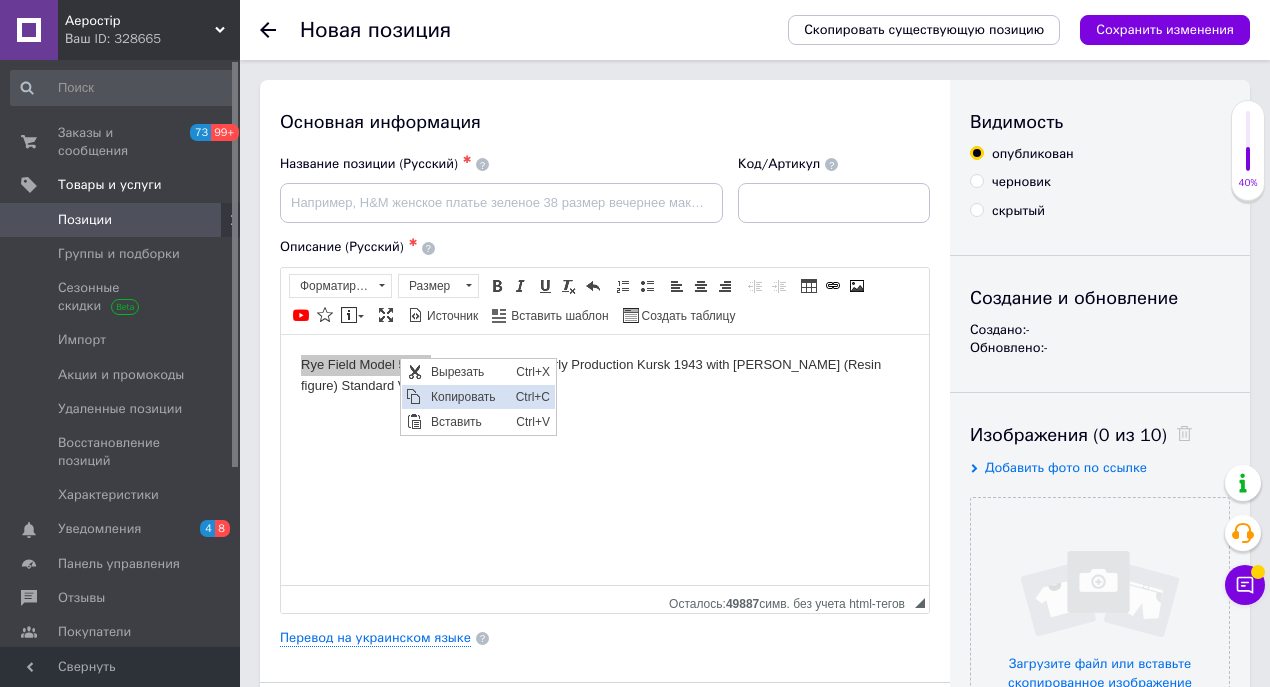 click on "Копировать" at bounding box center (467, 396) 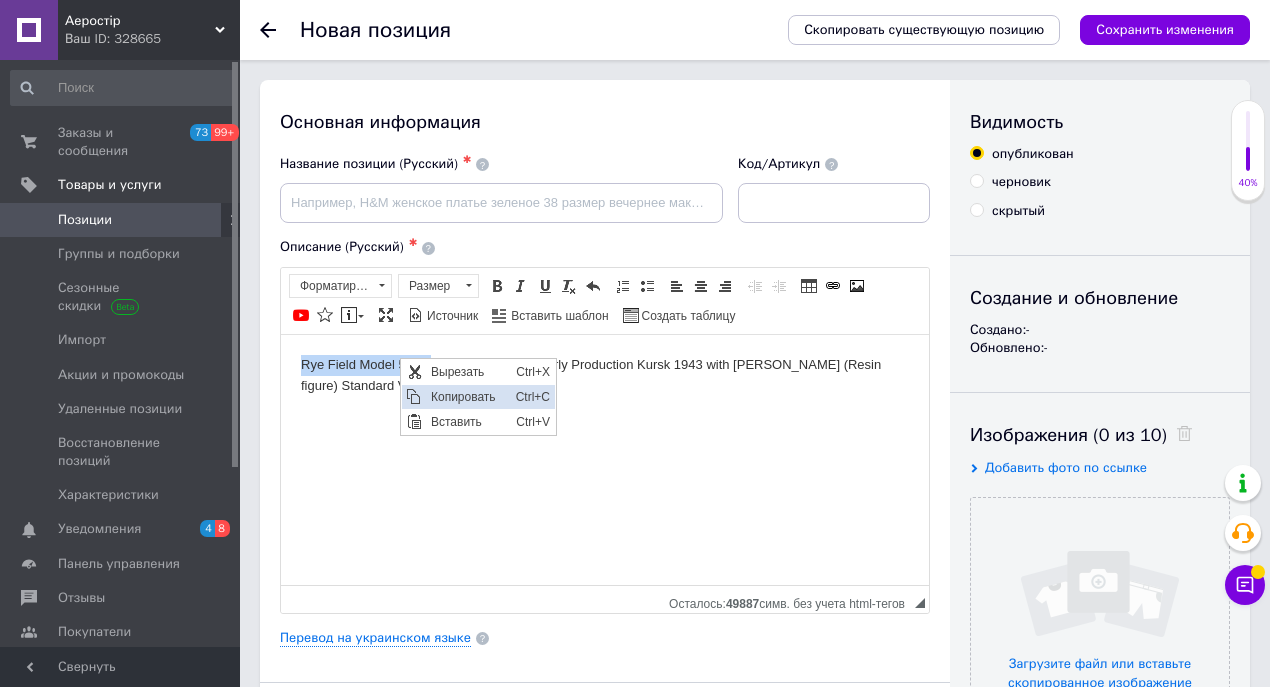 copy on "Rye Field Model 5139" 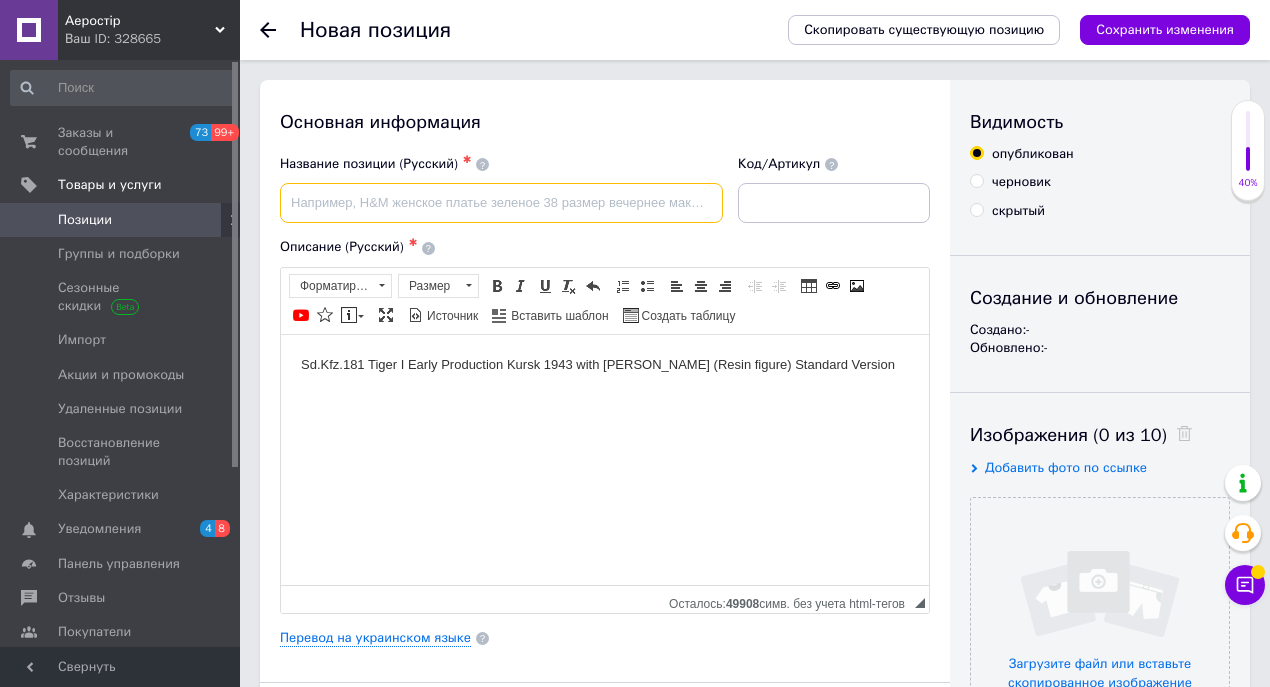 drag, startPoint x: 338, startPoint y: 194, endPoint x: 365, endPoint y: 198, distance: 27.294687 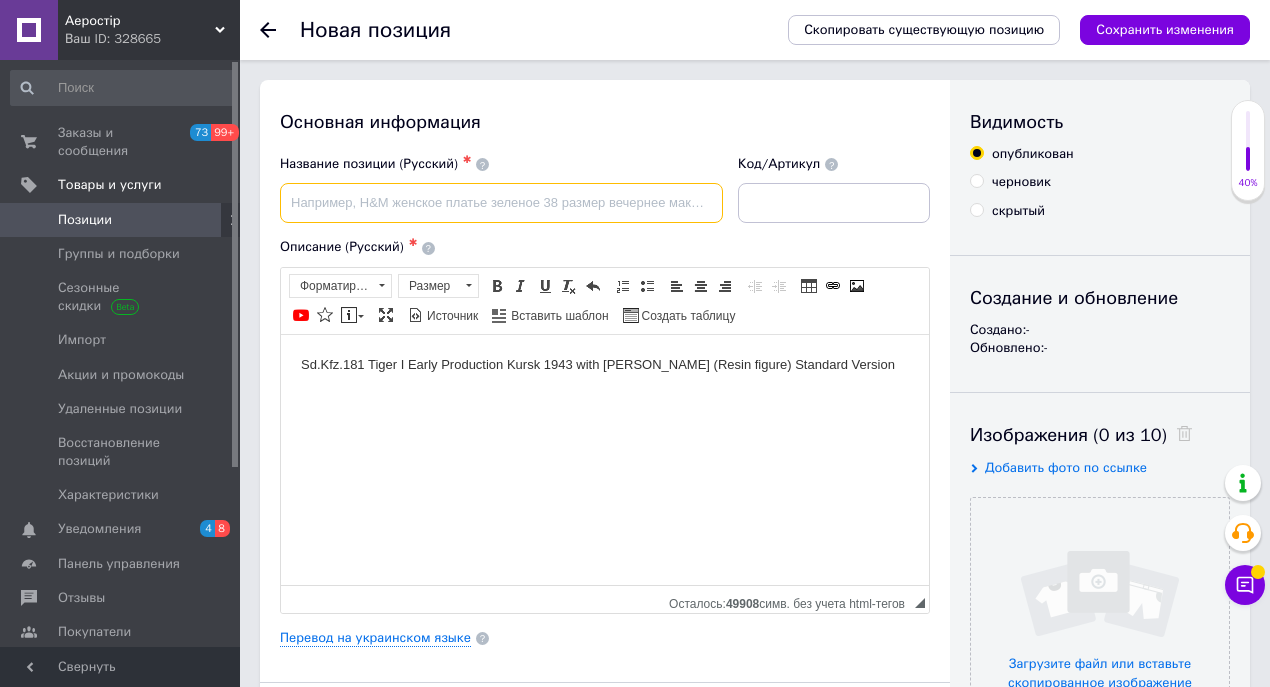 paste on "Rye Field Model 5139" 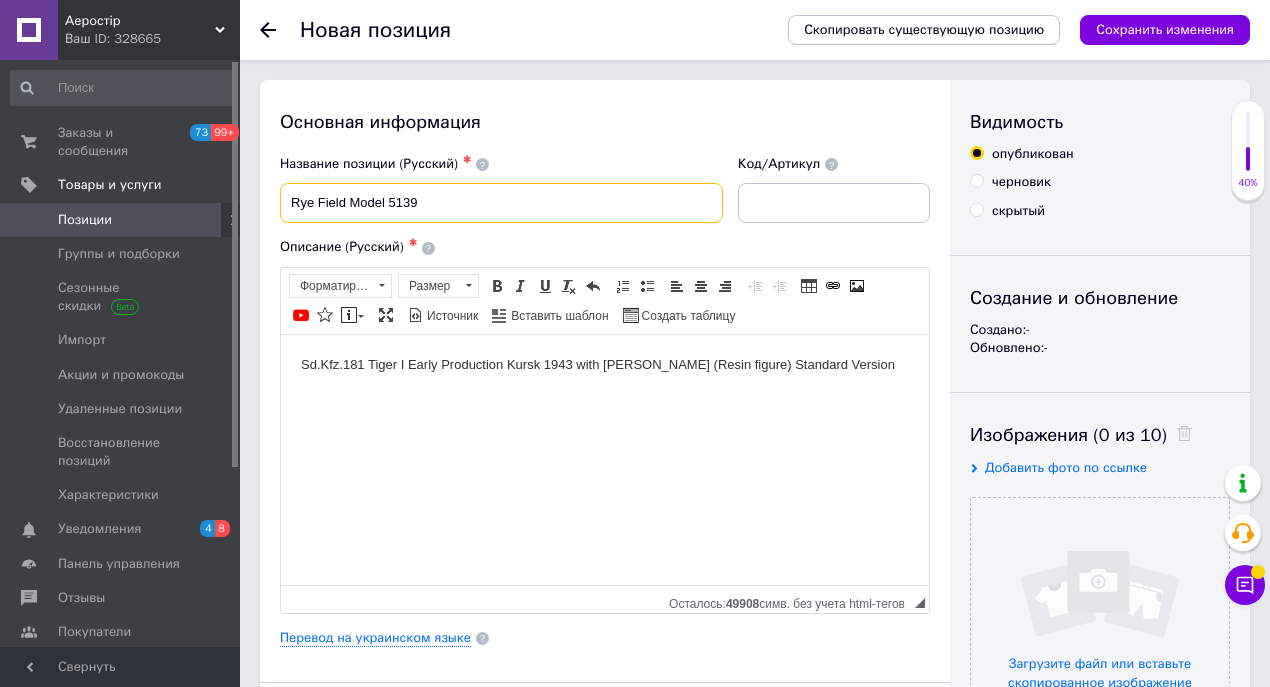 type on "Rye Field Model 5139" 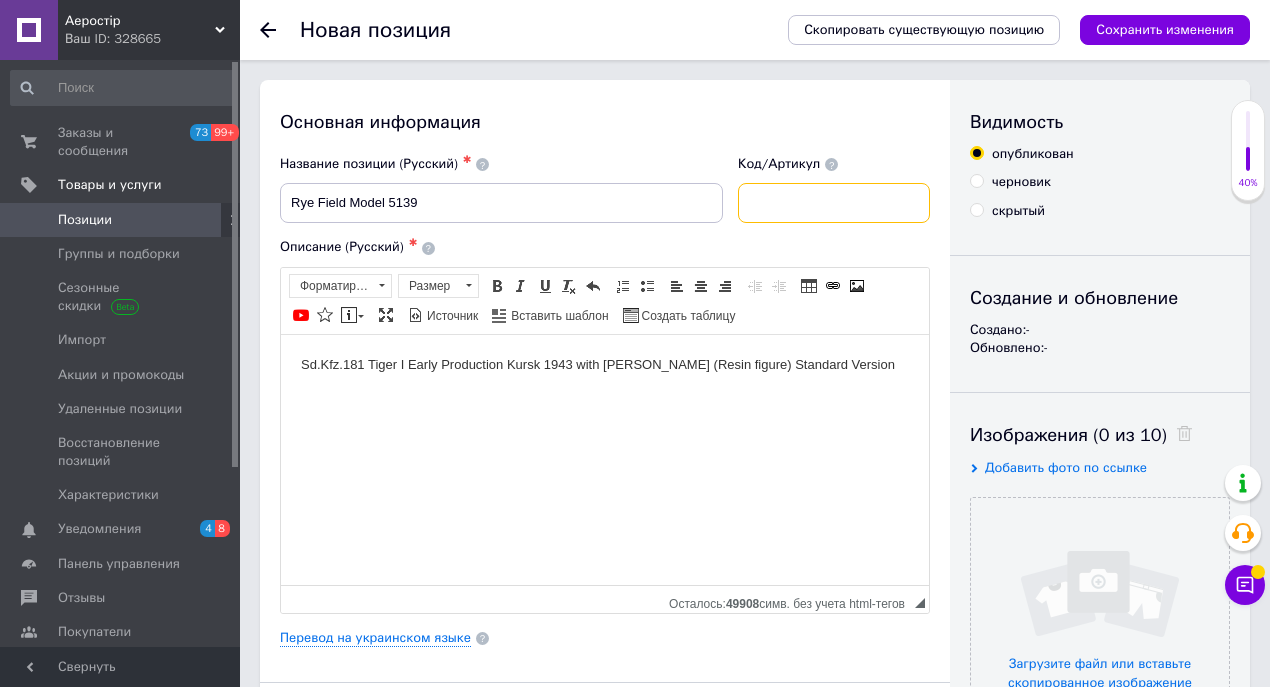 click at bounding box center [834, 203] 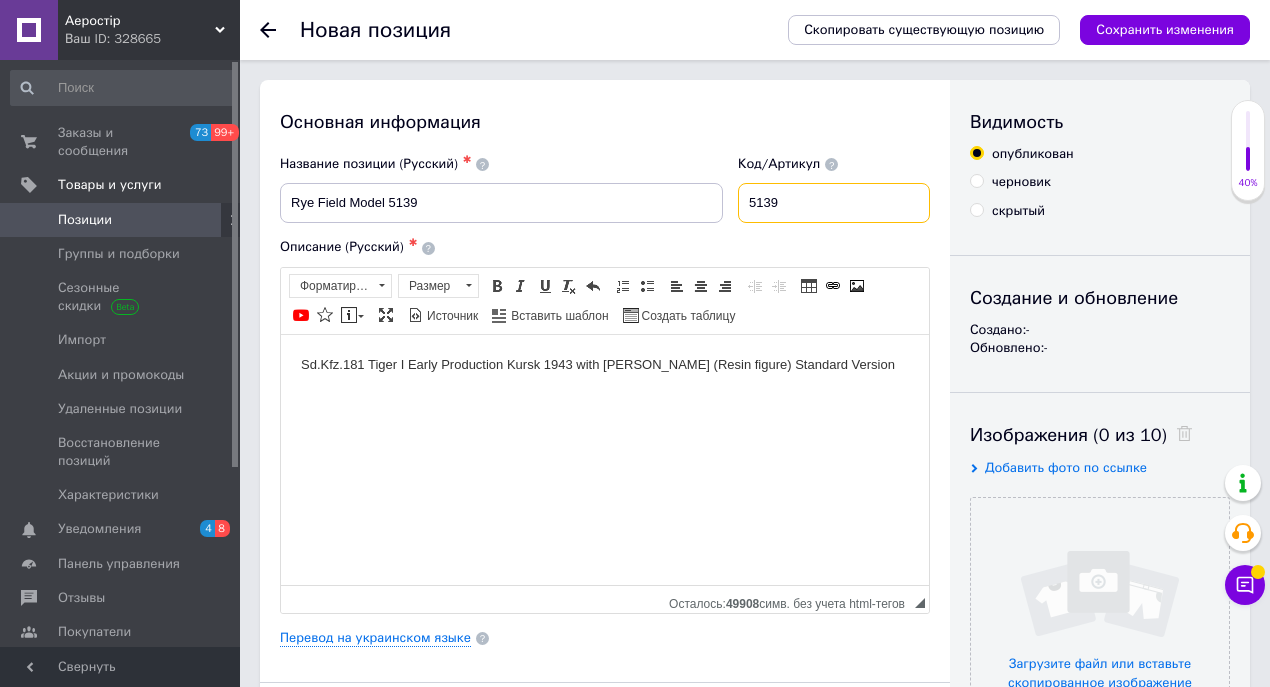 type on "5139" 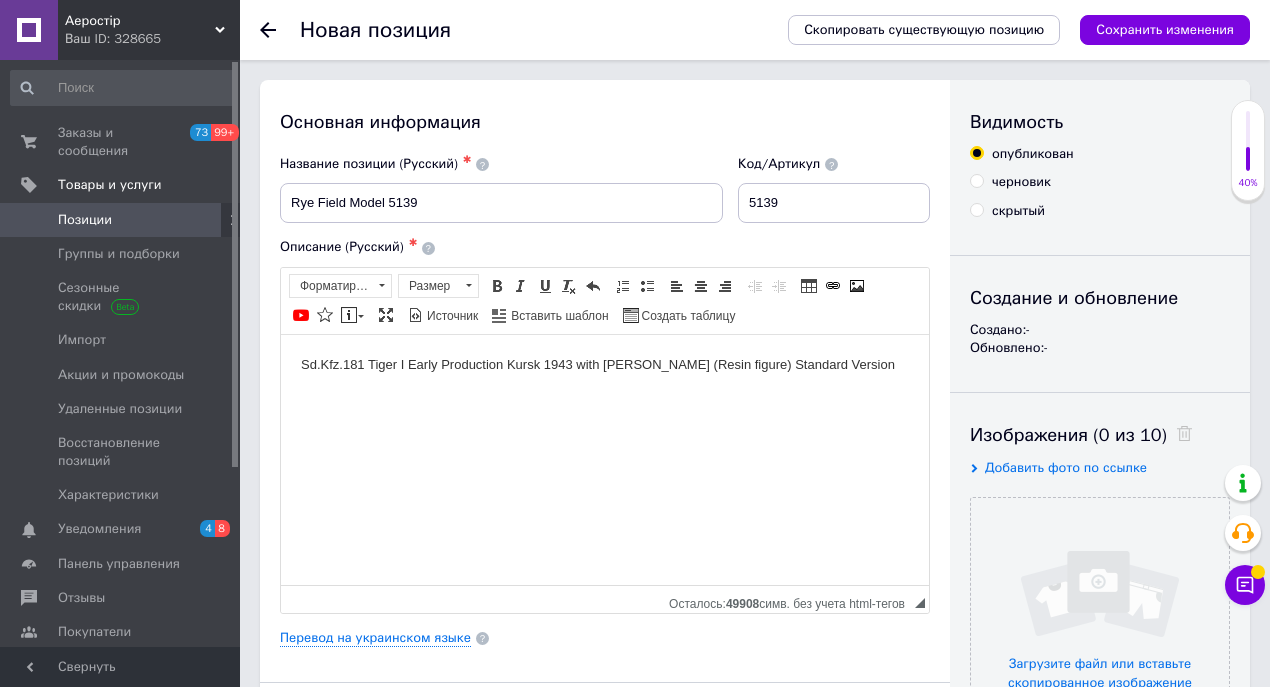 click on "Sd.Kfz.181 Tiger I Early Production Kursk 1943 with [PERSON_NAME] (Resin figure) Standard Version" at bounding box center [605, 364] 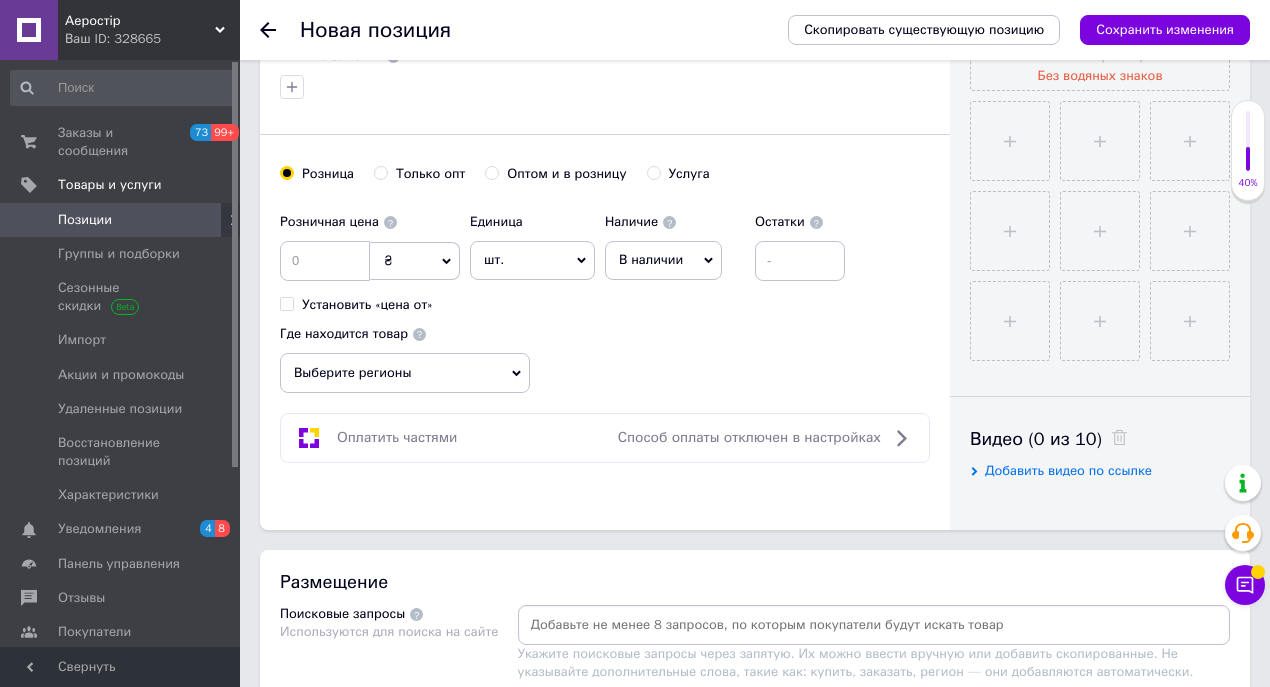 scroll, scrollTop: 666, scrollLeft: 0, axis: vertical 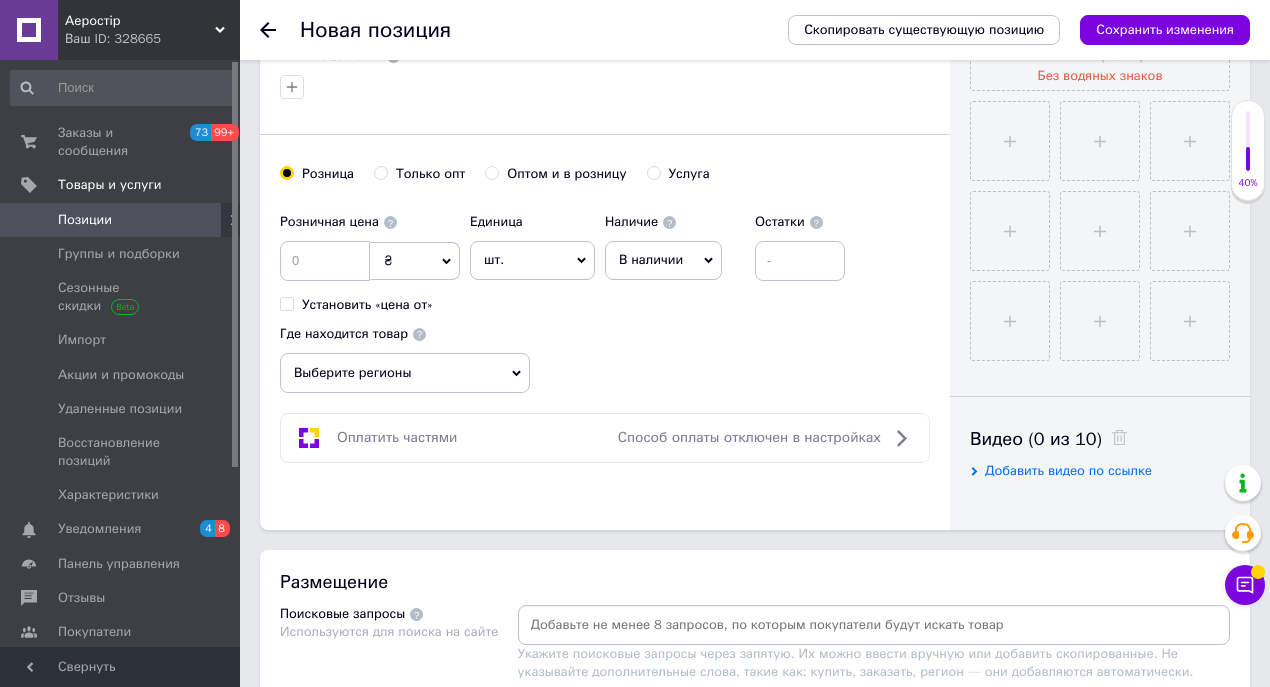 click at bounding box center (874, 625) 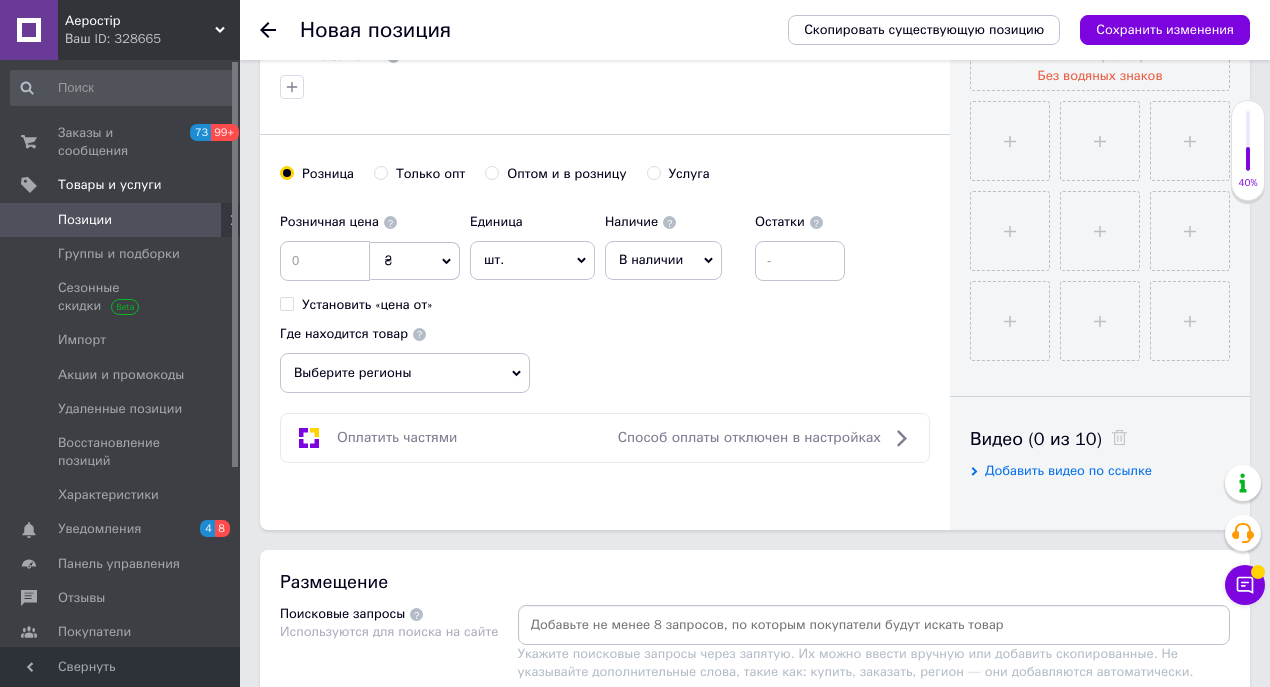type on "Rye Field Model 5139" 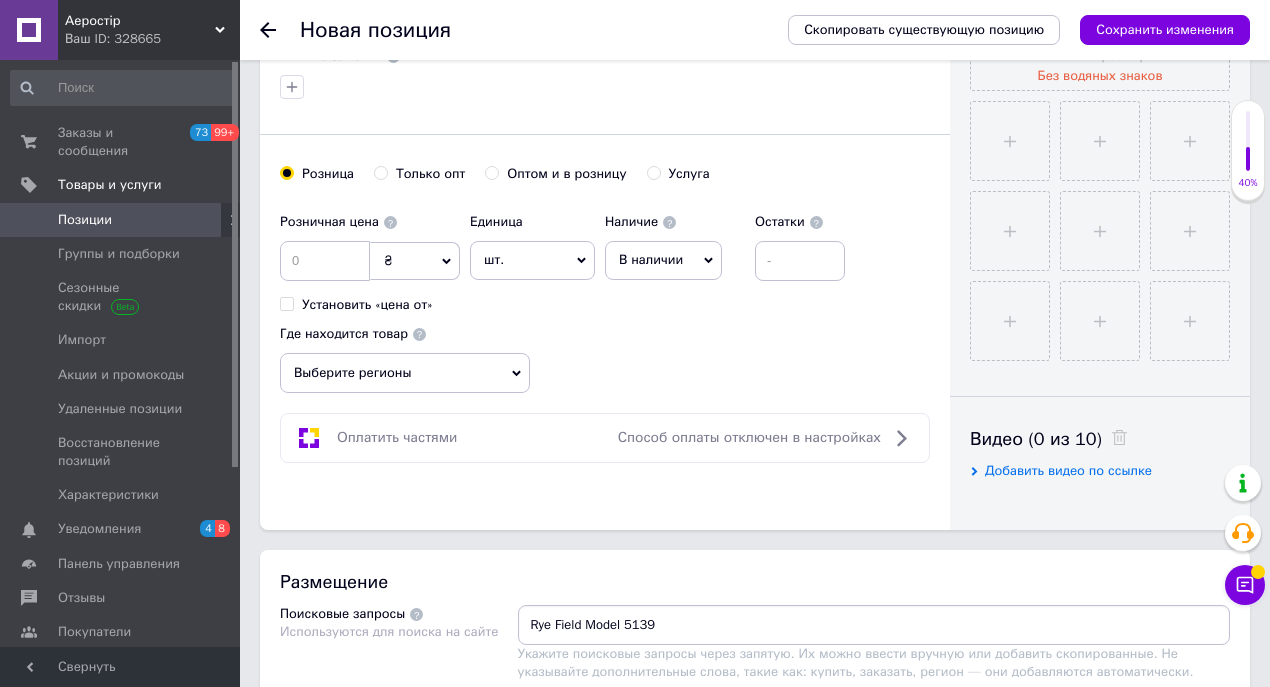 type 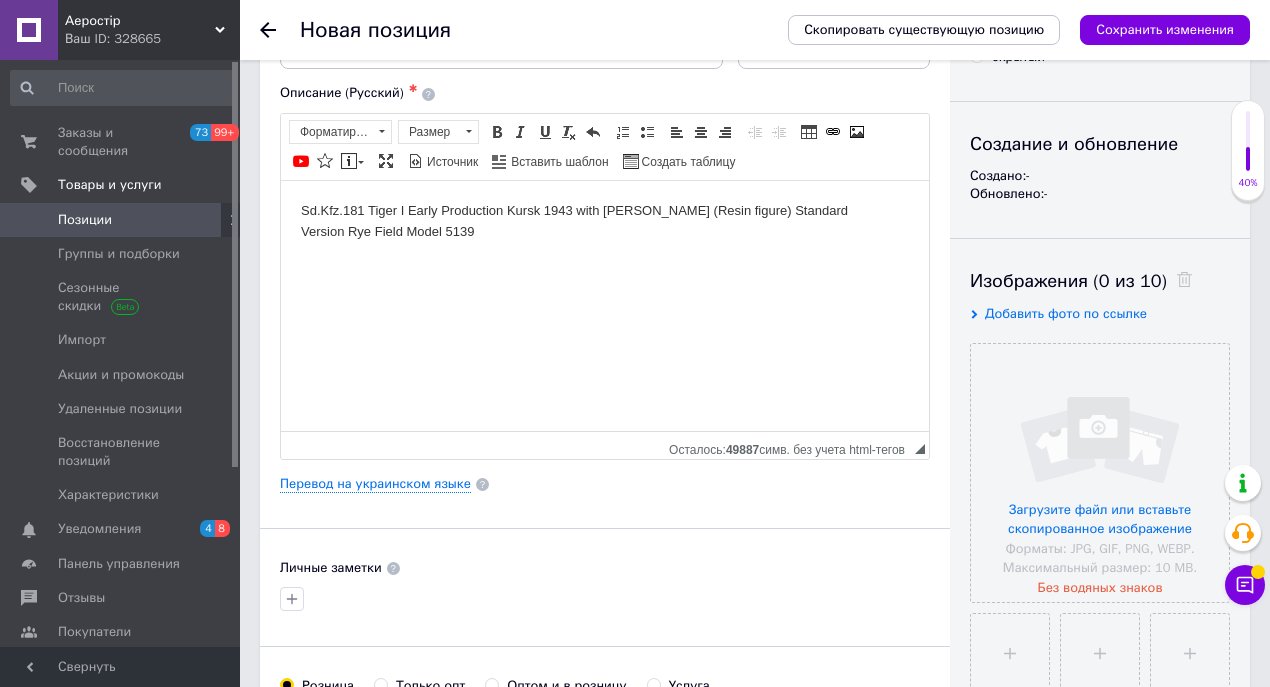 scroll, scrollTop: 66, scrollLeft: 0, axis: vertical 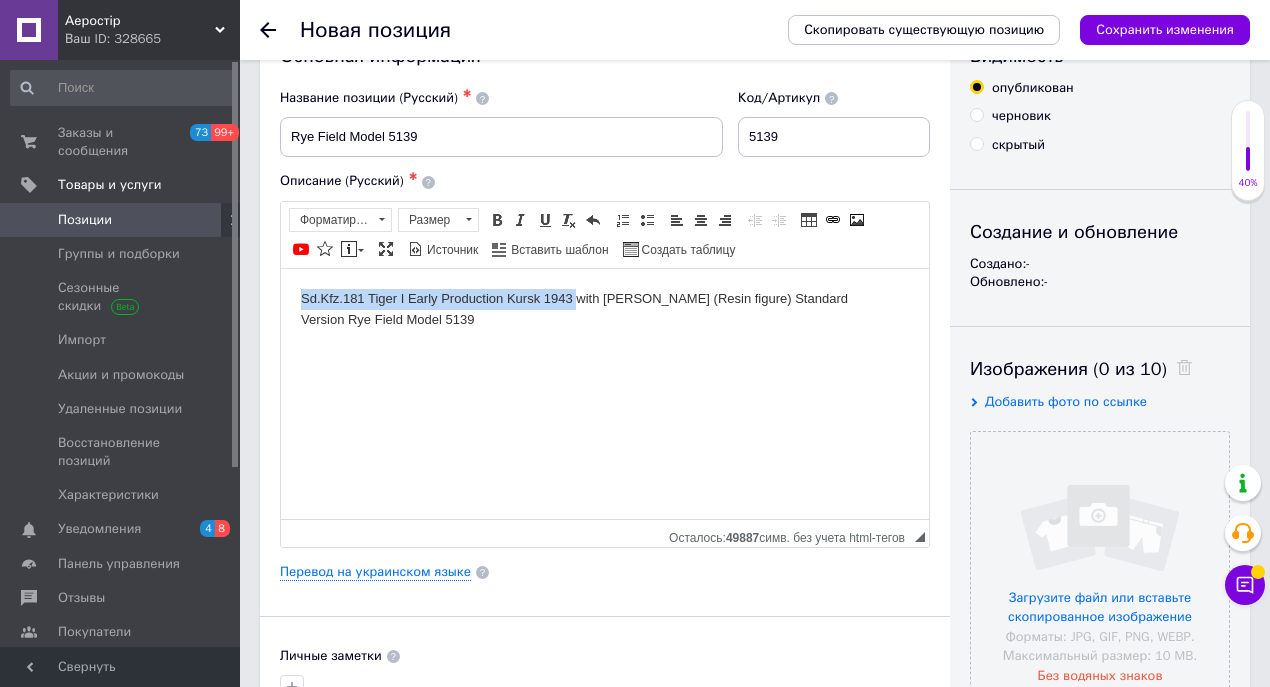 drag, startPoint x: 300, startPoint y: 287, endPoint x: 577, endPoint y: 284, distance: 277.01624 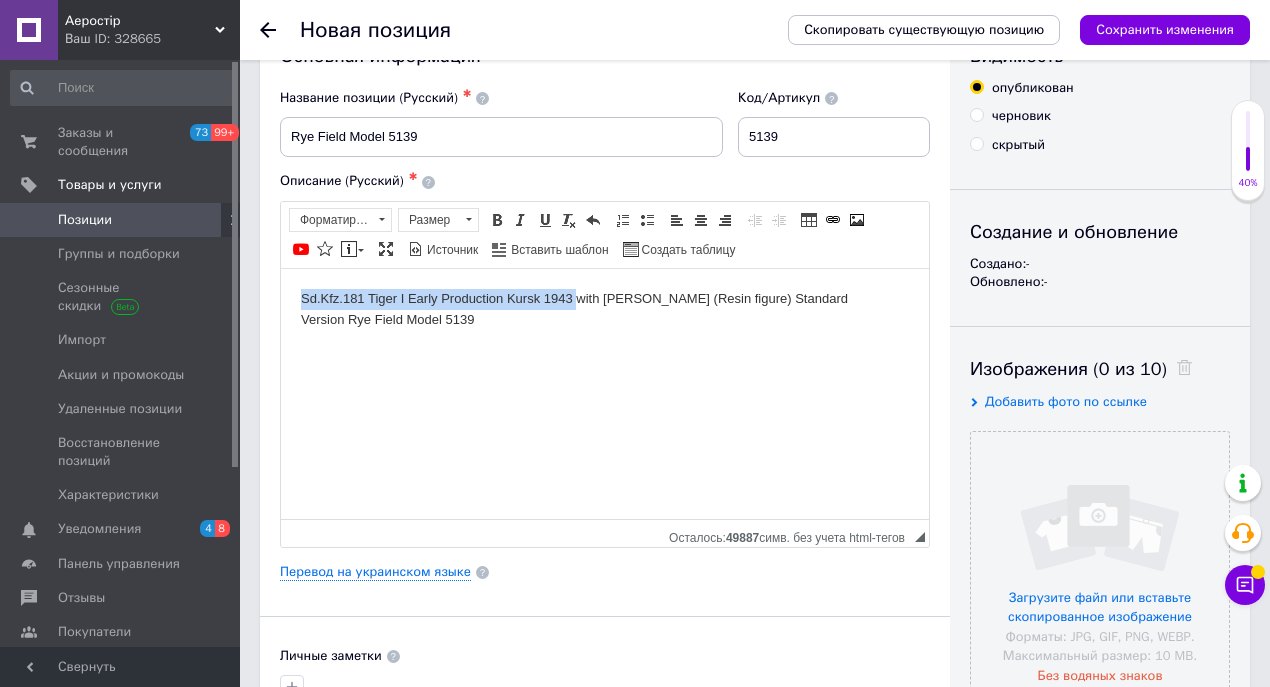 click on "Sd.Kfz.181 Tiger I Early Production Kursk 1943 with [PERSON_NAME] (Resin figure) Standard Version Rye Field Model 5139" at bounding box center (605, 309) 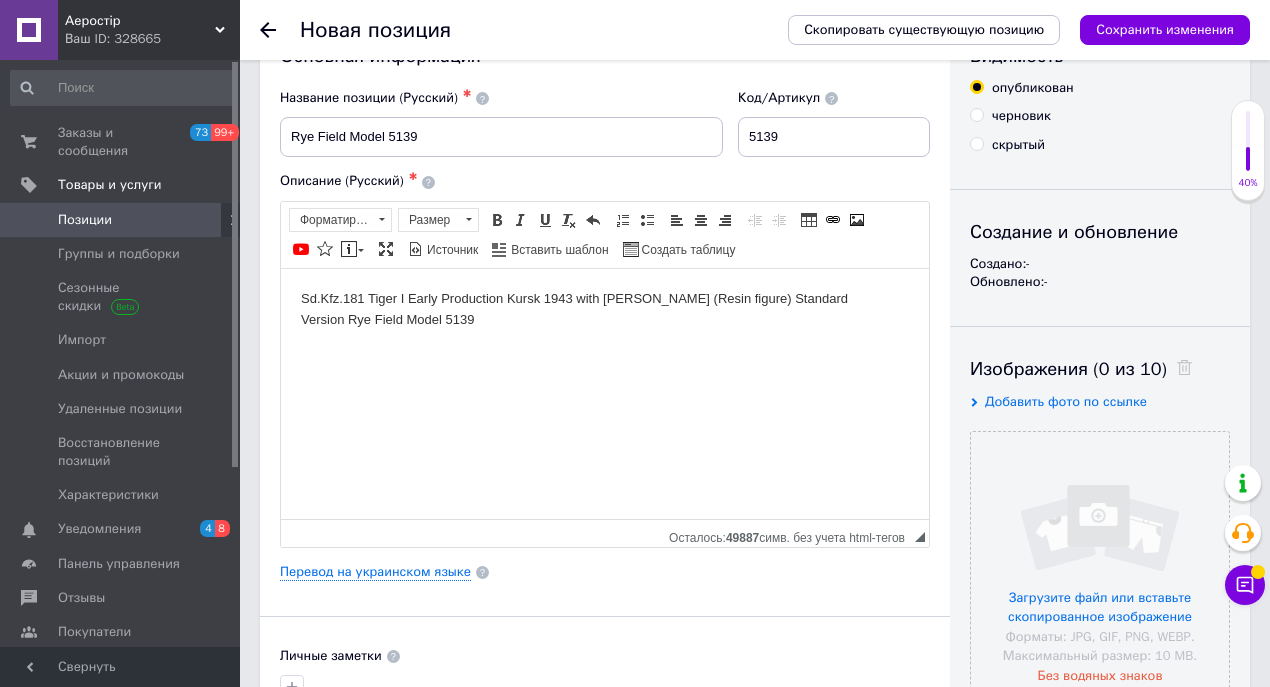 click on "Sd.Kfz.181 Tiger I Early Production Kursk 1943 with [PERSON_NAME] (Resin figure) Standard Version Rye Field Model 5139" at bounding box center (605, 309) 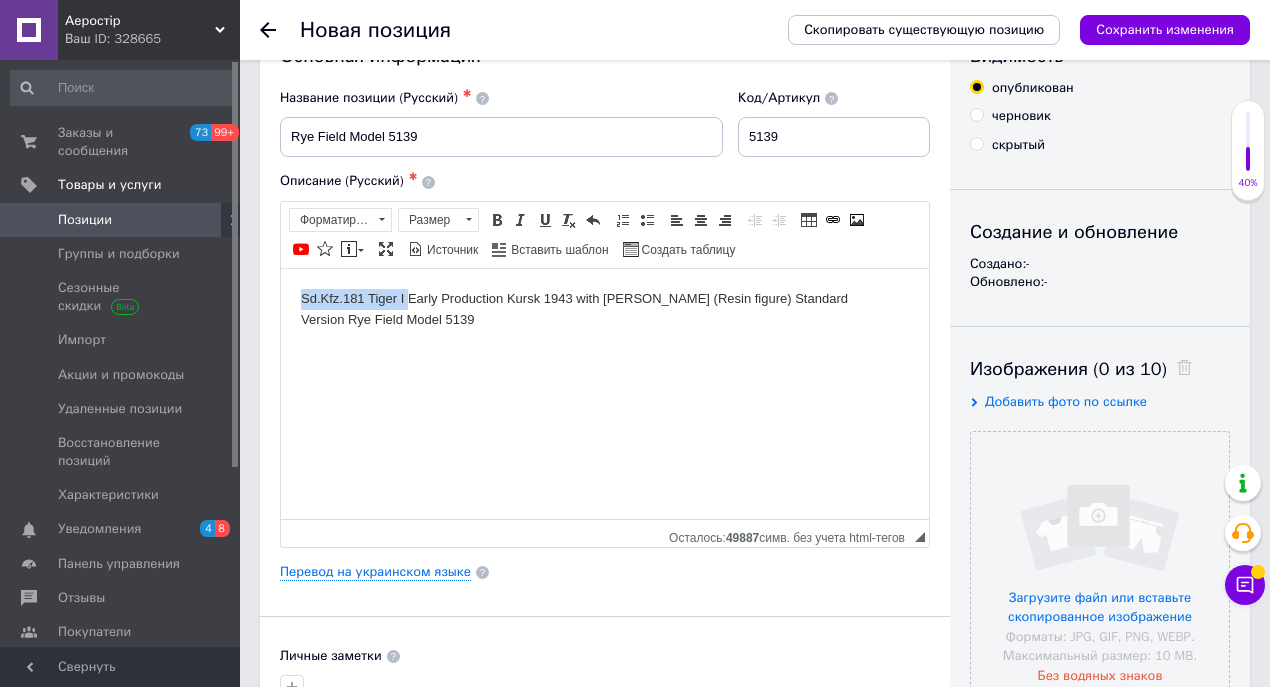 drag, startPoint x: 303, startPoint y: 294, endPoint x: 407, endPoint y: 280, distance: 104.93808 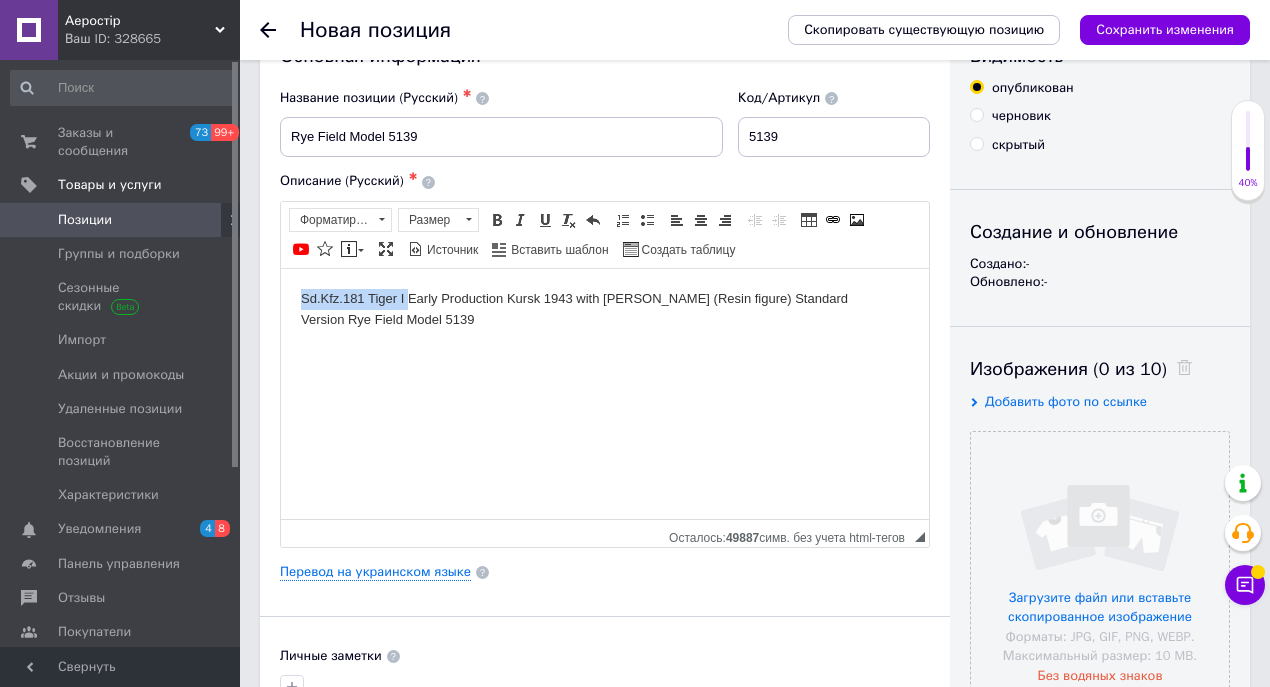 click on "Sd.Kfz.181 Tiger I Early Production Kursk 1943 with [PERSON_NAME] (Resin figure) Standard Version Rye Field Model 5139" at bounding box center [605, 309] 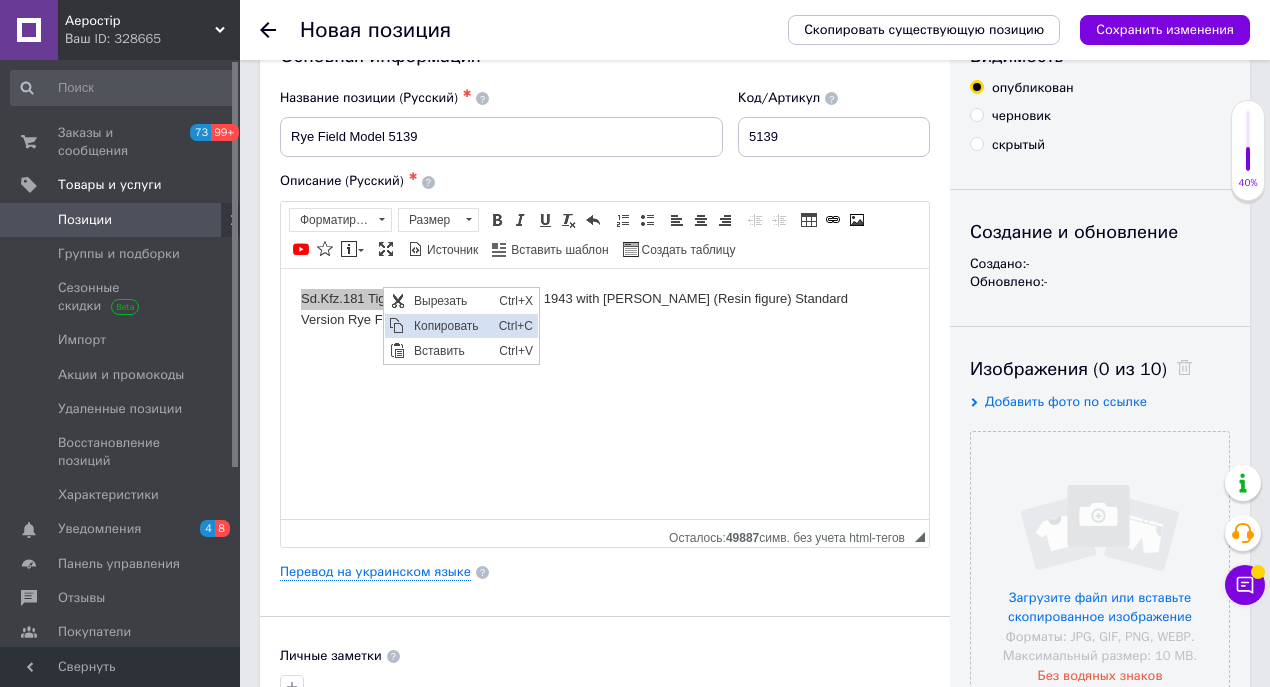 click on "Копировать" at bounding box center (450, 325) 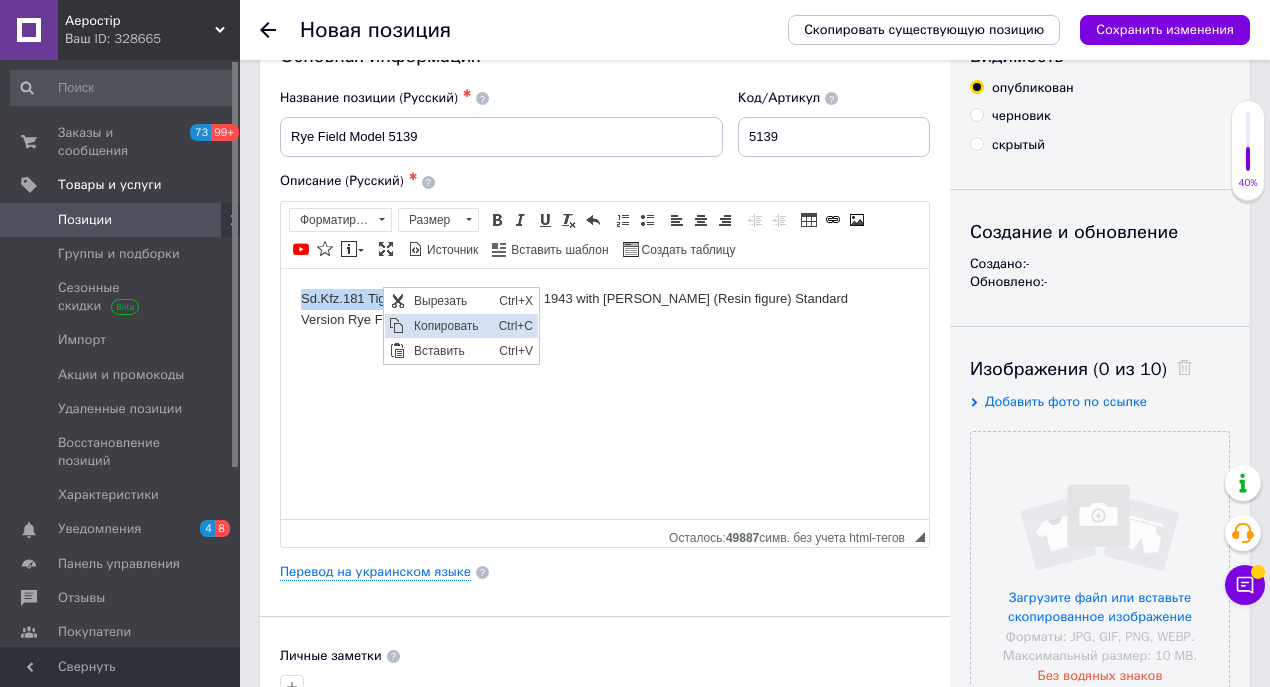 copy on "Sd.Kfz.181 Tiger I" 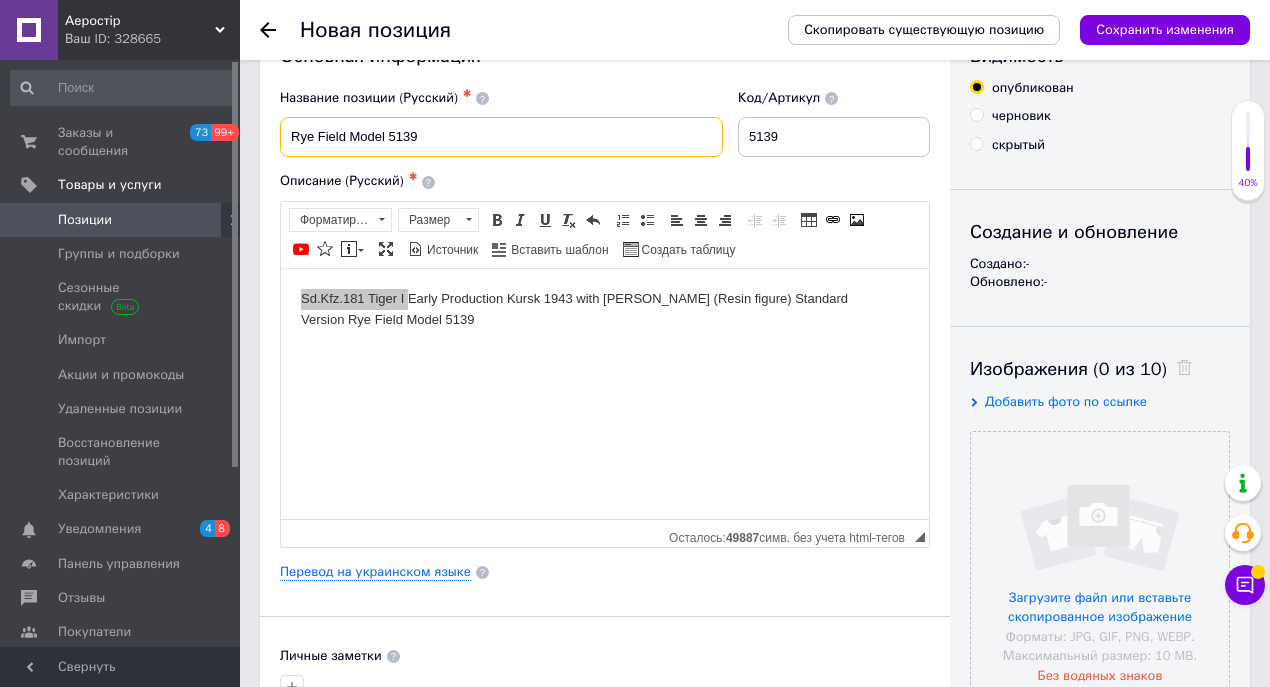 click on "Rye Field Model 5139" at bounding box center [501, 137] 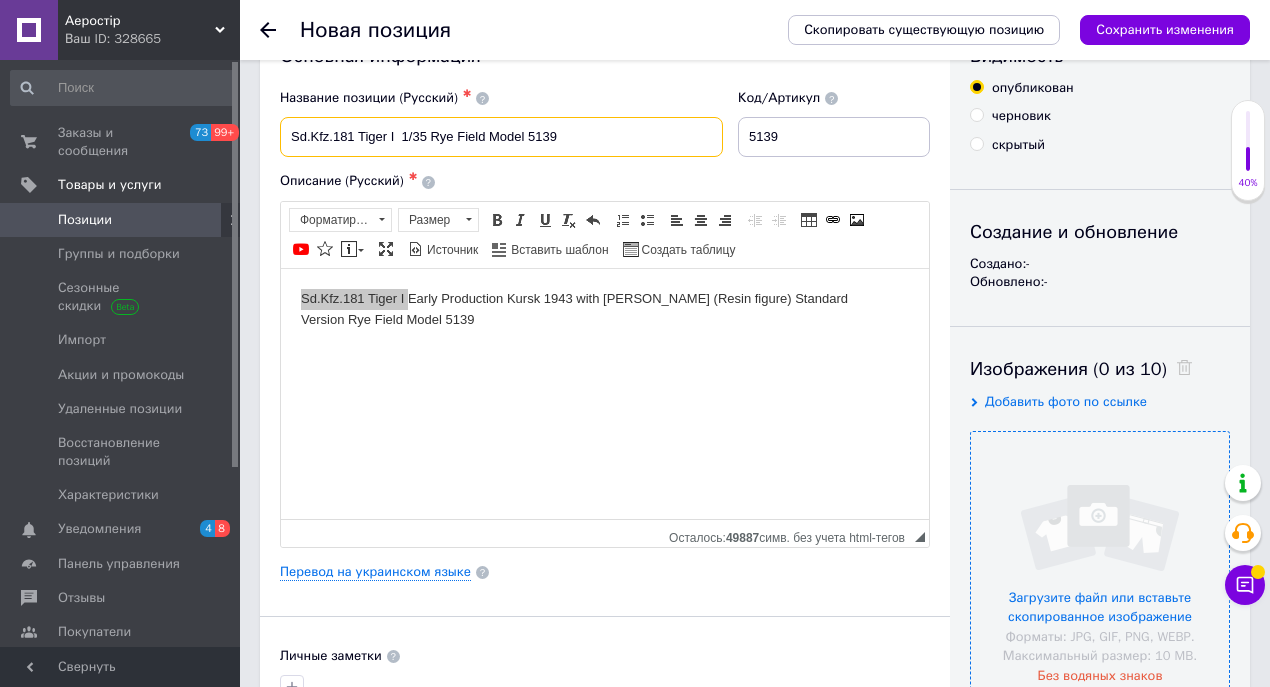 type on "Sd.Kfz.181 Tiger I  1/35 Rye Field Model 5139" 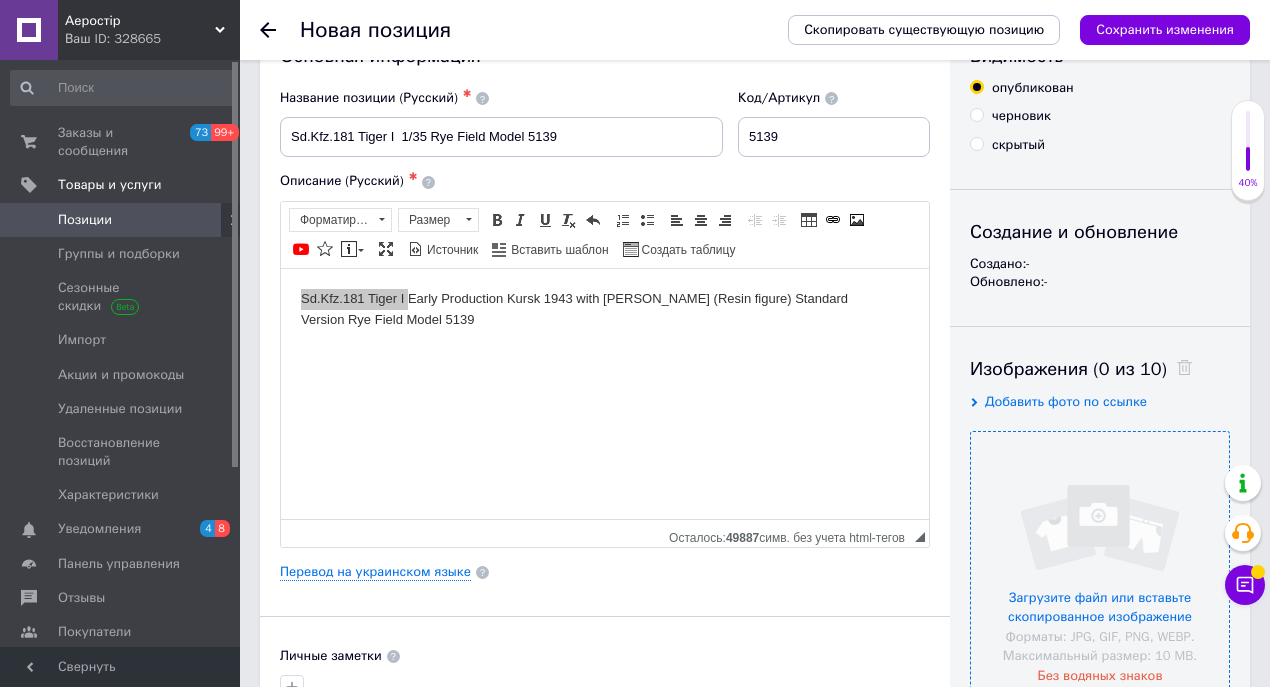 click at bounding box center [1100, 561] 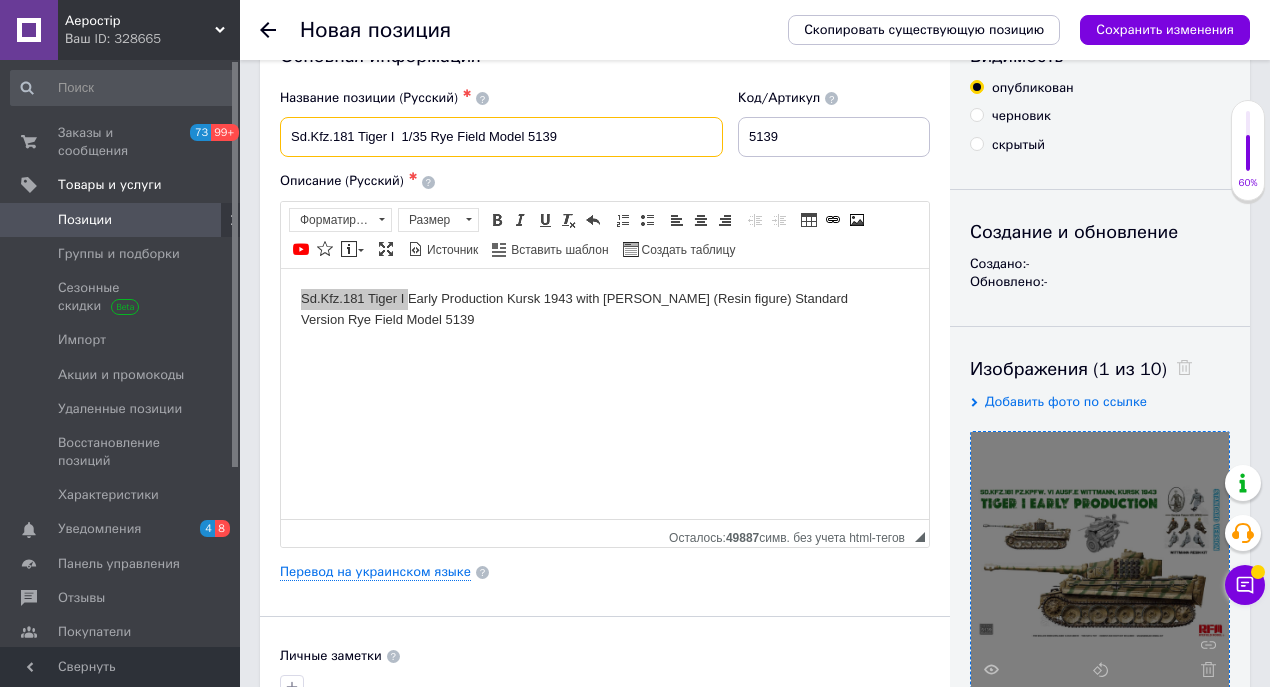drag, startPoint x: 293, startPoint y: 135, endPoint x: 558, endPoint y: 122, distance: 265.31866 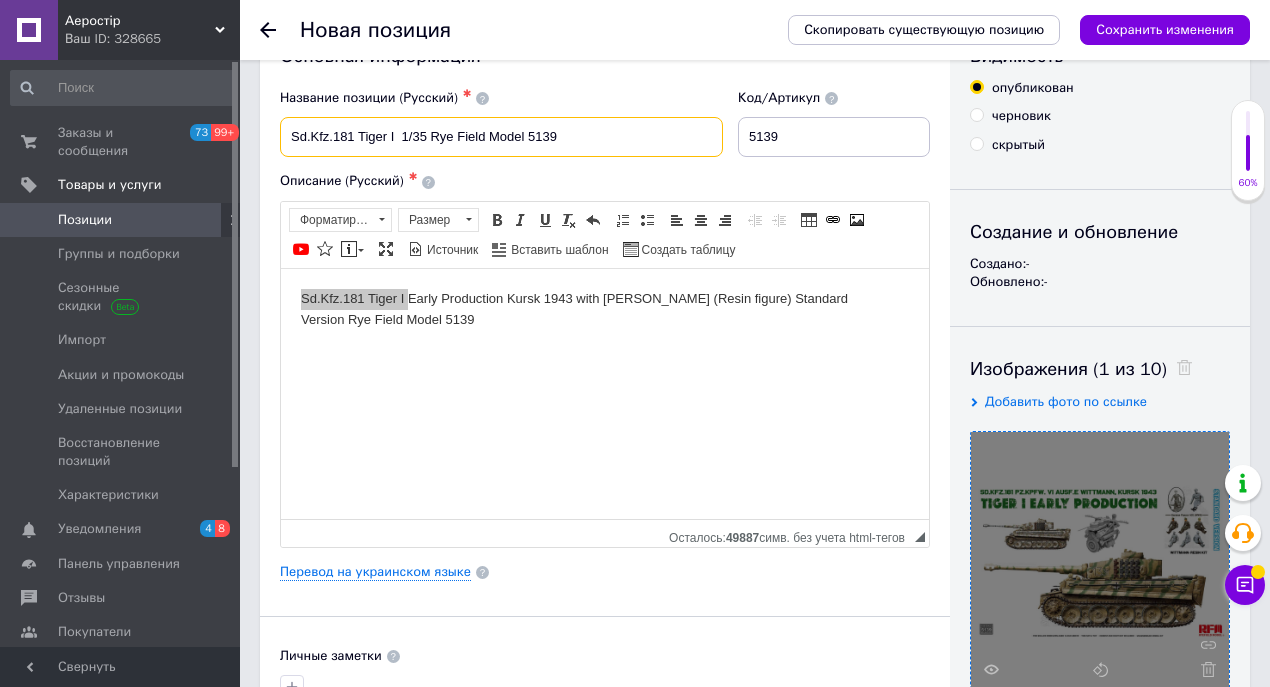 click on "Sd.Kfz.181 Tiger I  1/35 Rye Field Model 5139" at bounding box center [501, 137] 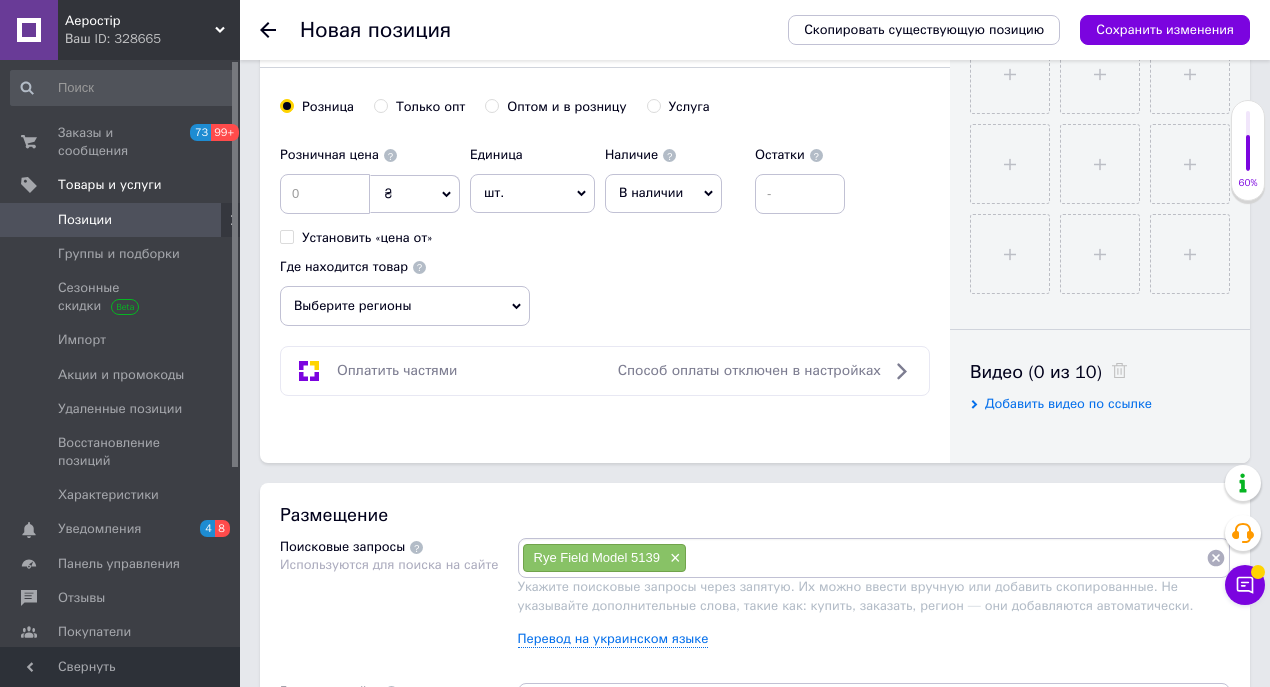 scroll, scrollTop: 866, scrollLeft: 0, axis: vertical 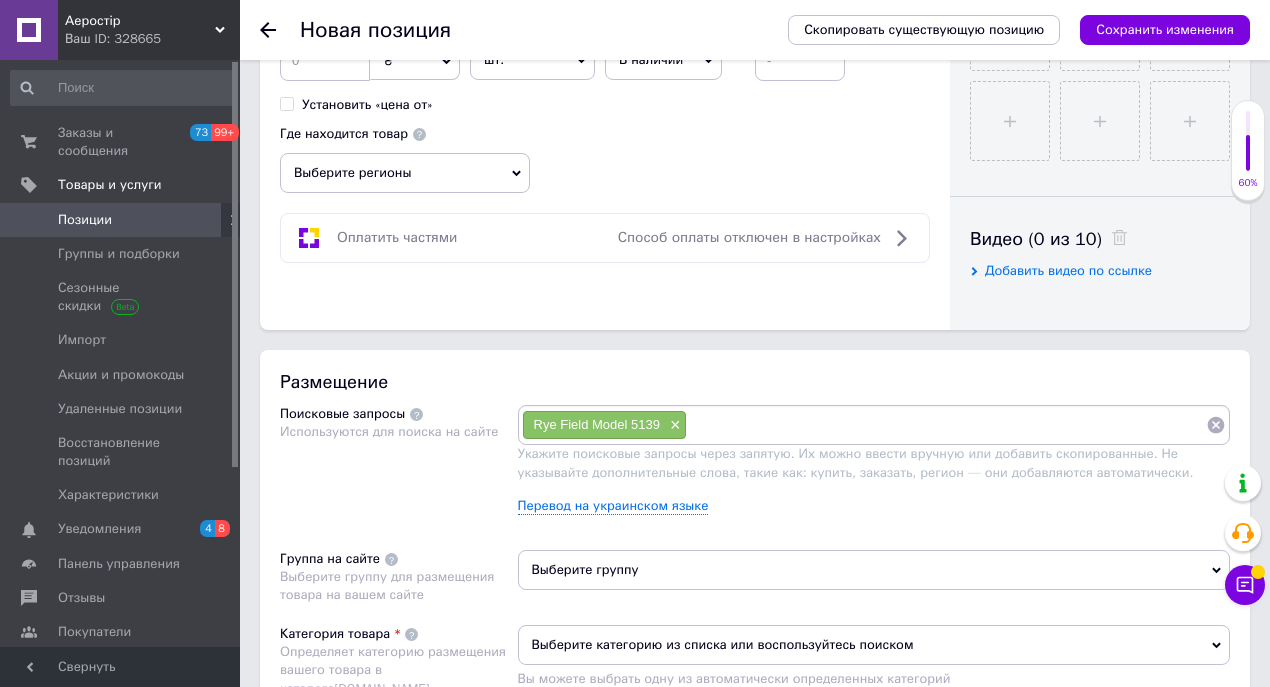 click at bounding box center [946, 425] 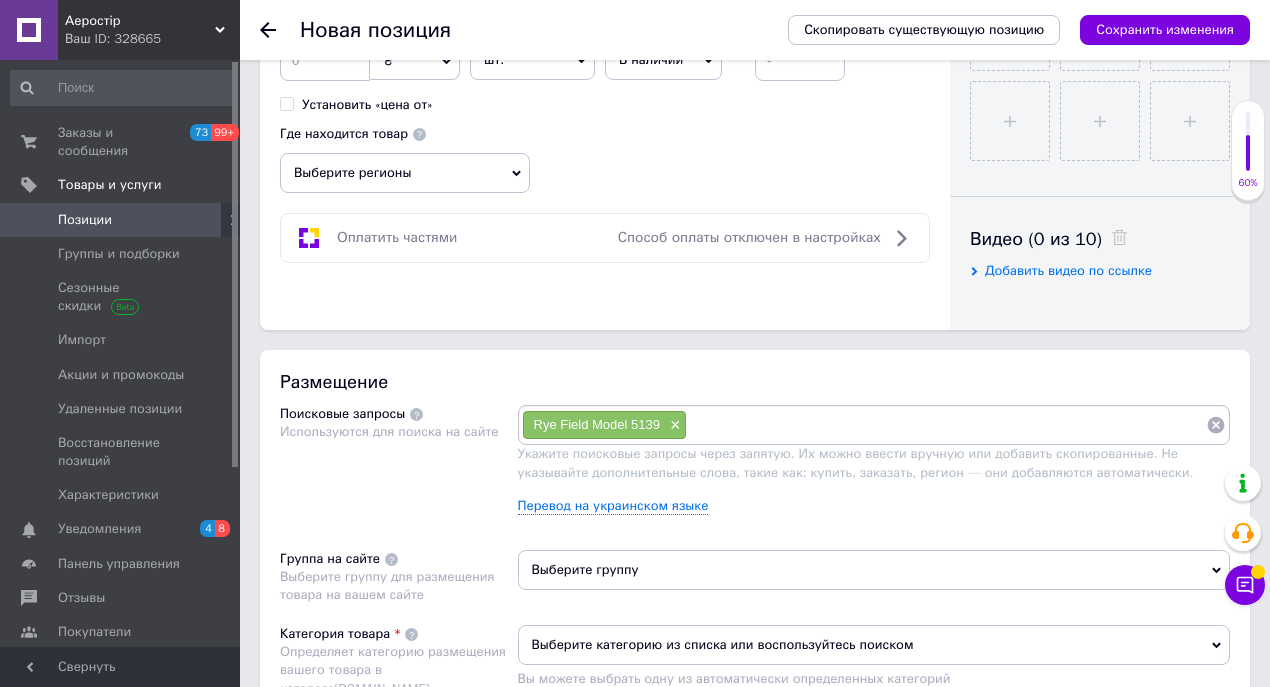 paste on "Sd.Kfz.181 Tiger I  1/35 Rye Field Model 5139" 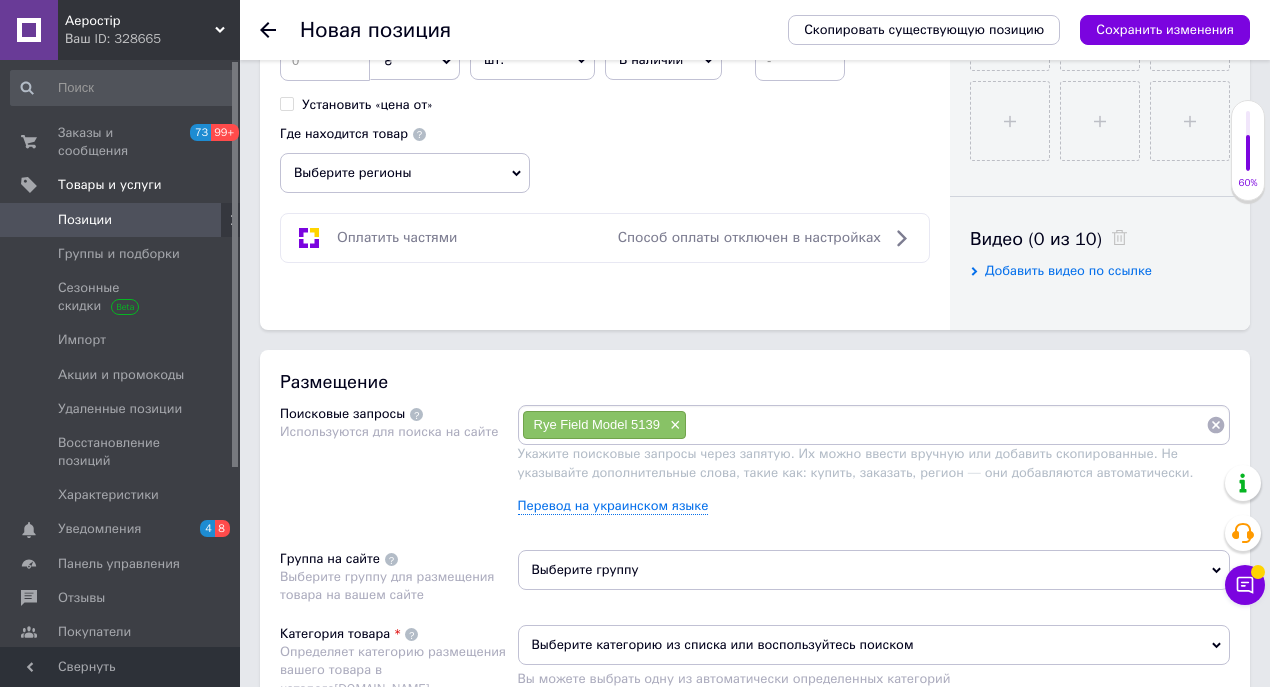 type on "Sd.Kfz.181 Tiger I  1/35 Rye Field Model 5139" 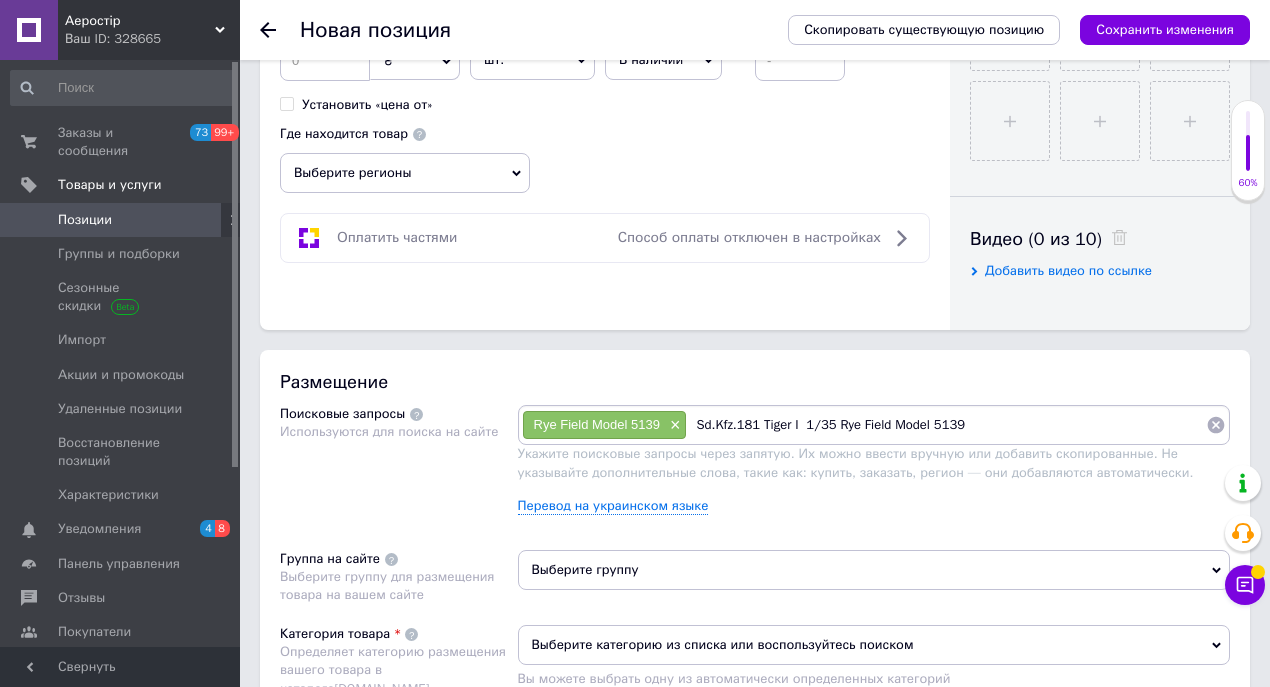 type 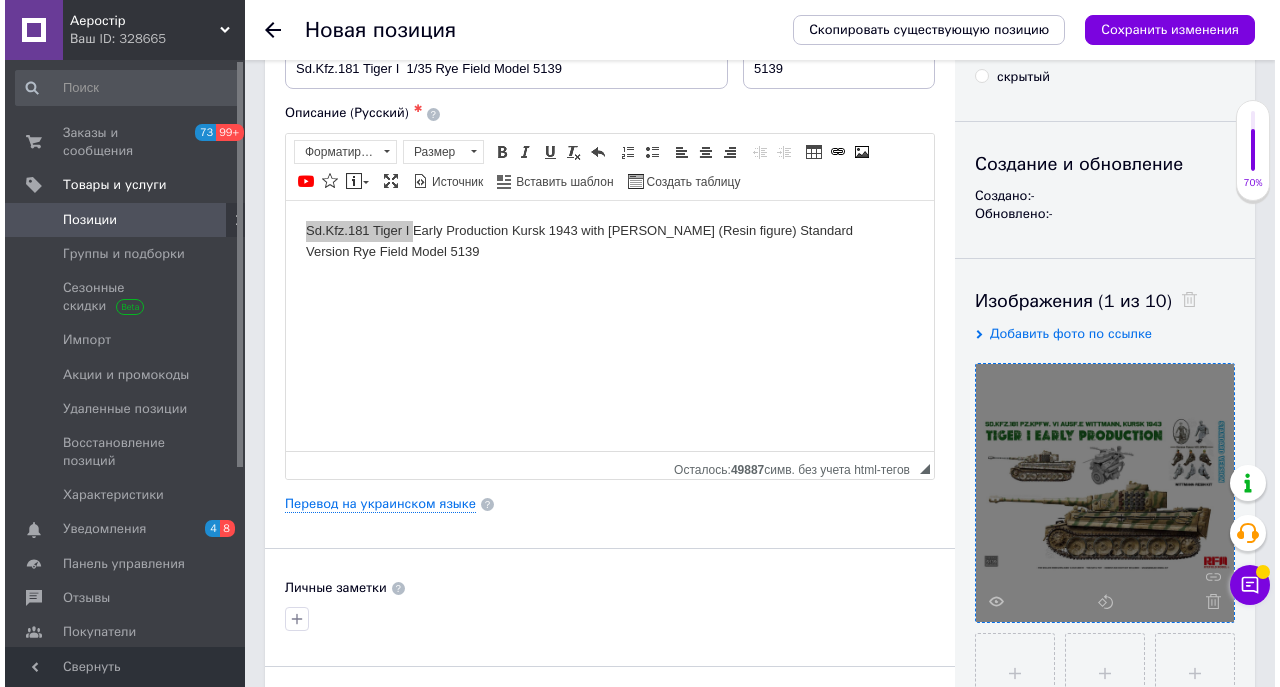 scroll, scrollTop: 133, scrollLeft: 0, axis: vertical 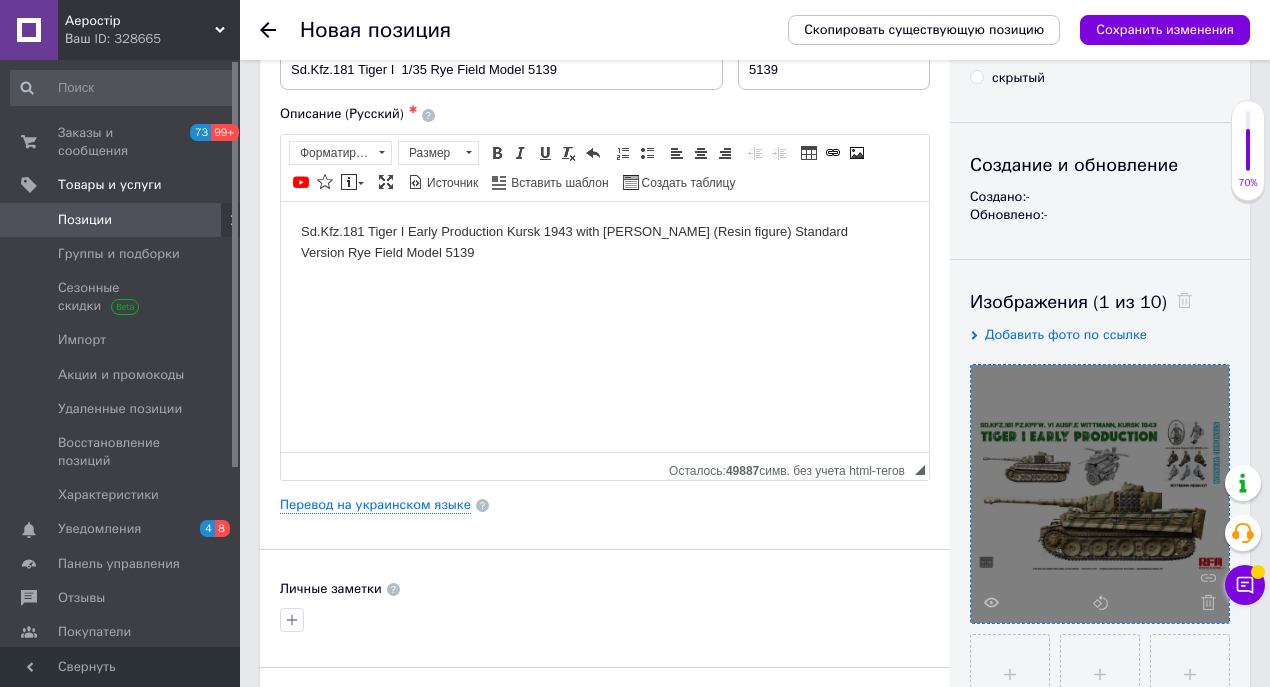 click on "Sd.Kfz.181 Tiger I Early Production Kursk 1943 with [PERSON_NAME] (Resin figure) Standard Version Rye Field Model 5139" at bounding box center (605, 242) 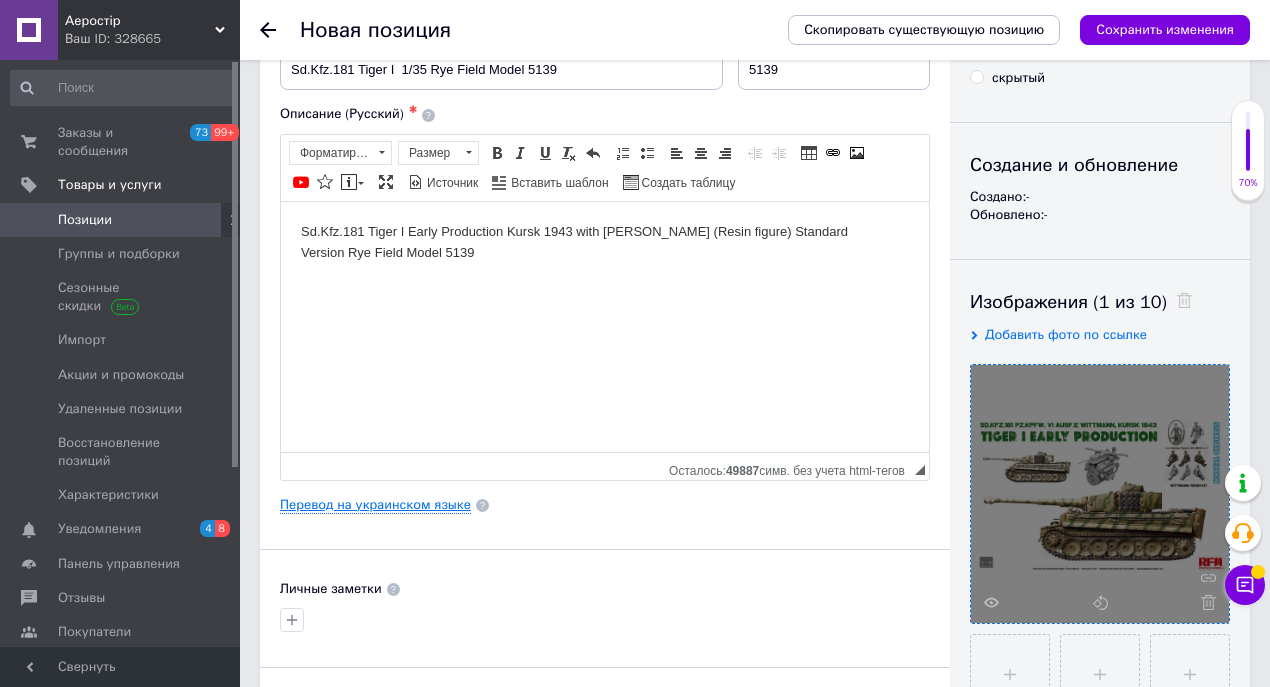 click on "Перевод на украинском языке" at bounding box center [375, 505] 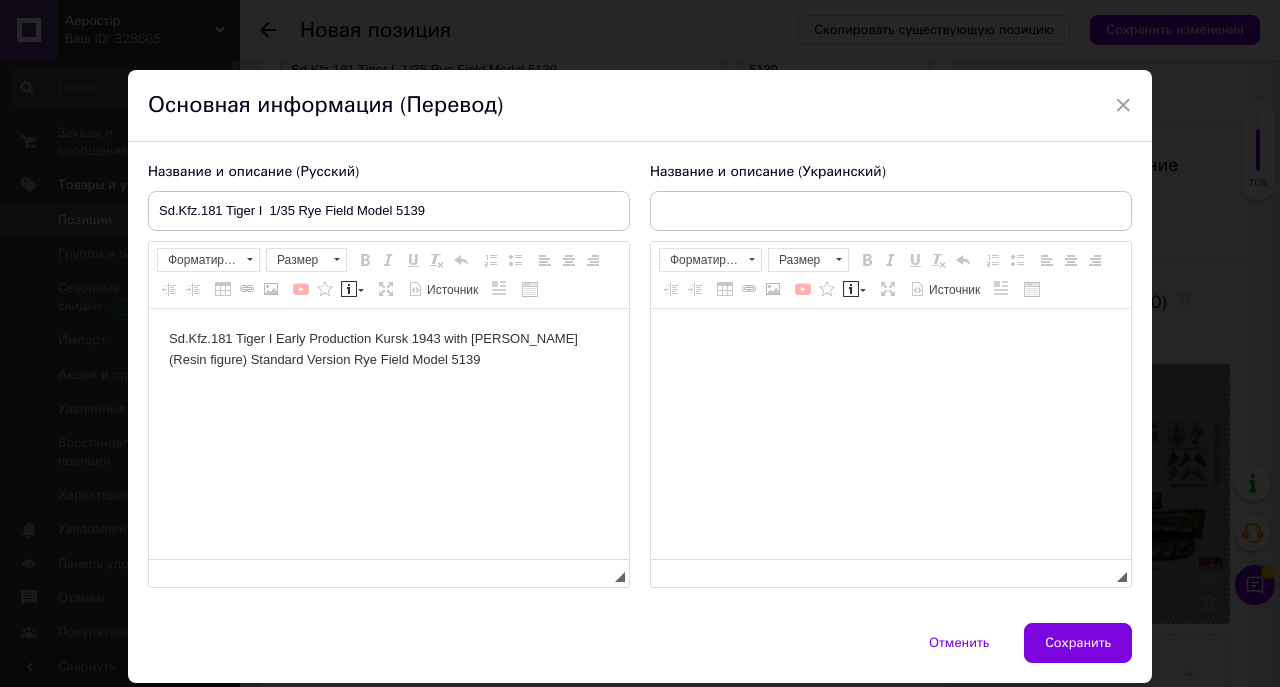 scroll, scrollTop: 0, scrollLeft: 0, axis: both 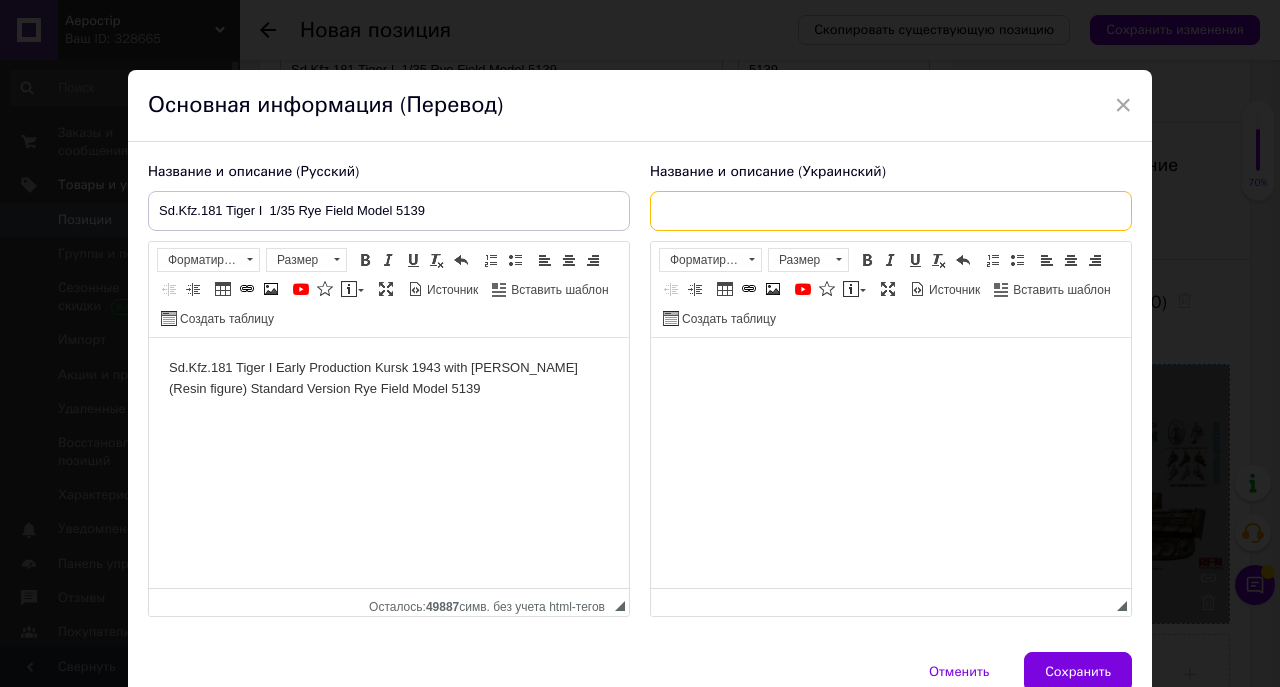 click at bounding box center (891, 211) 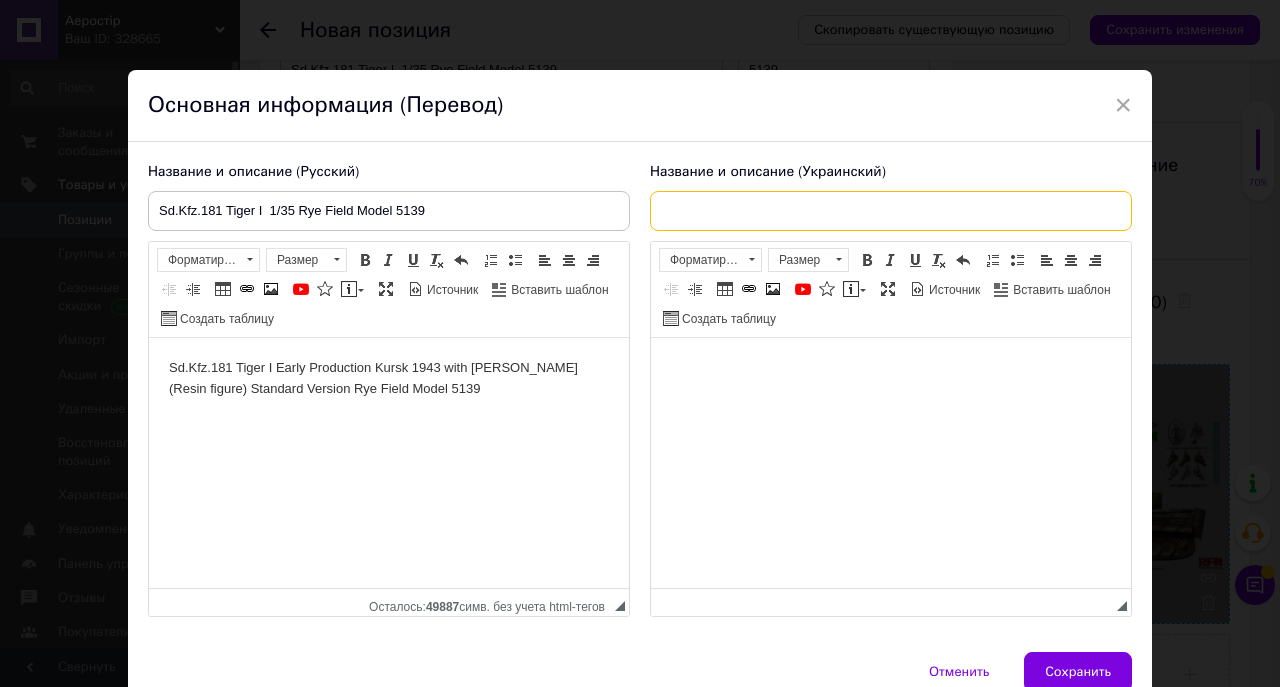 paste on "Sd.Kfz.181 Tiger I  1/35 Rye Field Model 5139" 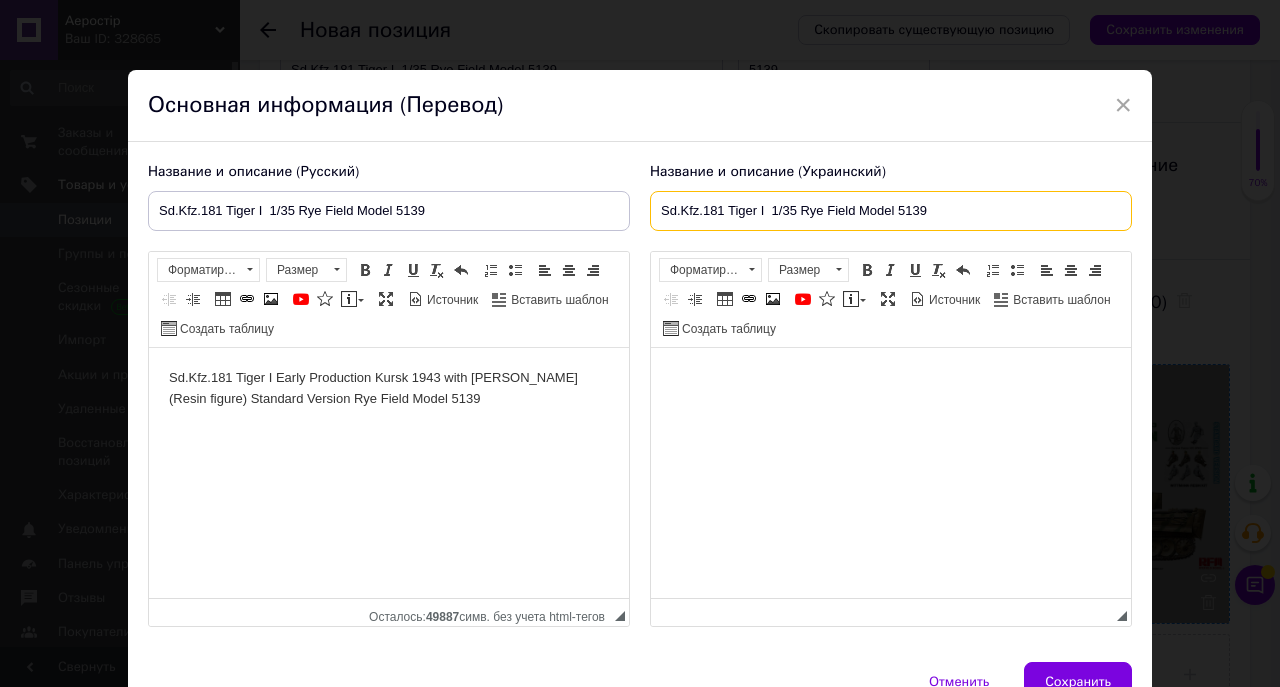 type on "Sd.Kfz.181 Tiger I  1/35 Rye Field Model 5139" 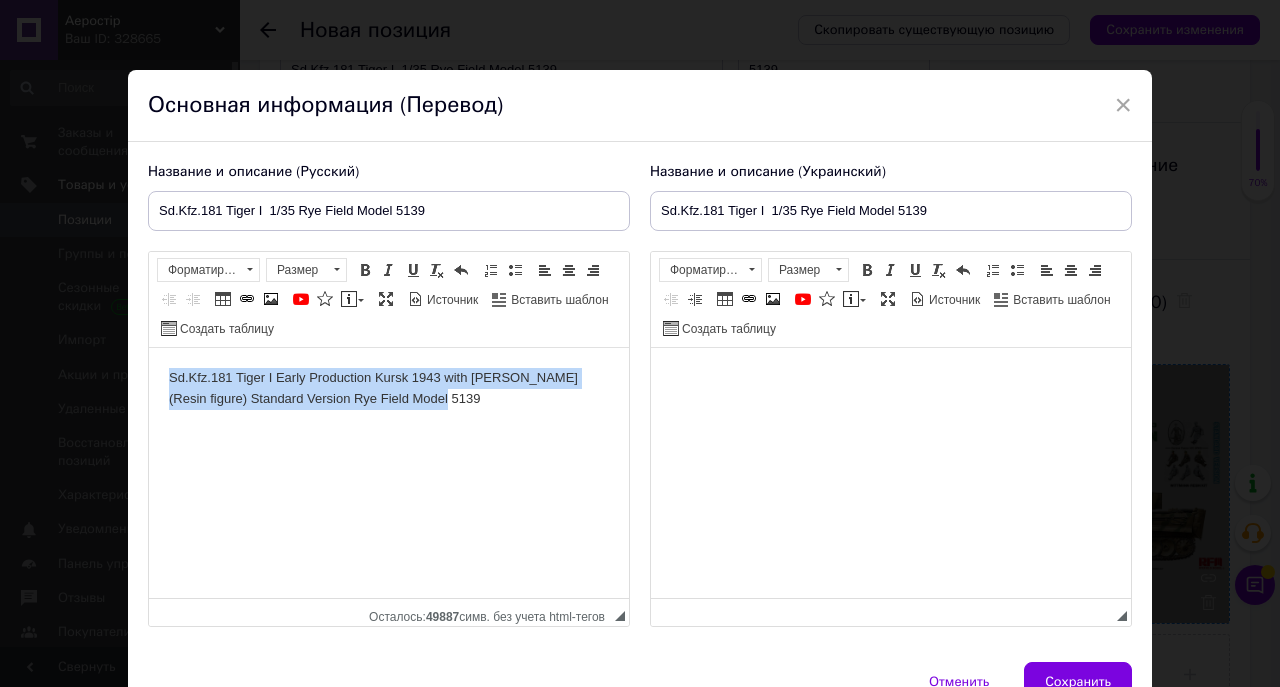drag, startPoint x: 168, startPoint y: 374, endPoint x: 466, endPoint y: 396, distance: 298.81097 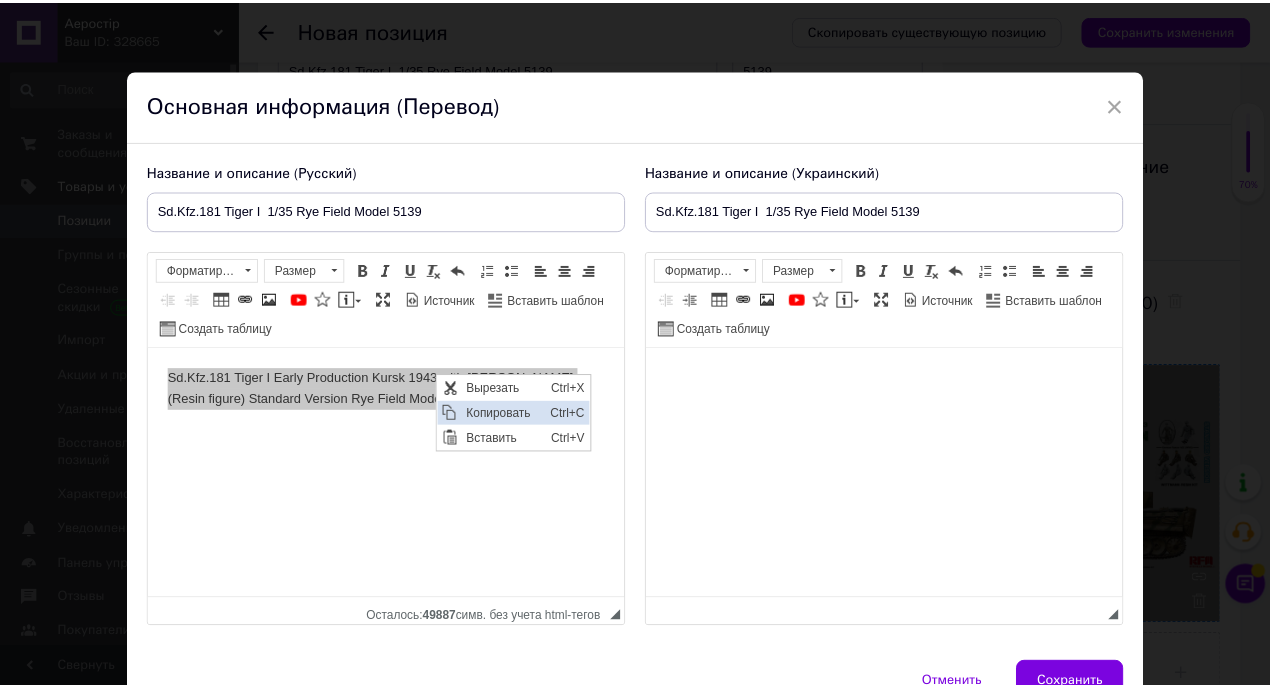 scroll, scrollTop: 0, scrollLeft: 0, axis: both 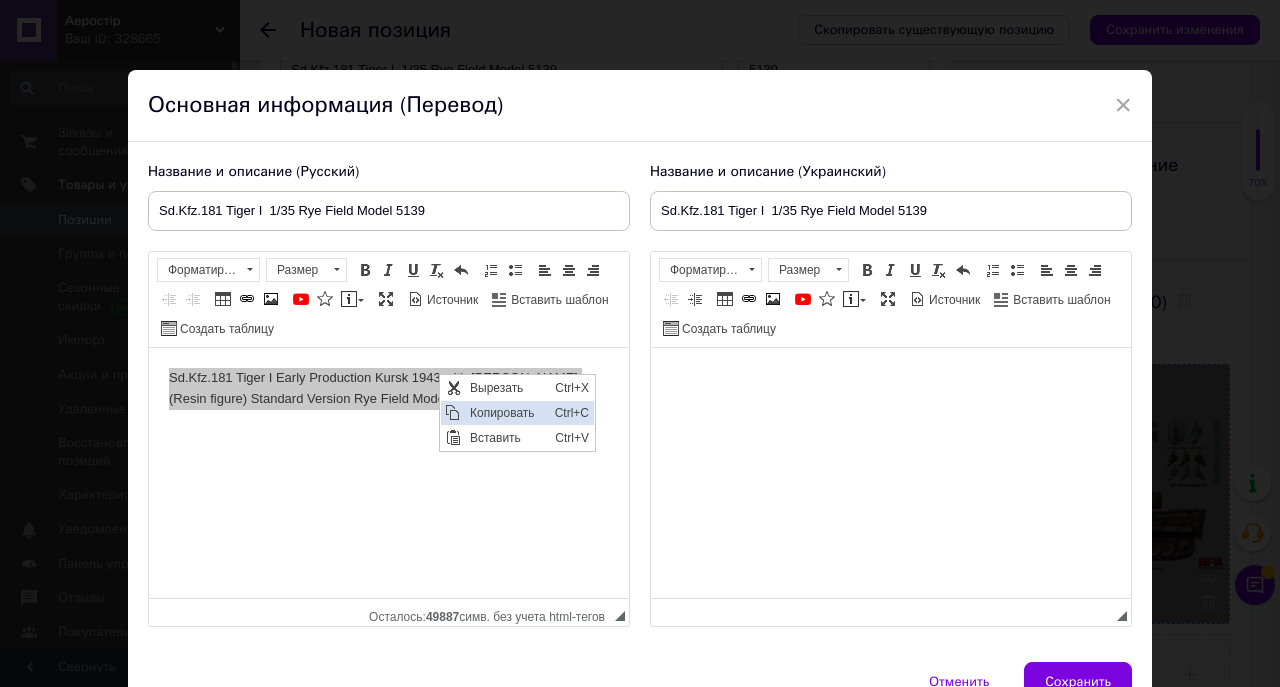 click on "Копировать" at bounding box center (507, 413) 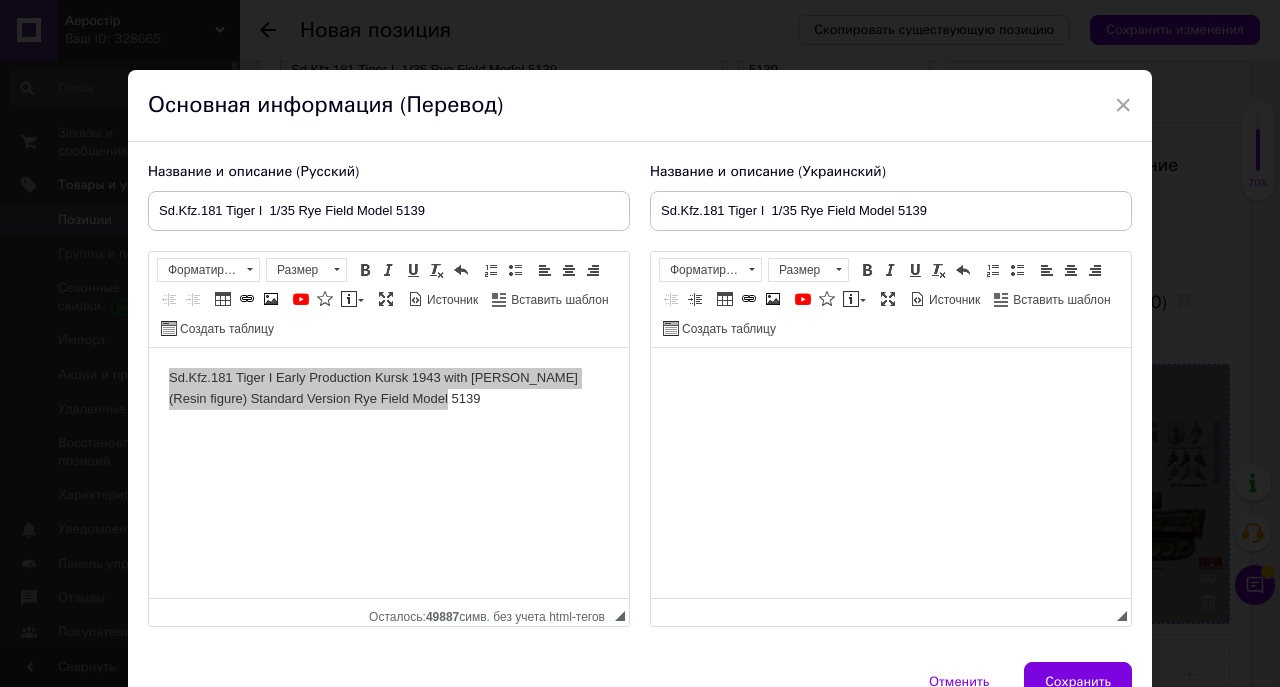 click at bounding box center (891, 378) 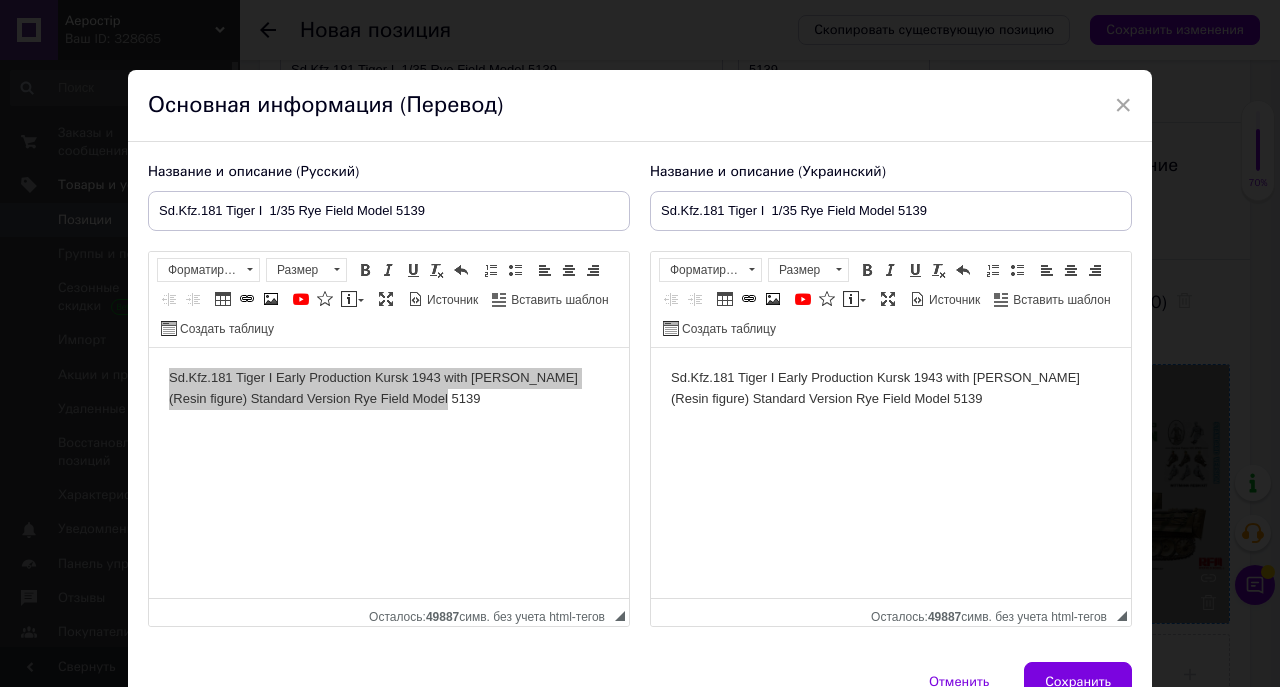 click on "Sd.Kfz.181 Tiger I Early Production Kursk 1943 with [PERSON_NAME] (Resin figure) Standard Version Rye Field Model 5139" at bounding box center (891, 389) 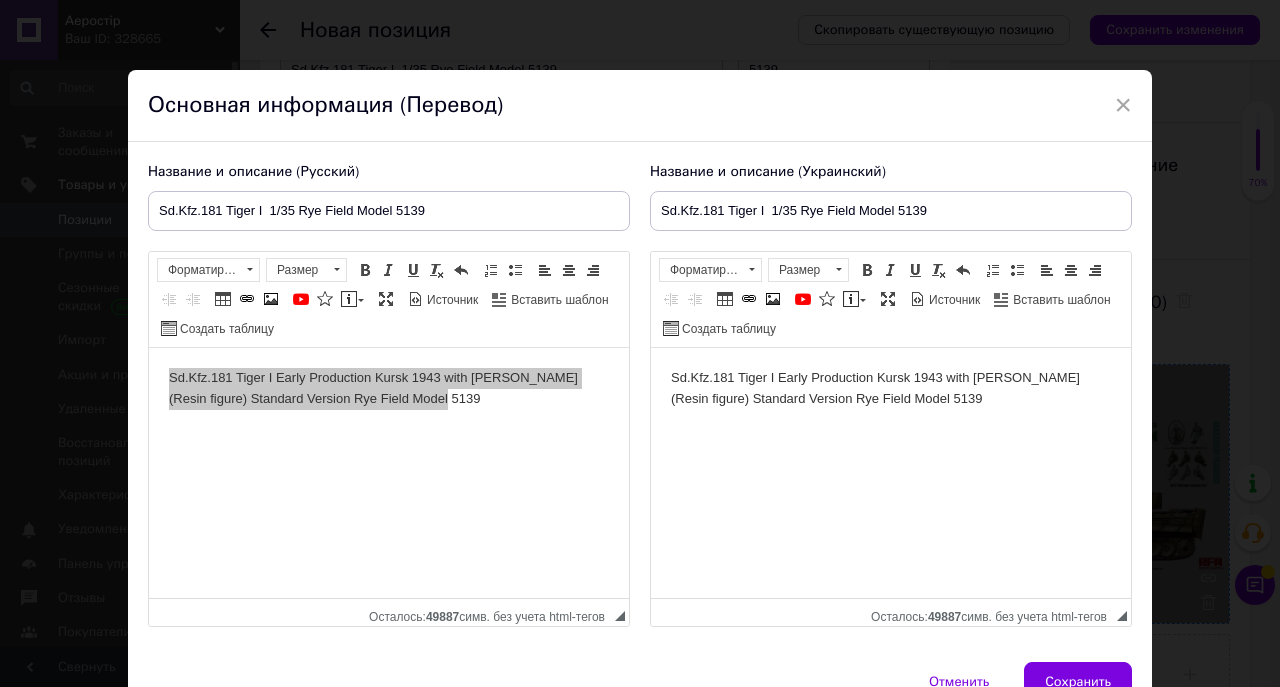 type 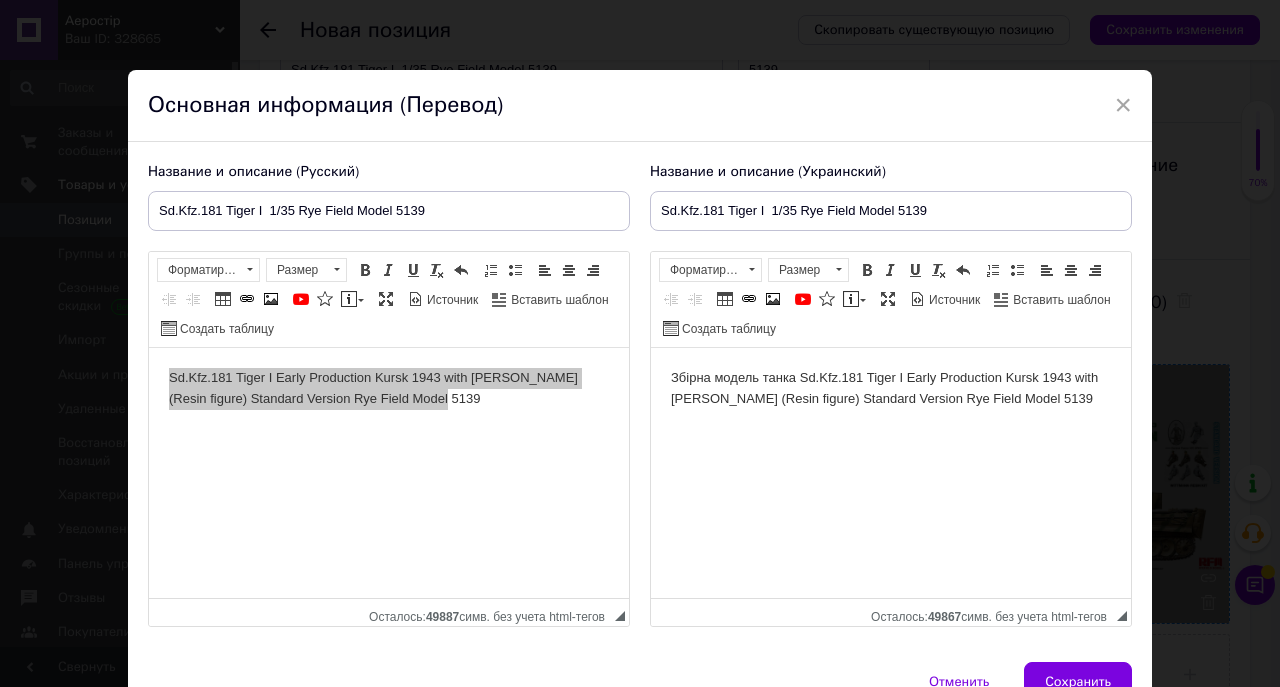 click on "Збірна модель танка Sd.Kfz.181 Tiger I Early Production Kursk 1943 with [PERSON_NAME] (Resin figure) Standard Version Rye Field Model 5139" at bounding box center (891, 389) 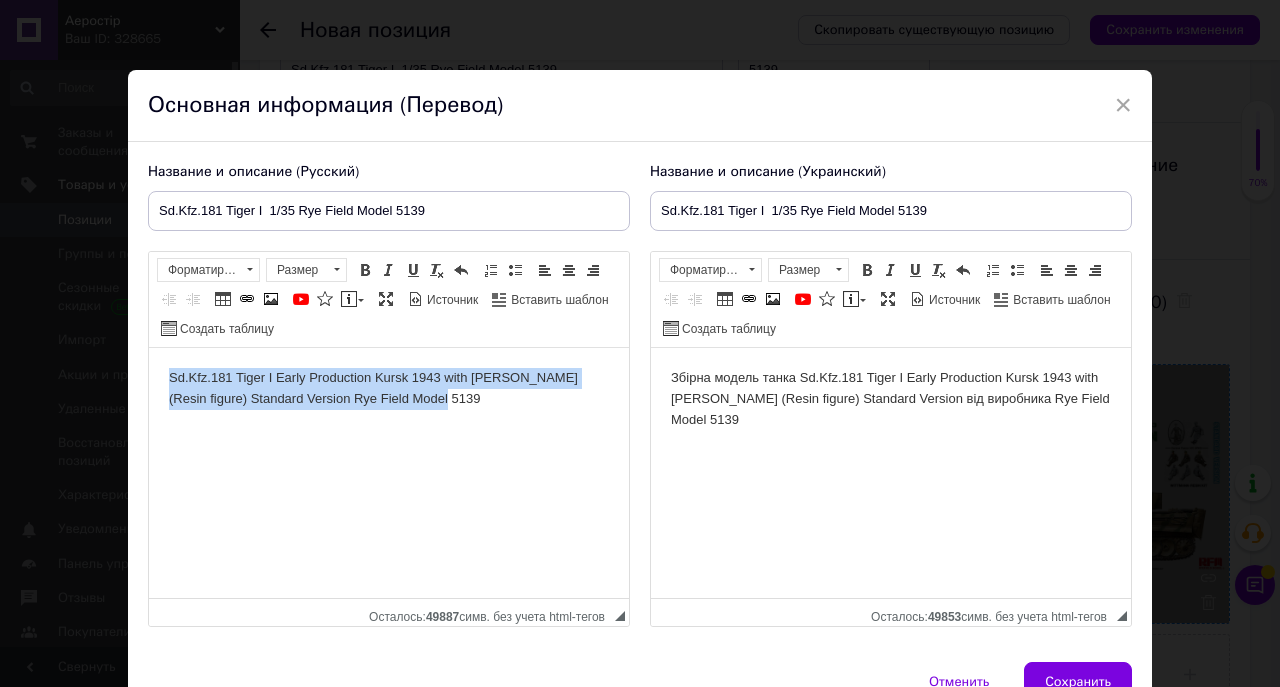 click on "Sd.Kfz.181 Tiger I Early Production Kursk 1943 with [PERSON_NAME] (Resin figure) Standard Version Rye Field Model 5139" at bounding box center (389, 389) 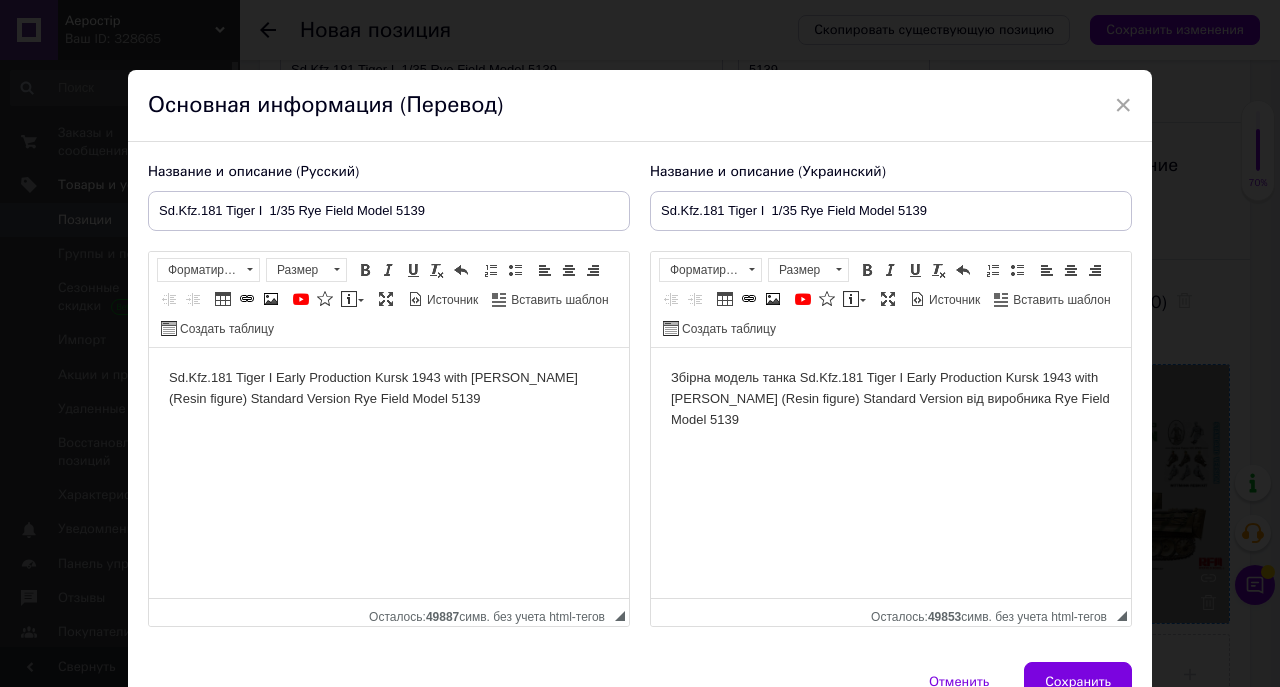 click on "Sd.Kfz.181 Tiger I Early Production Kursk 1943 with [PERSON_NAME] (Resin figure) Standard Version Rye Field Model 5139" at bounding box center [389, 389] 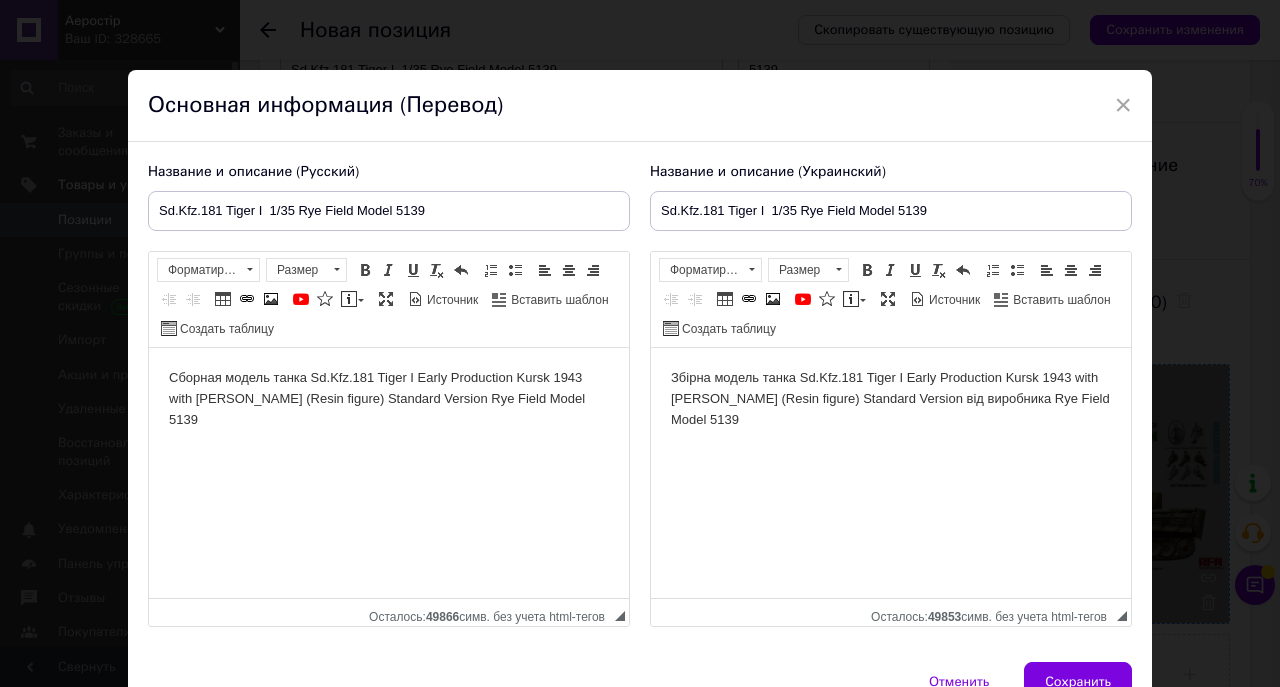click on "Сборная модель танка Sd.Kfz.181 Tiger I Early Production Kursk 1943 with [PERSON_NAME] (Resin figure) Standard Version Rye Field Model 5139" at bounding box center (389, 399) 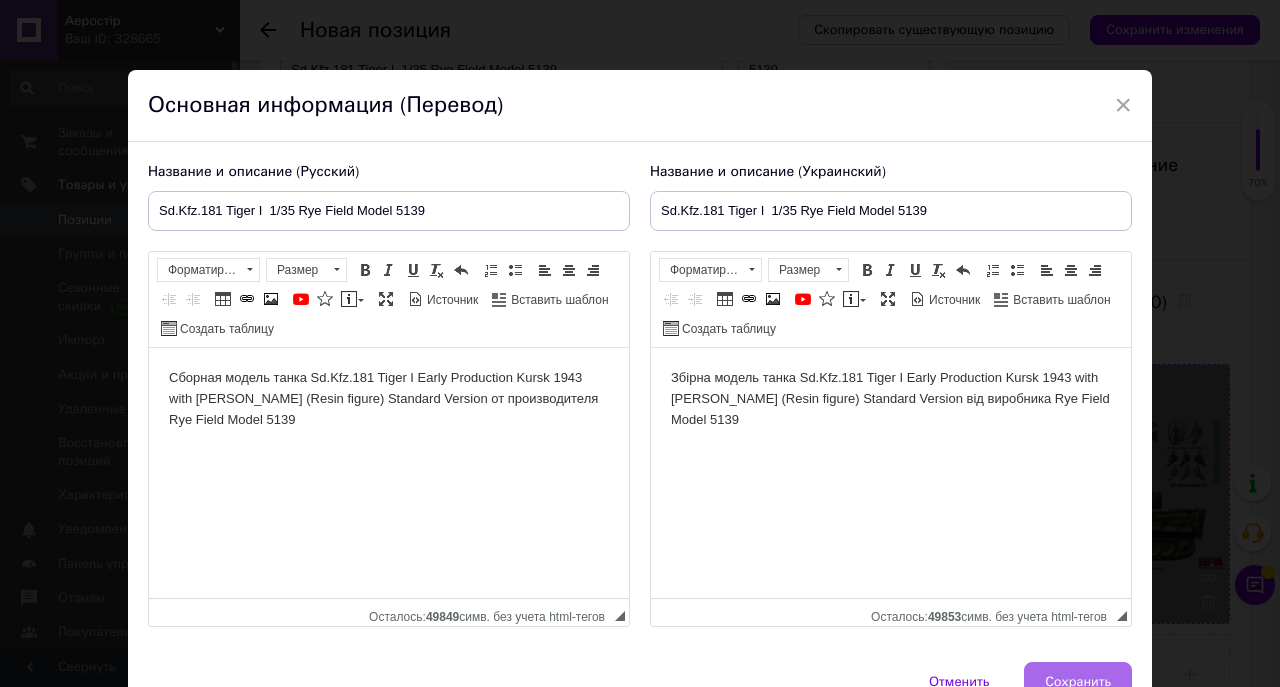 click on "Сохранить" at bounding box center (1078, 682) 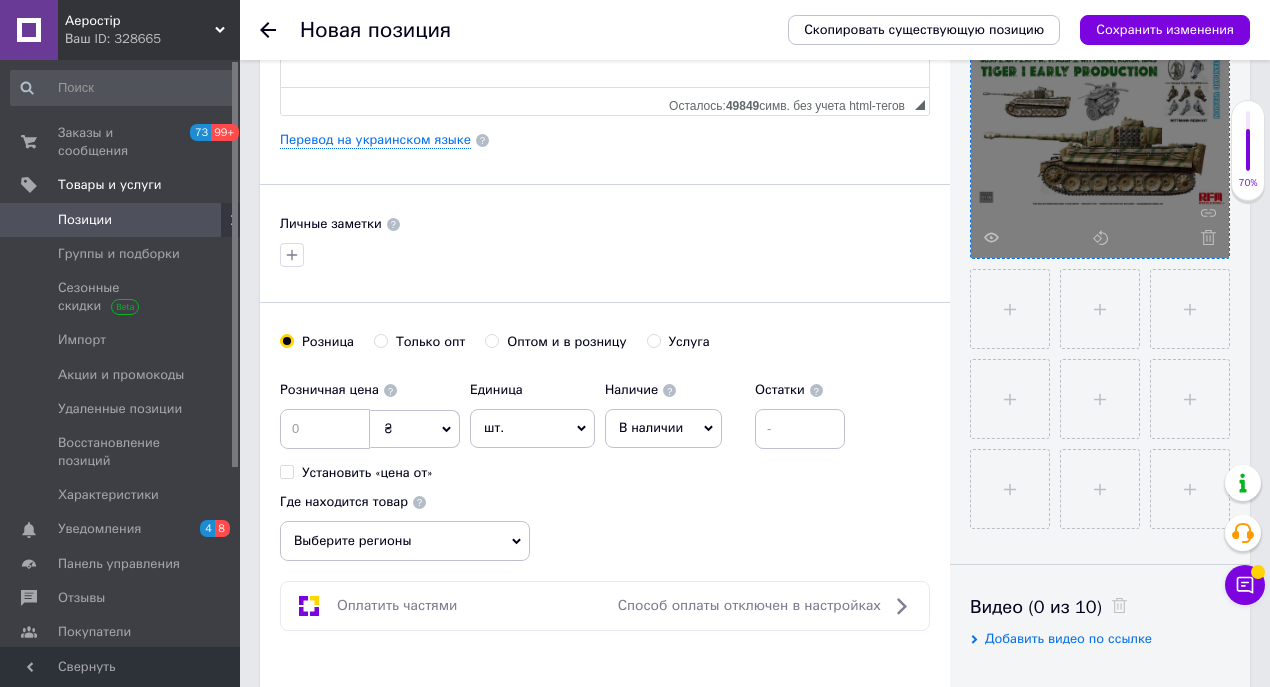 scroll, scrollTop: 600, scrollLeft: 0, axis: vertical 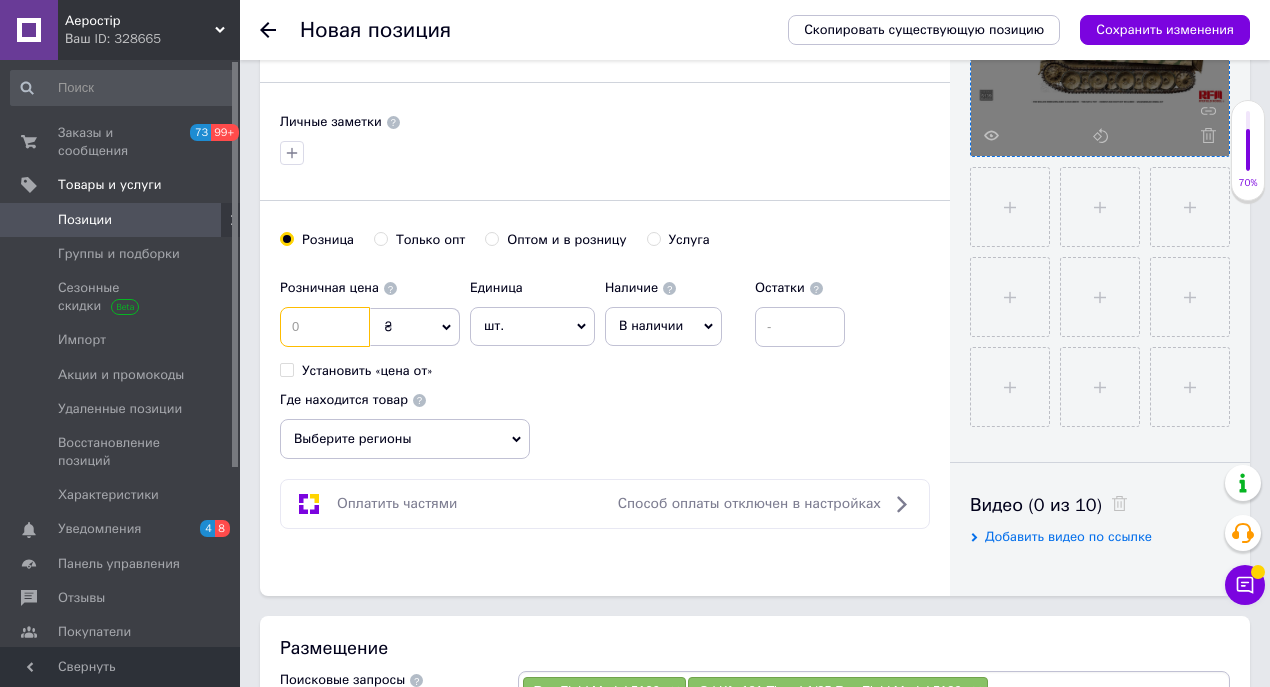 click at bounding box center (325, 327) 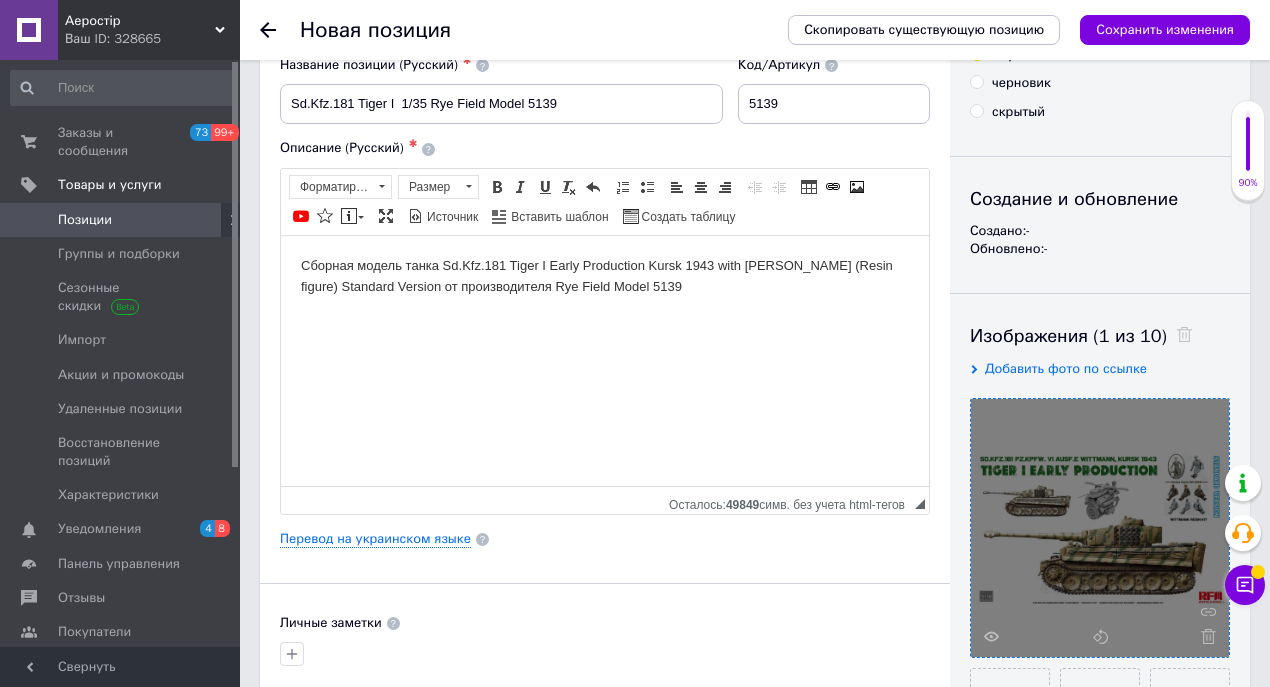 scroll, scrollTop: 0, scrollLeft: 0, axis: both 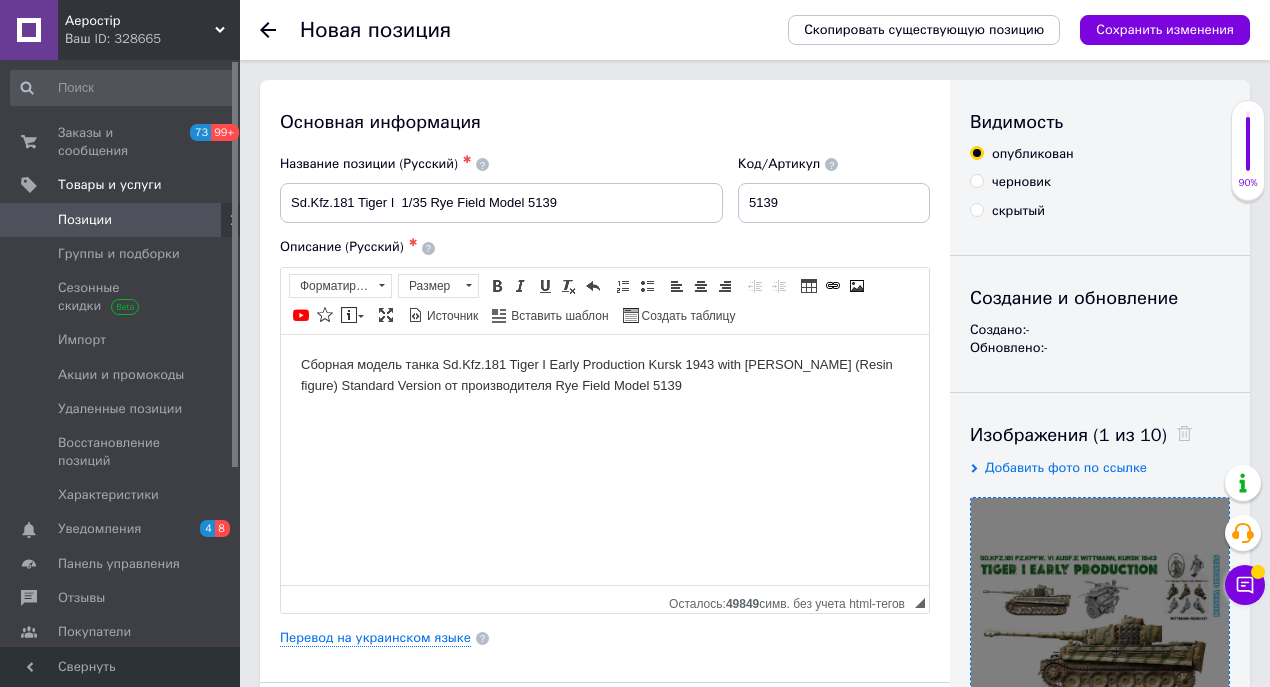 type on "1911" 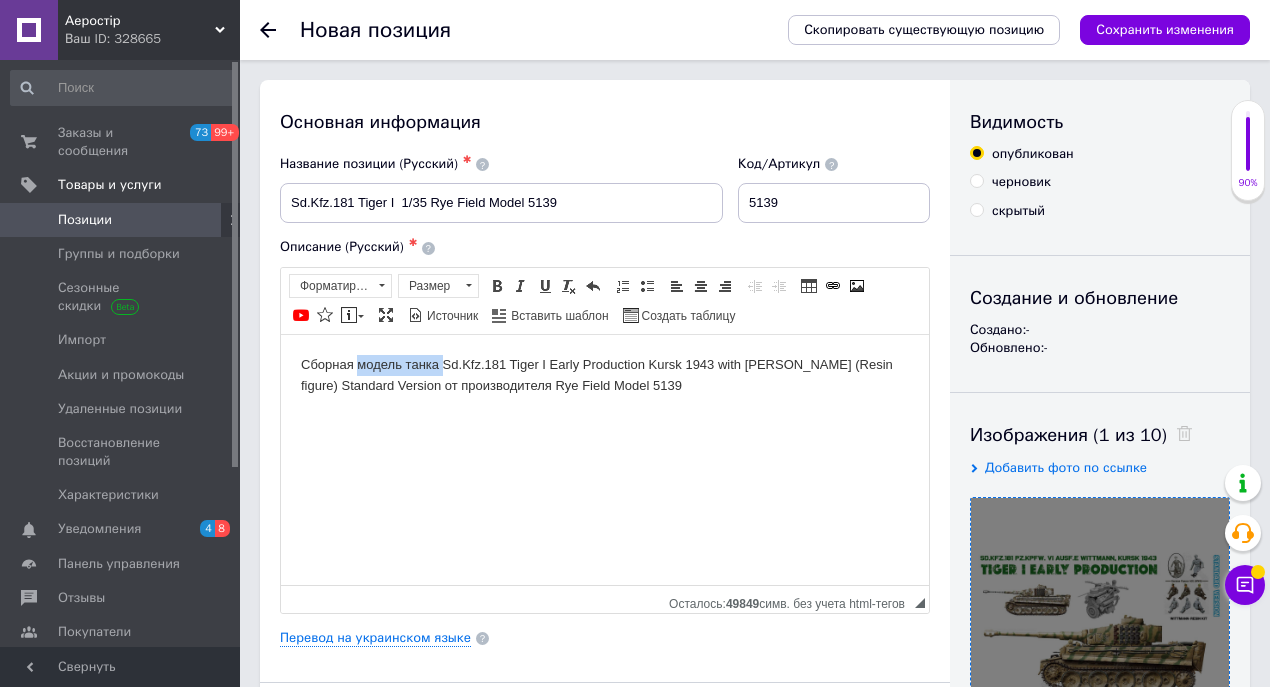 drag, startPoint x: 357, startPoint y: 362, endPoint x: 443, endPoint y: 347, distance: 87.29834 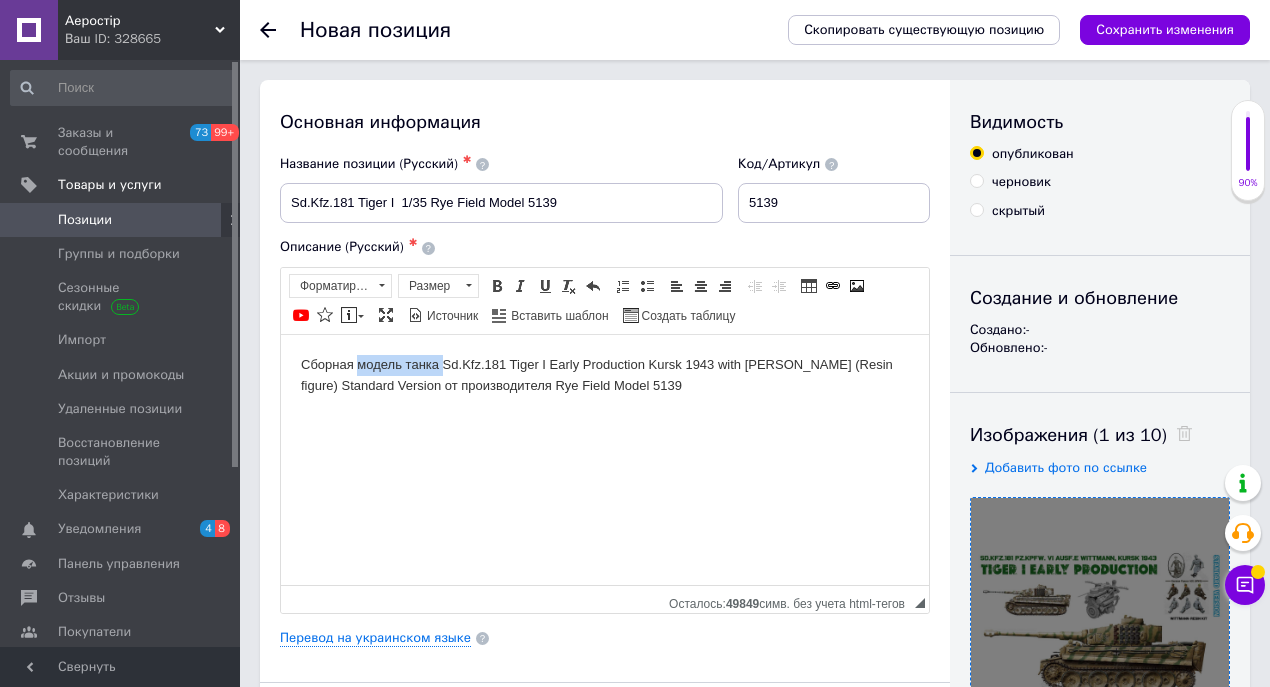 click on "Сборная модель танка Sd.Kfz.181 Tiger I Early Production Kursk 1943 with [PERSON_NAME] (Resin figure) Standard Version от производителя Rye Field Model 5139" at bounding box center (605, 375) 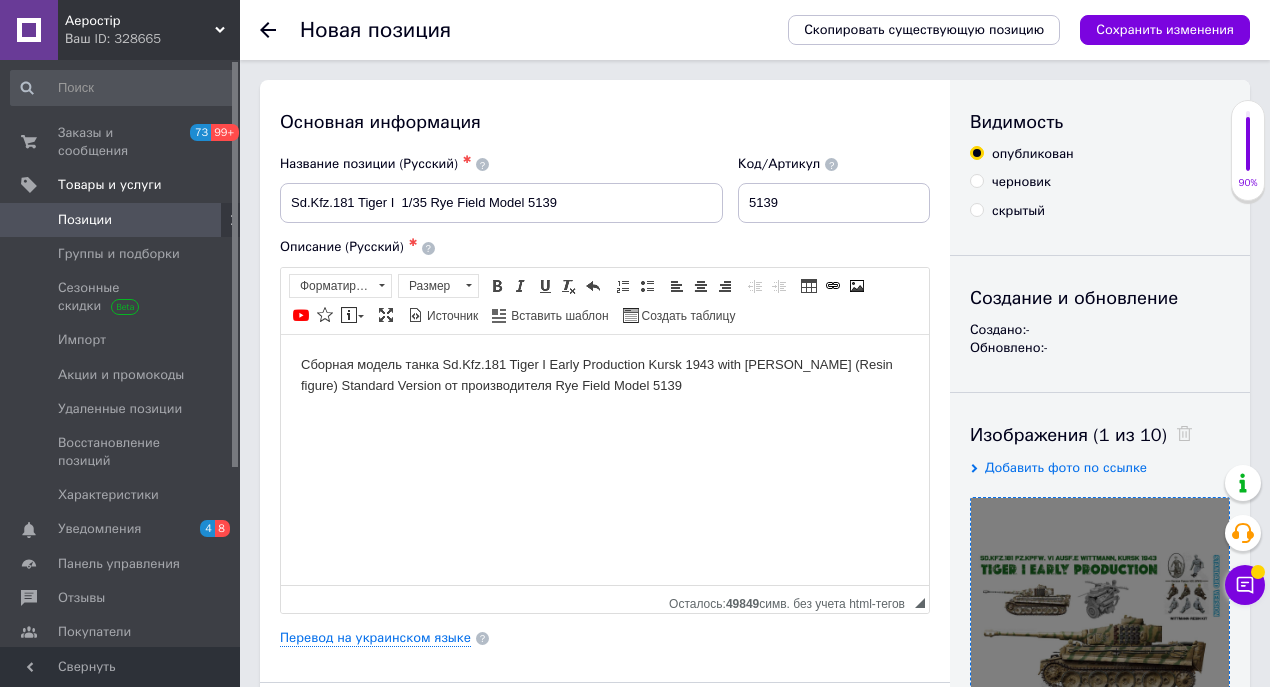 click on "Сборная модель танка Sd.Kfz.181 Tiger I Early Production Kursk 1943 with [PERSON_NAME] (Resin figure) Standard Version от производителя Rye Field Model 5139" at bounding box center [605, 375] 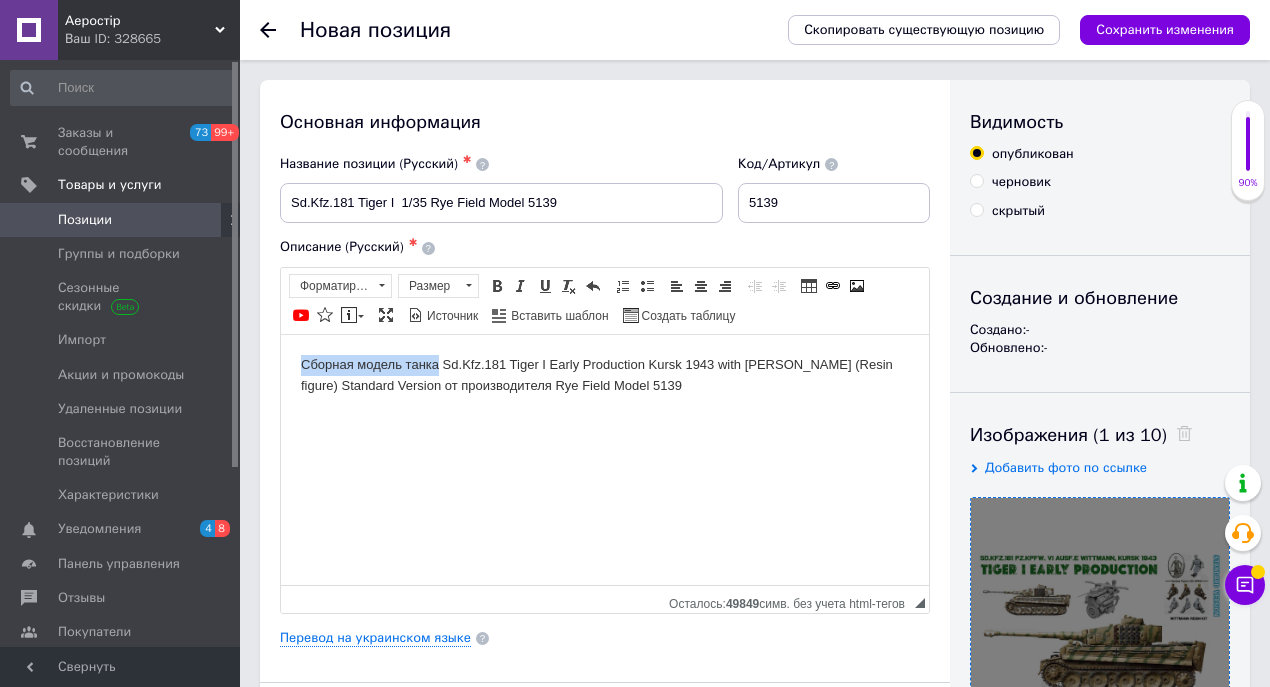 drag, startPoint x: 302, startPoint y: 362, endPoint x: 436, endPoint y: 357, distance: 134.09325 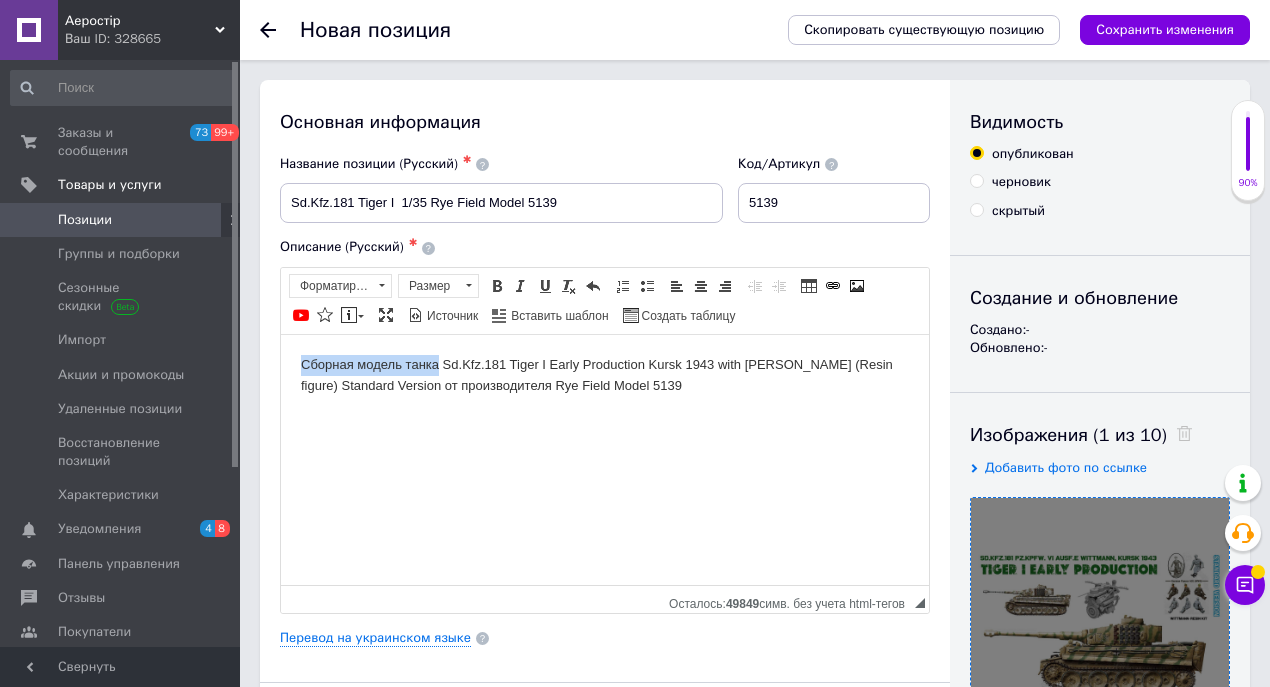 click on "Сборная модель танка Sd.Kfz.181 Tiger I Early Production Kursk 1943 with [PERSON_NAME] (Resin figure) Standard Version от производителя Rye Field Model 5139" at bounding box center (605, 375) 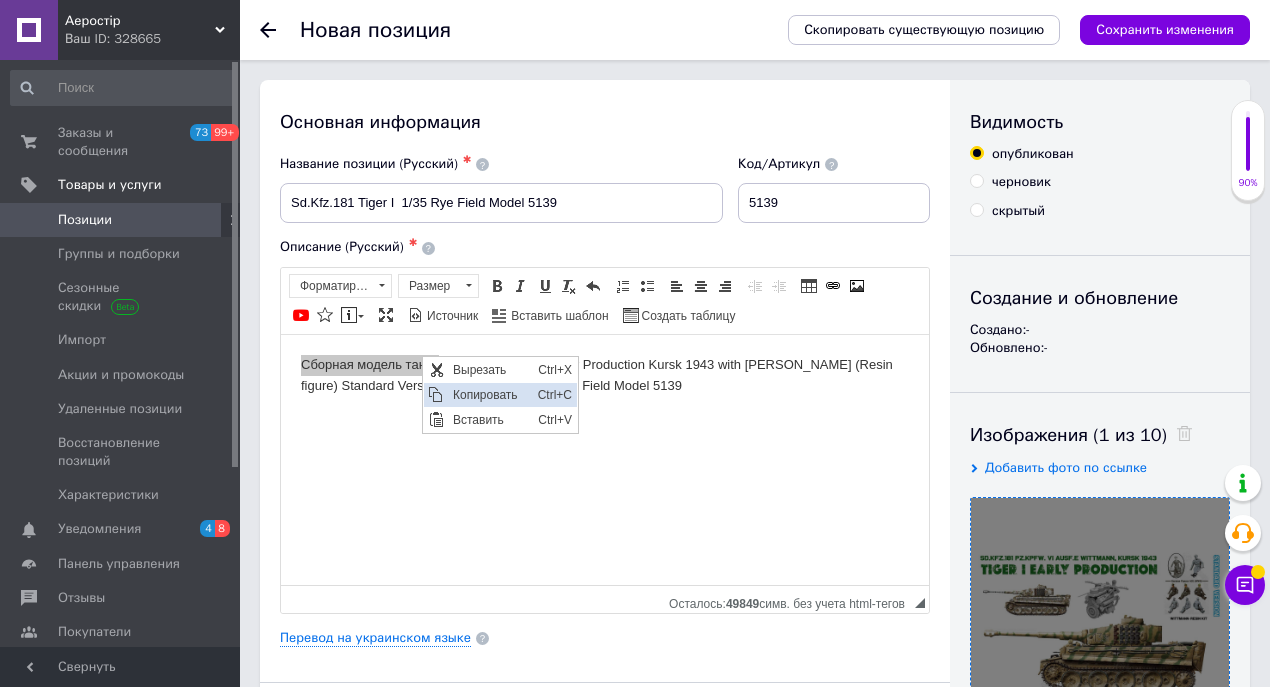 click on "Копировать" at bounding box center (489, 394) 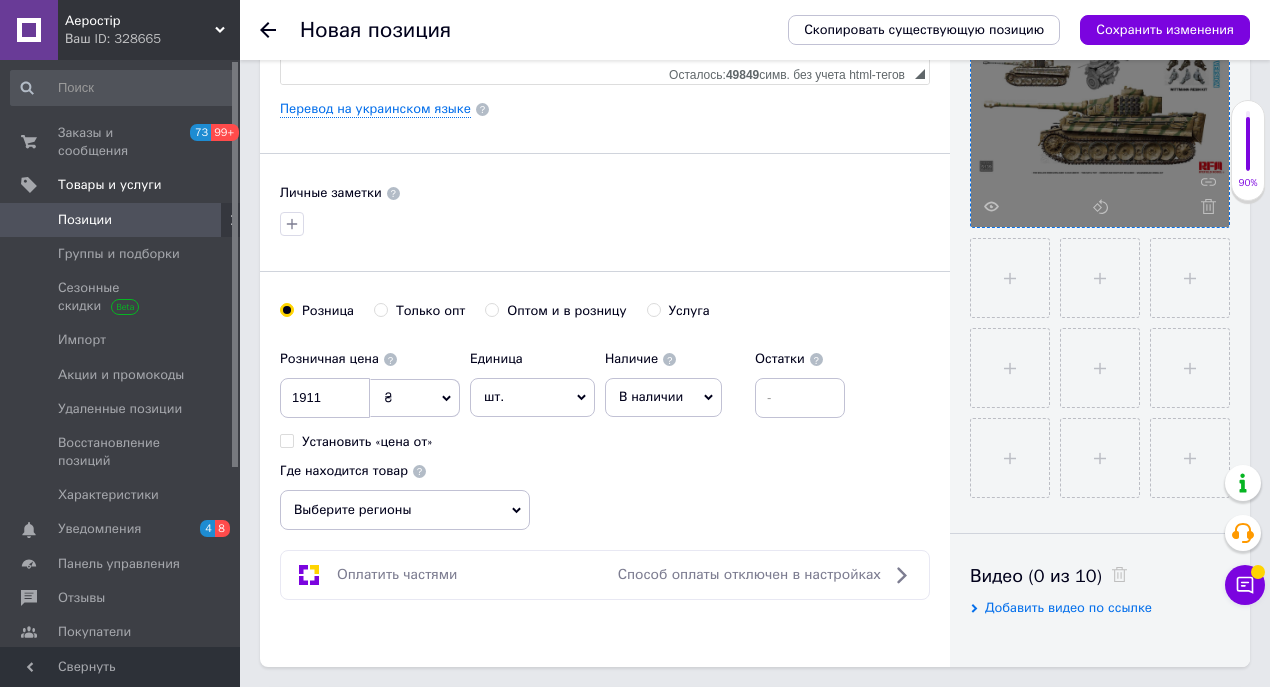 scroll, scrollTop: 666, scrollLeft: 0, axis: vertical 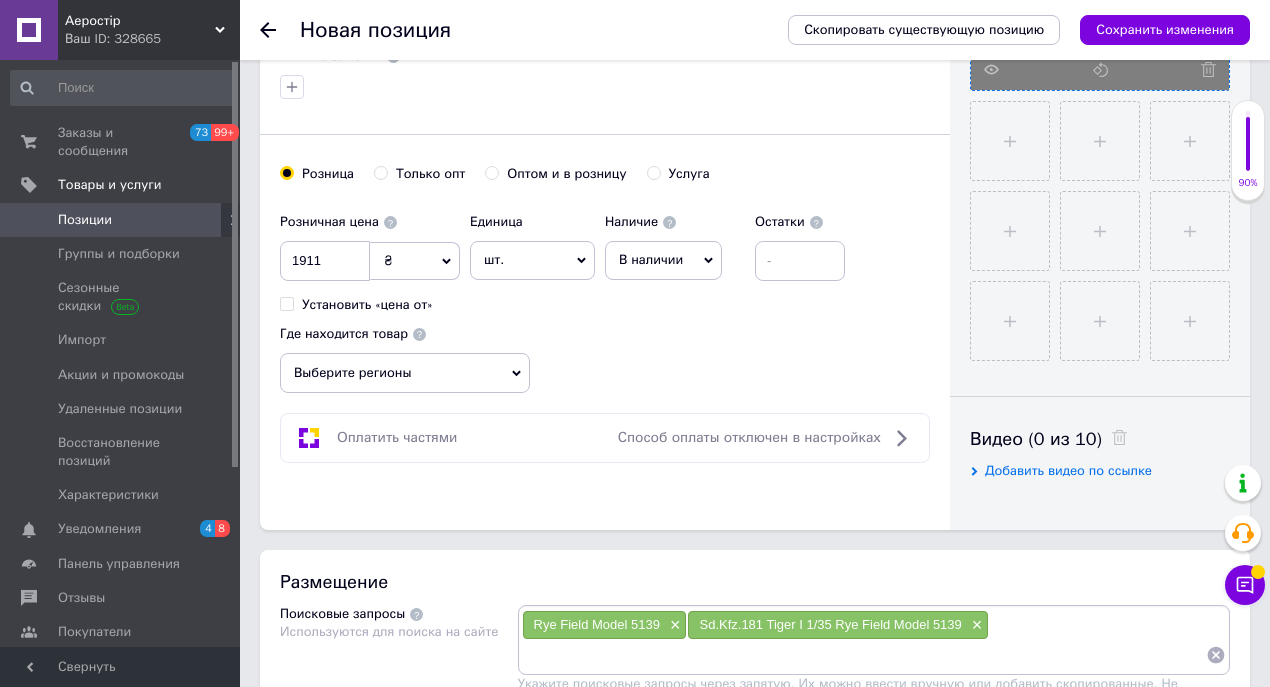 click at bounding box center (864, 655) 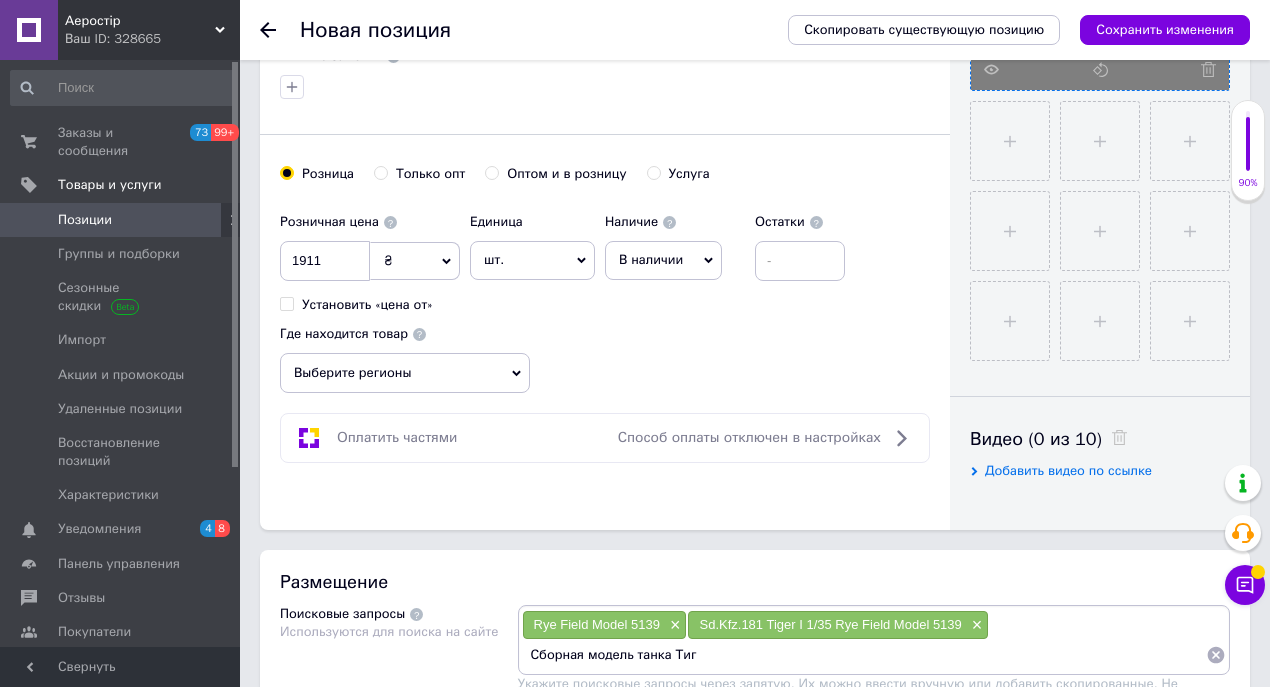 type on "Сборная модель танка Тигр" 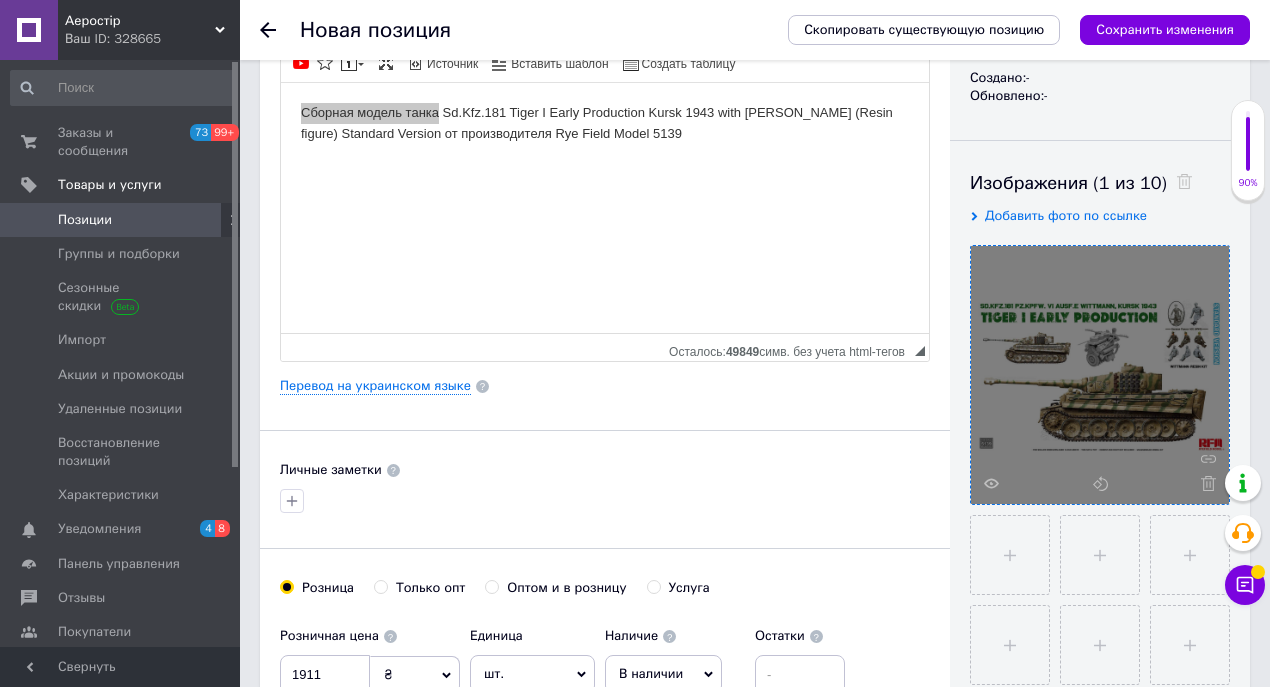 scroll, scrollTop: 133, scrollLeft: 0, axis: vertical 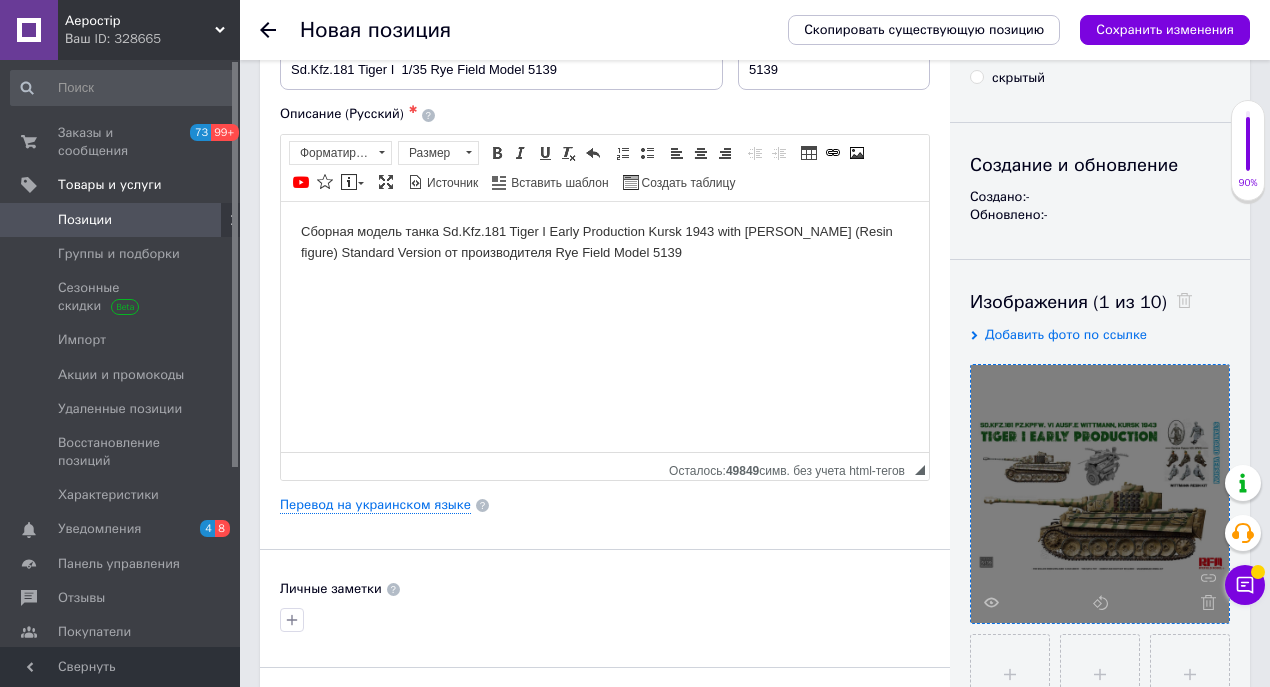 click on "Сборная модель танка Sd.Kfz.181 Tiger I Early Production Kursk 1943 with [PERSON_NAME] (Resin figure) Standard Version от производителя Rye Field Model 5139" at bounding box center [605, 242] 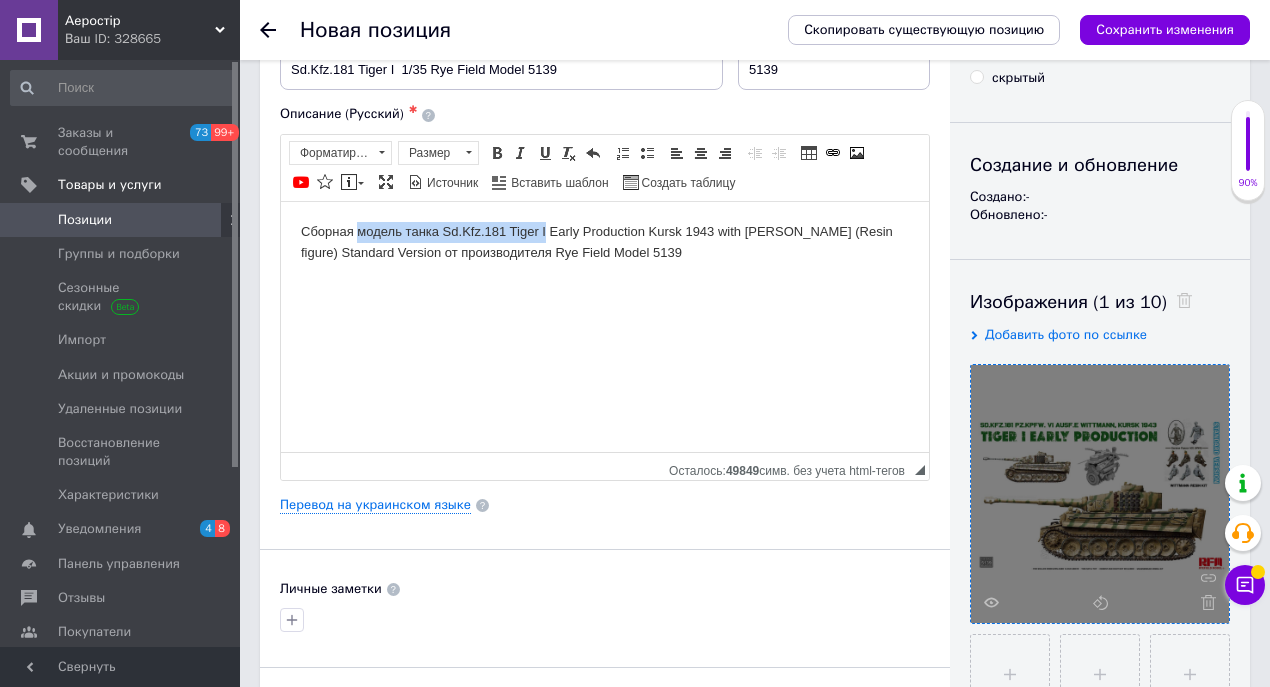 drag, startPoint x: 359, startPoint y: 227, endPoint x: 547, endPoint y: 213, distance: 188.52055 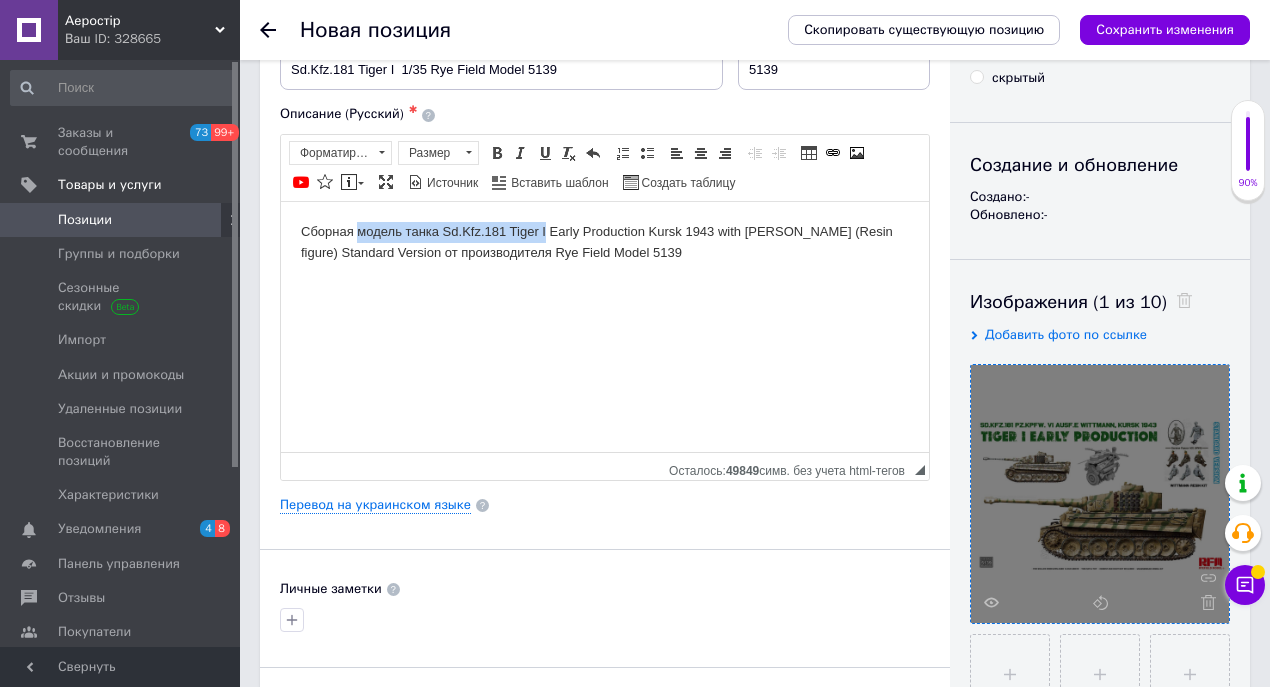 click on "Сборная модель танка Sd.Kfz.181 Tiger I Early Production Kursk 1943 with [PERSON_NAME] (Resin figure) Standard Version от производителя Rye Field Model 5139" at bounding box center (605, 242) 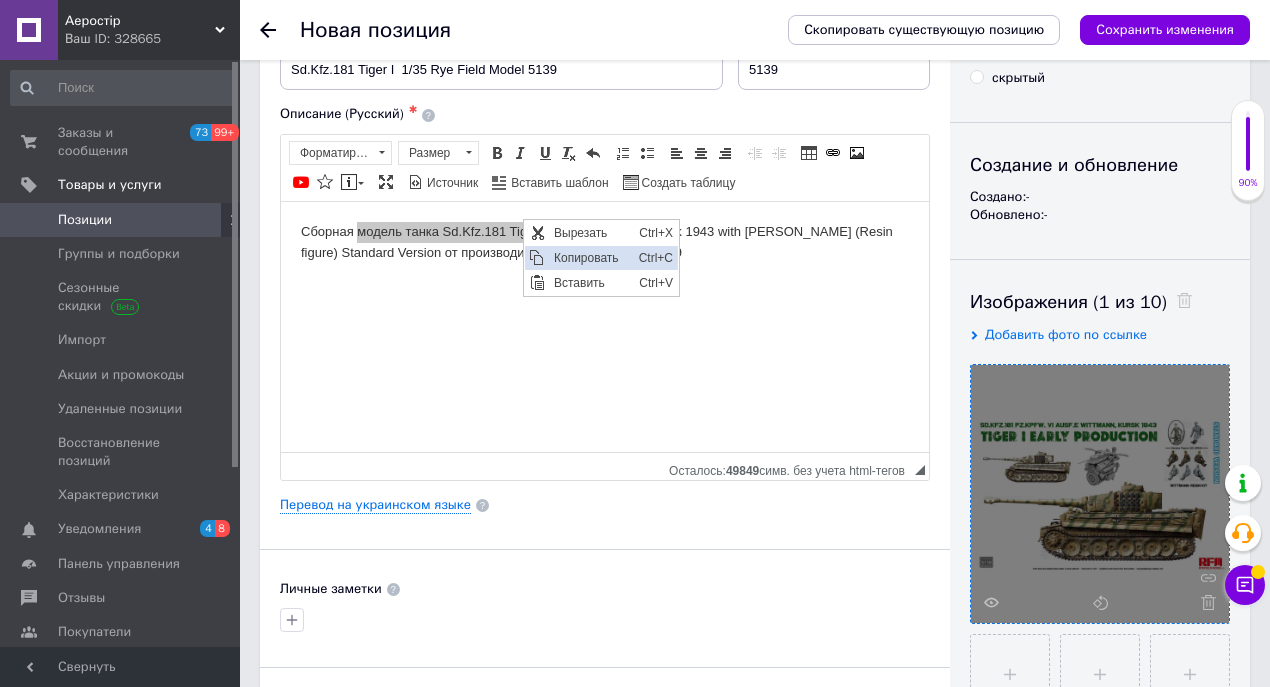 click on "Копировать" at bounding box center (590, 257) 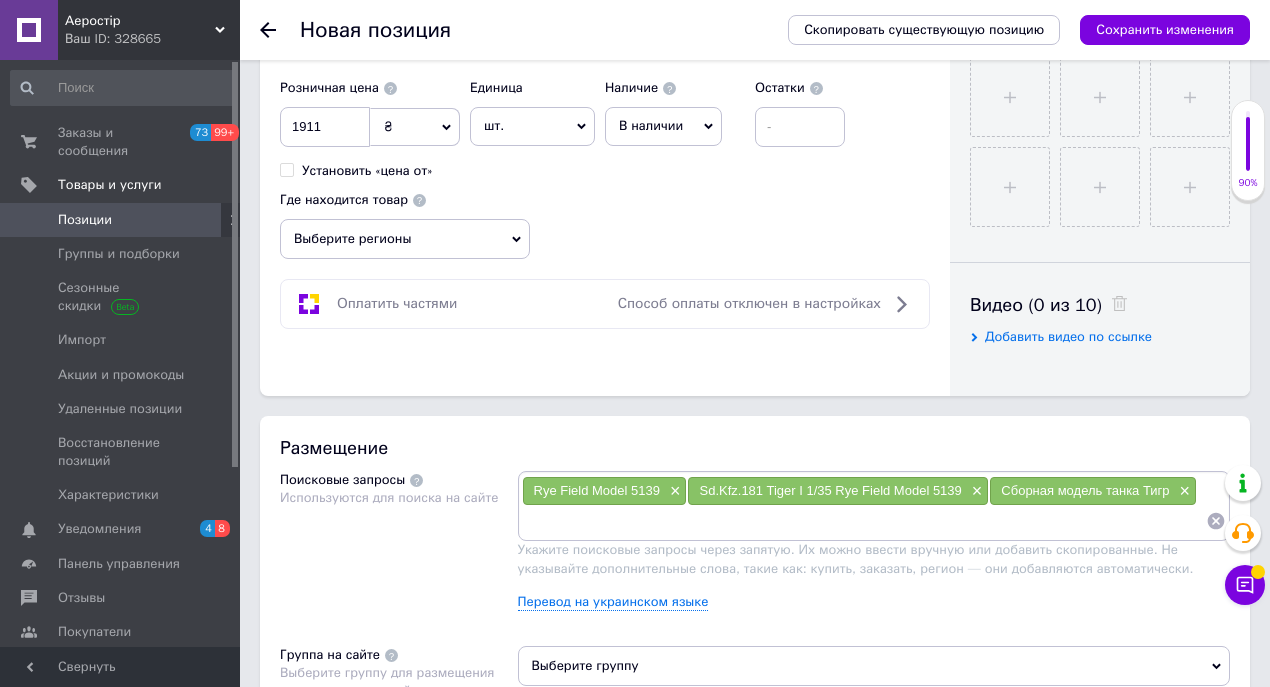 scroll, scrollTop: 933, scrollLeft: 0, axis: vertical 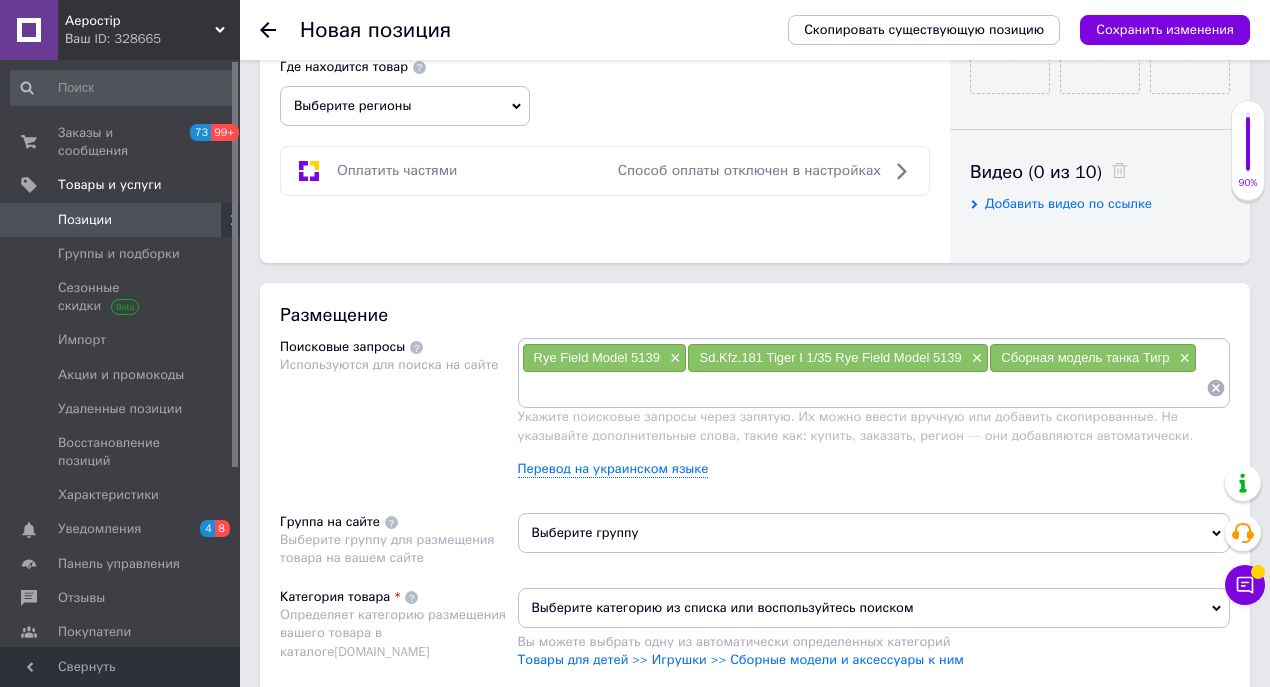 click at bounding box center (864, 388) 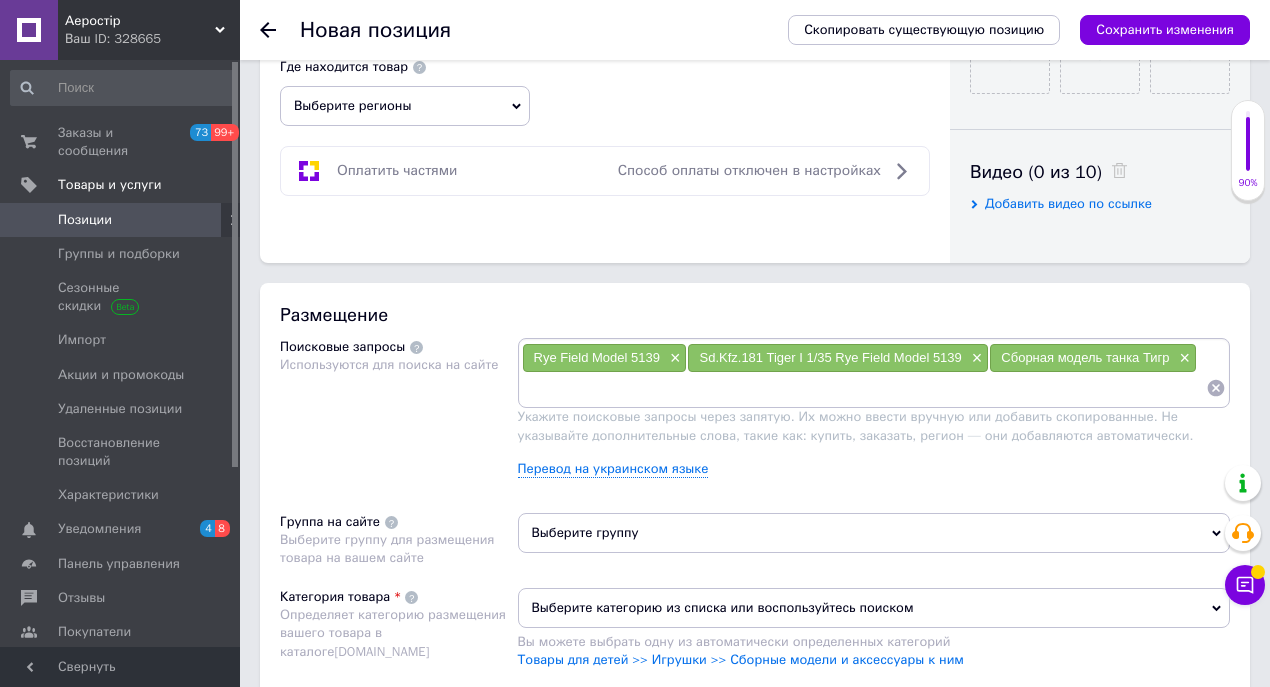paste on "модель танка Sd.Kfz.181 Tiger I" 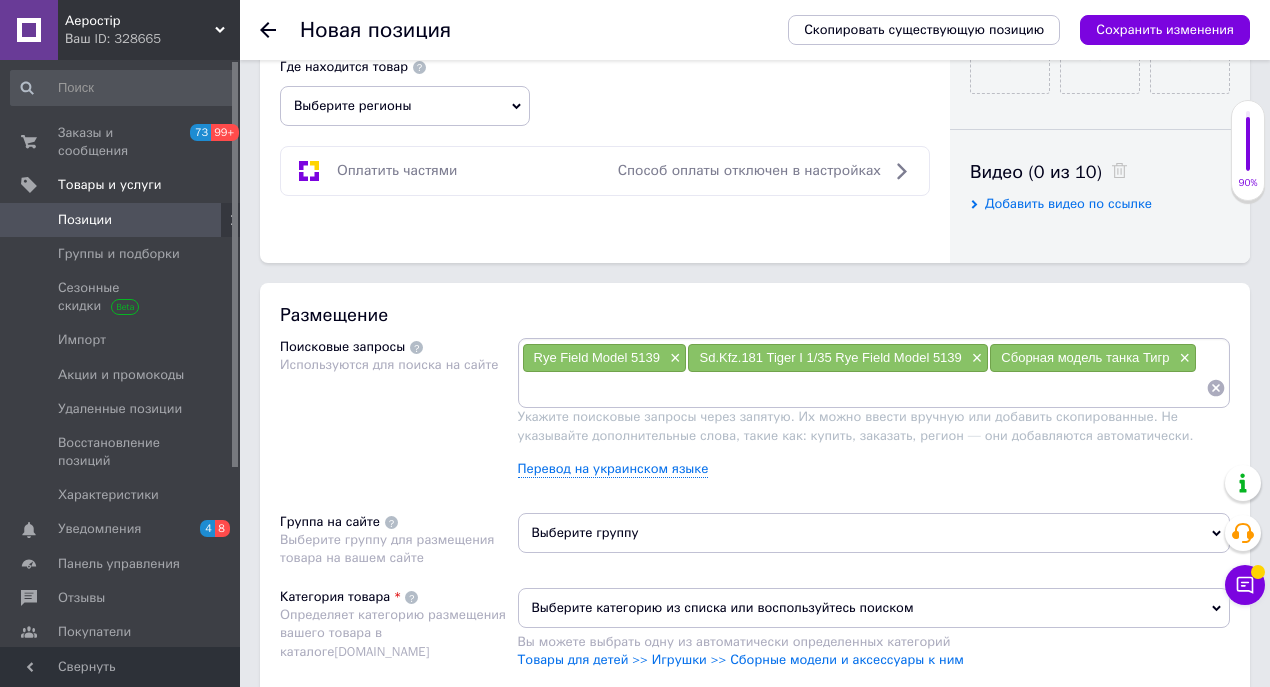type on "модель танка Sd.Kfz.181 Tiger I" 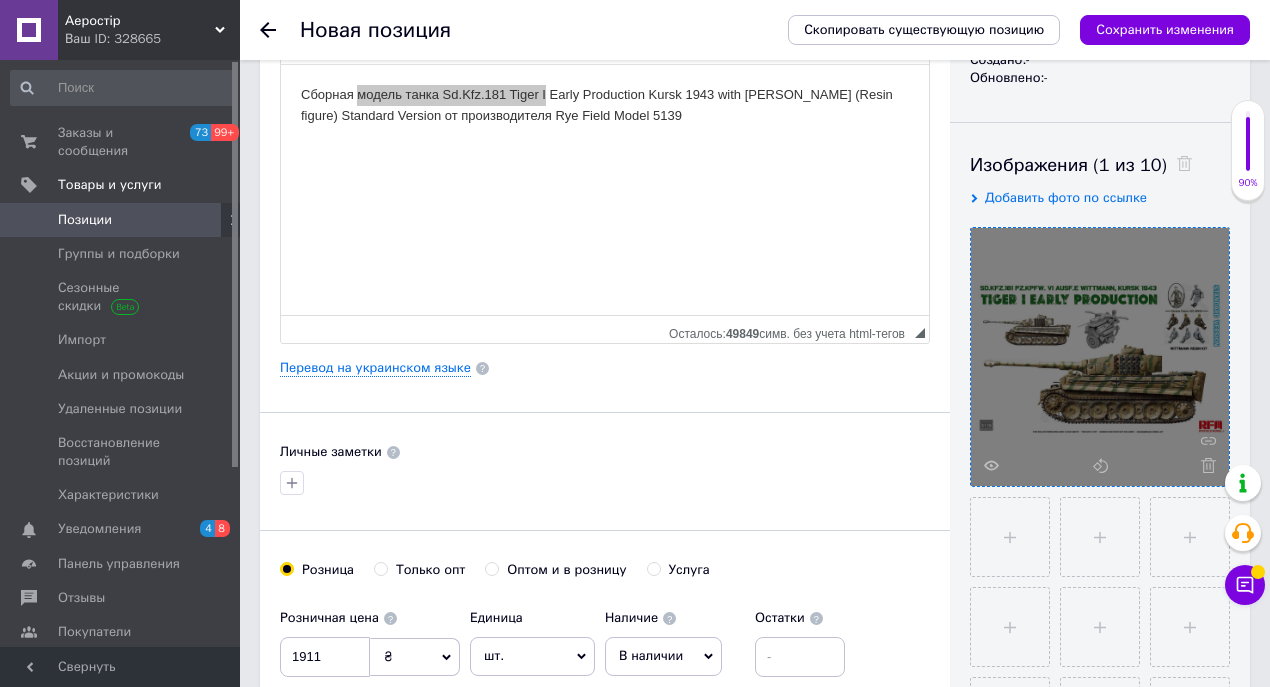 scroll, scrollTop: 0, scrollLeft: 0, axis: both 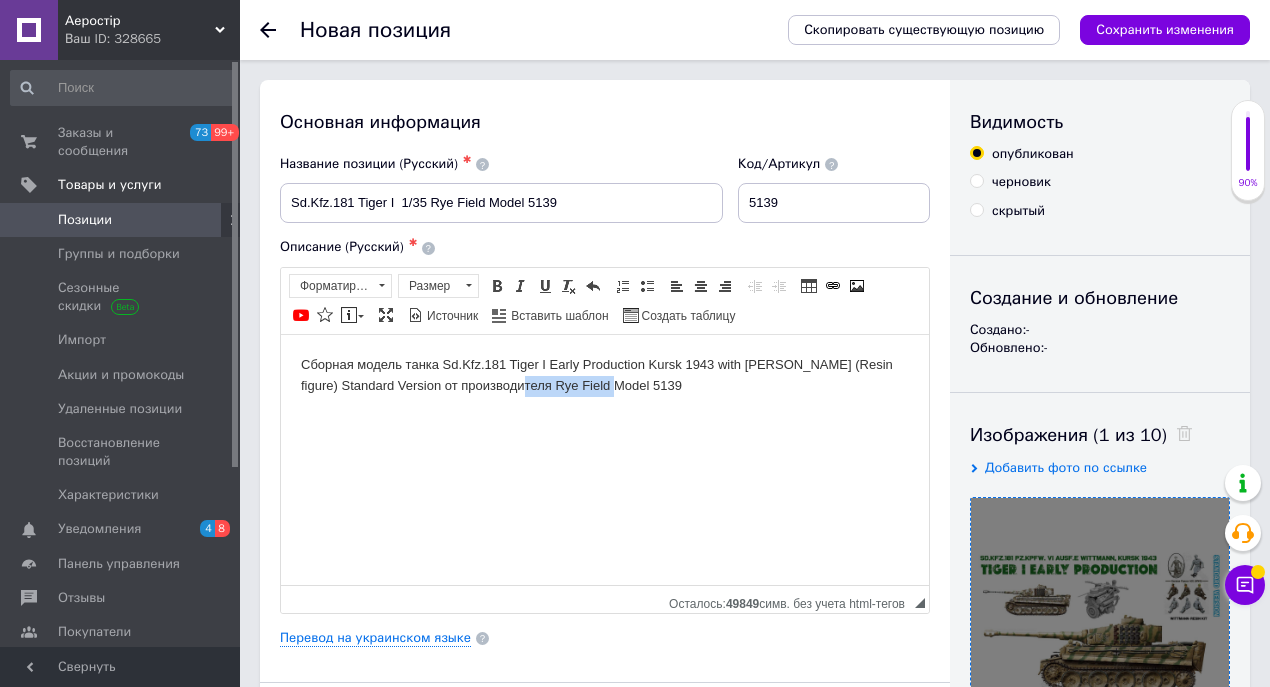 drag, startPoint x: 517, startPoint y: 380, endPoint x: 609, endPoint y: 393, distance: 92.91394 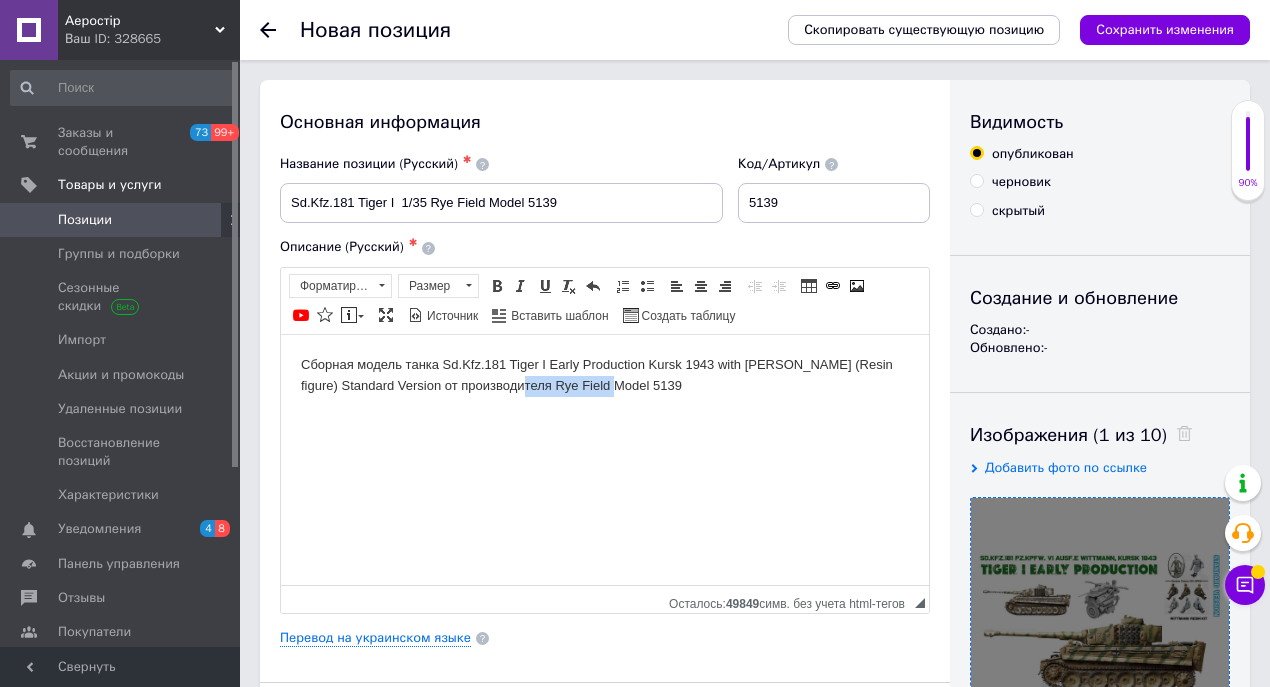 click on "Сборная модель танка Sd.Kfz.181 Tiger I Early Production Kursk 1943 with [PERSON_NAME] (Resin figure) Standard Version от производителя Rye Field Model 5139" at bounding box center (605, 375) 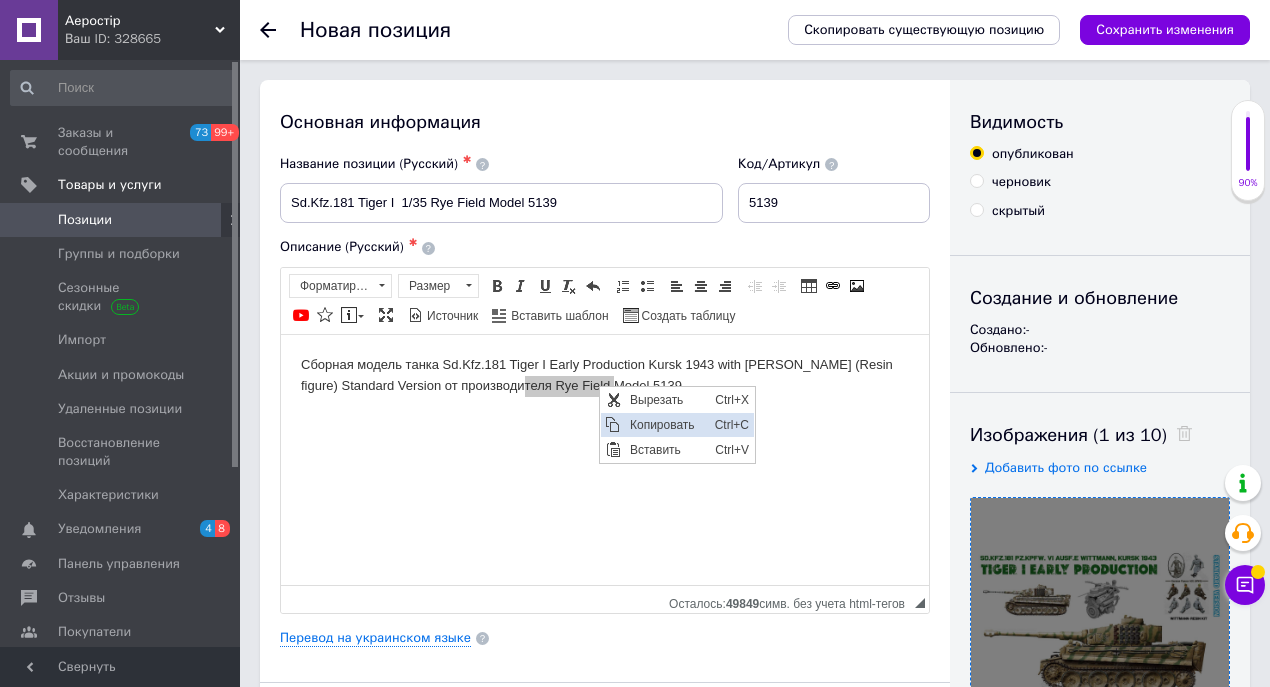 click on "Копировать" at bounding box center [666, 424] 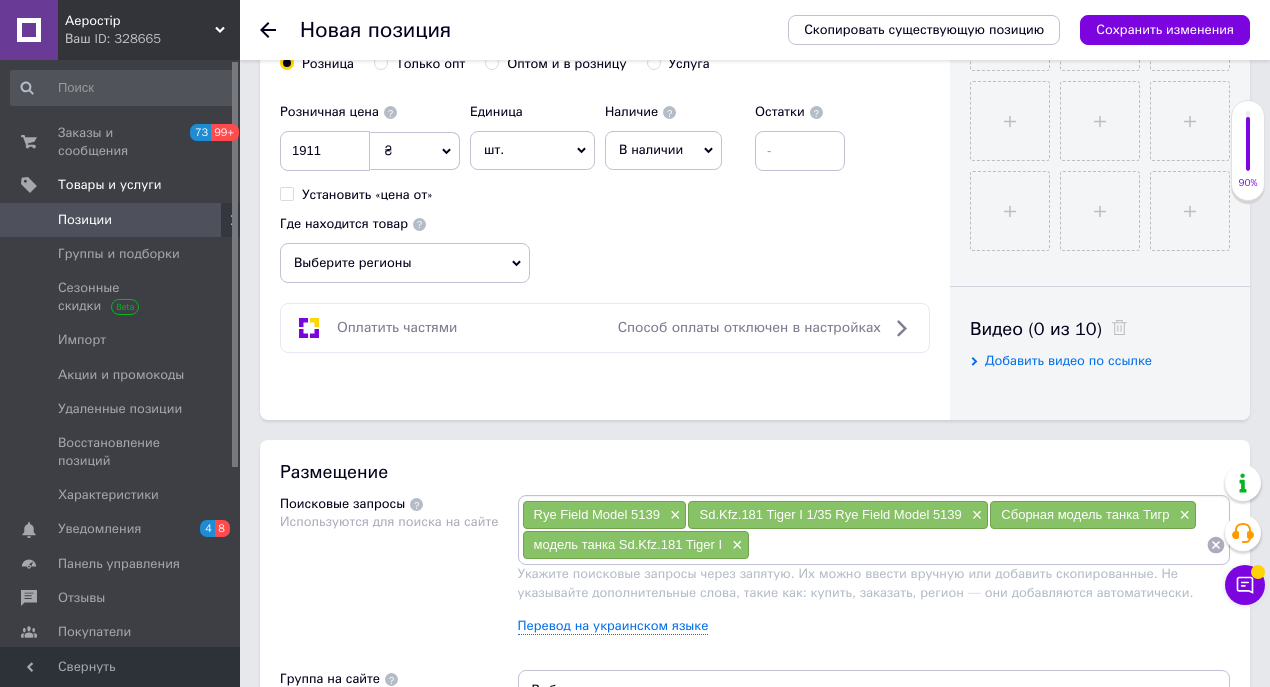 scroll, scrollTop: 933, scrollLeft: 0, axis: vertical 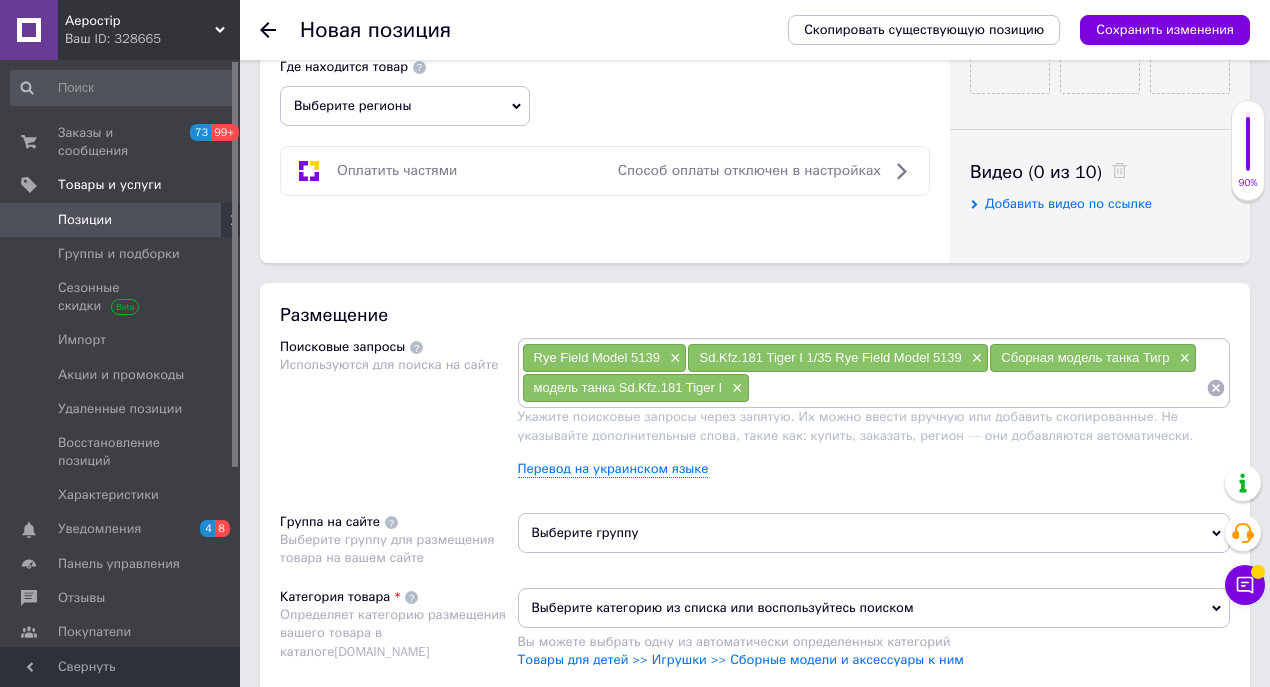 drag, startPoint x: 778, startPoint y: 391, endPoint x: 804, endPoint y: 392, distance: 26.019224 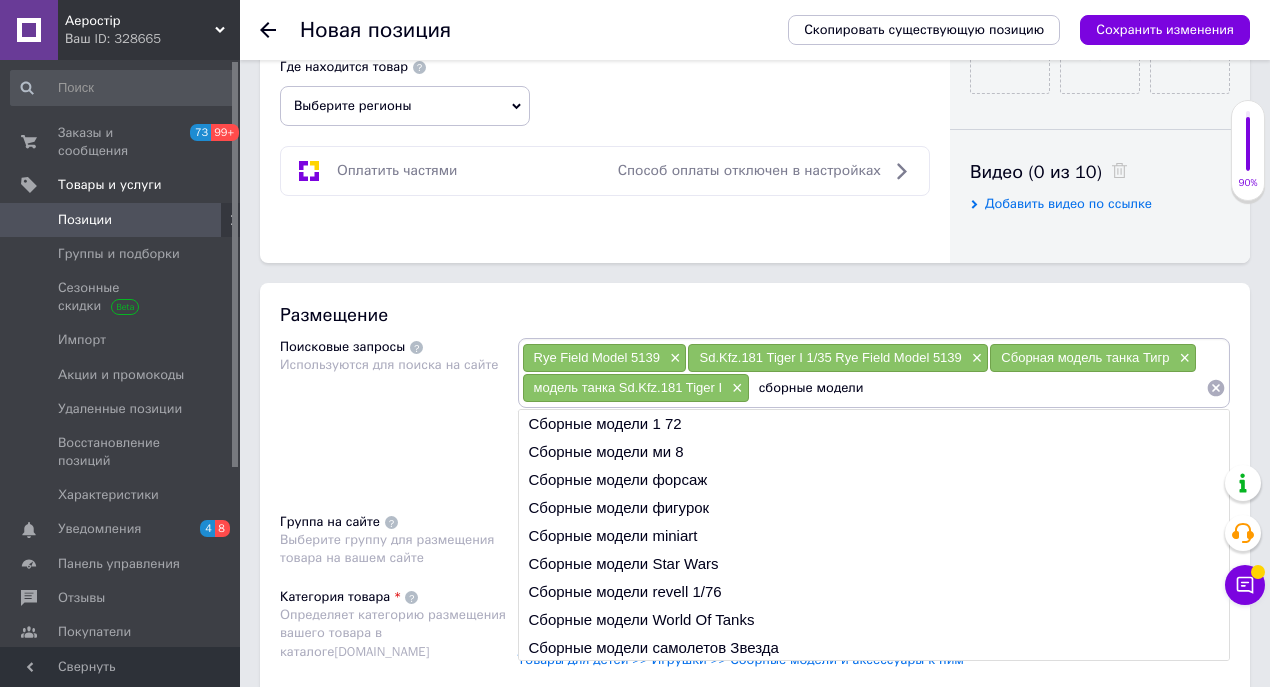 type on "сборные модели Rye Field Model" 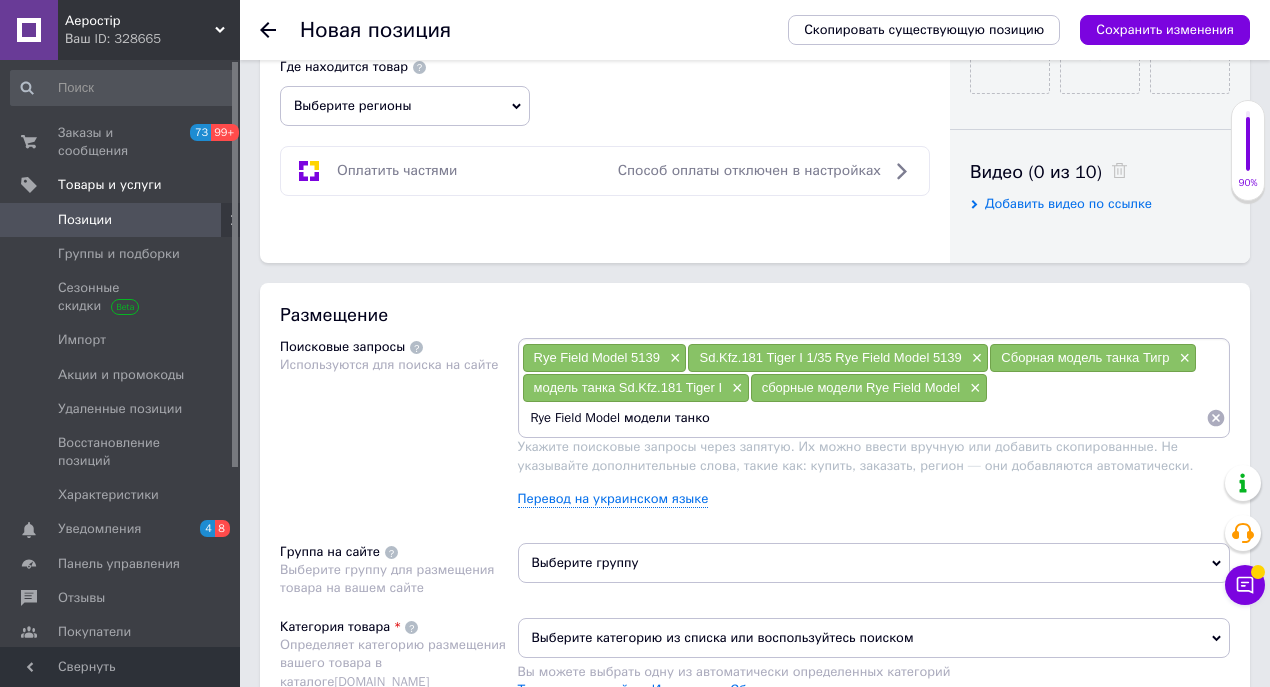 type on "Rye Field Model модели танков" 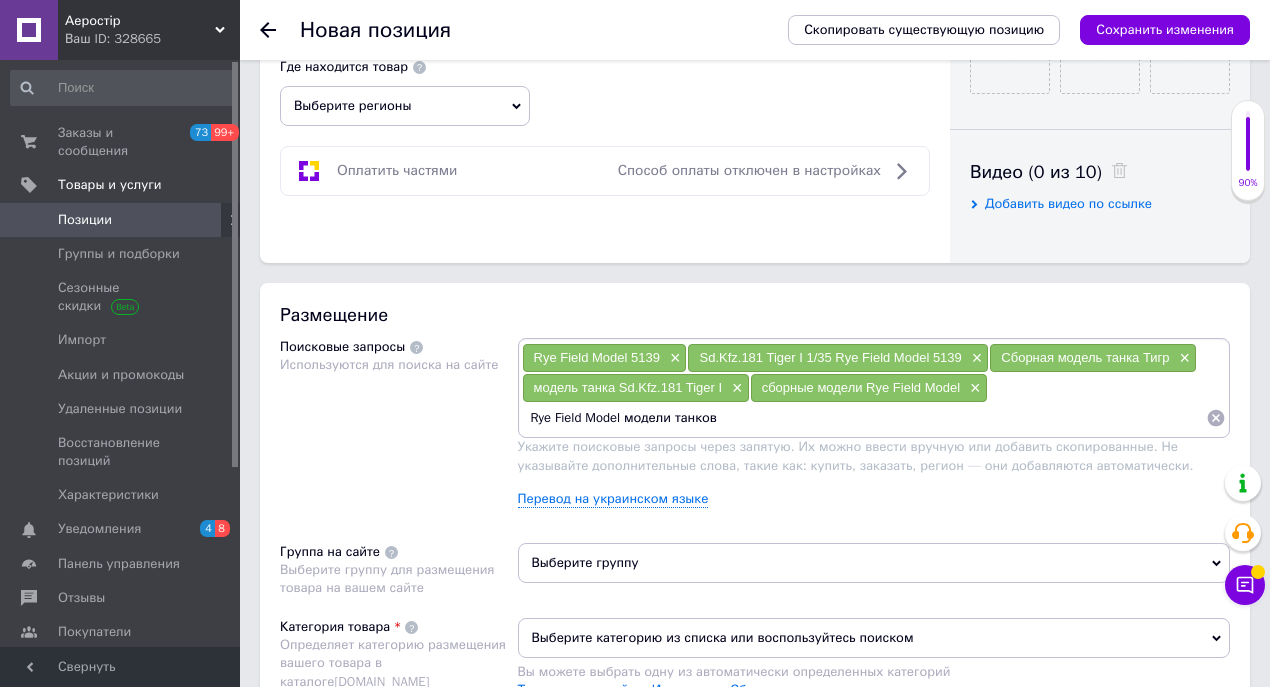 type 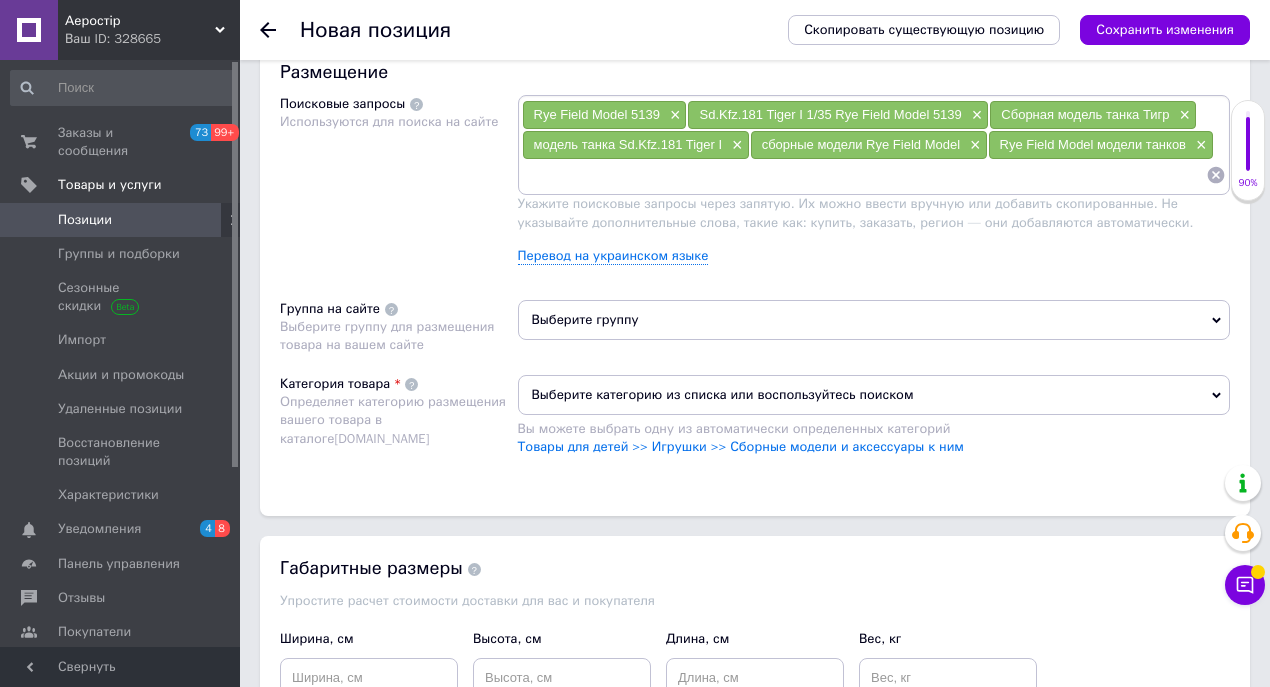 scroll, scrollTop: 1200, scrollLeft: 0, axis: vertical 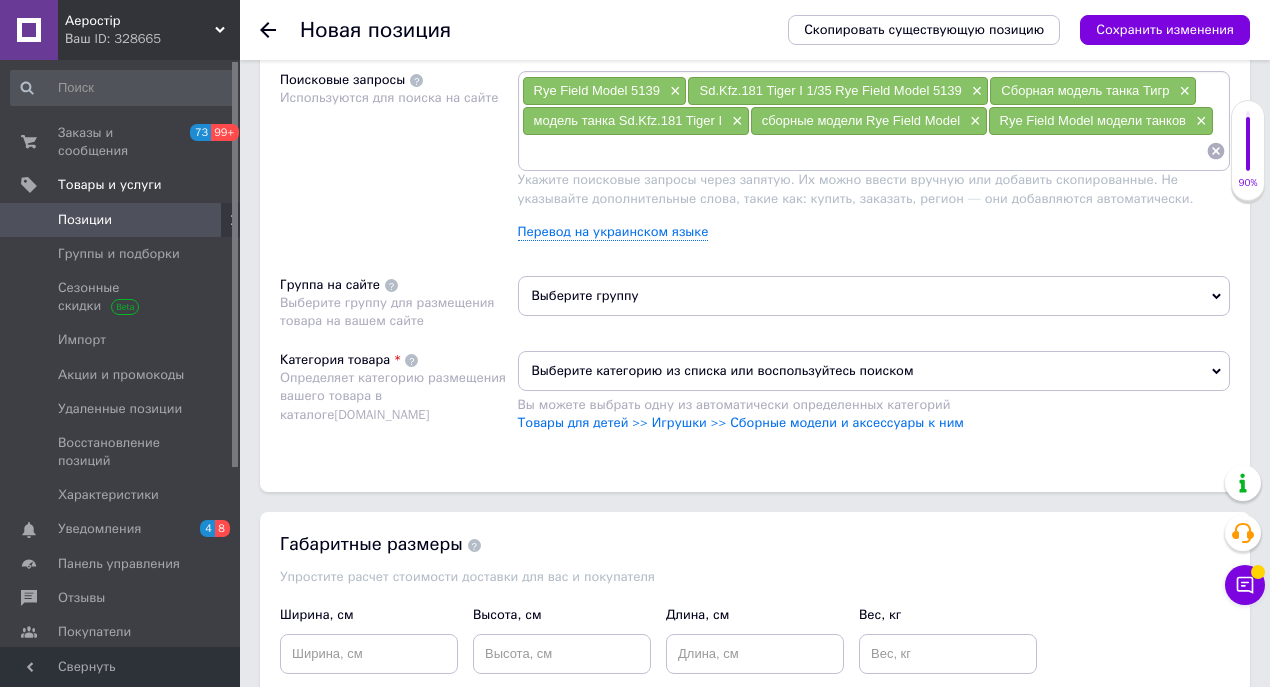 click on "Выберите группу" at bounding box center (874, 296) 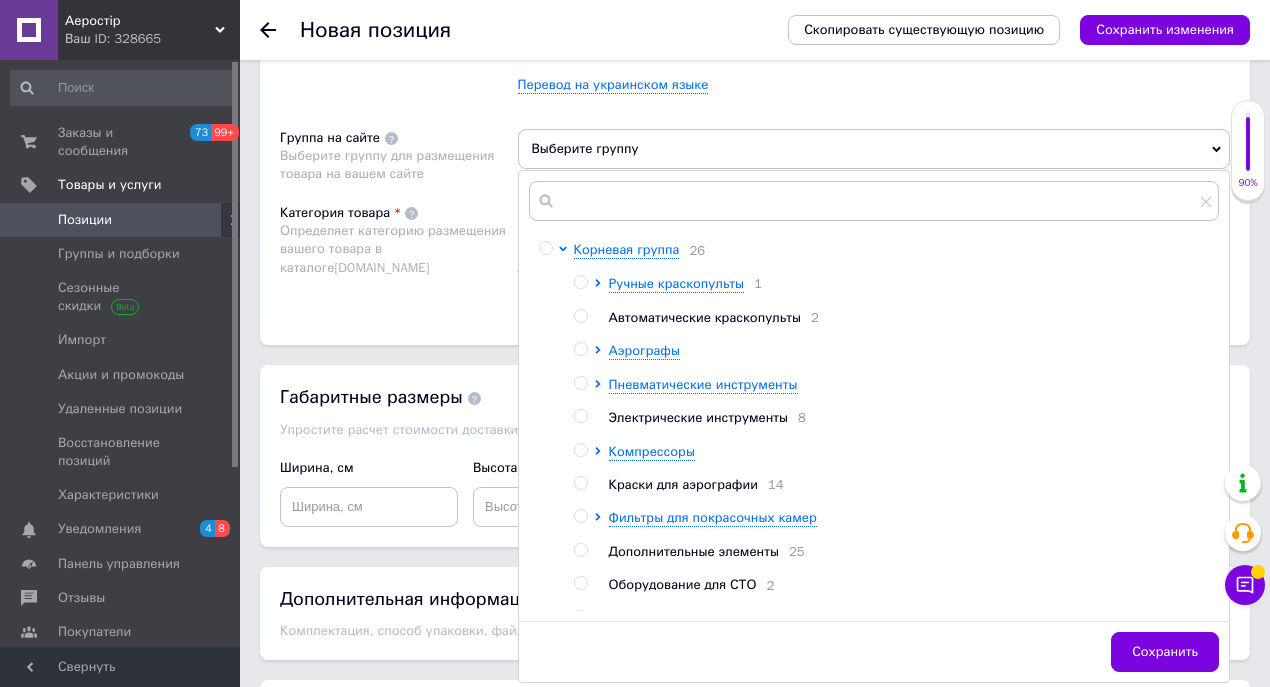 scroll, scrollTop: 1533, scrollLeft: 0, axis: vertical 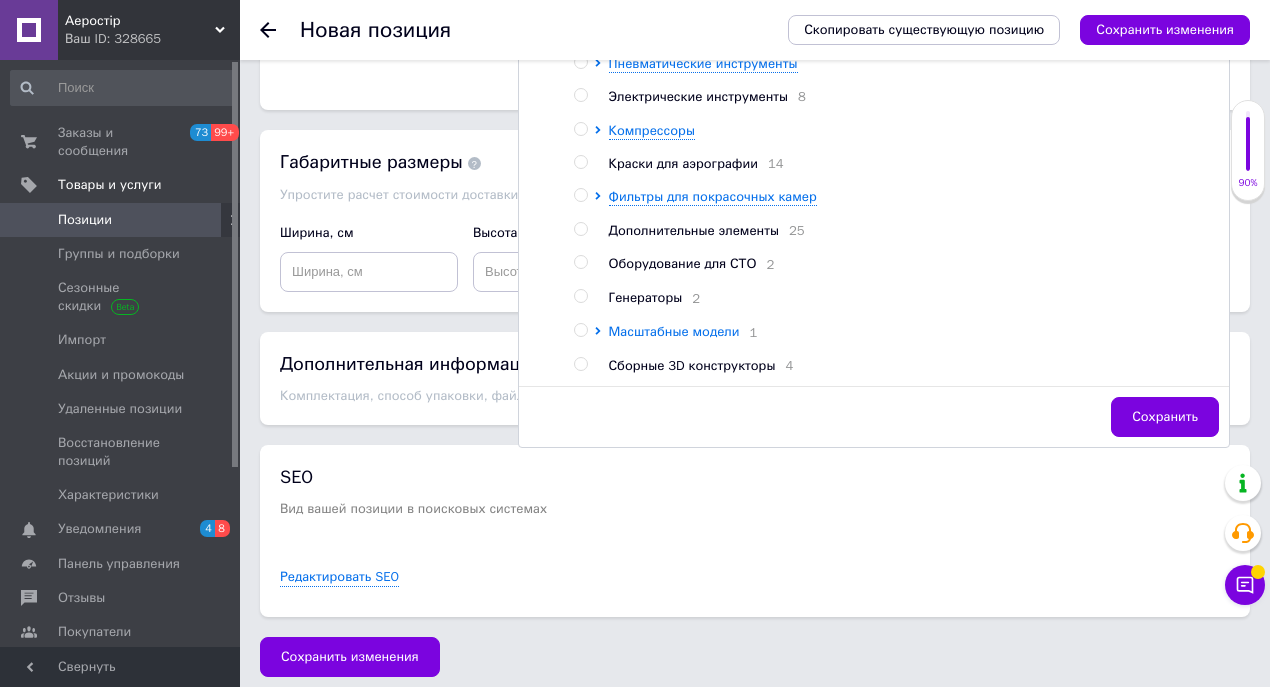 click on "Масштабные модели" at bounding box center (674, 331) 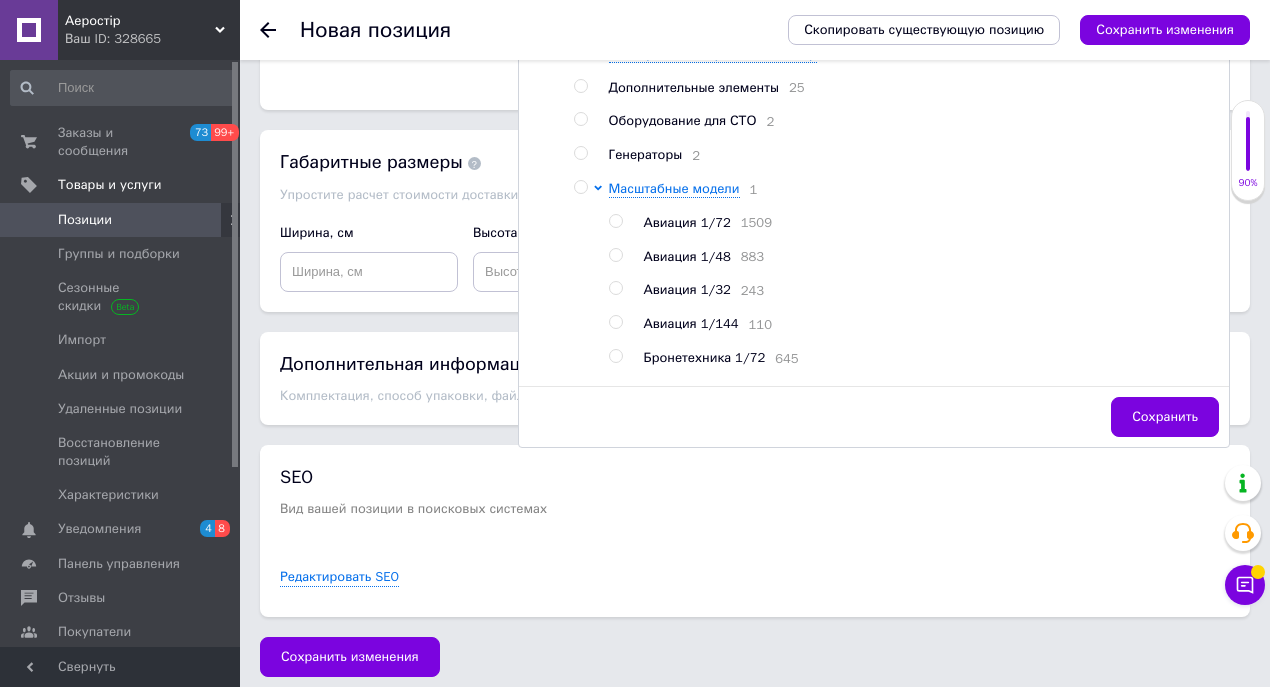 scroll, scrollTop: 429, scrollLeft: 0, axis: vertical 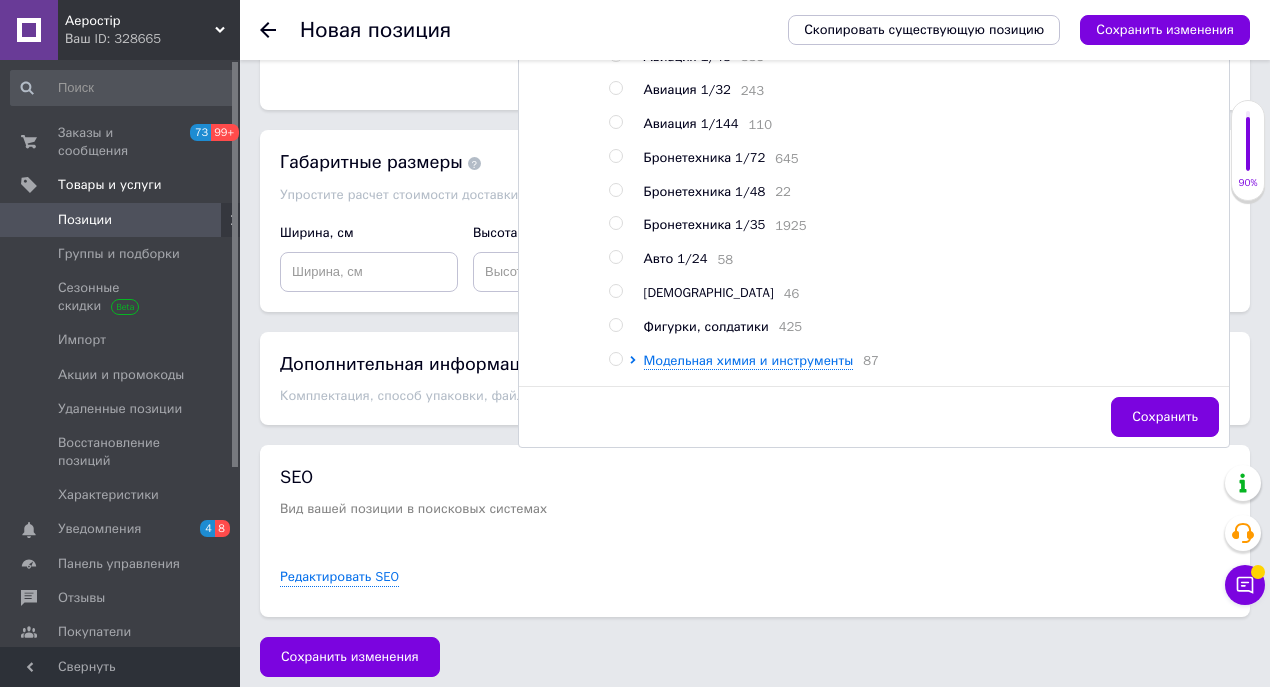 click at bounding box center (615, 223) 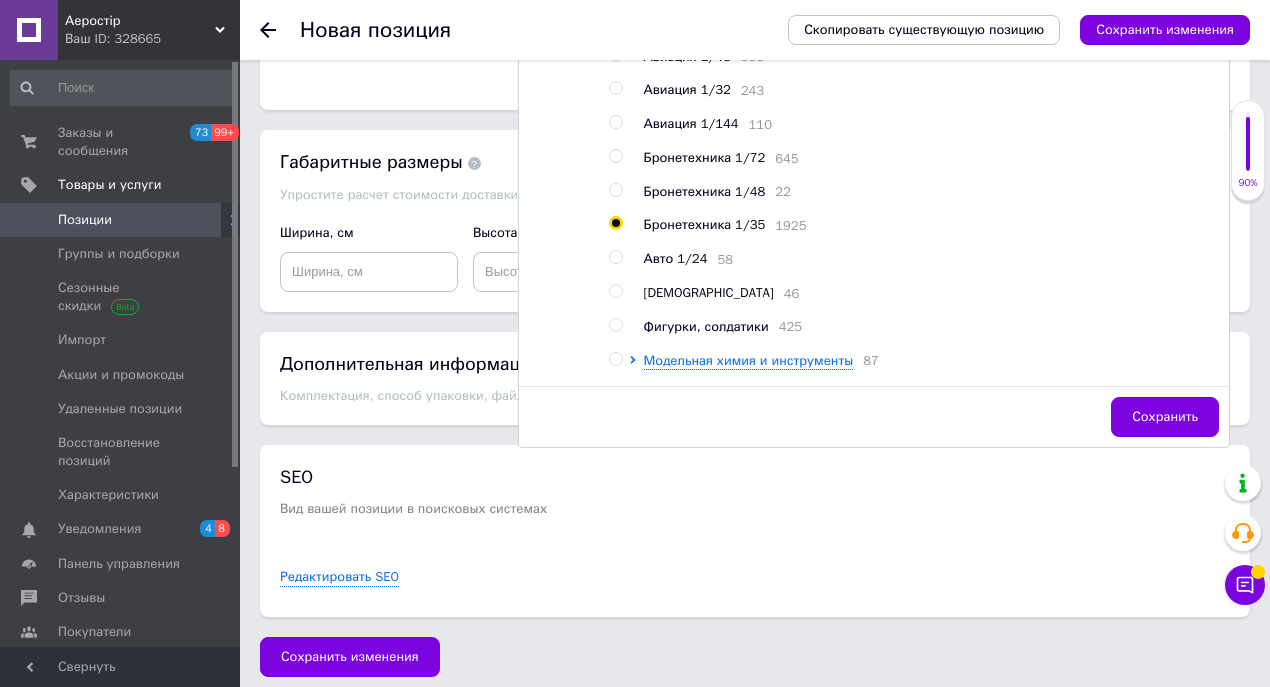 radio on "true" 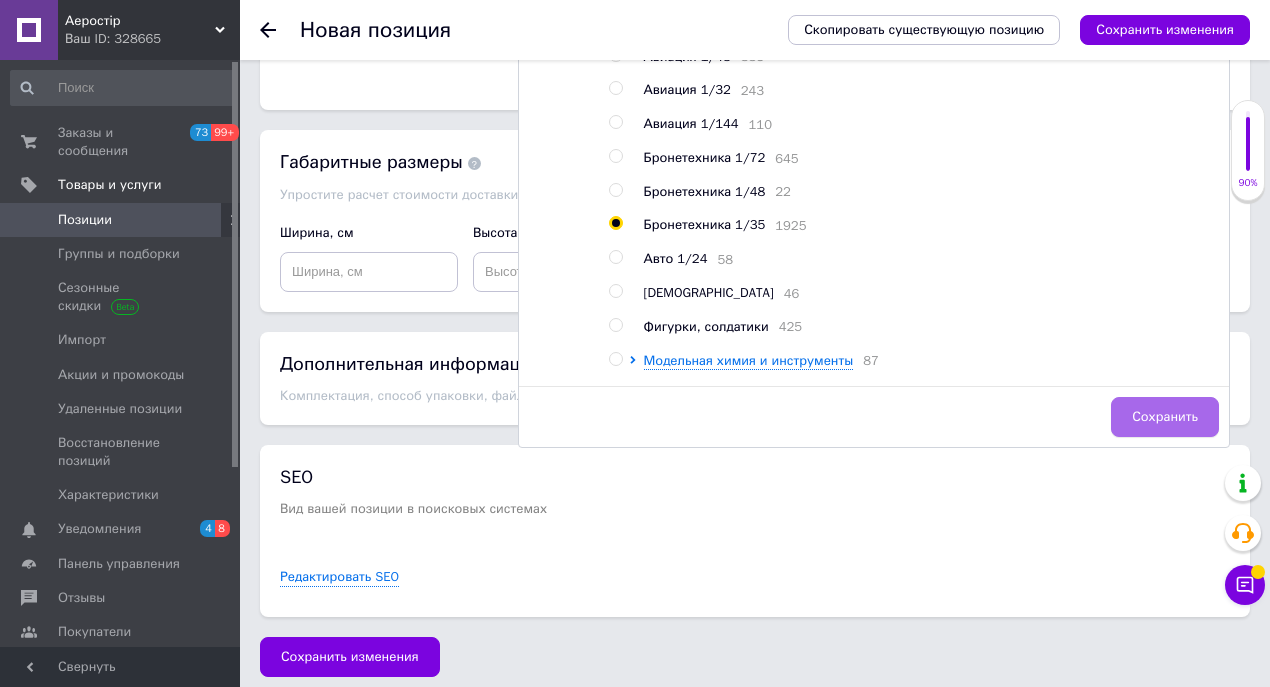 click on "Сохранить" at bounding box center [1165, 417] 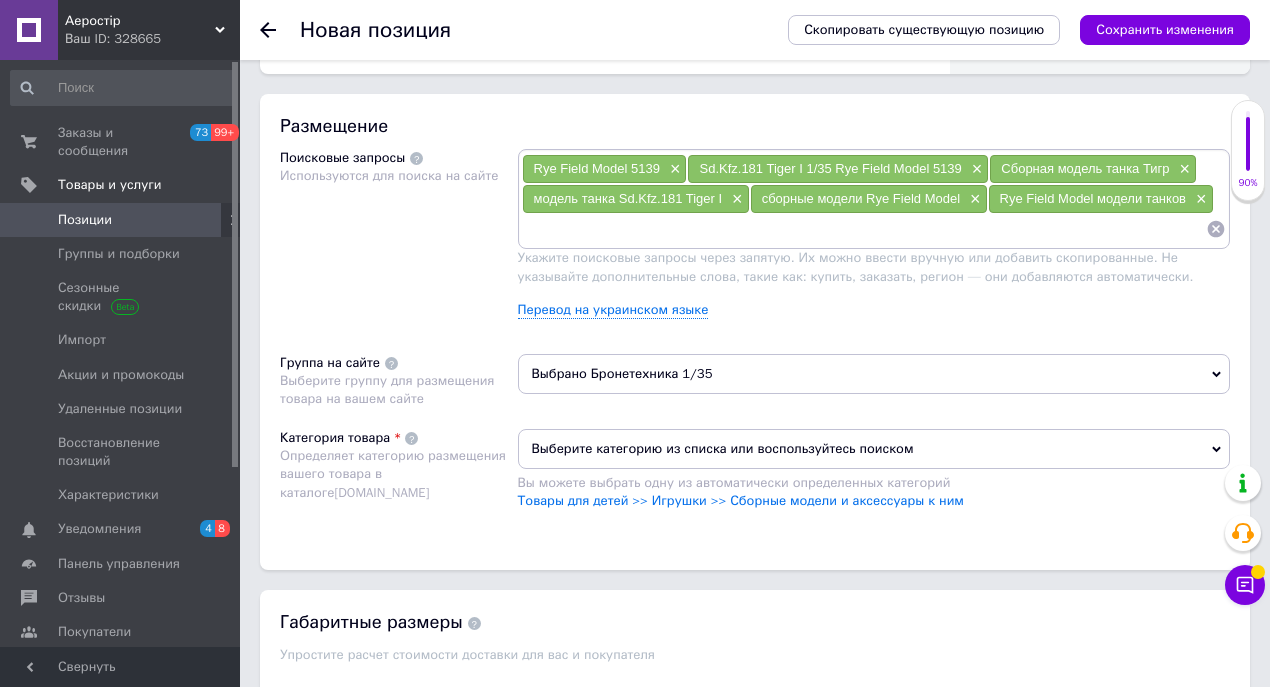 scroll, scrollTop: 1315, scrollLeft: 0, axis: vertical 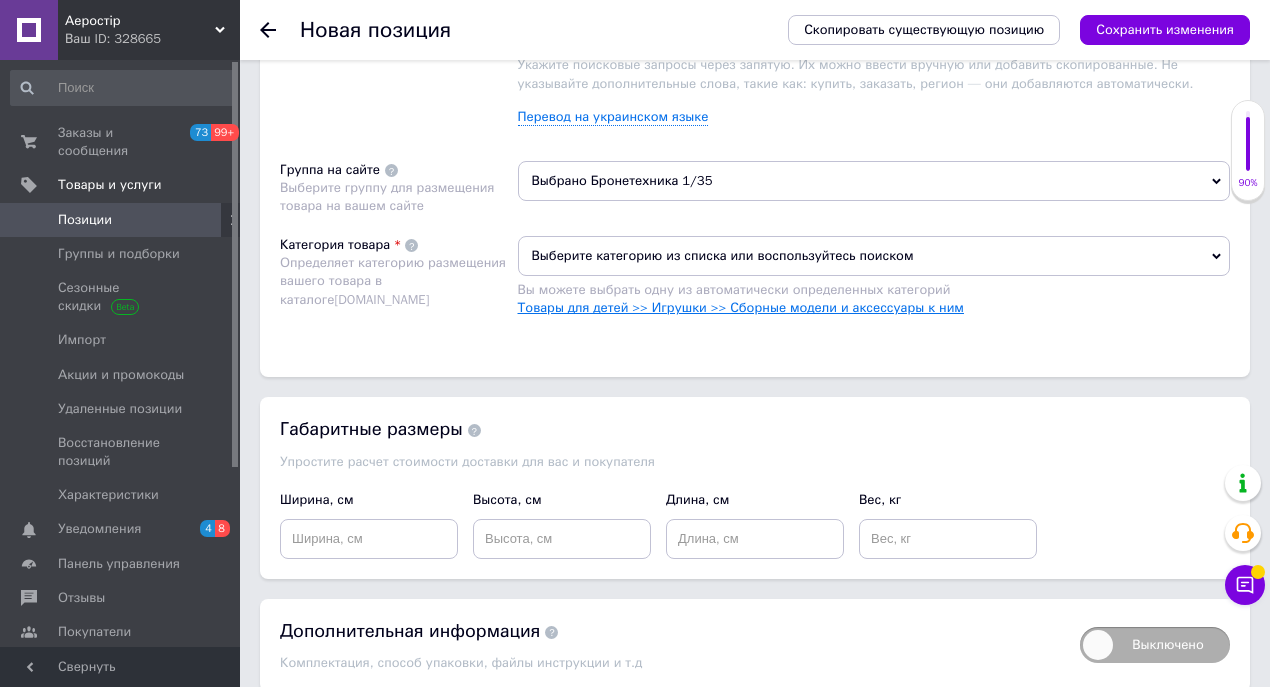 click on "Товары для детей >> Игрушки >> Сборные модели и аксессуары к ним" at bounding box center [741, 307] 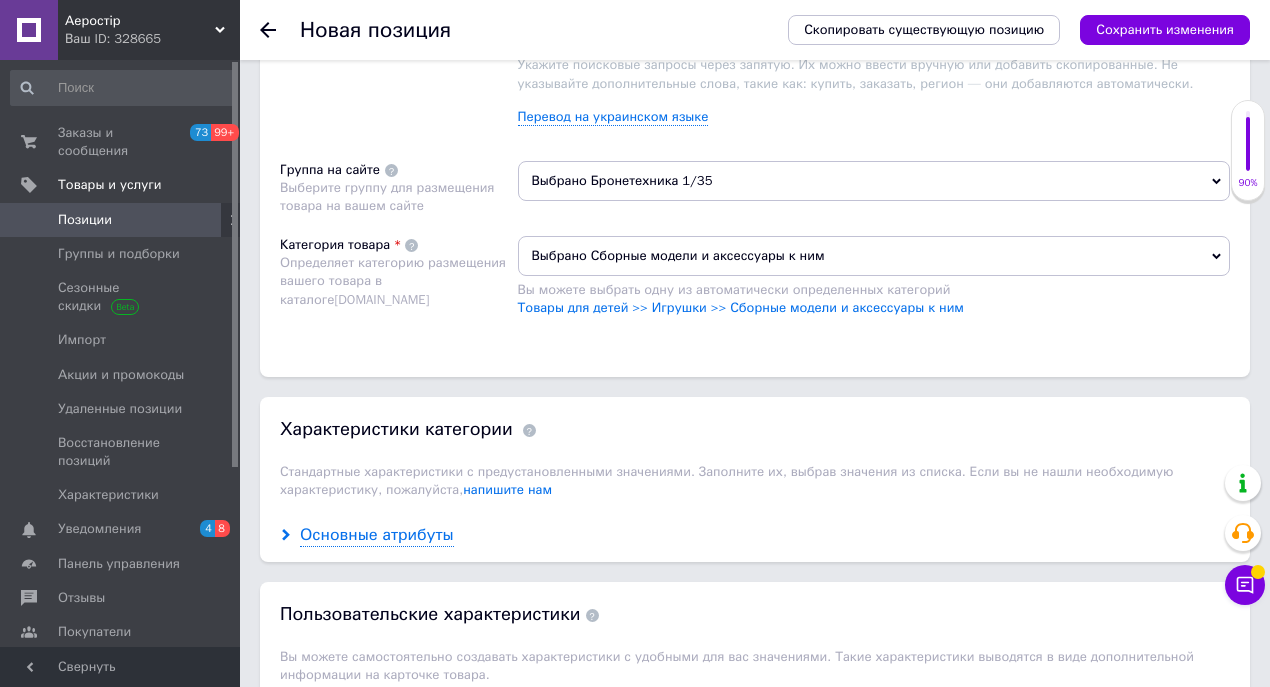 click on "Основные атрибуты" at bounding box center [377, 535] 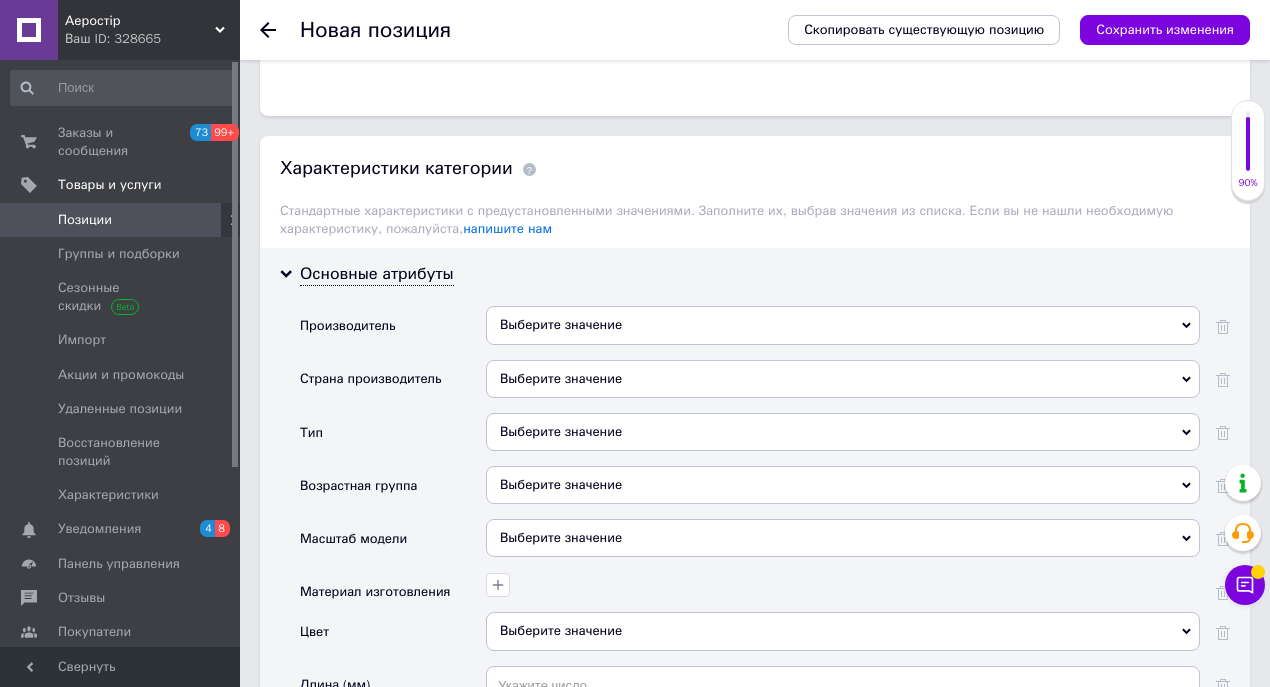 scroll, scrollTop: 1582, scrollLeft: 0, axis: vertical 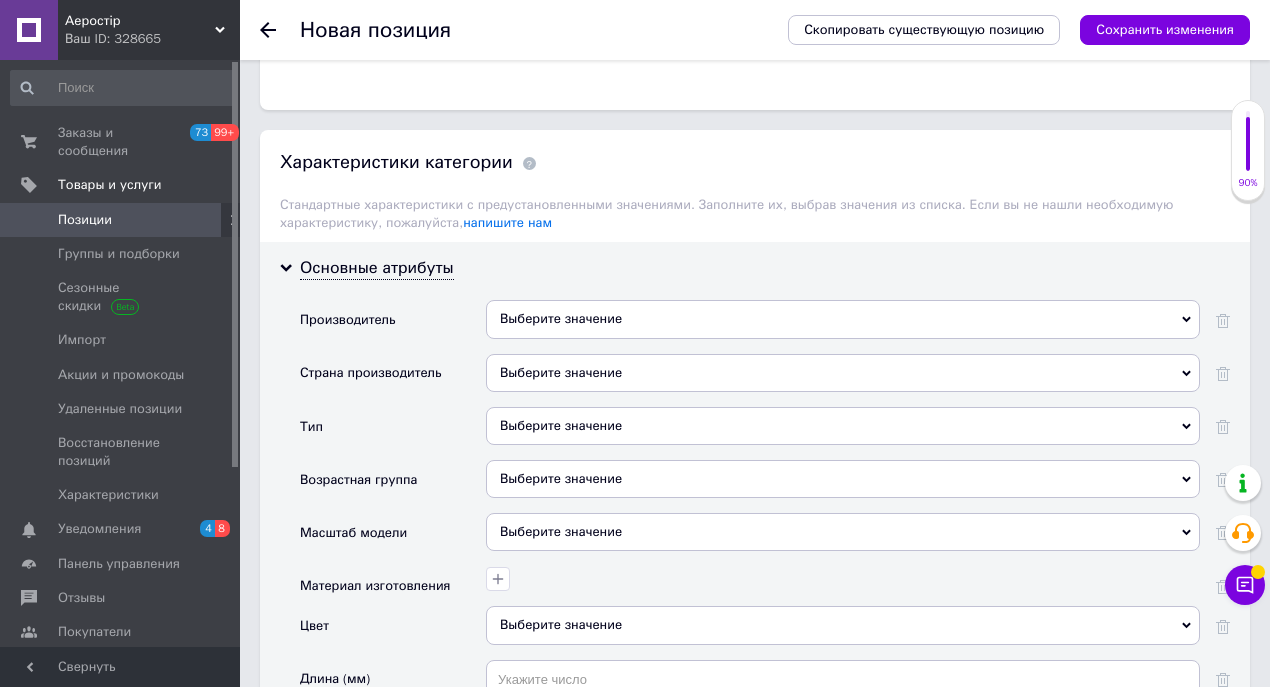 click on "Выберите значение" at bounding box center [843, 373] 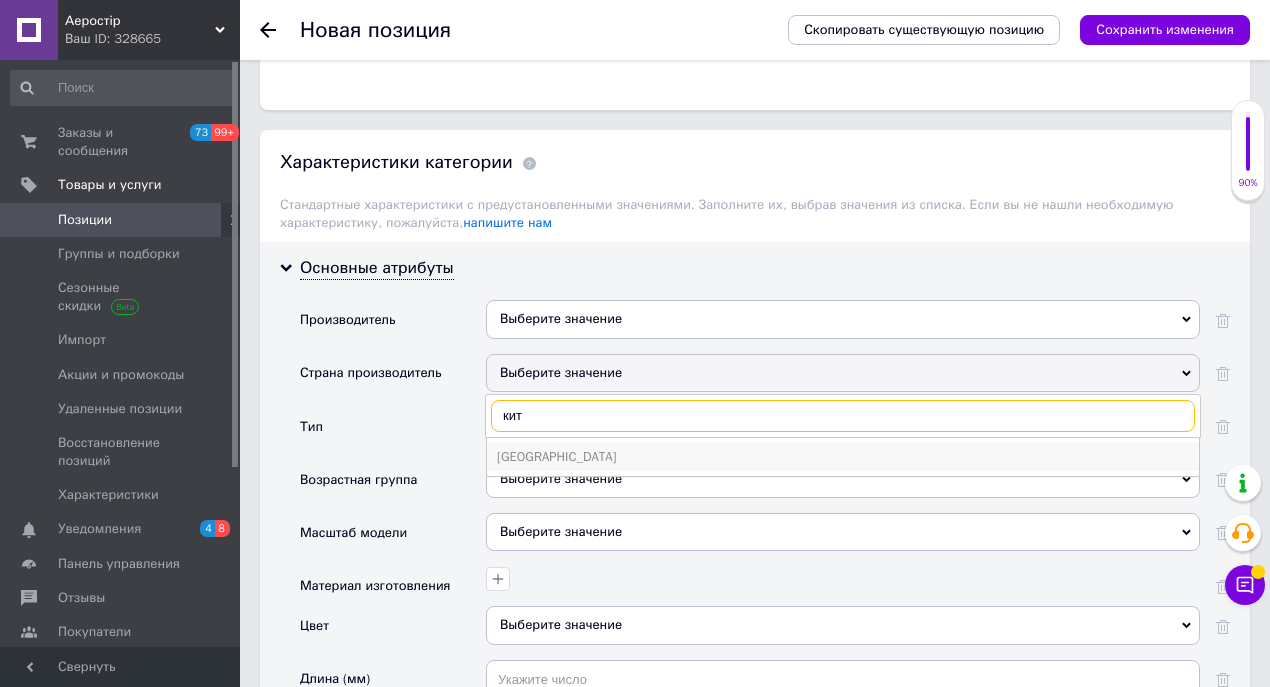 type on "кит" 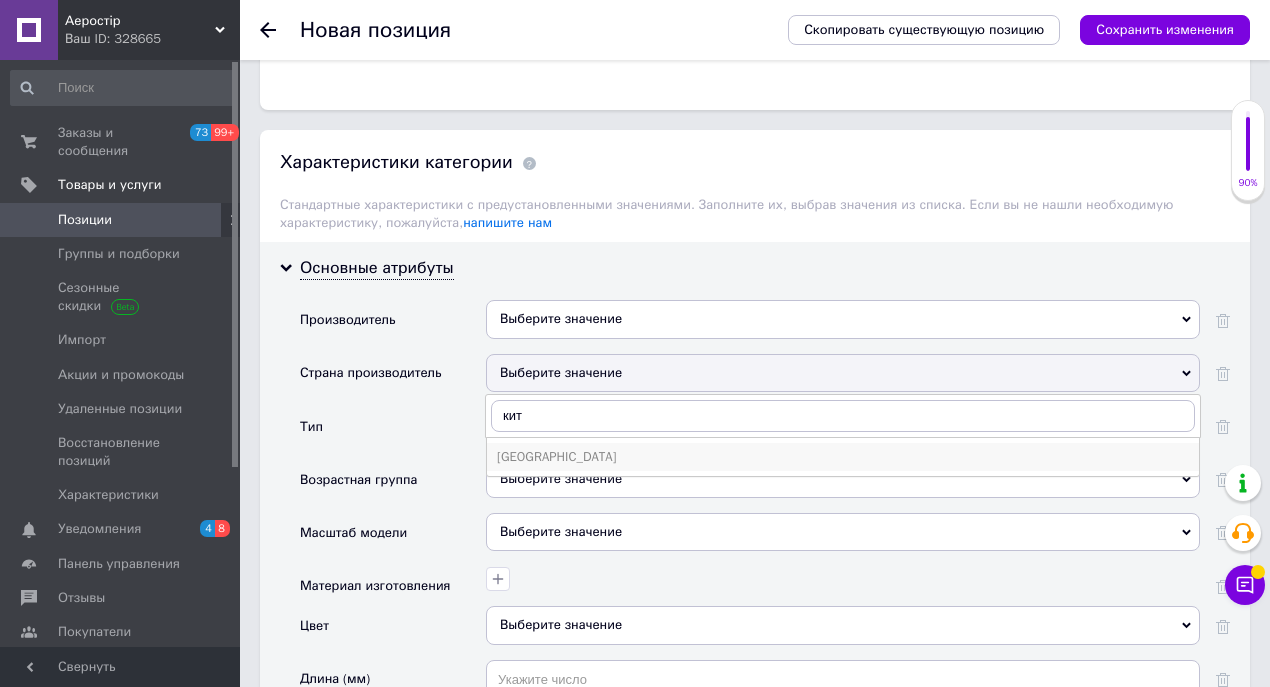 click on "[GEOGRAPHIC_DATA]" at bounding box center (843, 457) 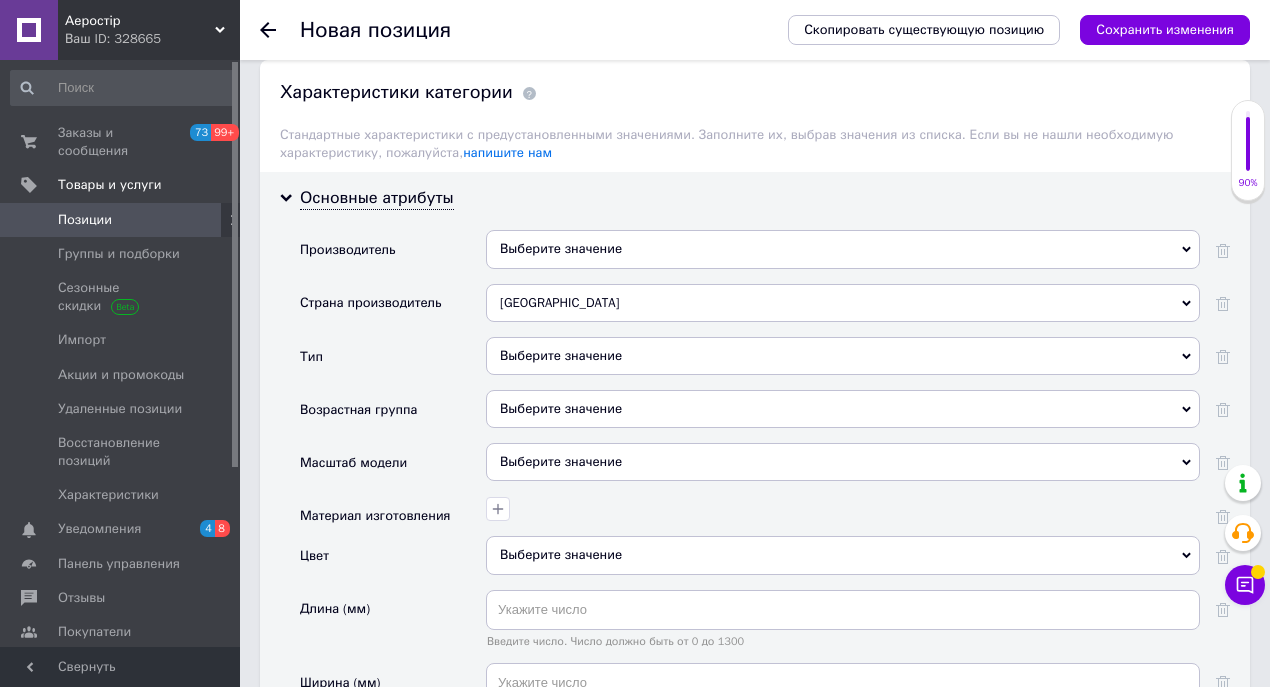 scroll, scrollTop: 1848, scrollLeft: 0, axis: vertical 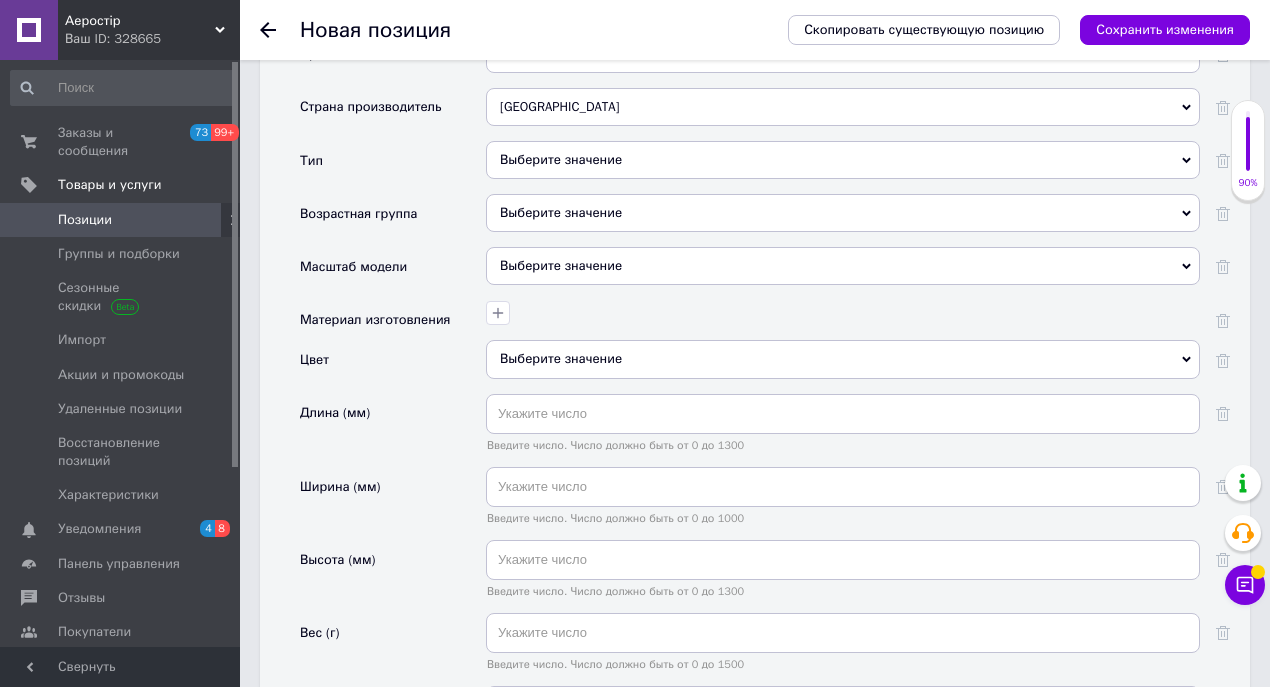 click on "Выберите значение" at bounding box center [843, 266] 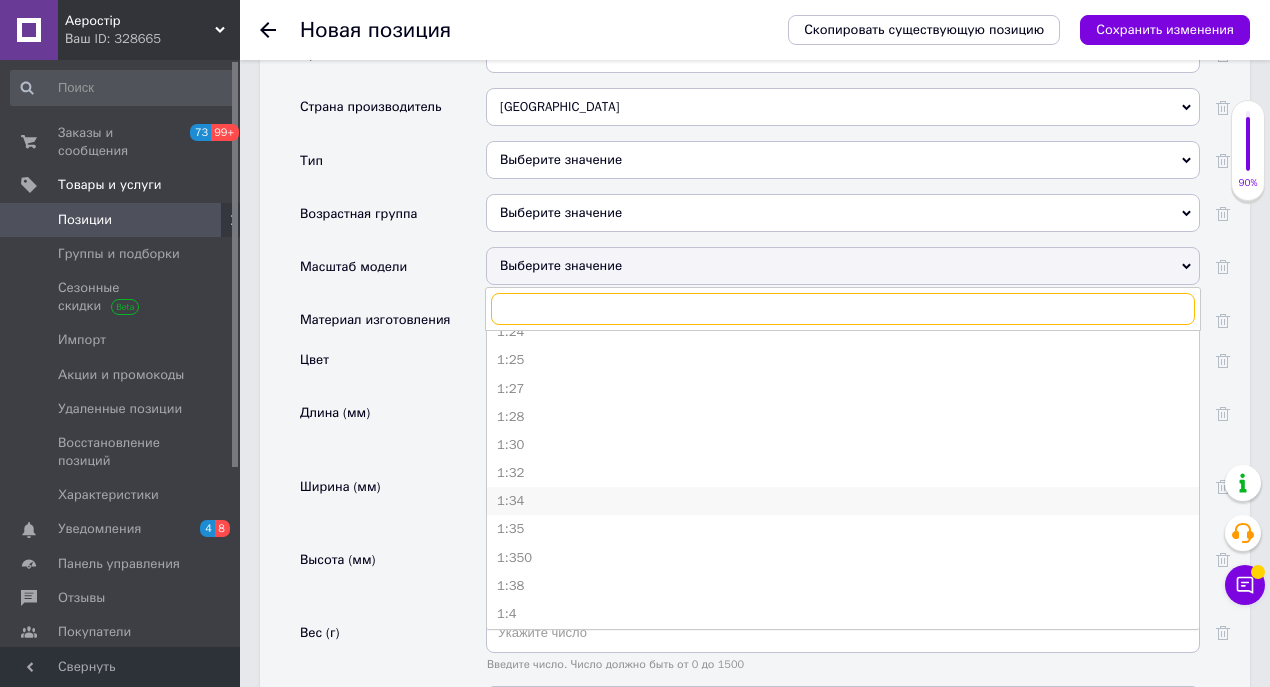 scroll, scrollTop: 533, scrollLeft: 0, axis: vertical 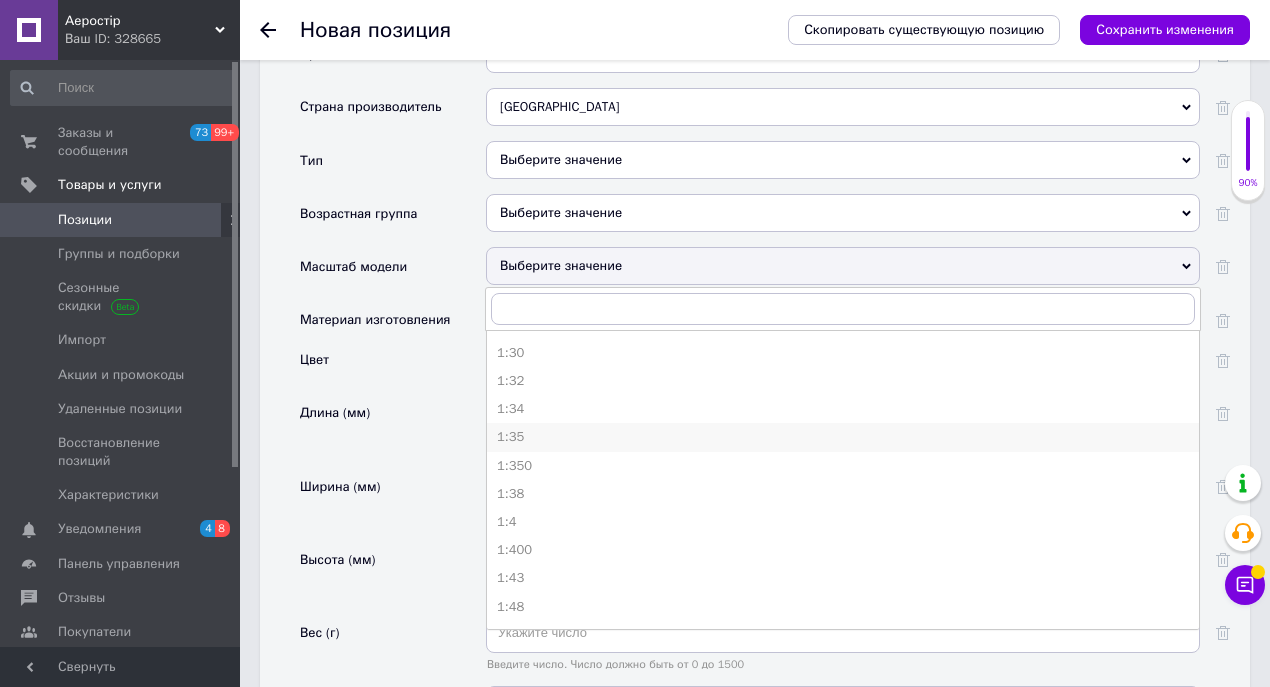 click on "1:35" at bounding box center (843, 437) 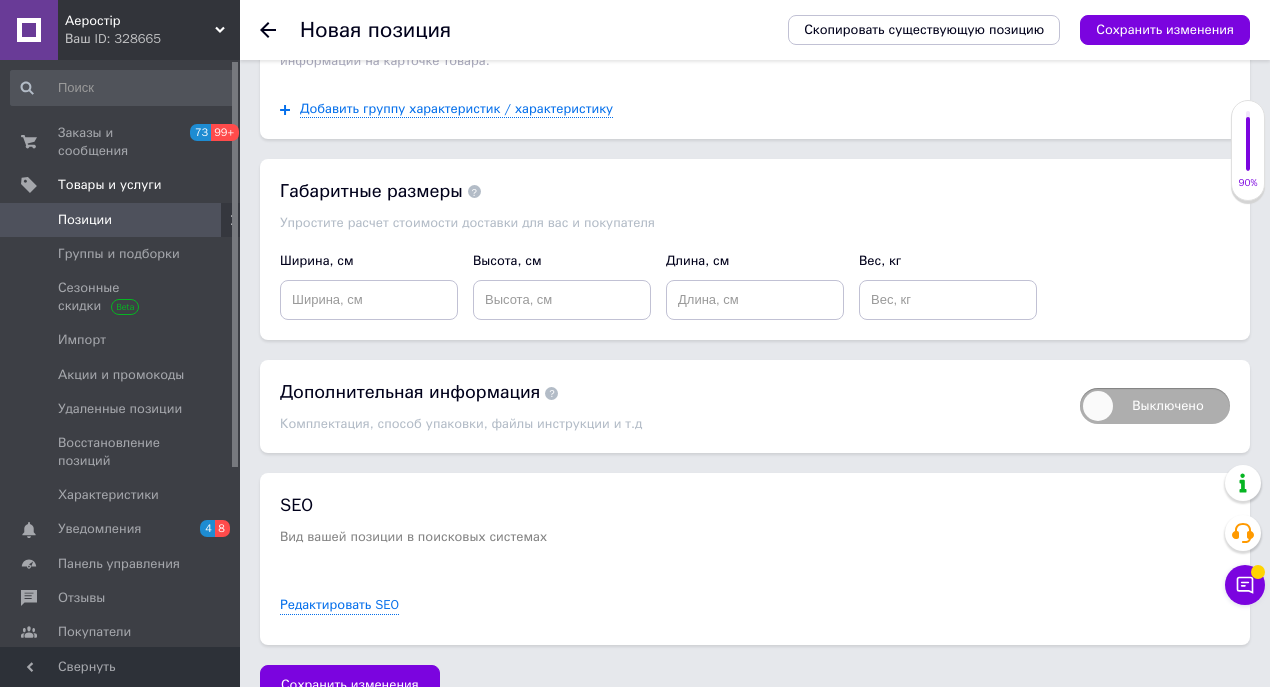 scroll, scrollTop: 2746, scrollLeft: 0, axis: vertical 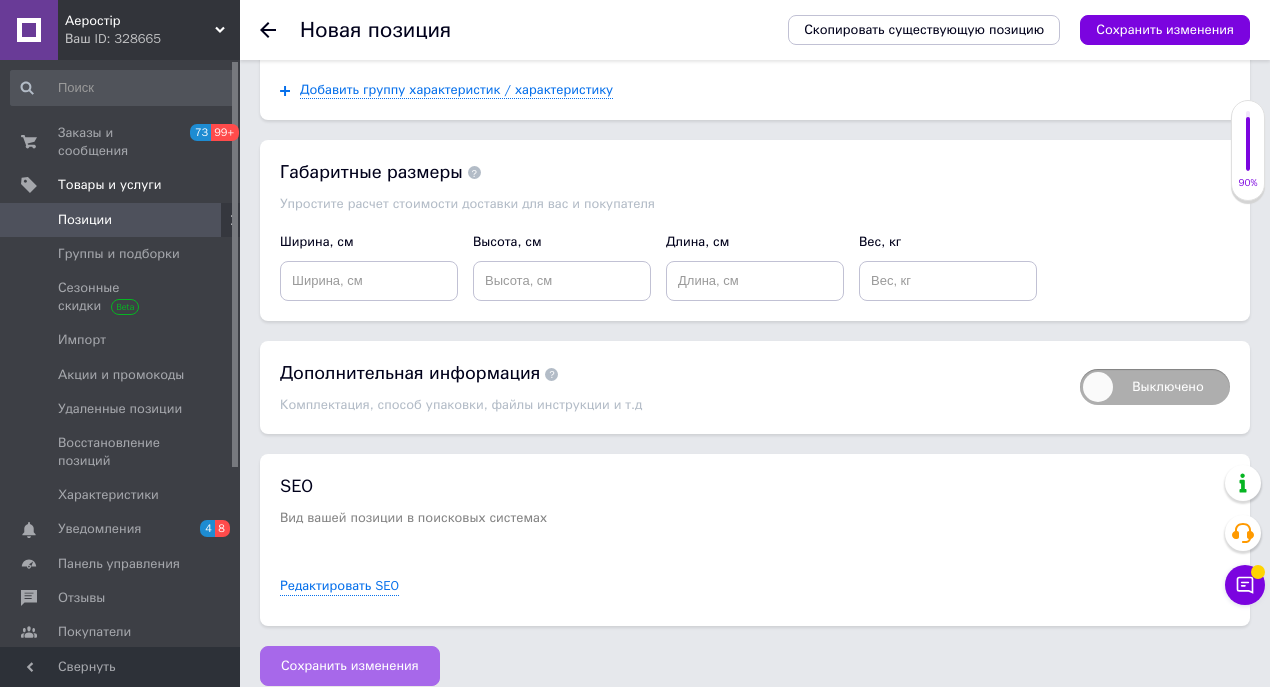 click on "Сохранить изменения" at bounding box center (350, 666) 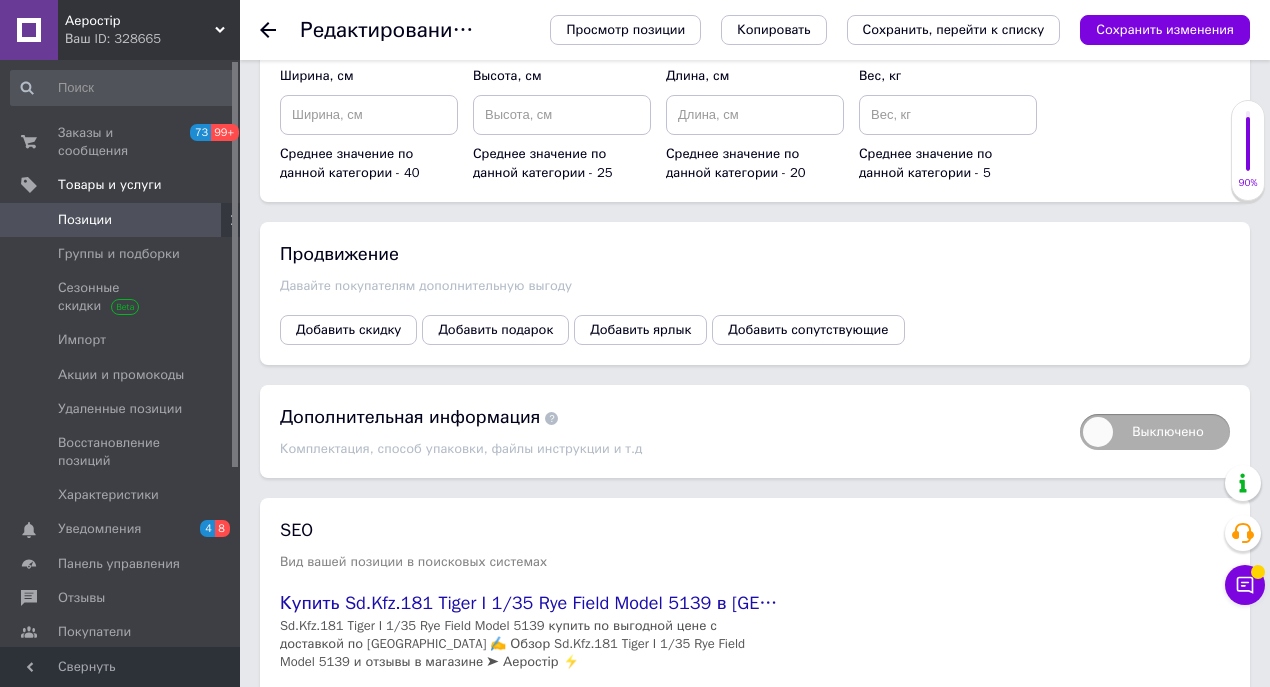 scroll, scrollTop: 2222, scrollLeft: 0, axis: vertical 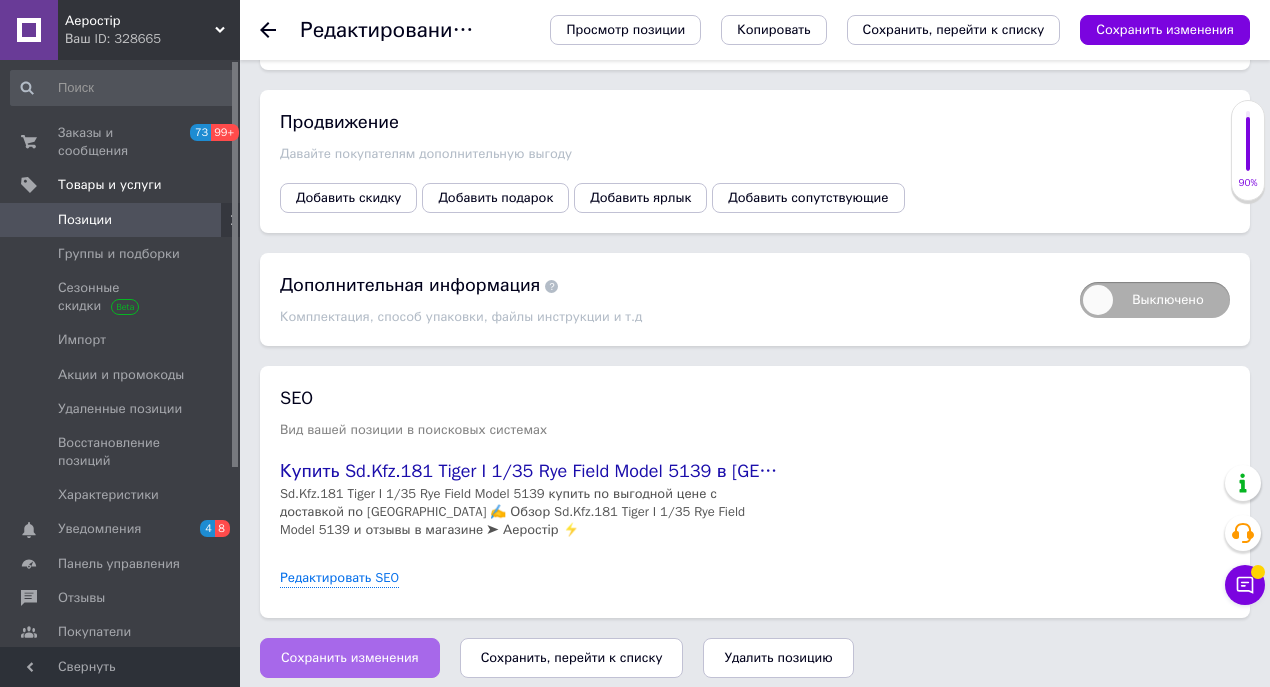 click on "Сохранить изменения" at bounding box center [350, 658] 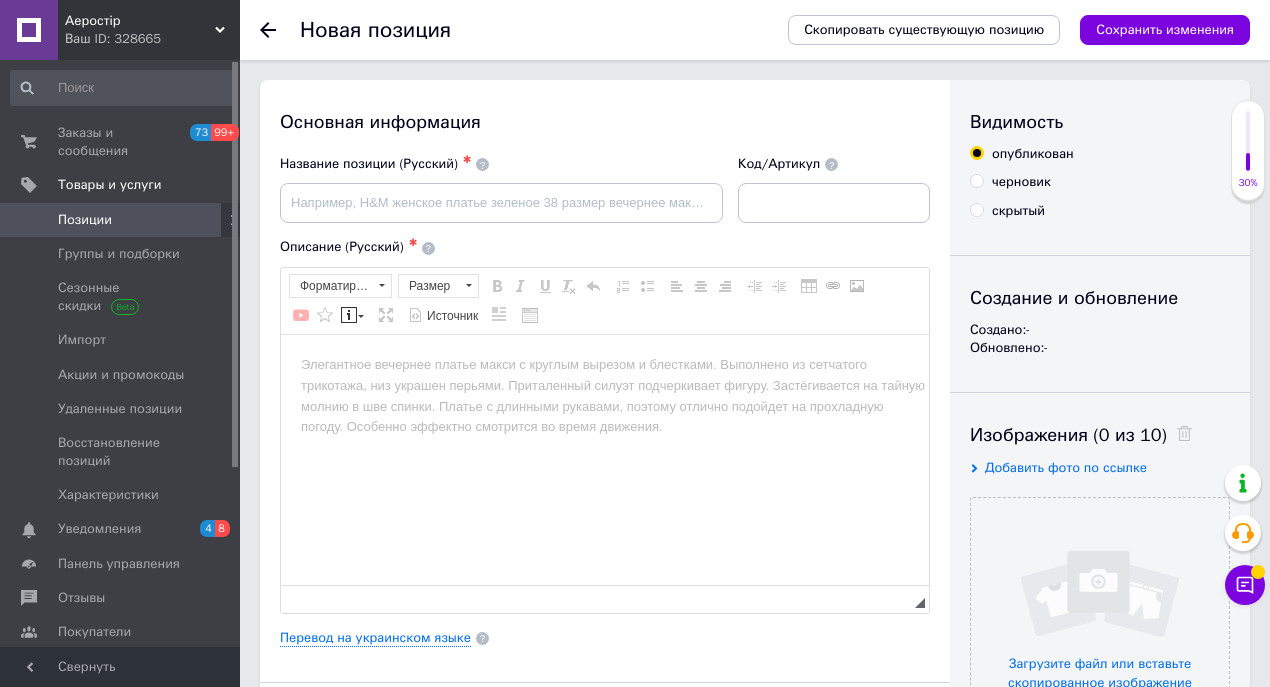 scroll, scrollTop: 0, scrollLeft: 0, axis: both 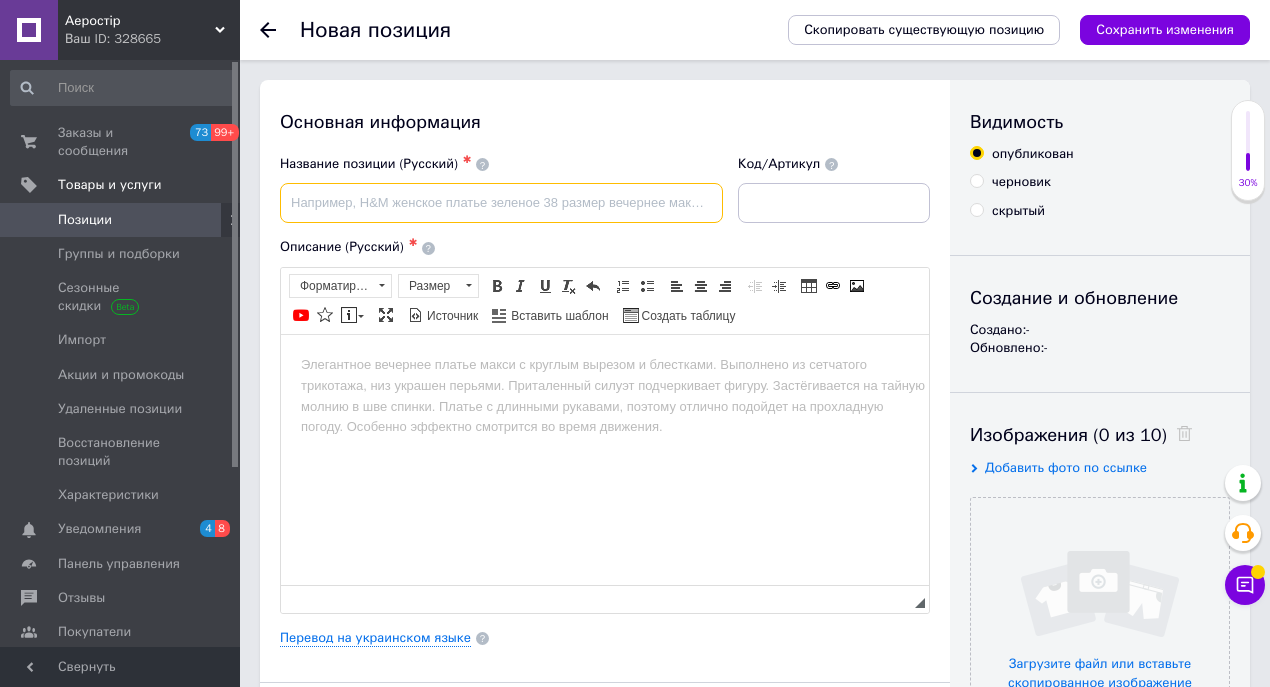 click at bounding box center [501, 203] 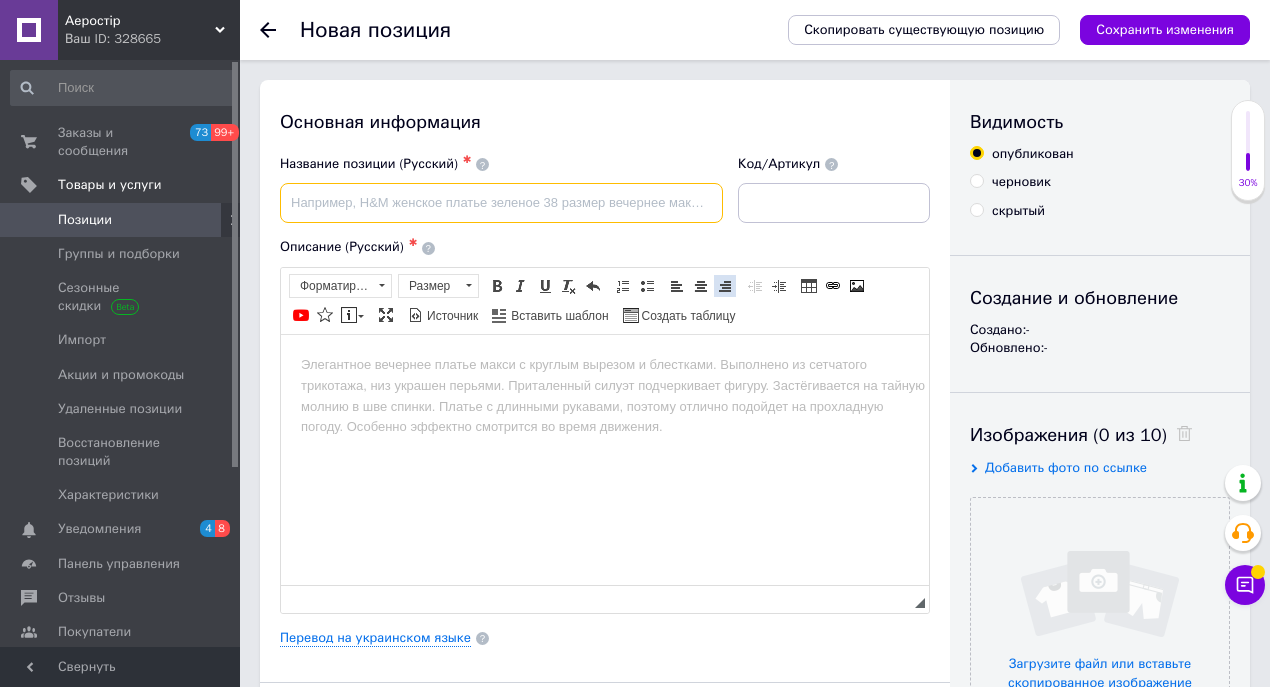 paste on "Rye Field Model RM-5133 M4A3 76W [PERSON_NAME] Late Updated Version" 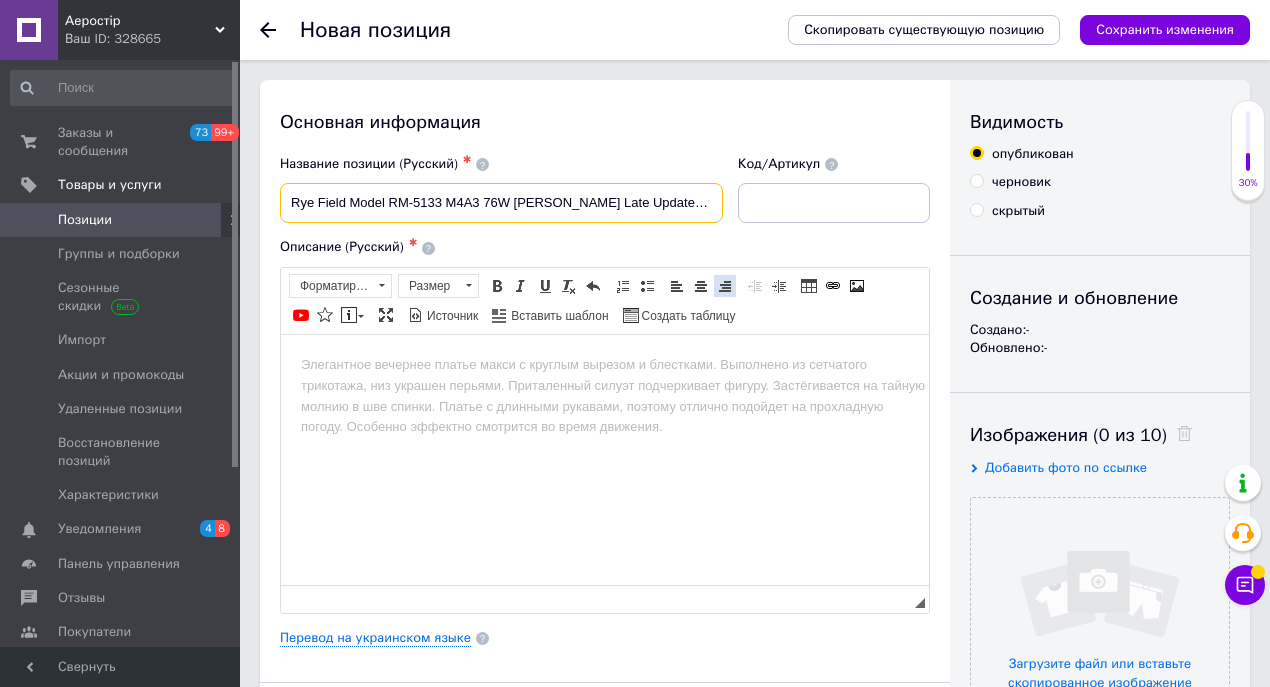 scroll, scrollTop: 0, scrollLeft: 14, axis: horizontal 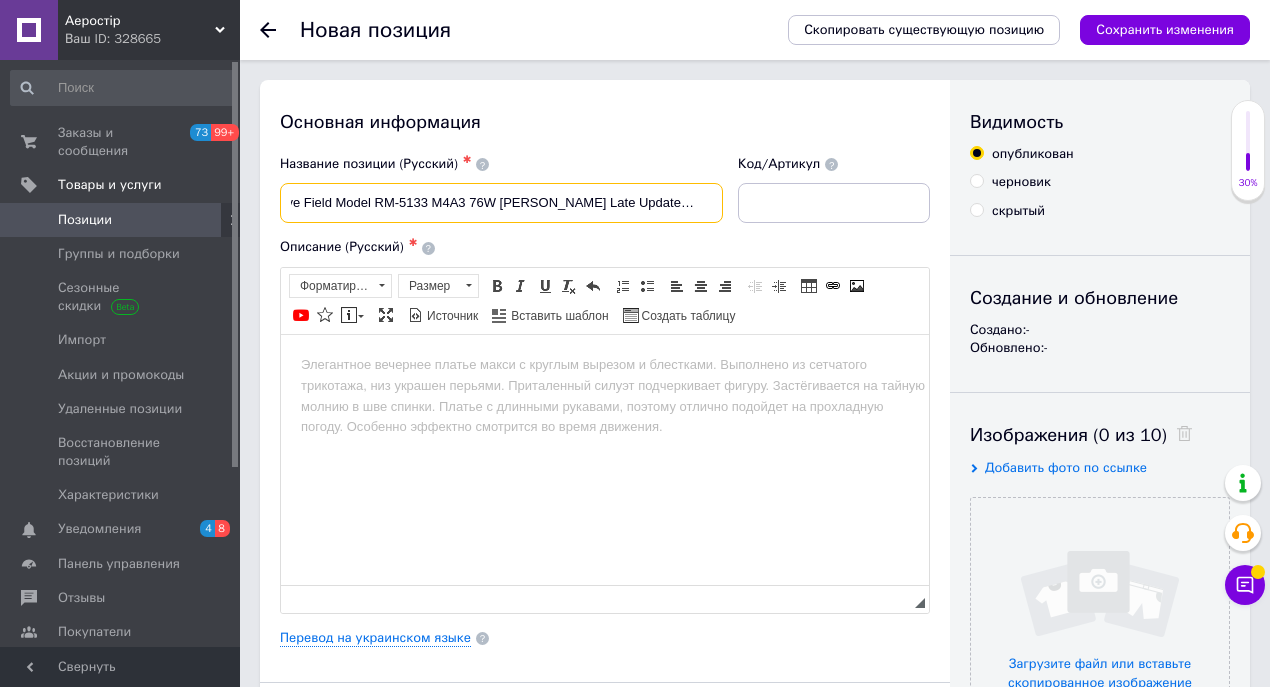click on "Rye Field Model RM-5133 M4A3 76W [PERSON_NAME] Late Updated Version" at bounding box center [501, 203] 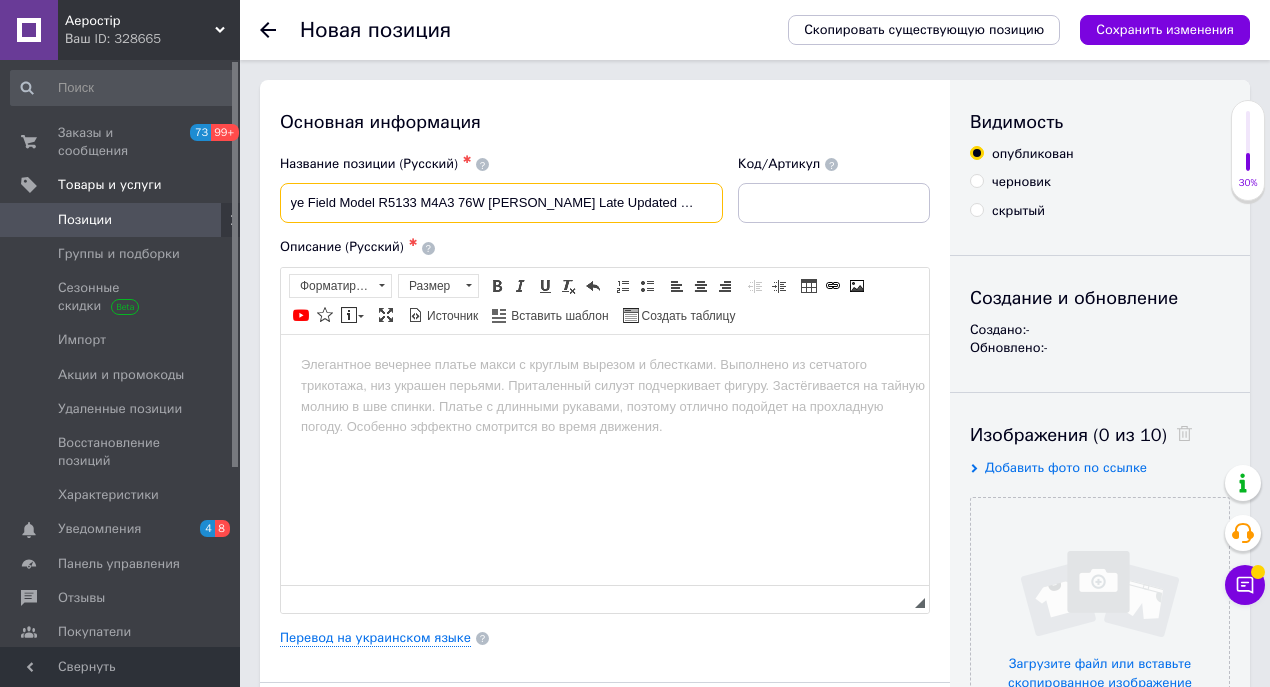 scroll, scrollTop: 0, scrollLeft: 0, axis: both 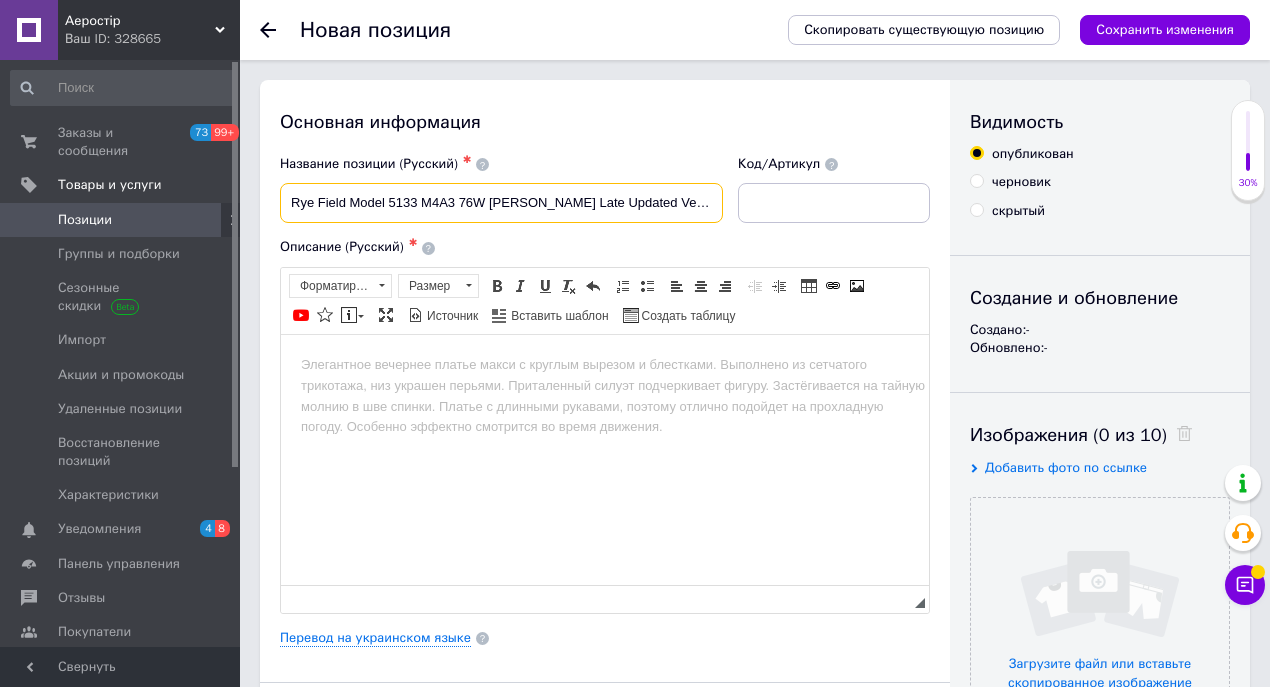 drag, startPoint x: 289, startPoint y: 202, endPoint x: 743, endPoint y: 208, distance: 454.03964 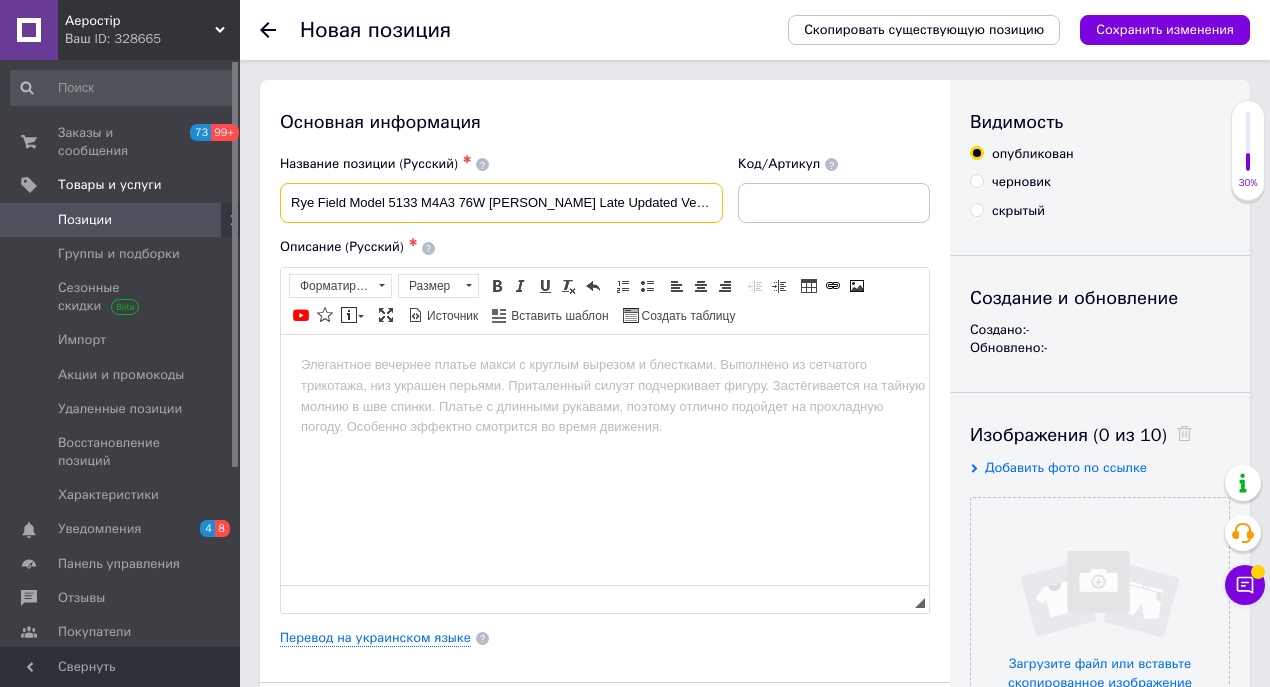 click on "Название позиции (Русский) ✱ Rye Field Model 5133 M4A3 76W [PERSON_NAME] Late Updated Version Код/Артикул" at bounding box center [605, 189] 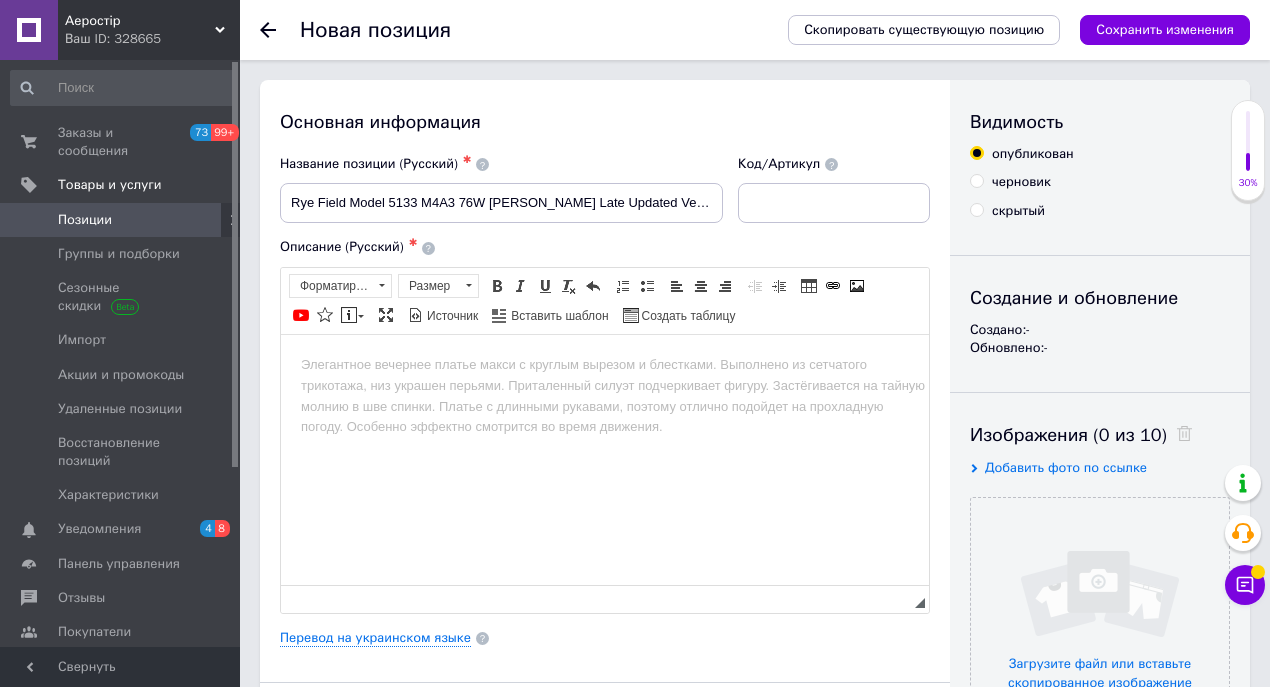 click on "Основная информация Название позиции (Русский) ✱ Rye Field Model 5133 M4A3 76W [PERSON_NAME] Late Updated Version Код/Артикул Описание (Русский) ✱ Rich Text Editor, 5F0A31B4-D205-4FCA-9750-B86DCB230CE6 Панели инструментов редактора Форматирование Форматирование Размер Размер   Полужирный  Комбинация клавиш Ctrl+B   Курсив  Комбинация клавиш Ctrl+I   Подчеркнутый  Комбинация клавиш Ctrl+U   Убрать форматирование   Отменить  Комбинация клавиш Ctrl+Z   Вставить / удалить нумерованный список   Вставить / удалить маркированный список   По левому краю   По центру   По правому краю   Уменьшить отступ   Увеличить отступ" at bounding box center (605, 638) 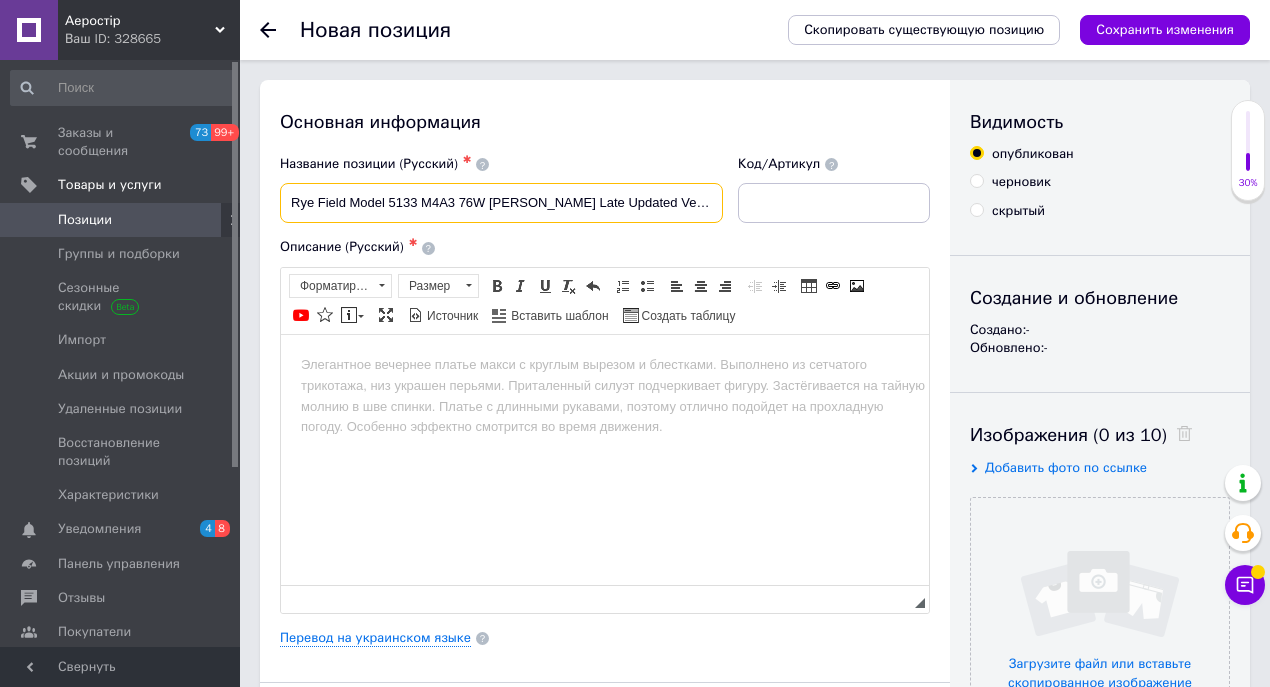 drag, startPoint x: 290, startPoint y: 192, endPoint x: 412, endPoint y: 183, distance: 122.33152 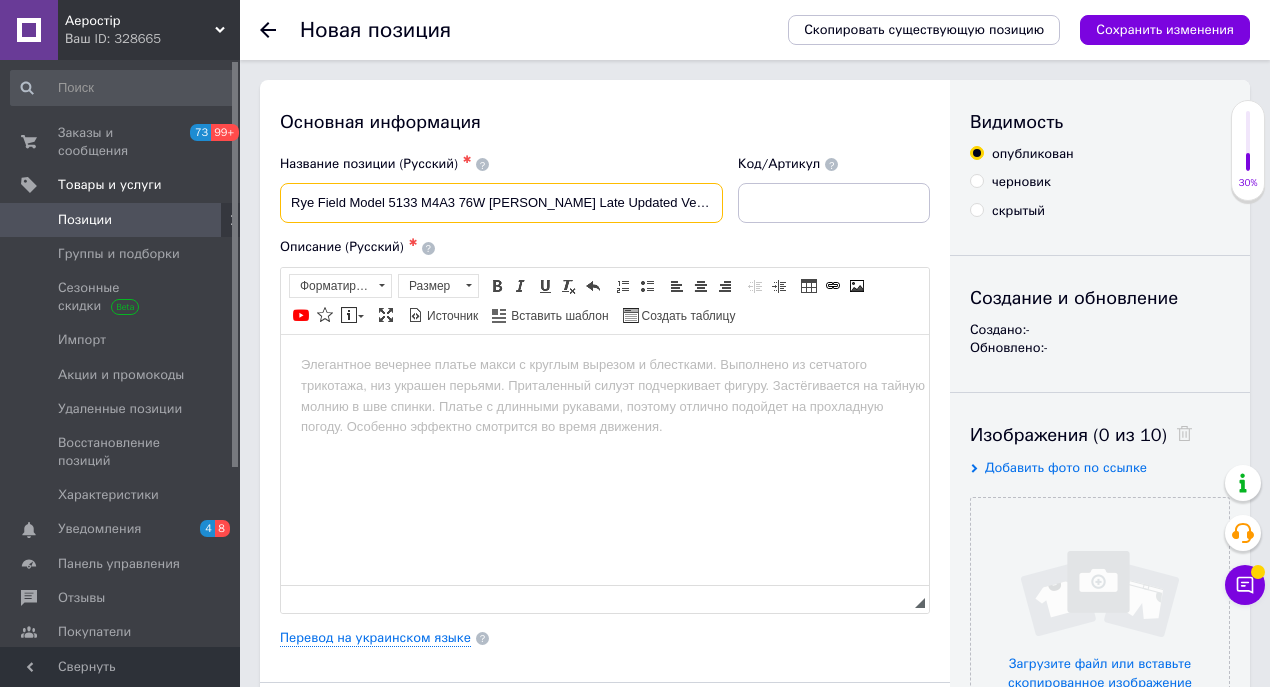 click on "Rye Field Model 5133 M4A3 76W [PERSON_NAME] Late Updated Version" at bounding box center (501, 203) 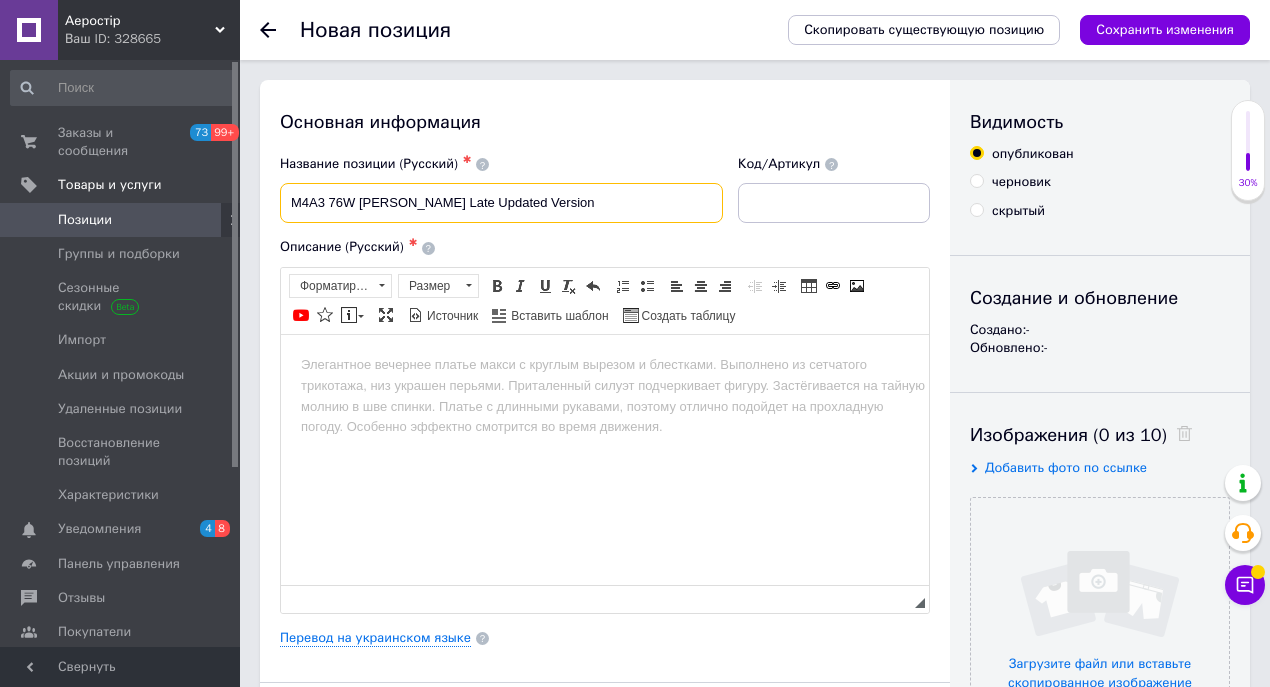 click on "M4A3 76W [PERSON_NAME] Late Updated Version" at bounding box center (501, 203) 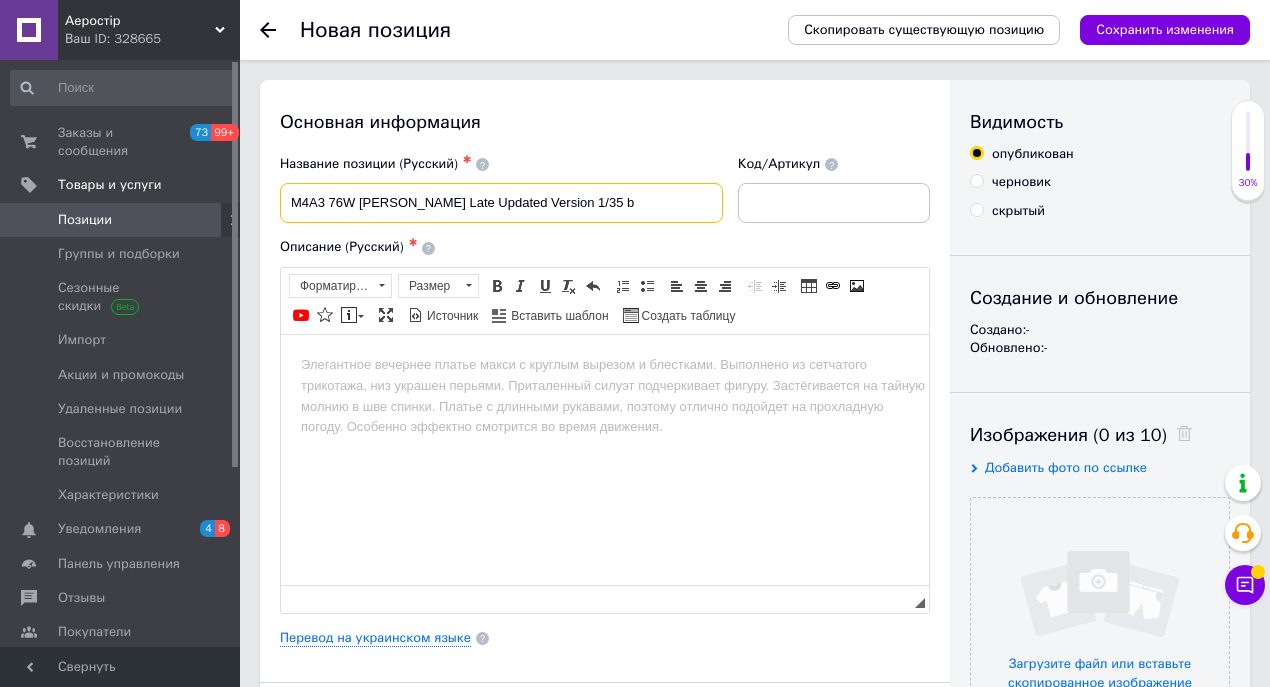 paste on "Rye Field Model 5133" 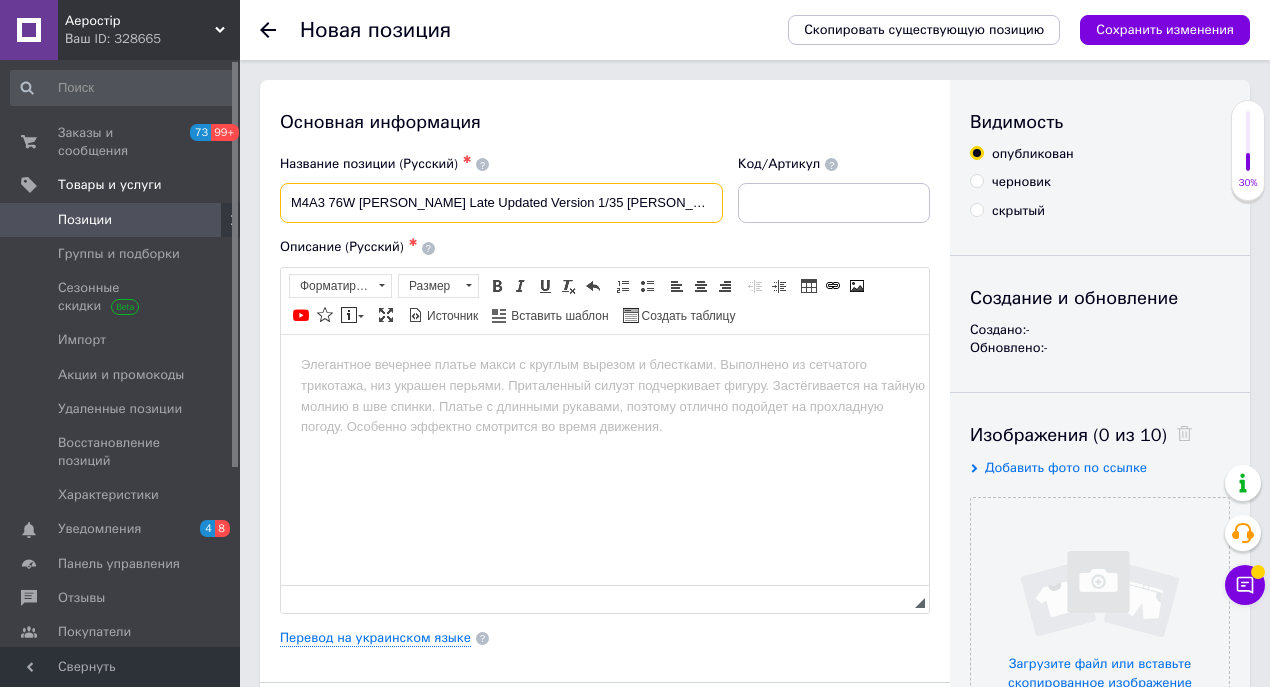 scroll, scrollTop: 0, scrollLeft: 30, axis: horizontal 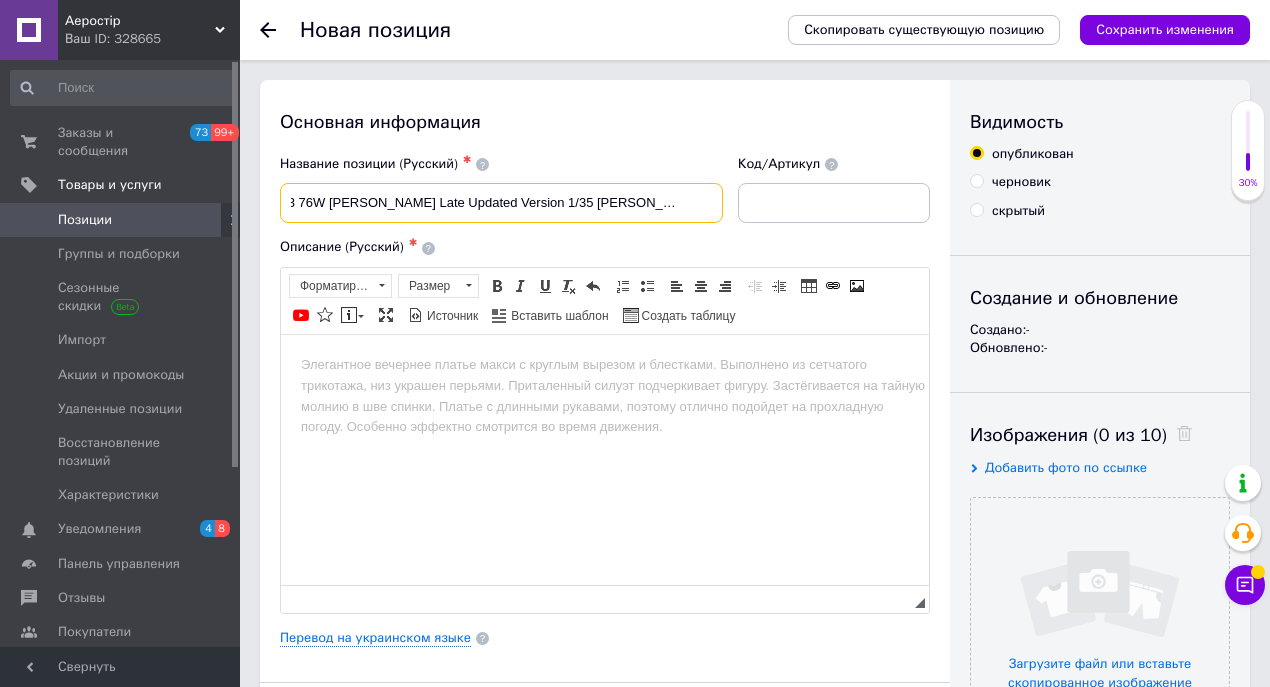 click on "M4A3 76W [PERSON_NAME] Late Updated Version 1/35 [PERSON_NAME] Field Model 5133" at bounding box center (501, 203) 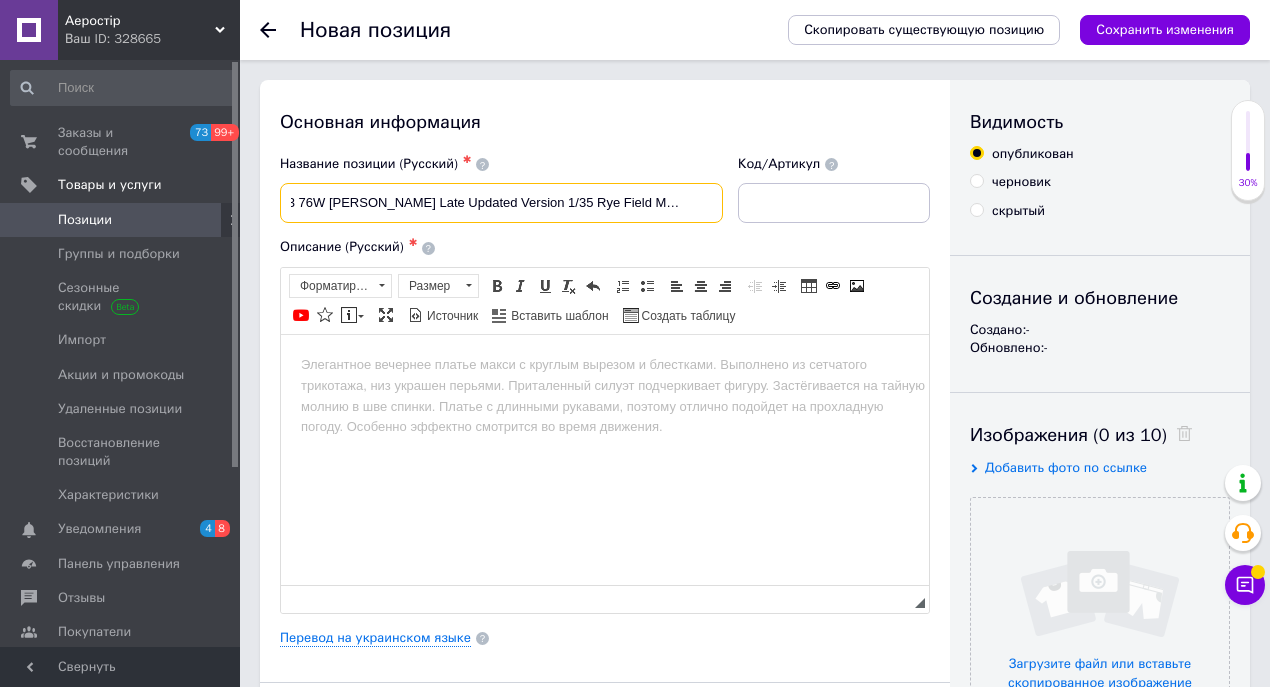 scroll, scrollTop: 0, scrollLeft: 22, axis: horizontal 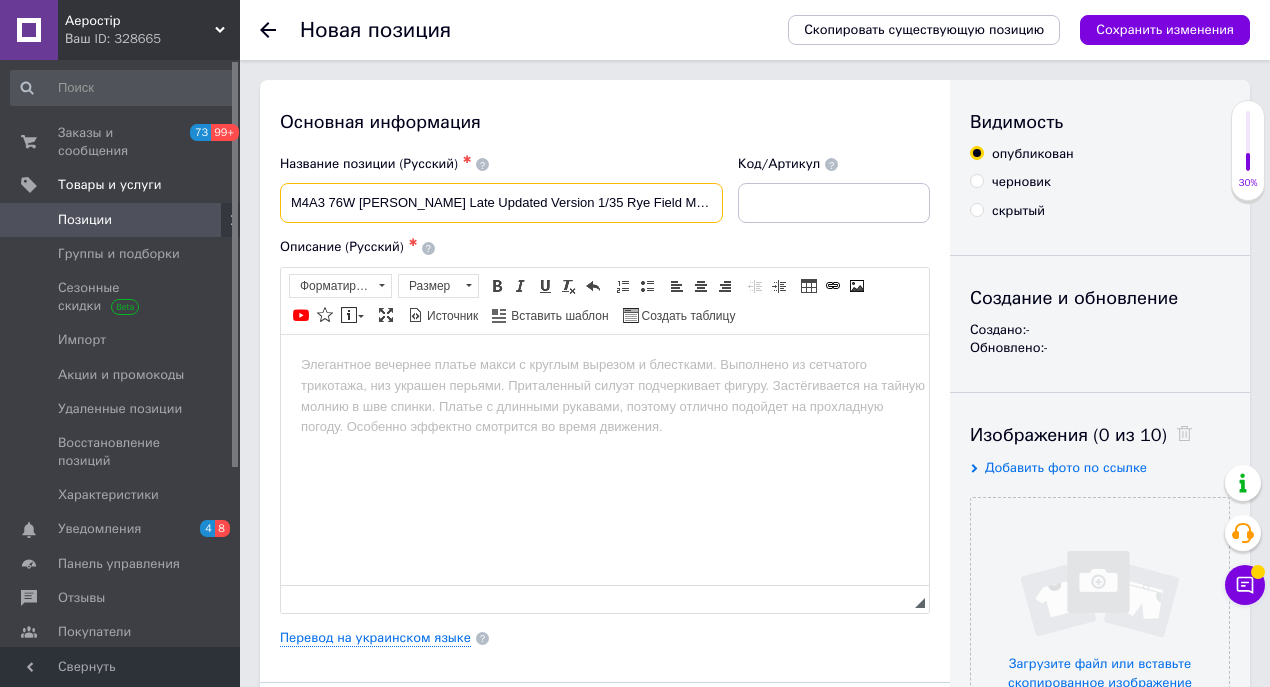 drag, startPoint x: 719, startPoint y: 196, endPoint x: 285, endPoint y: 161, distance: 435.409 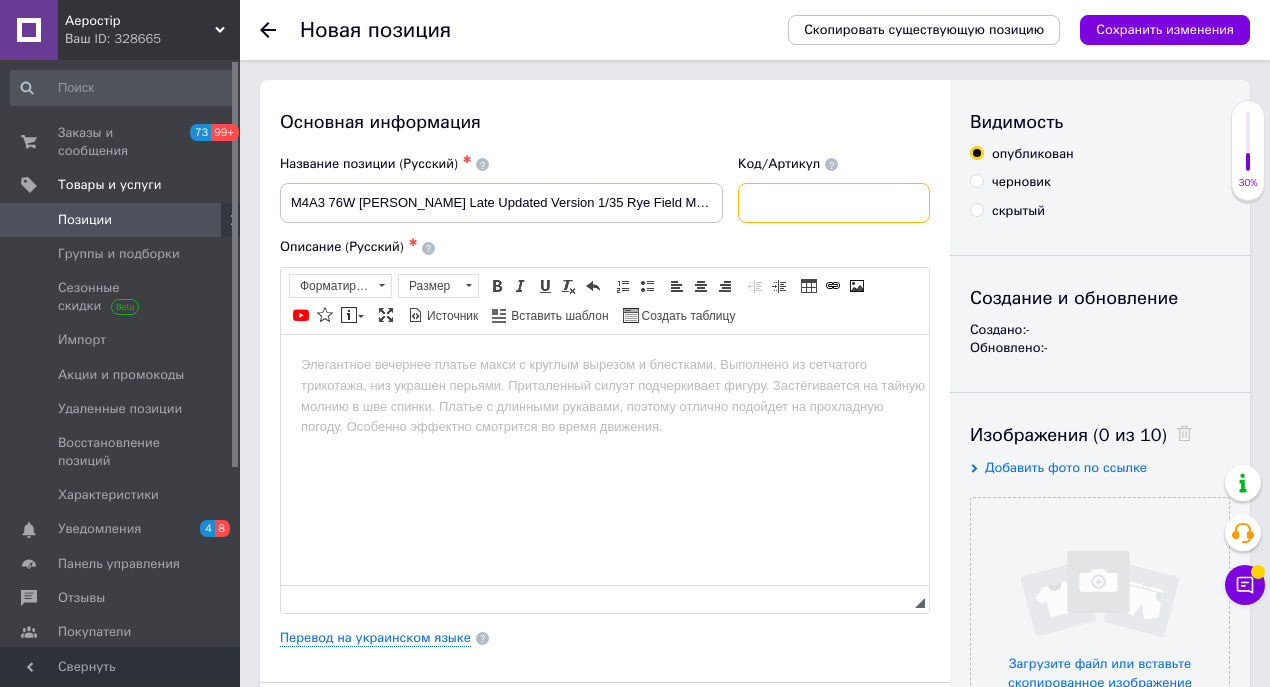 click at bounding box center (834, 203) 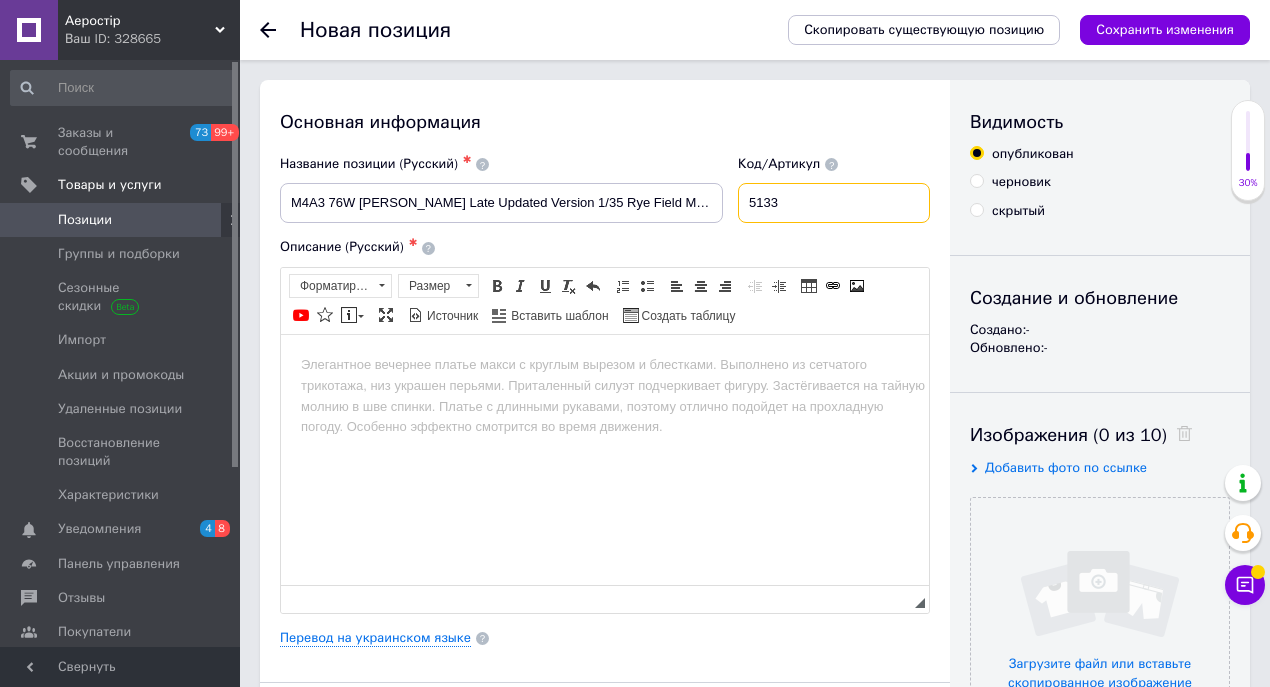 type on "5133" 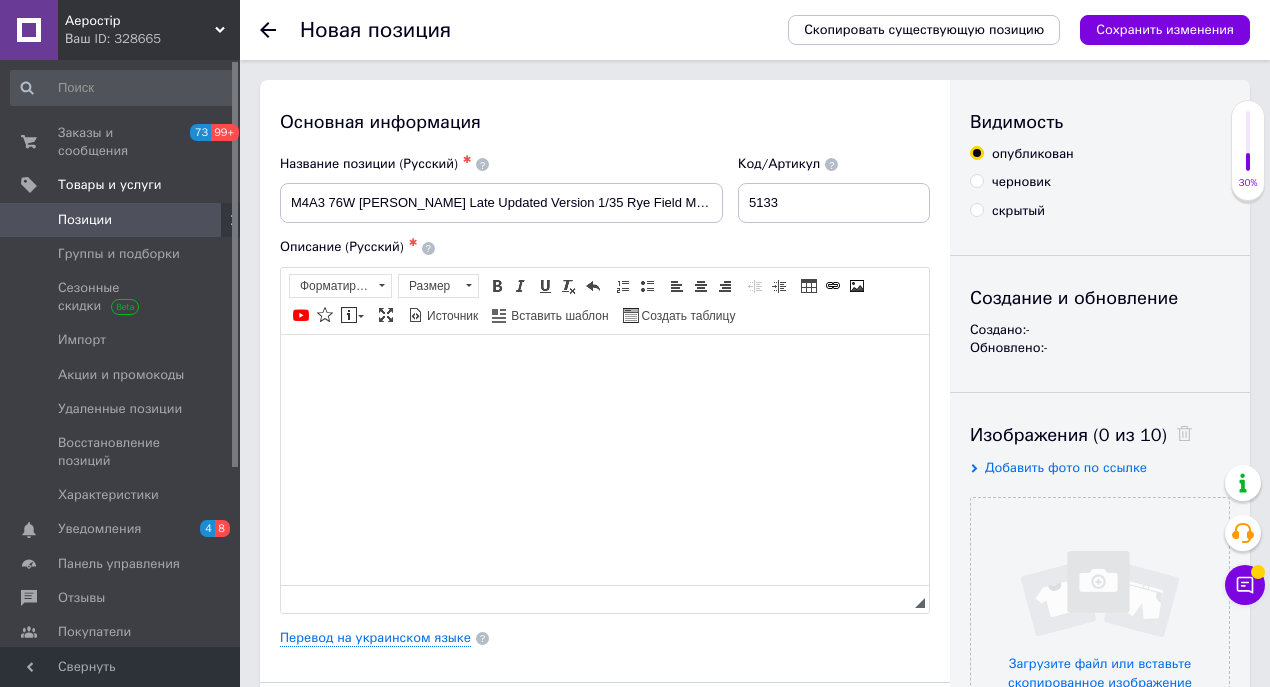 drag, startPoint x: 341, startPoint y: 370, endPoint x: 411, endPoint y: 343, distance: 75.026665 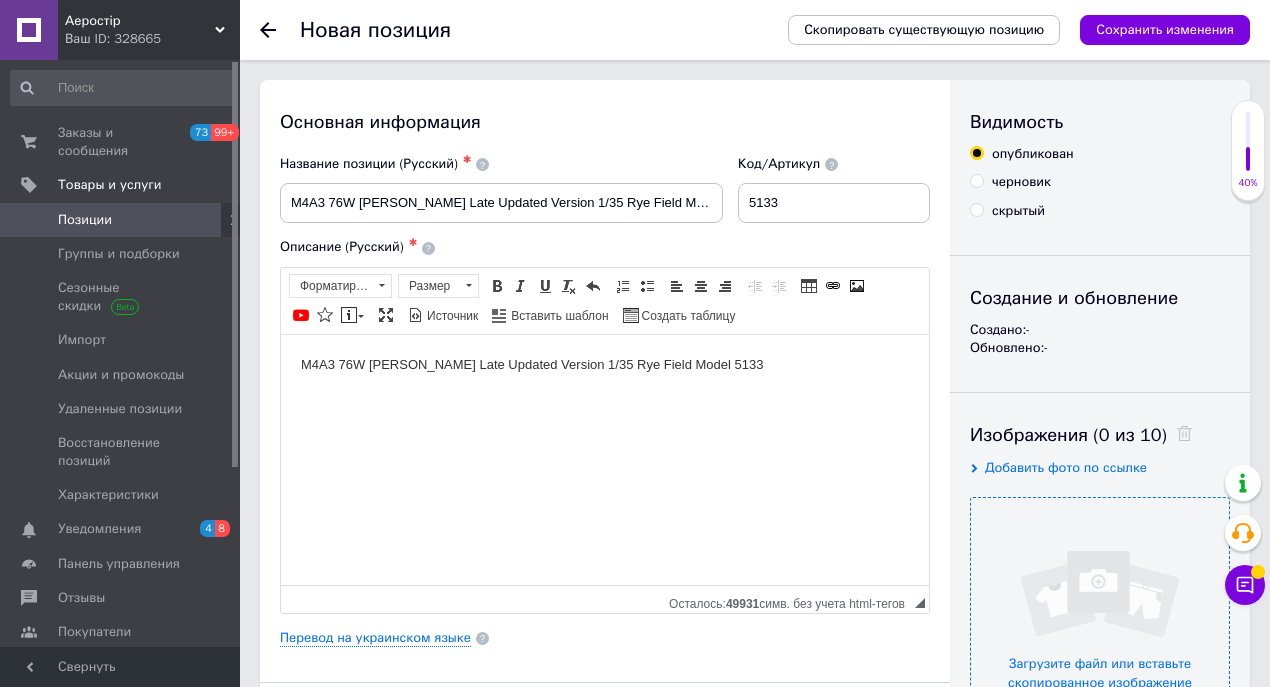 click at bounding box center [1100, 627] 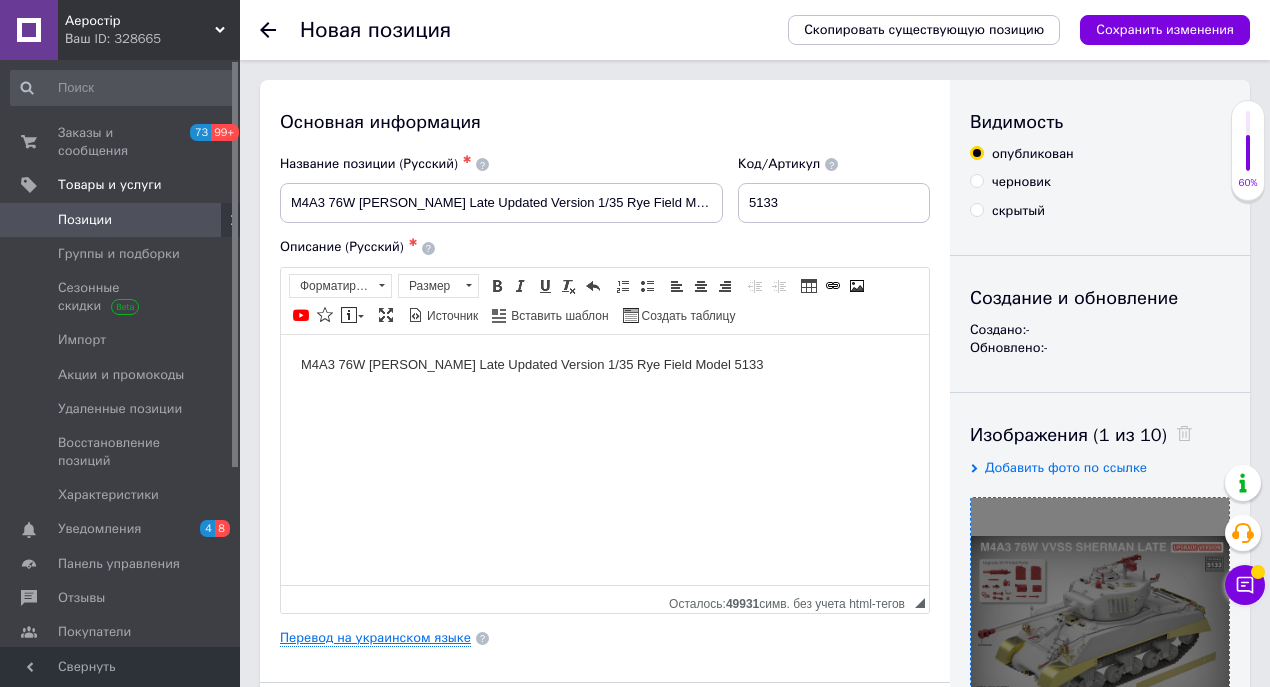 click on "Перевод на украинском языке" at bounding box center [375, 638] 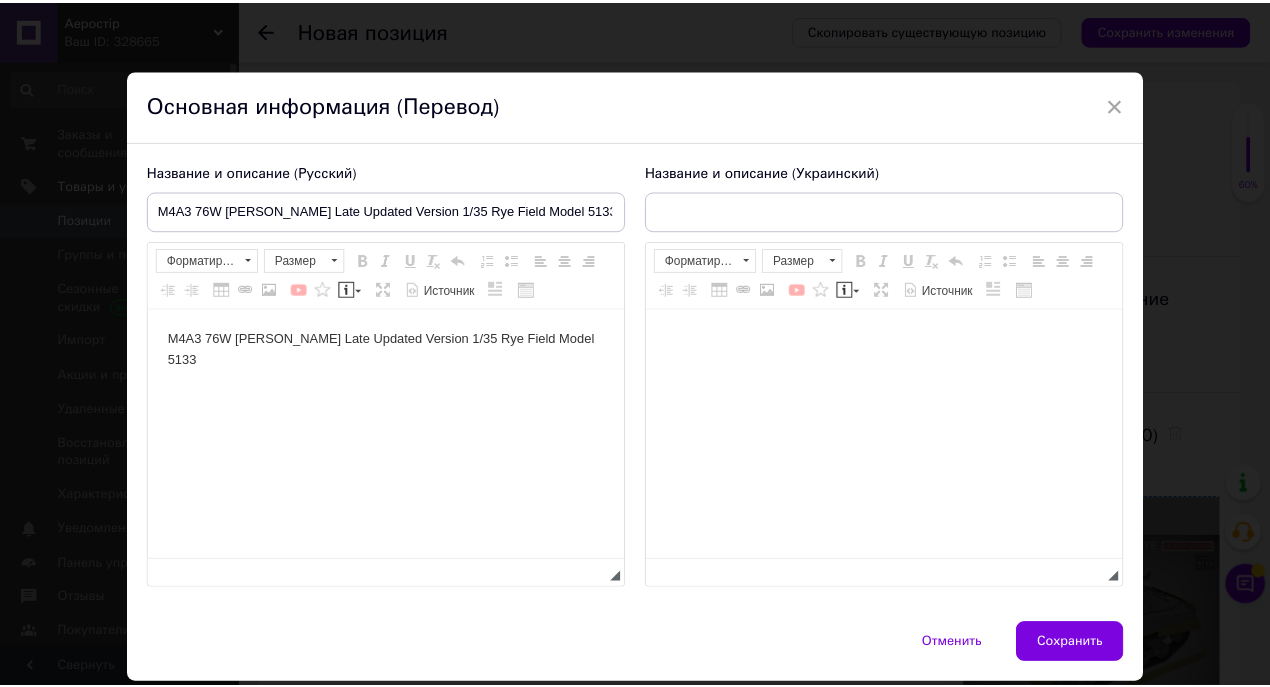 scroll, scrollTop: 0, scrollLeft: 0, axis: both 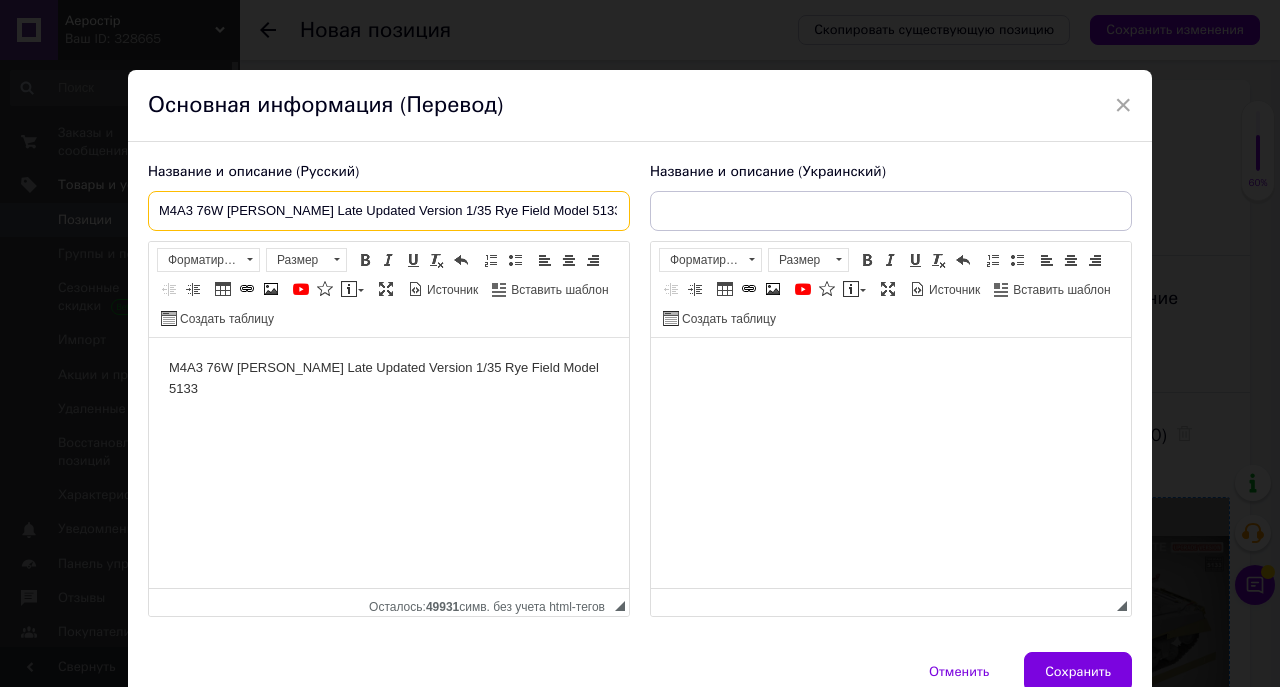 drag, startPoint x: 155, startPoint y: 208, endPoint x: 640, endPoint y: 212, distance: 485.01648 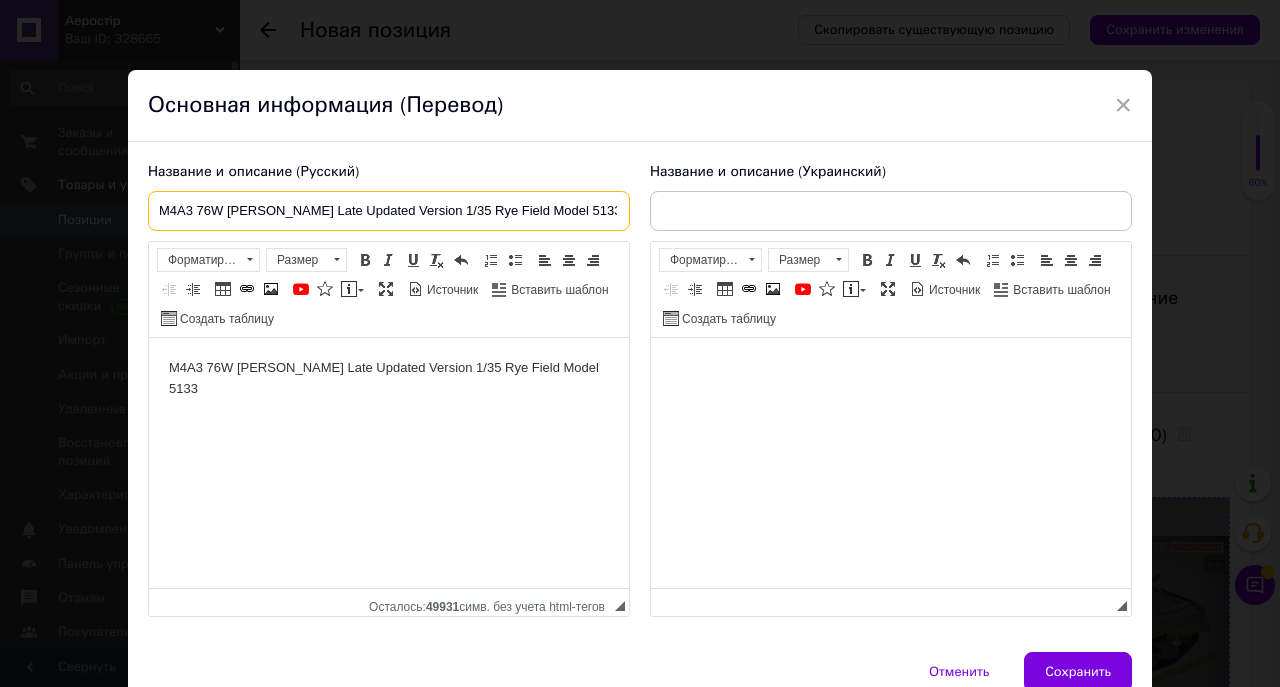 click on "Название и описание (Русский) M4A3 76W [PERSON_NAME] Late Updated Version 1/35 Rye Field Model 5133 M4A3 76W [PERSON_NAME] Late Updated Version 1/35 Rye Field Model 5133  Rich Text Editor, 435F80DF-623E-4F4C-9204-51C3C0EAB732 Панели инструментов редактора Форматирование Форматирование Размер Размер   Полужирный  Комбинация клавиш Ctrl+B   Курсив  Комбинация клавиш Ctrl+I   Подчеркнутый  Комбинация клавиш Ctrl+U   Убрать форматирование   Отменить  Комбинация клавиш Ctrl+Z   Вставить / удалить нумерованный список   Вставить / удалить маркированный список   По левому краю   По центру   По правому краю   Уменьшить отступ   Увеличить отступ   Таблица" at bounding box center (640, 390) 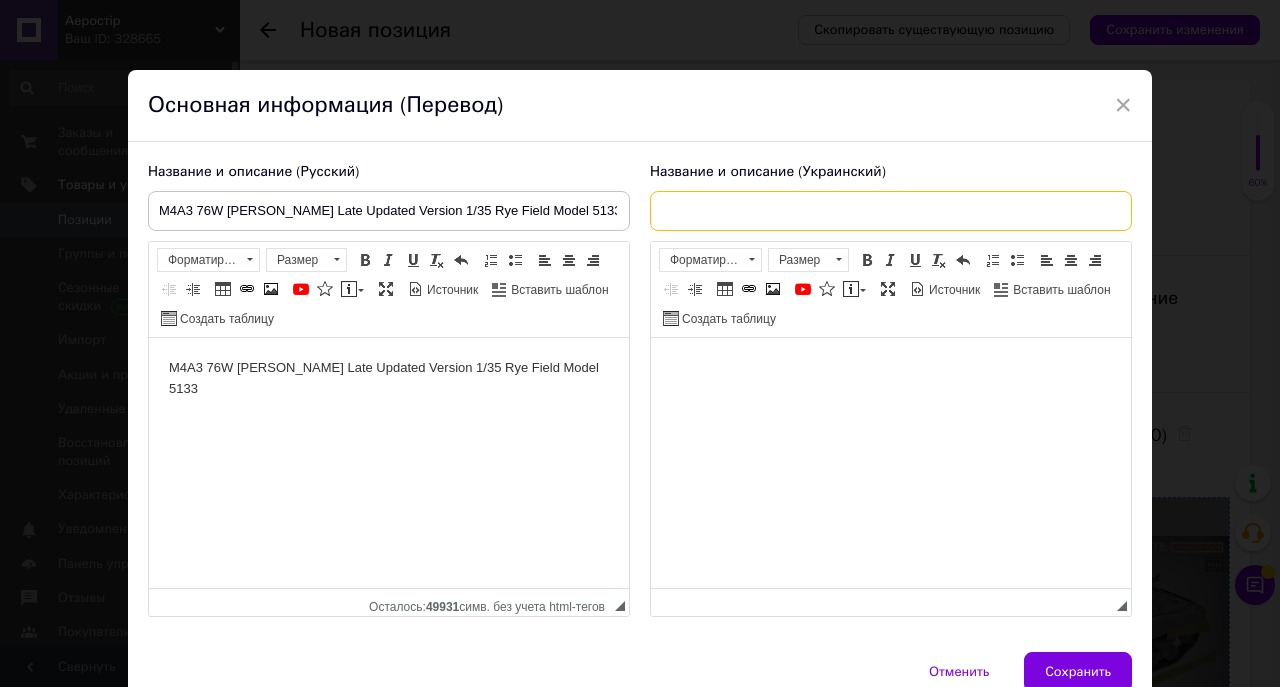 click at bounding box center [891, 211] 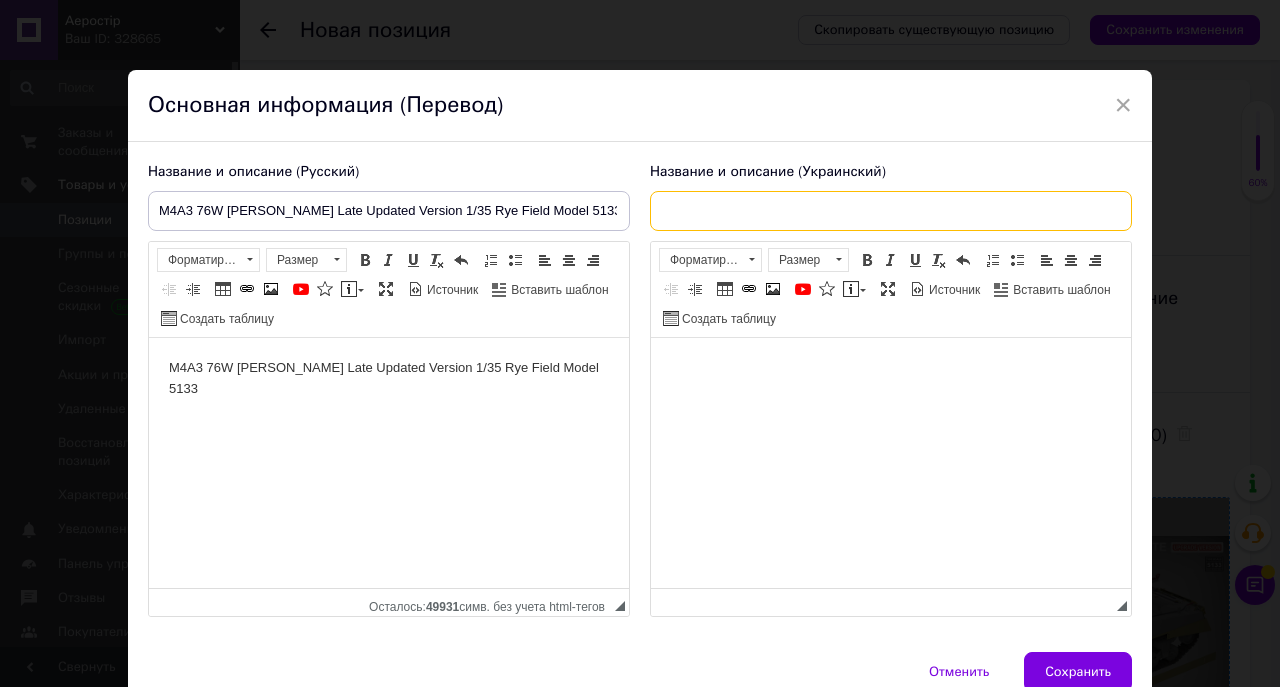 paste on "M4A3 76W [PERSON_NAME] Late Updated Version 1/35 Rye Field Model 5133" 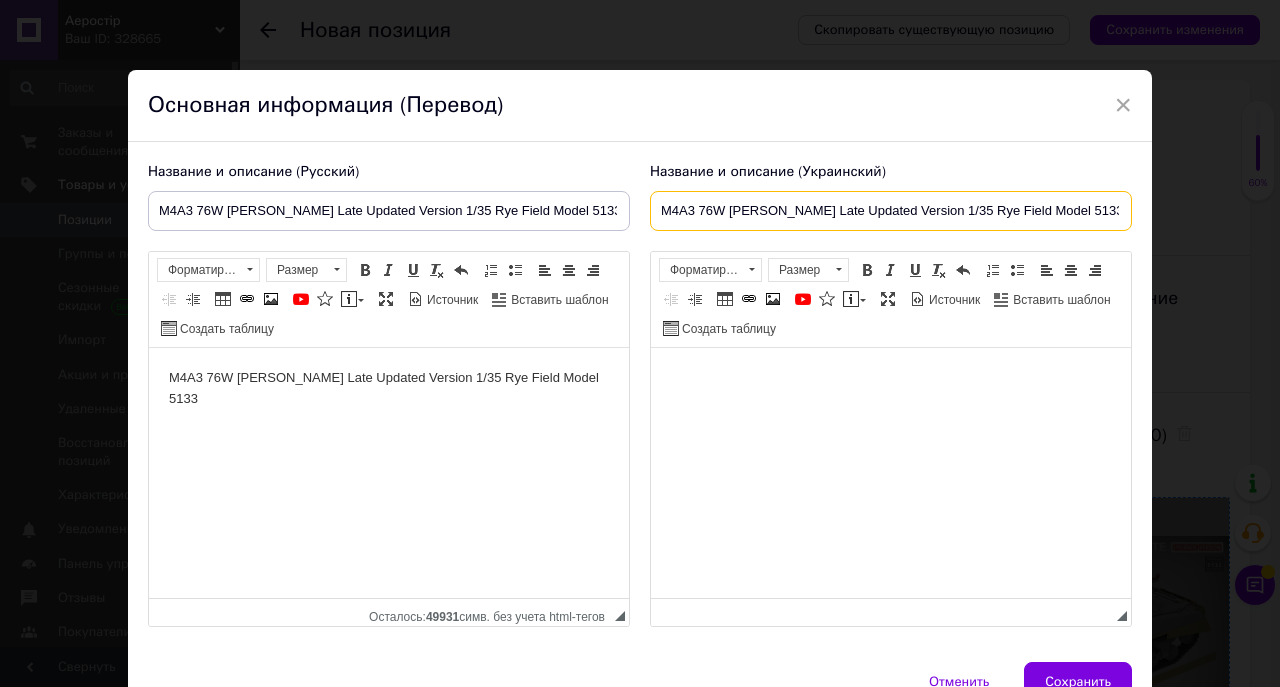 type on "M4A3 76W [PERSON_NAME] Late Updated Version 1/35 Rye Field Model 5133" 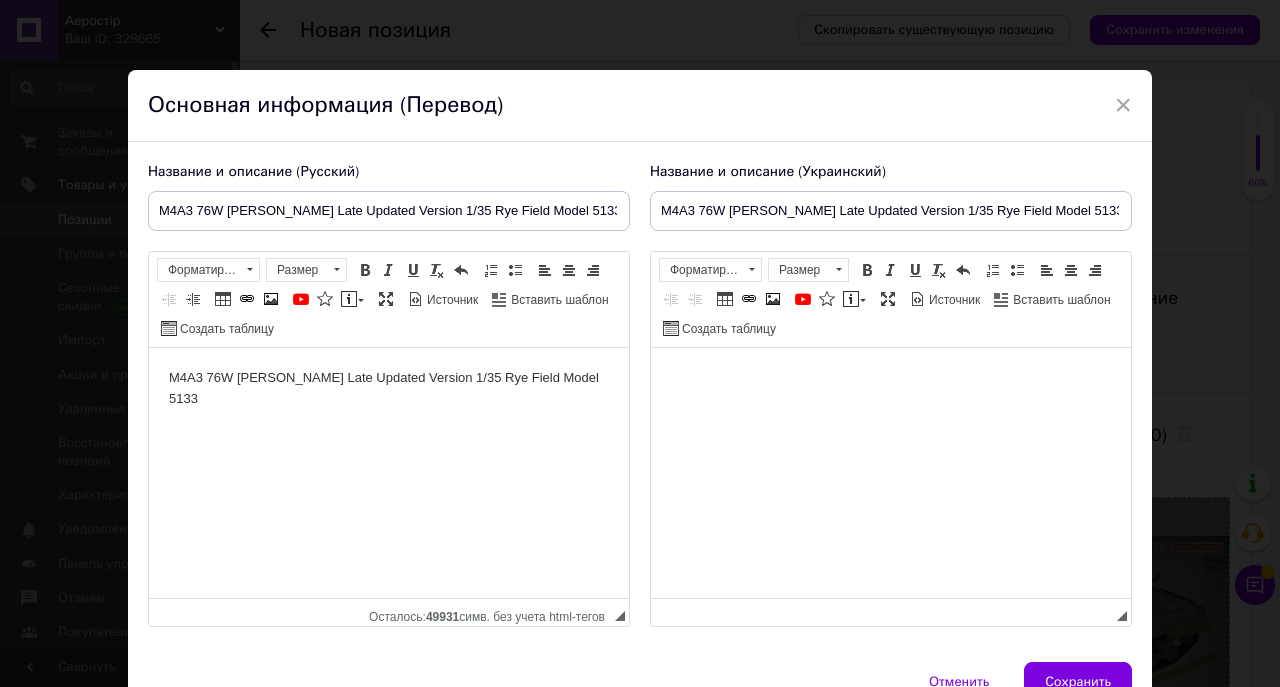 click at bounding box center [891, 378] 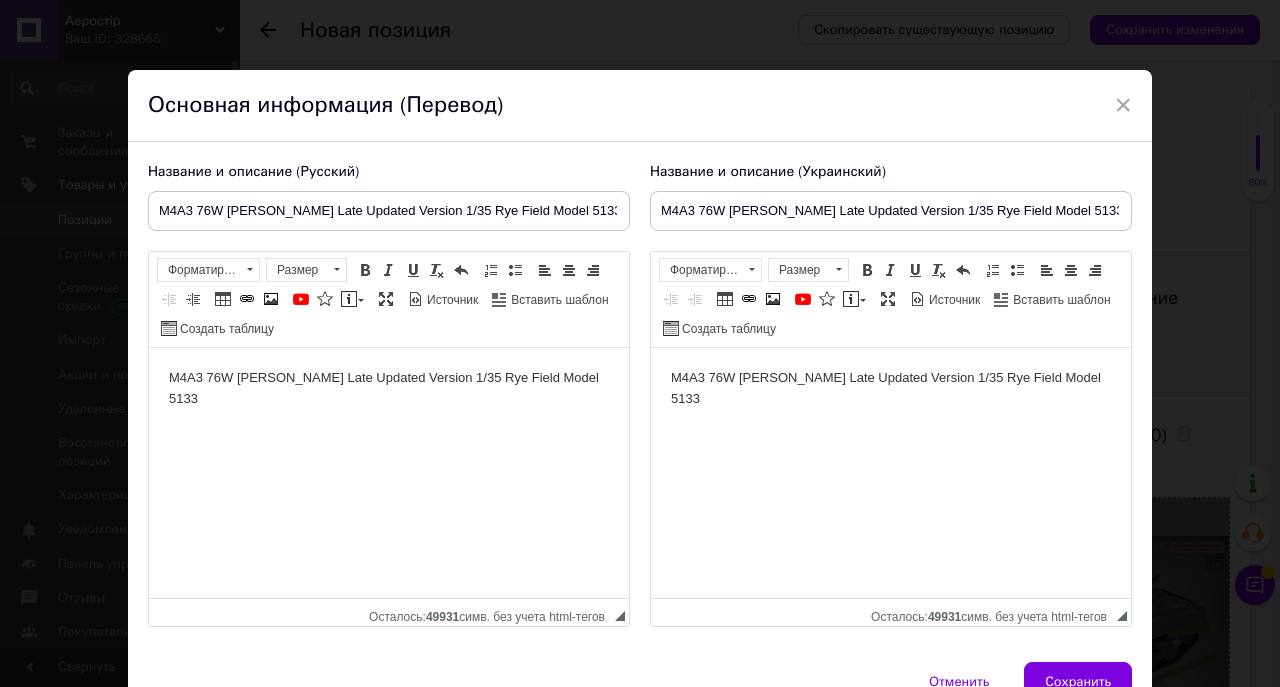 click on "M4A3 76W [PERSON_NAME] Late Updated Version 1/35 Rye Field Model 5133" at bounding box center [891, 389] 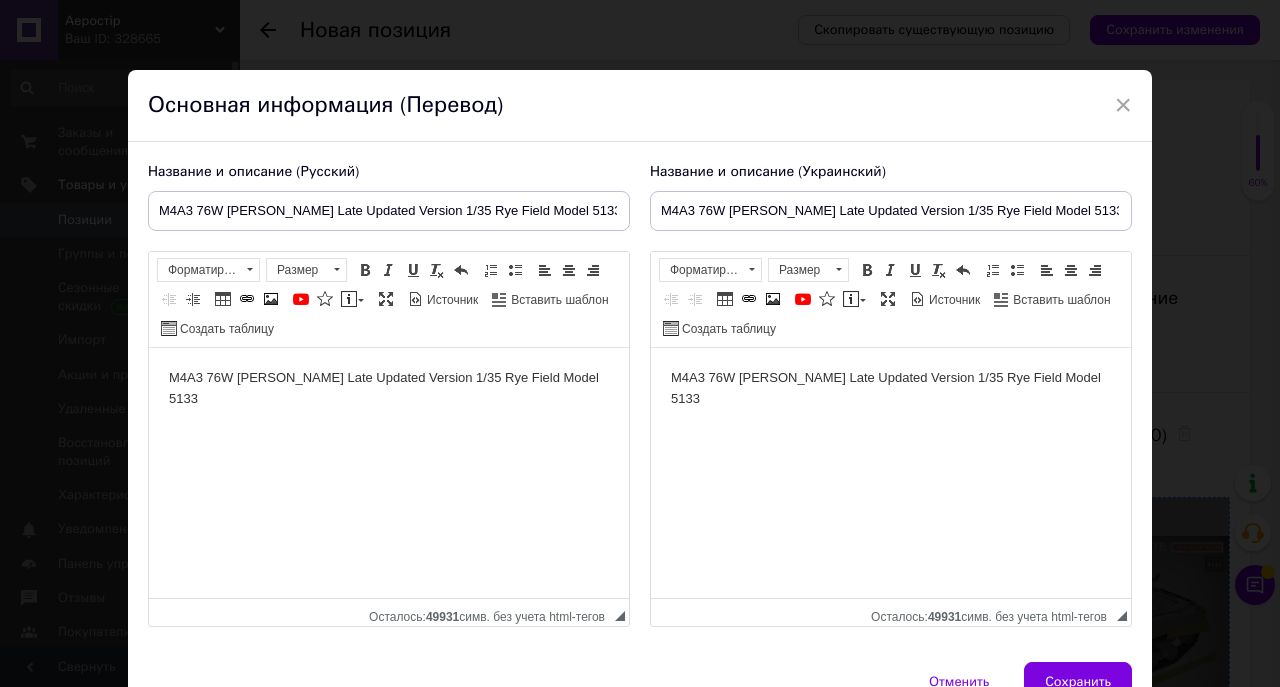 type 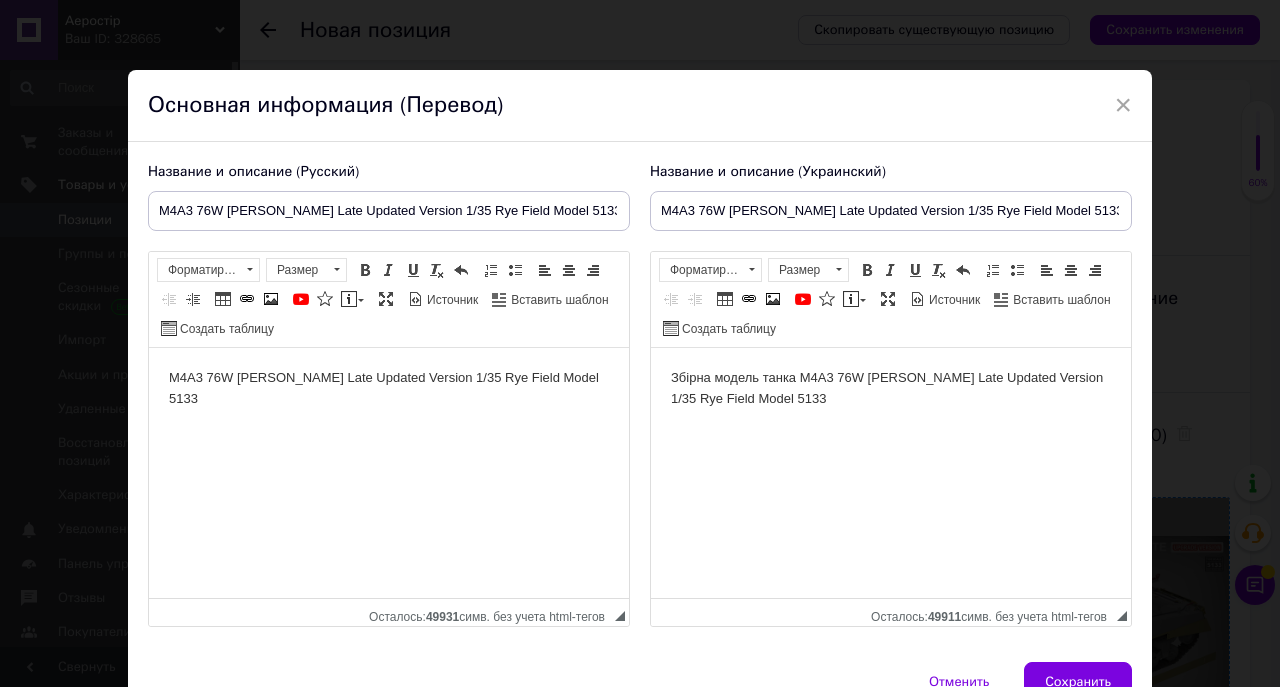 click on "Збірна модель танка M4A3 76W [PERSON_NAME] Late Updated Version 1/35 Rye Field Model 5133" at bounding box center [891, 389] 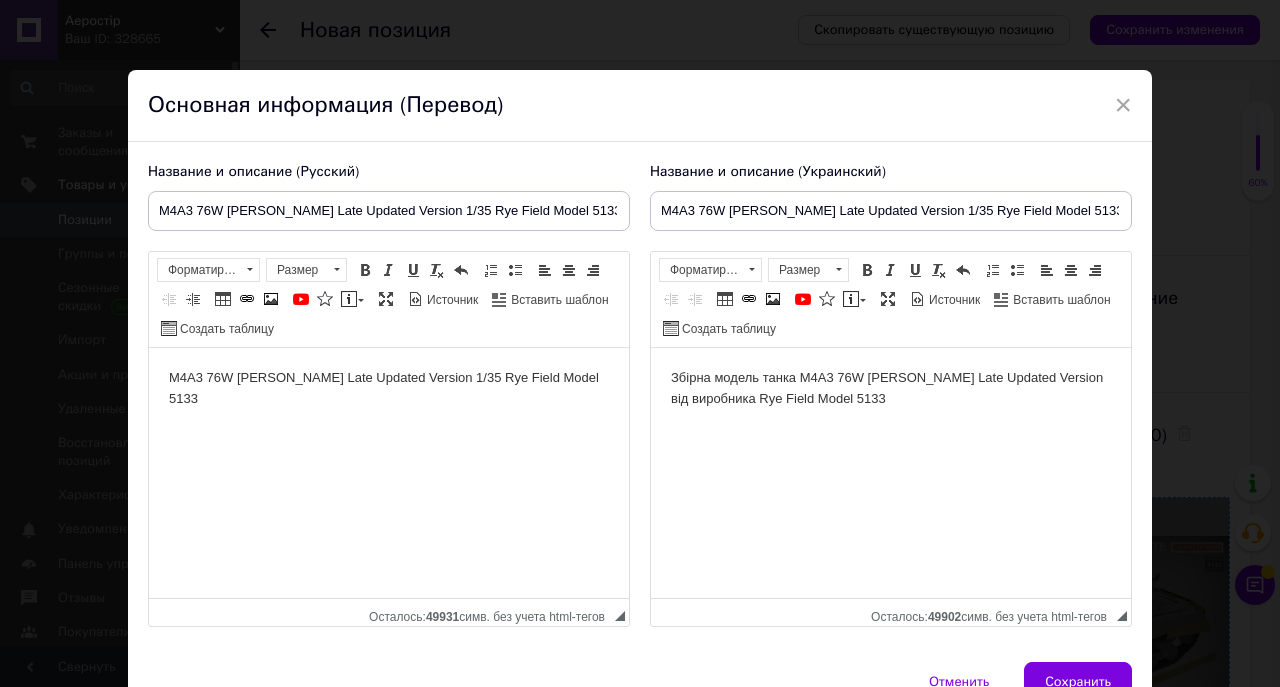 click on "M4A3 76W [PERSON_NAME] Late Updated Version 1/35 Rye Field Model 5133" at bounding box center [389, 389] 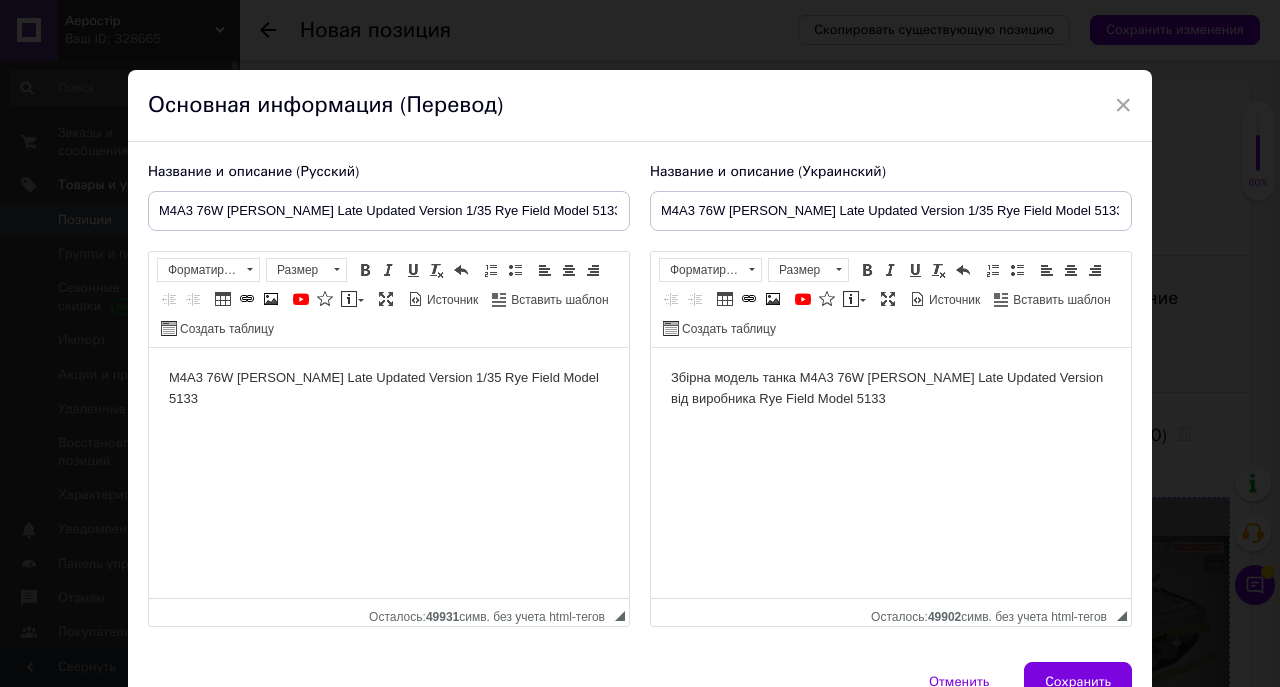 type 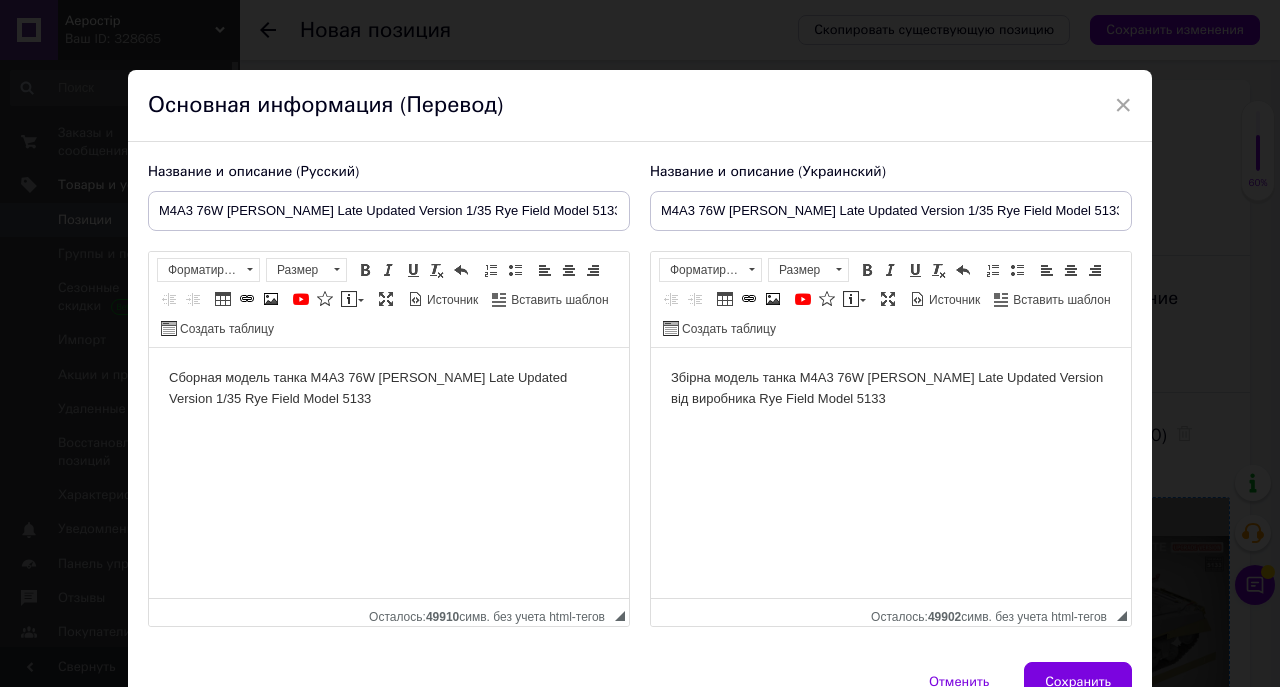 click on "Сборная модель танка M4A3 76W [PERSON_NAME] Late Updated Version 1/35 Rye Field Model 5133" at bounding box center [389, 389] 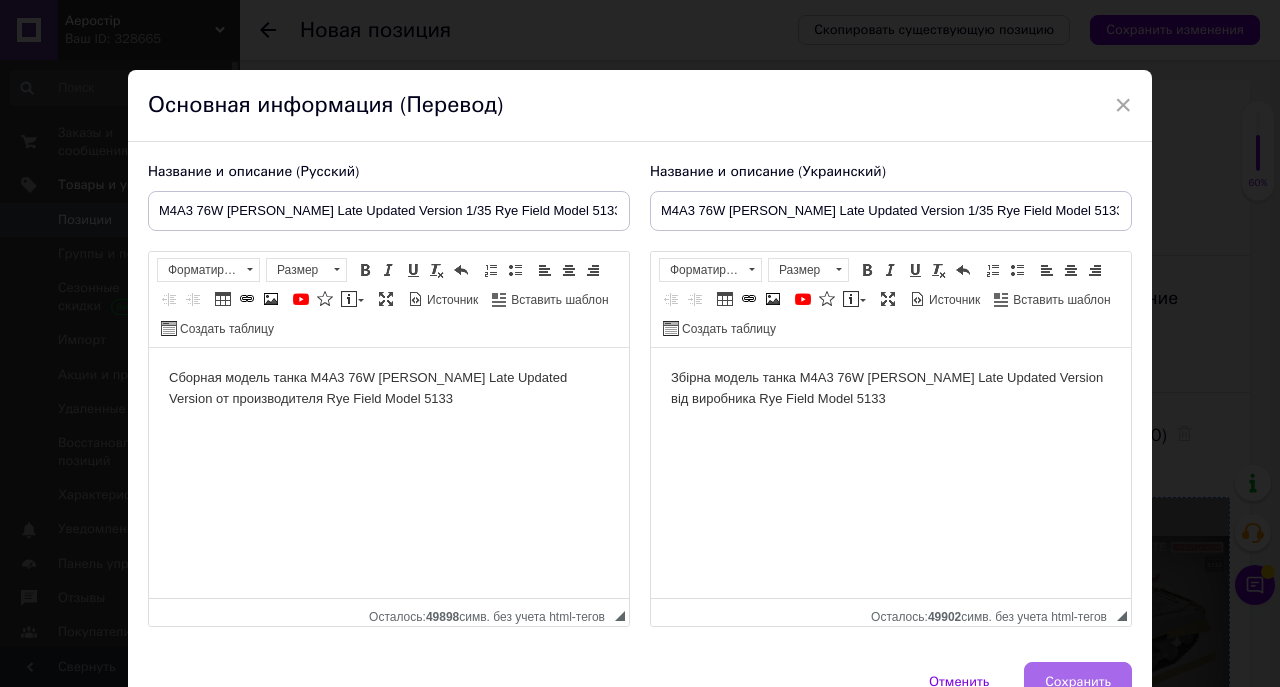 click on "Сохранить" at bounding box center (1078, 682) 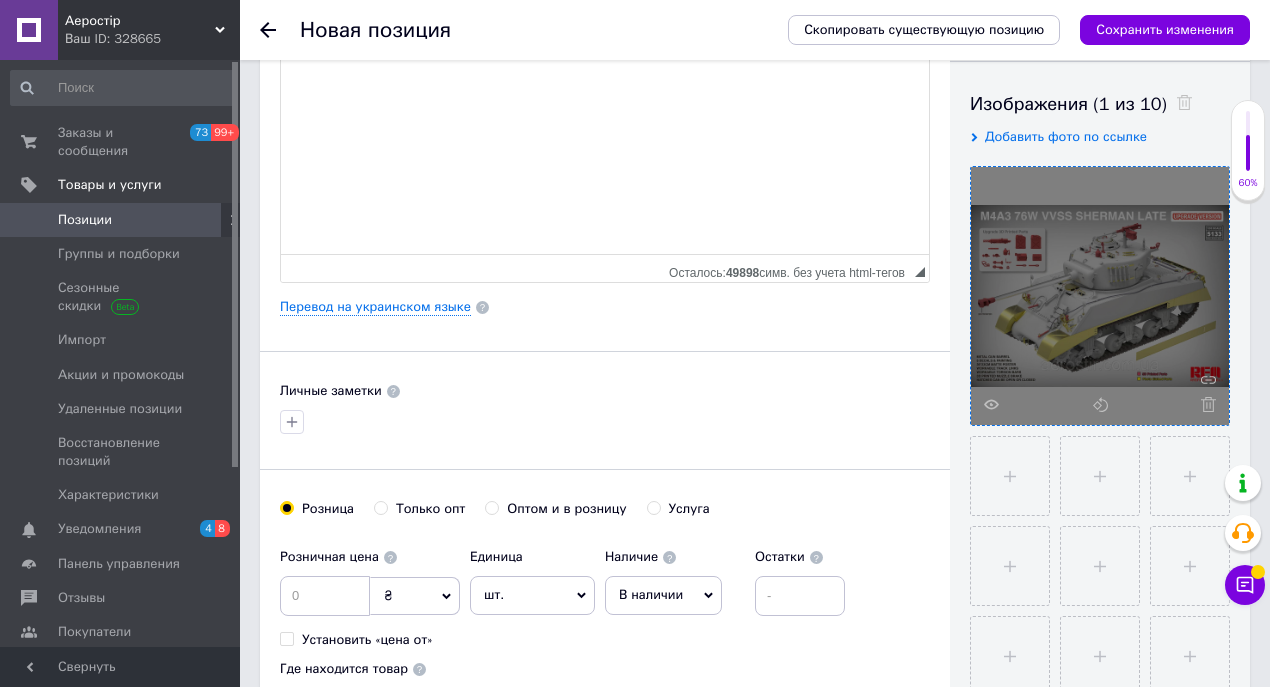 scroll, scrollTop: 333, scrollLeft: 0, axis: vertical 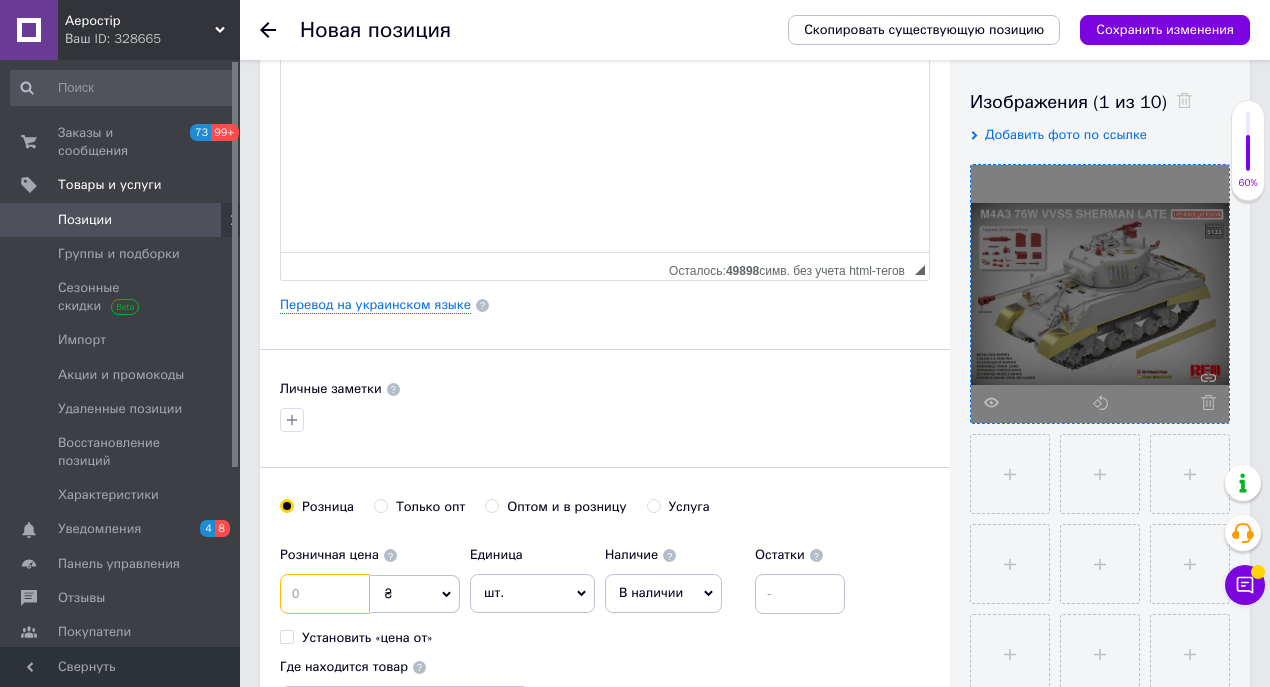 click at bounding box center (325, 594) 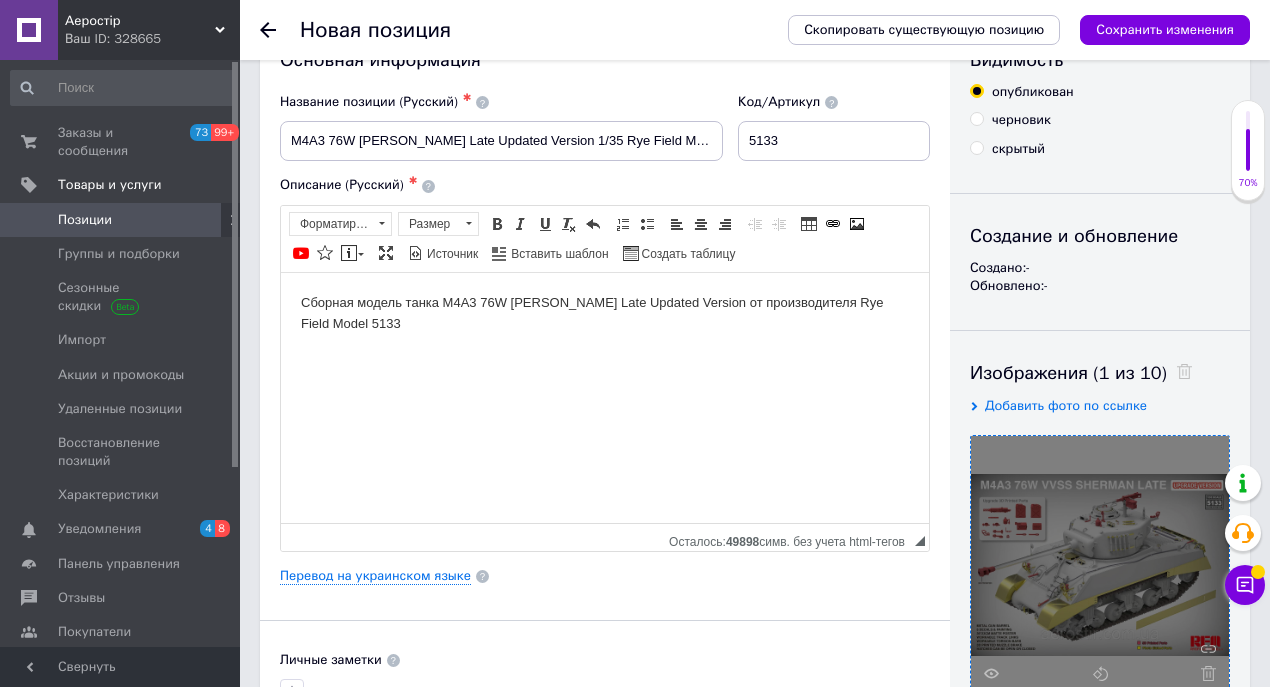 scroll, scrollTop: 0, scrollLeft: 0, axis: both 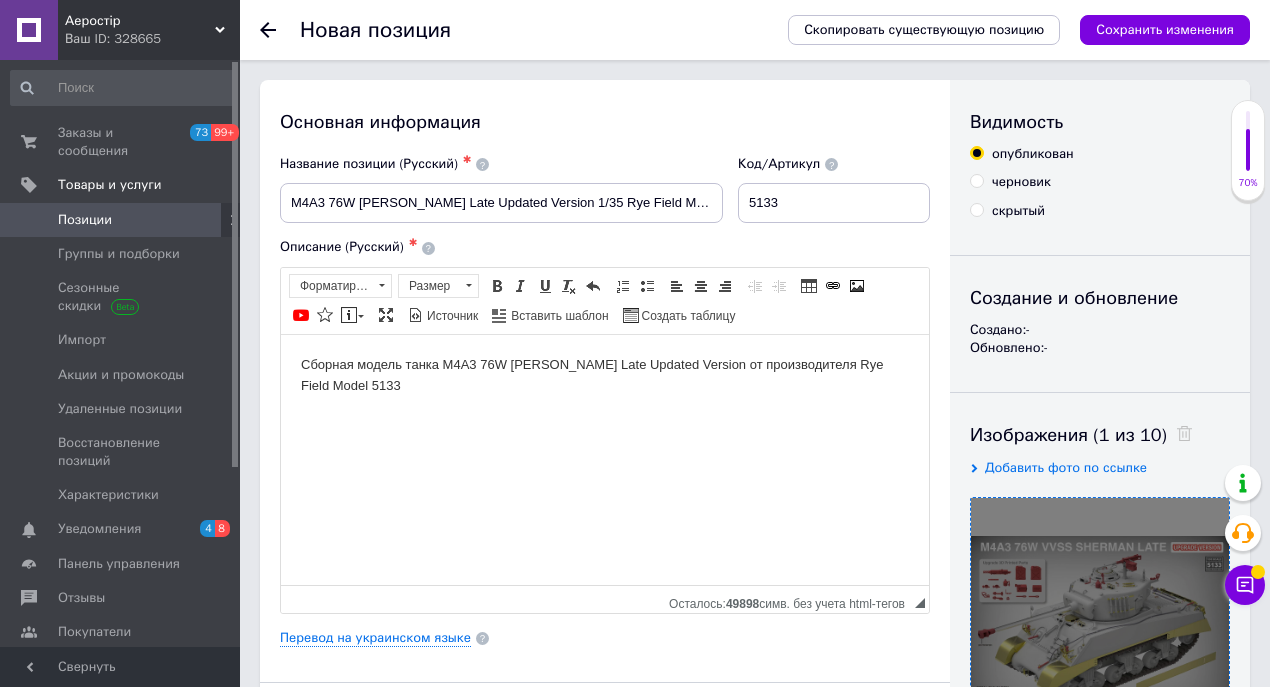 type on "3150" 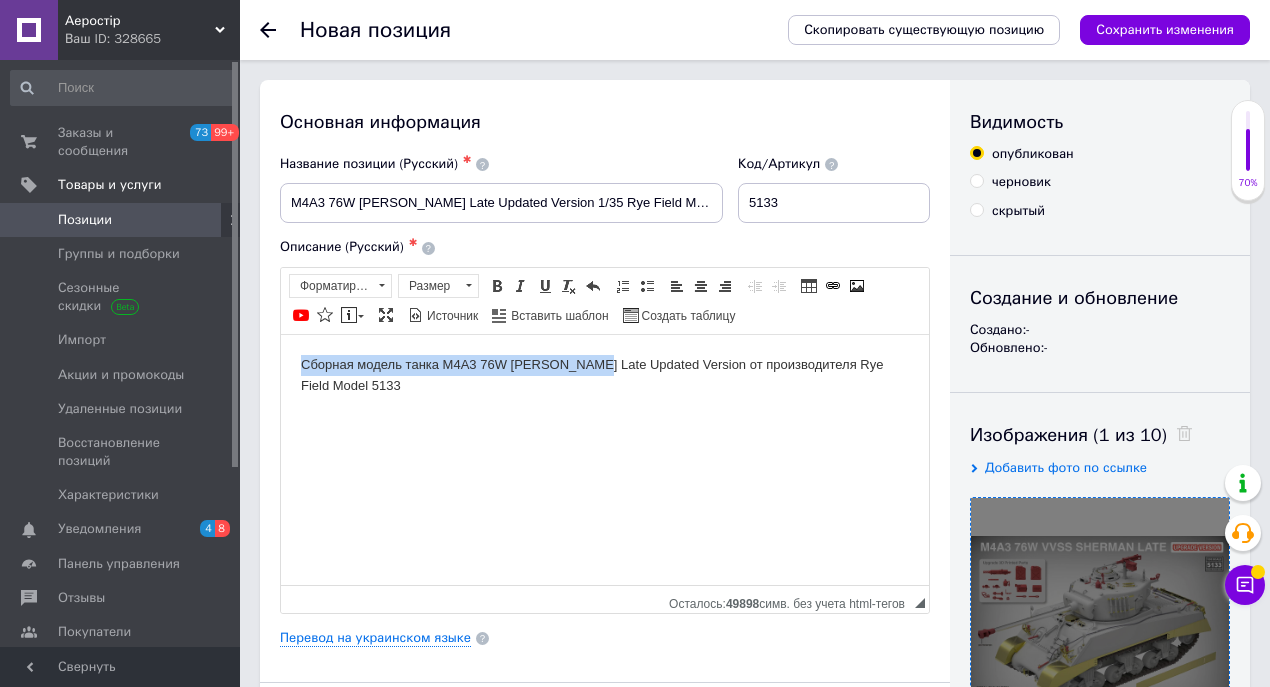 drag, startPoint x: 299, startPoint y: 361, endPoint x: 599, endPoint y: 350, distance: 300.2016 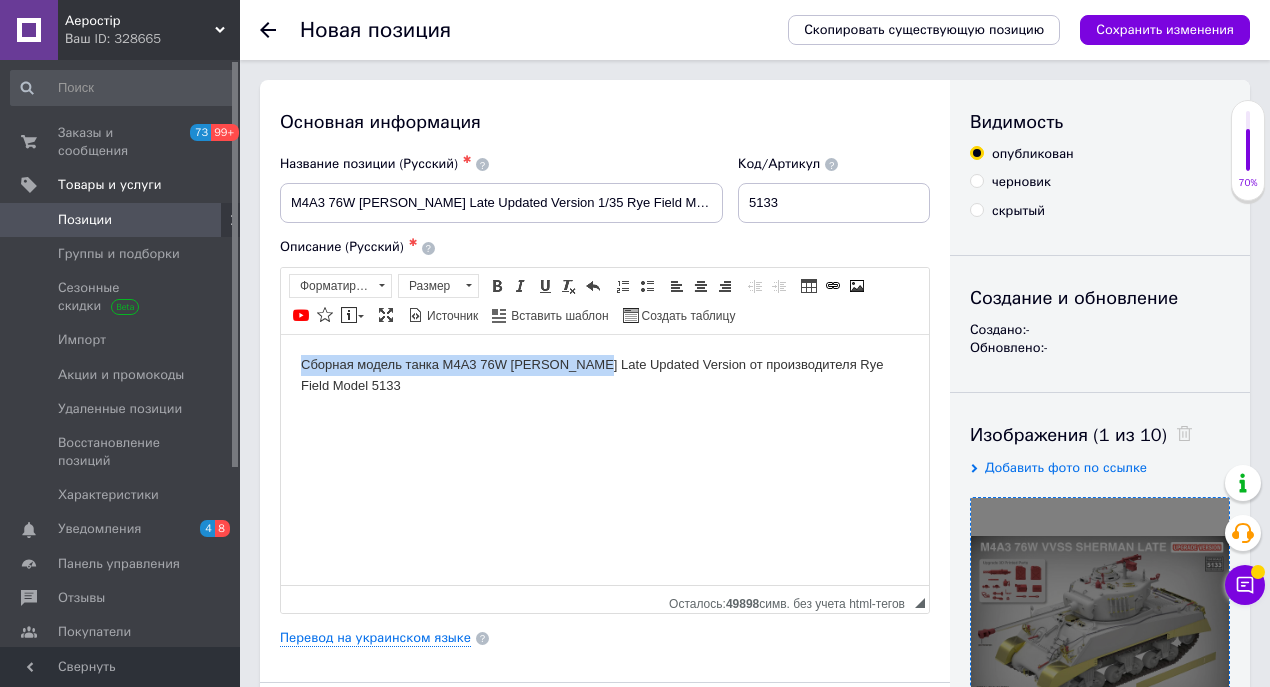 click on "Сборная модель танка M4A3 76W [PERSON_NAME] Late Updated Version от производителя Rye Field Model 5133" at bounding box center [605, 375] 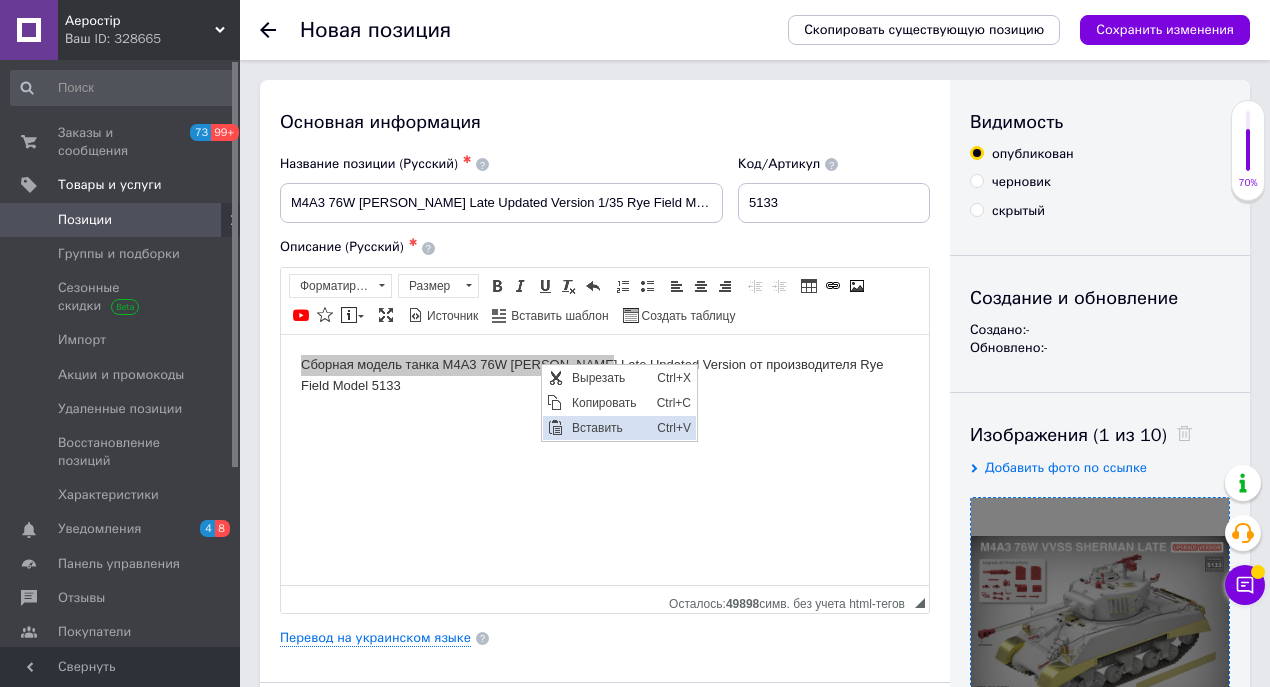 scroll, scrollTop: 0, scrollLeft: 0, axis: both 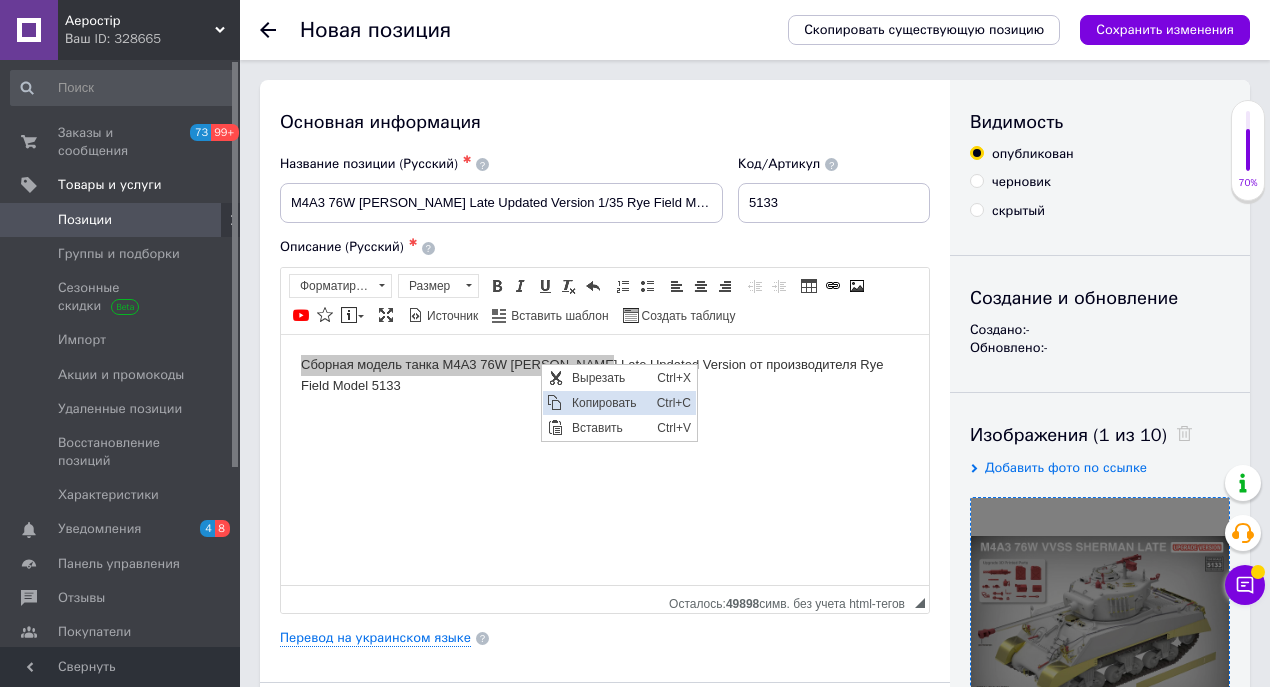 click on "Копировать" at bounding box center (608, 402) 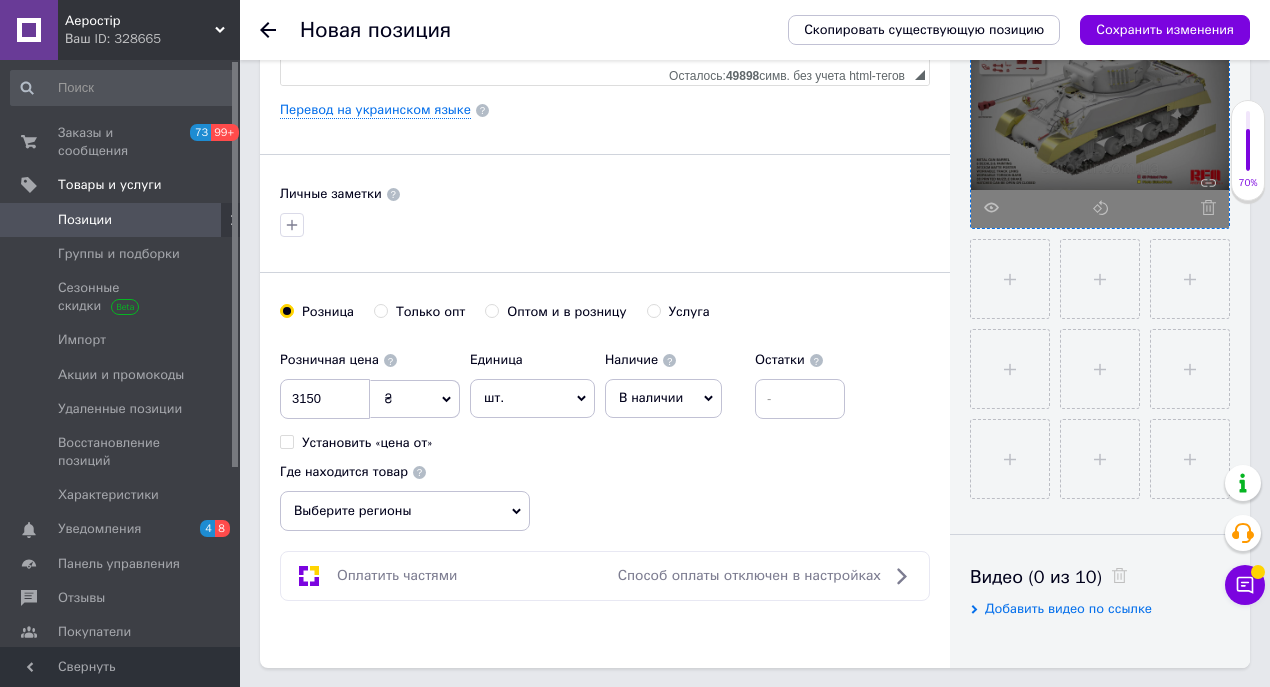 scroll, scrollTop: 733, scrollLeft: 0, axis: vertical 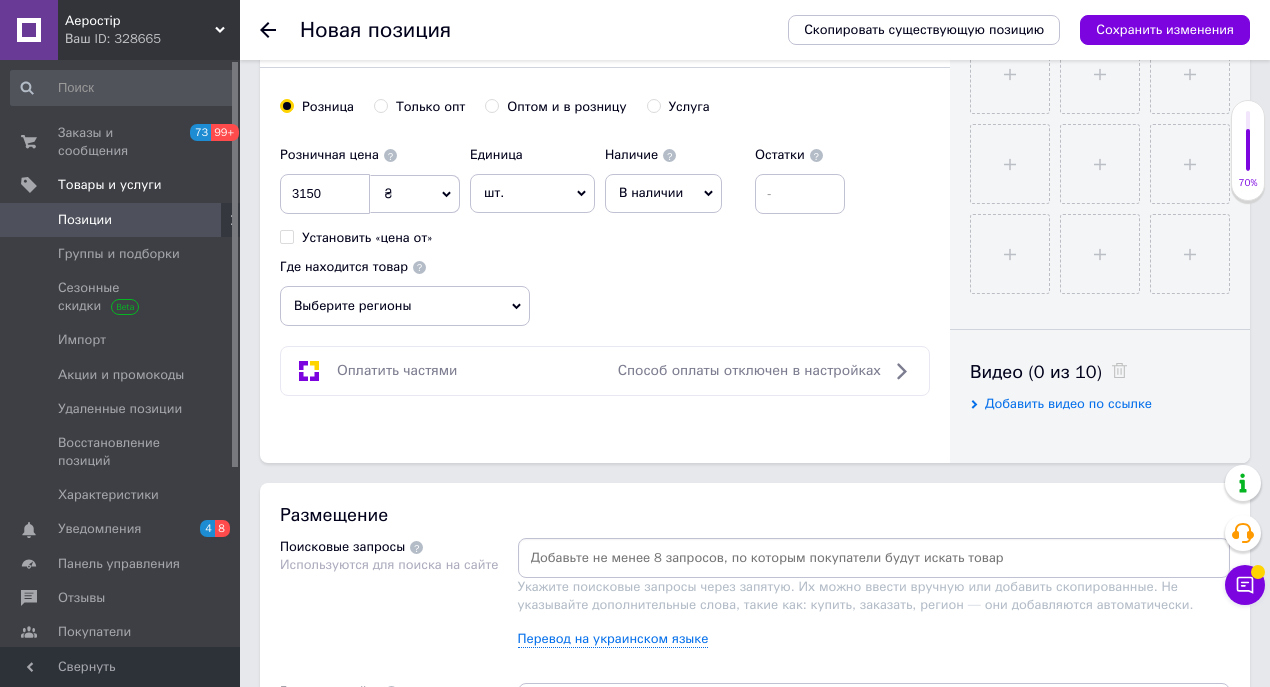 drag, startPoint x: 575, startPoint y: 552, endPoint x: 609, endPoint y: 552, distance: 34 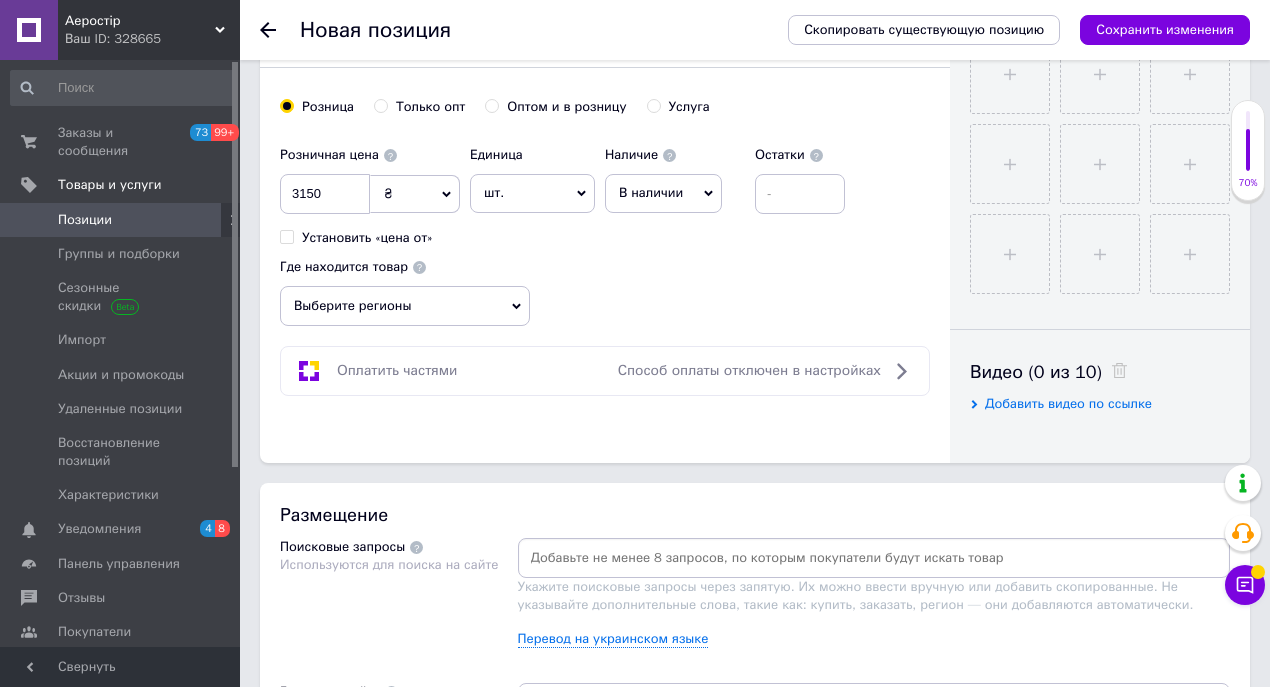 paste on "Сборная модель танка M4A3 76W [PERSON_NAME]" 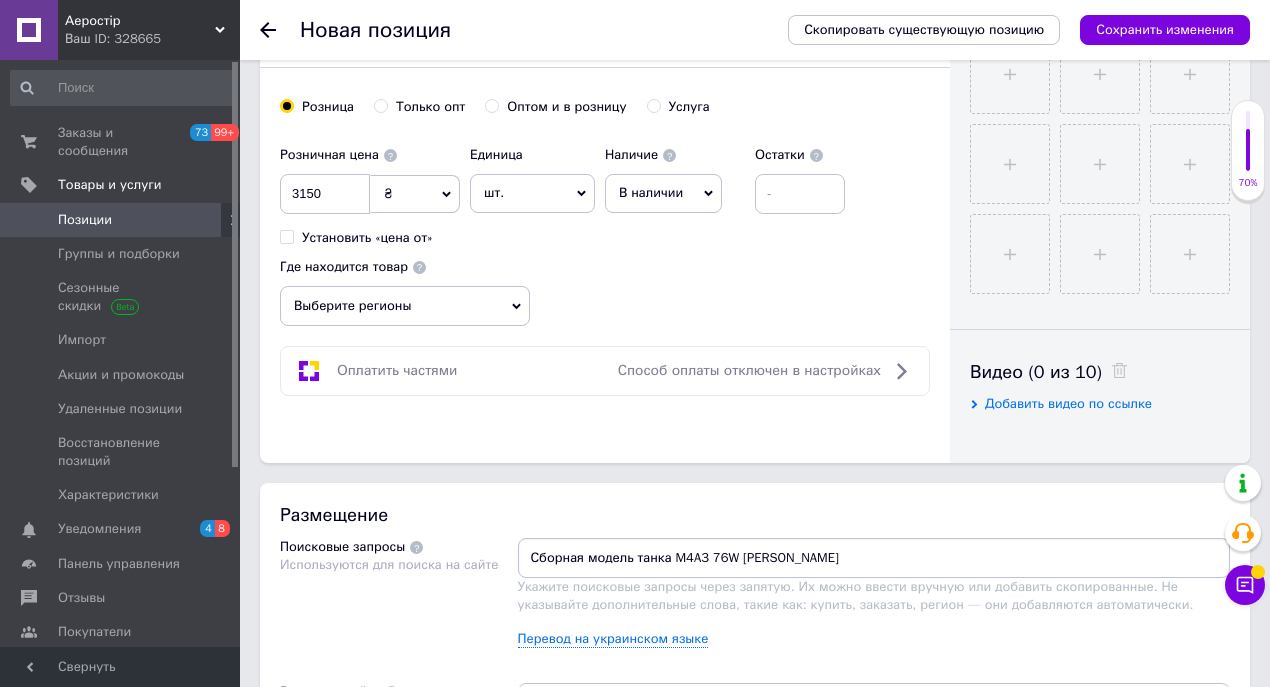 click on "Сборная модель танка M4A3 76W [PERSON_NAME]" at bounding box center [874, 558] 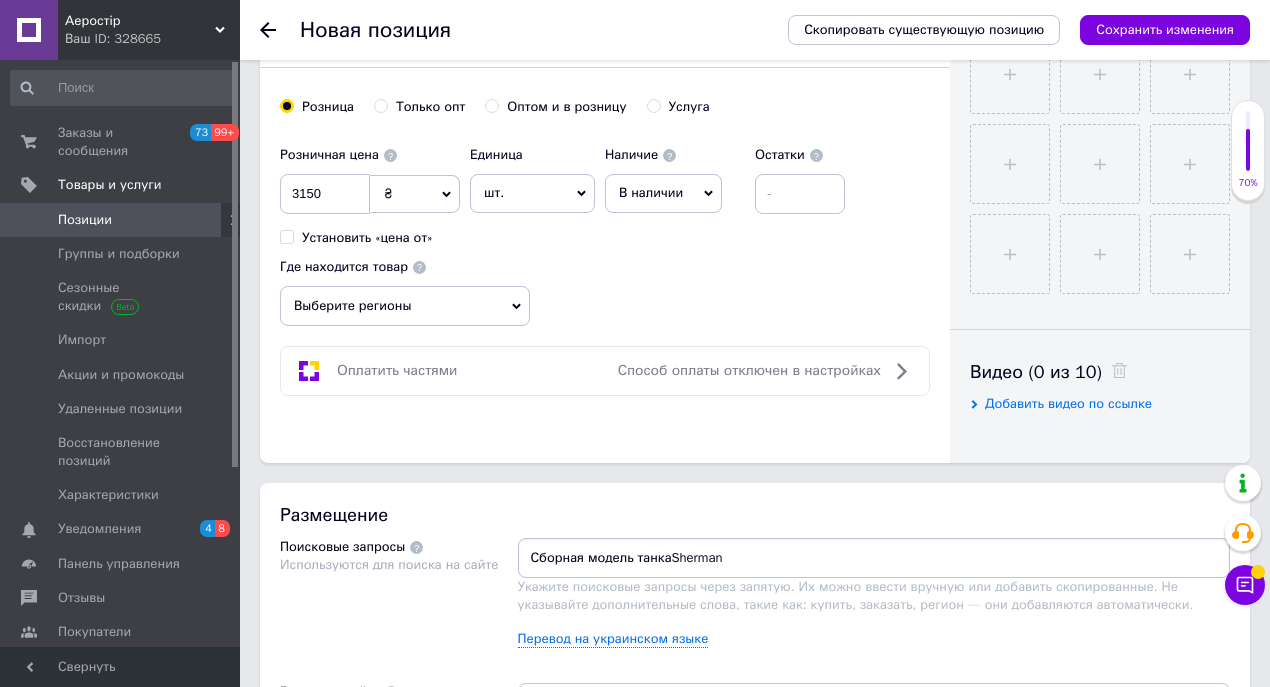 type on "Сборная модель танка [PERSON_NAME]" 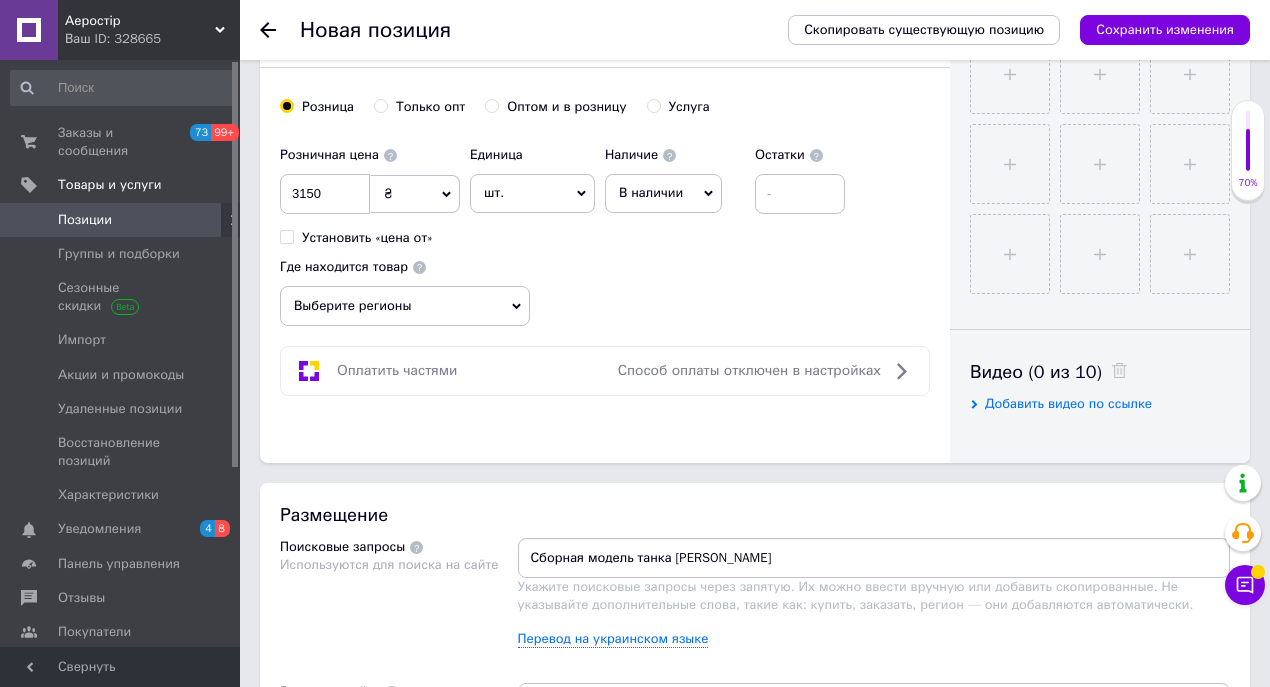 click on "Сборная модель танка [PERSON_NAME]" at bounding box center [874, 558] 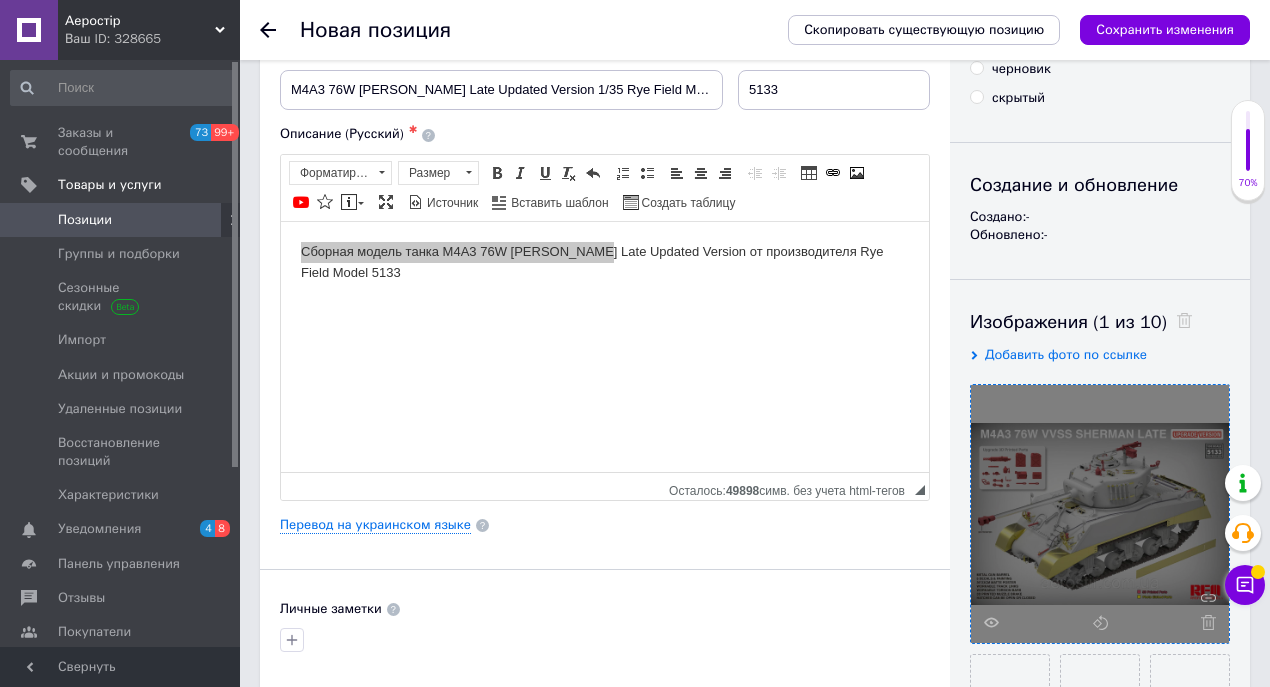scroll, scrollTop: 0, scrollLeft: 0, axis: both 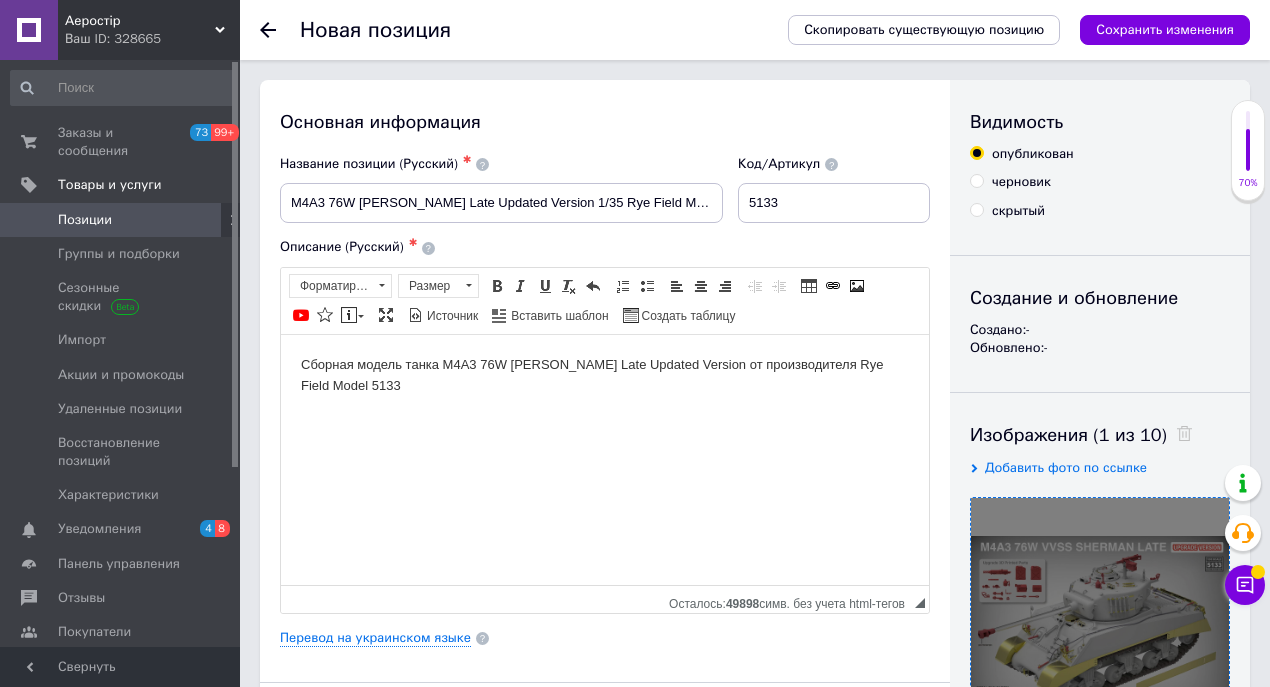 click on "Сборная модель танка M4A3 76W [PERSON_NAME] Late Updated Version от производителя Rye Field Model 5133" at bounding box center [605, 375] 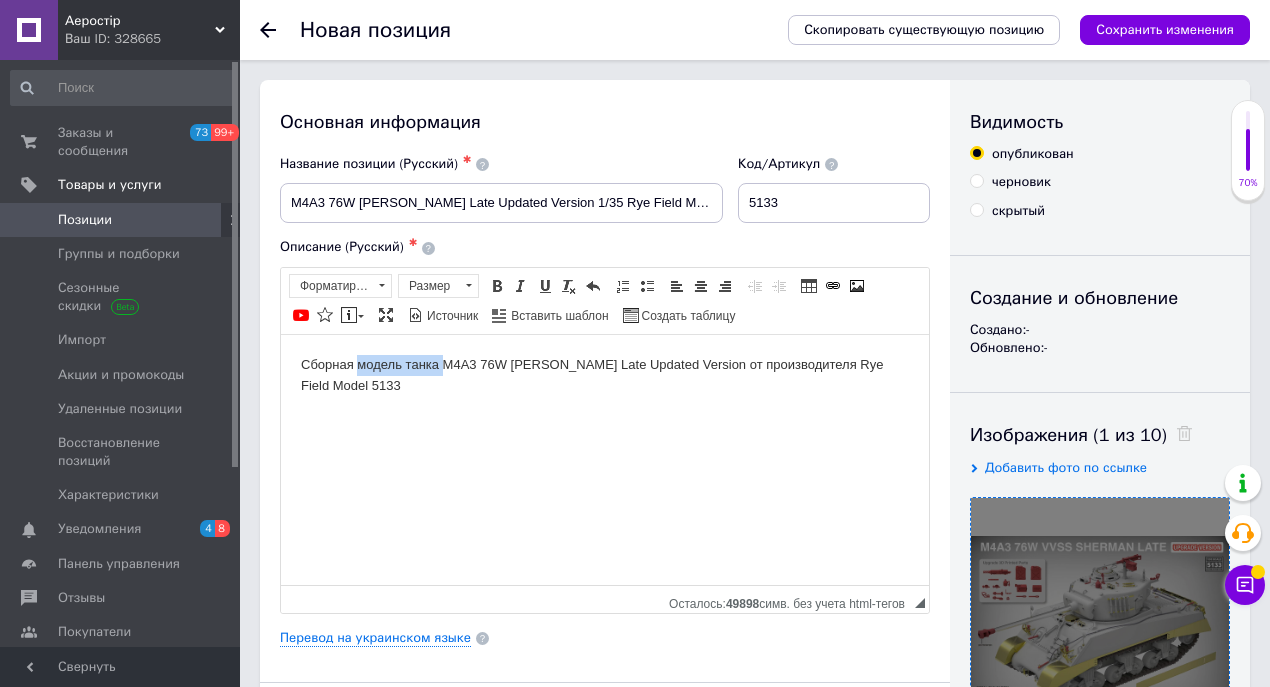 drag, startPoint x: 359, startPoint y: 360, endPoint x: 444, endPoint y: 358, distance: 85.02353 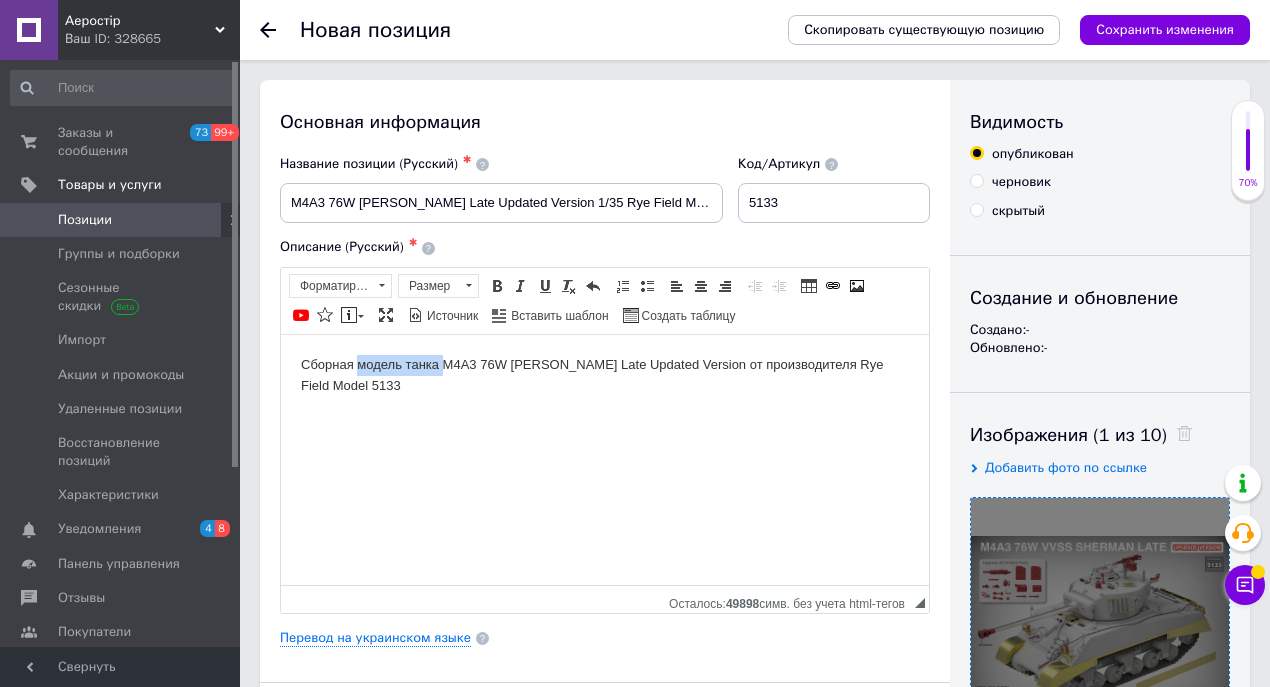 click on "Сборная модель танка M4A3 76W [PERSON_NAME] Late Updated Version от производителя Rye Field Model 5133" at bounding box center (605, 375) 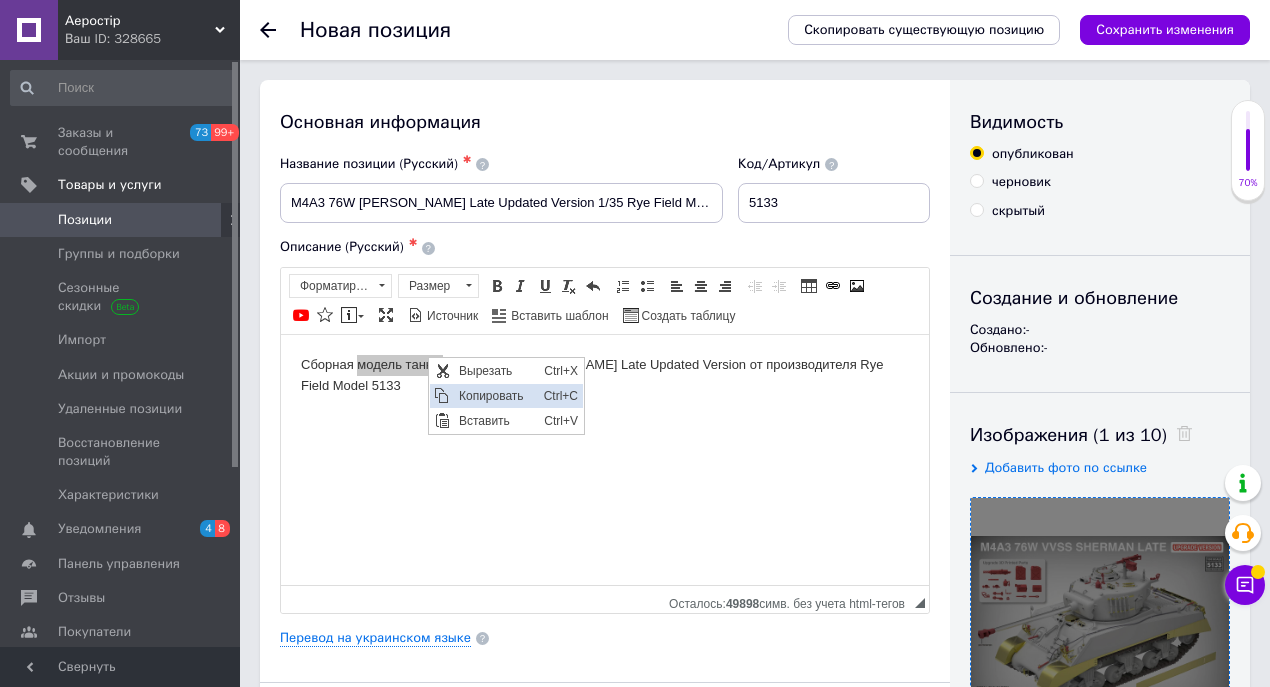 drag, startPoint x: 483, startPoint y: 394, endPoint x: 714, endPoint y: 454, distance: 238.66504 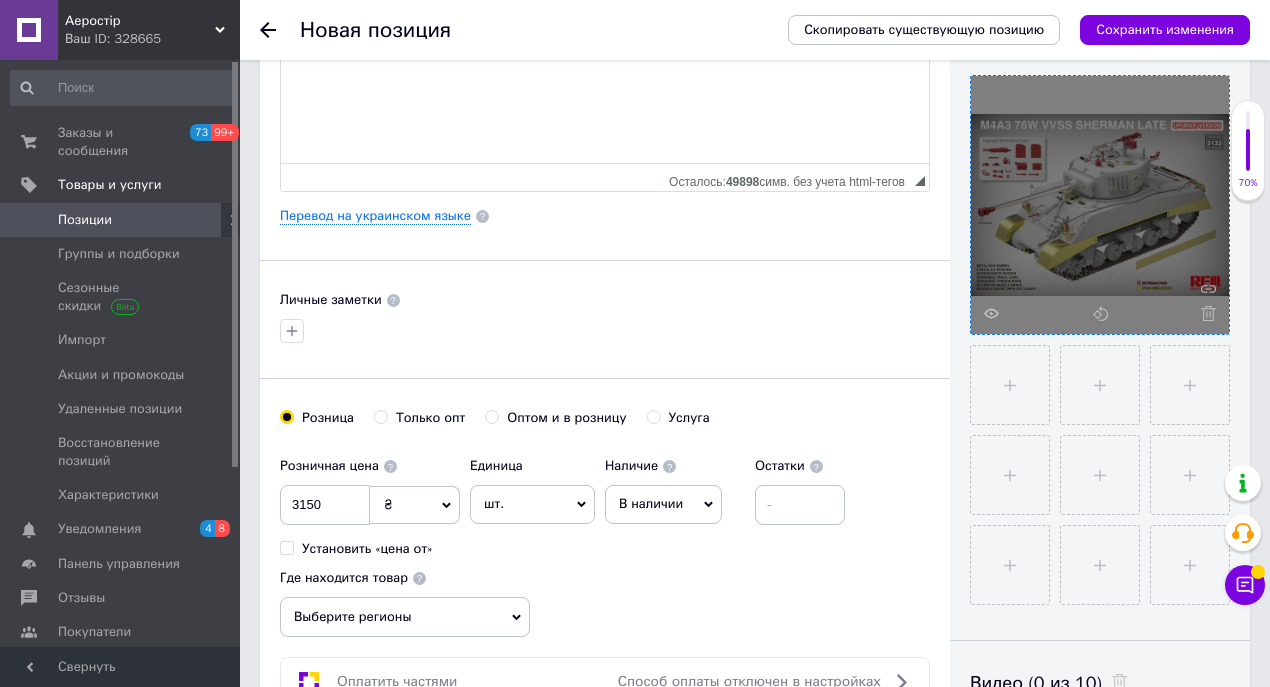 scroll, scrollTop: 733, scrollLeft: 0, axis: vertical 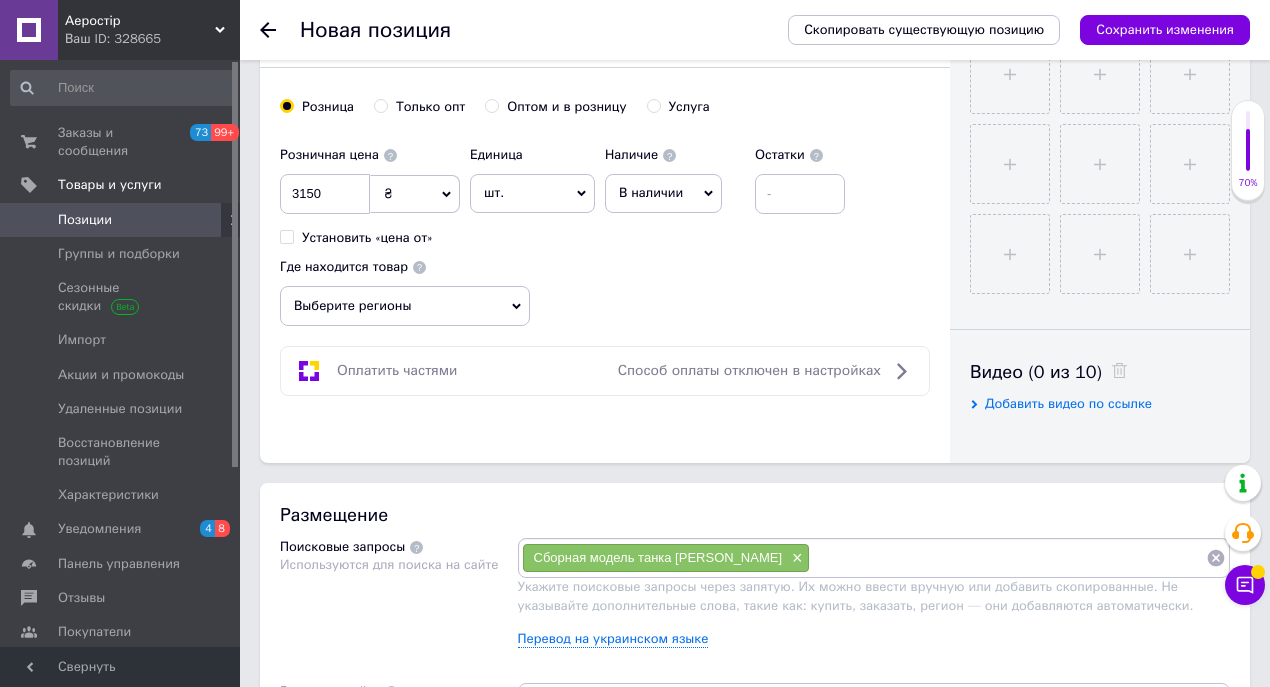 click at bounding box center [1008, 558] 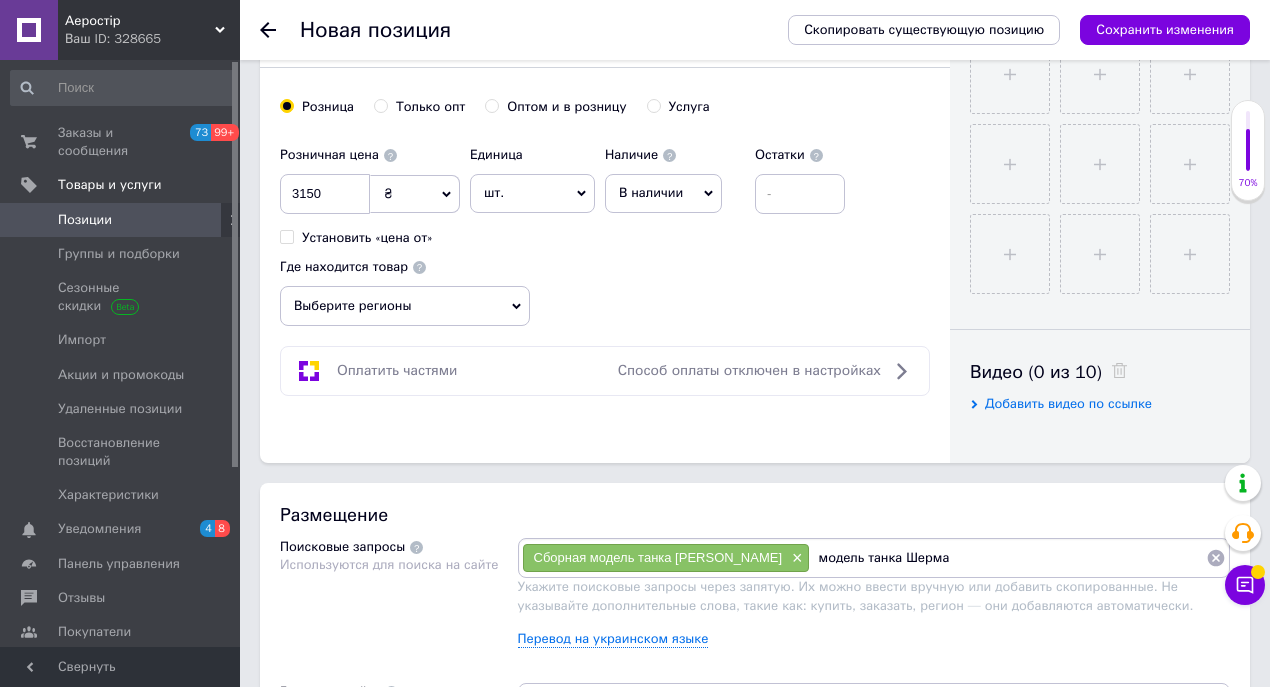 type on "модель танка [PERSON_NAME]" 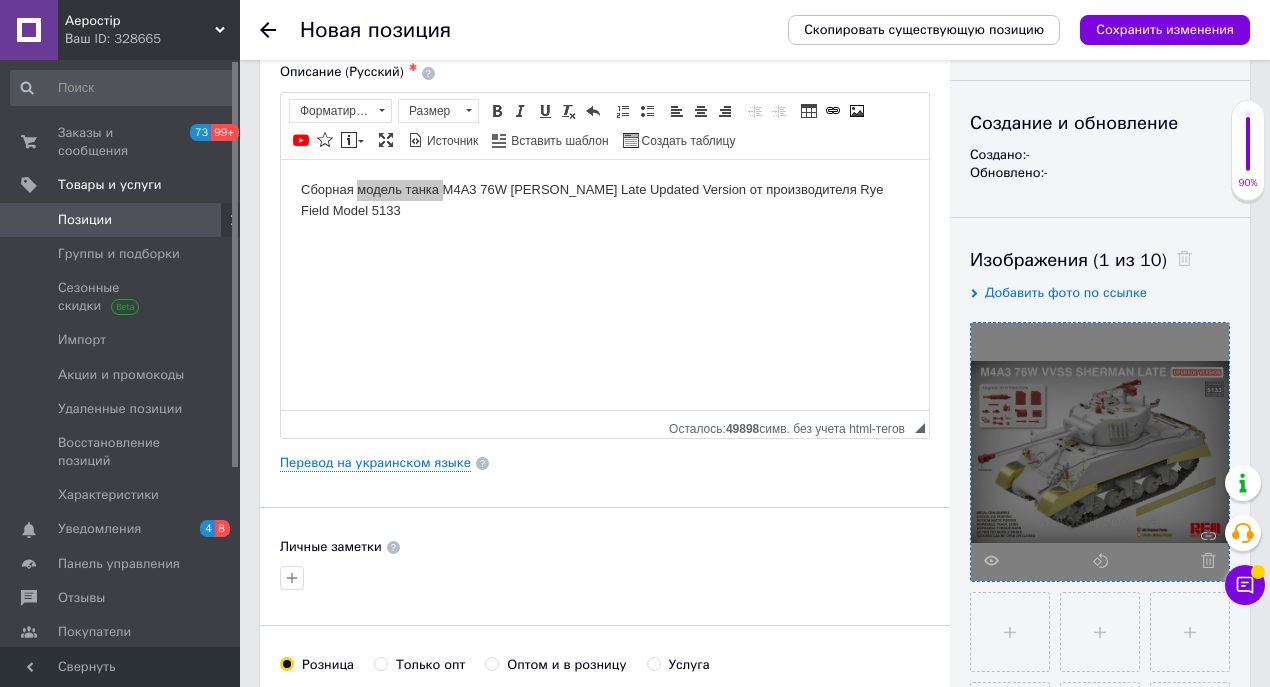 scroll, scrollTop: 0, scrollLeft: 0, axis: both 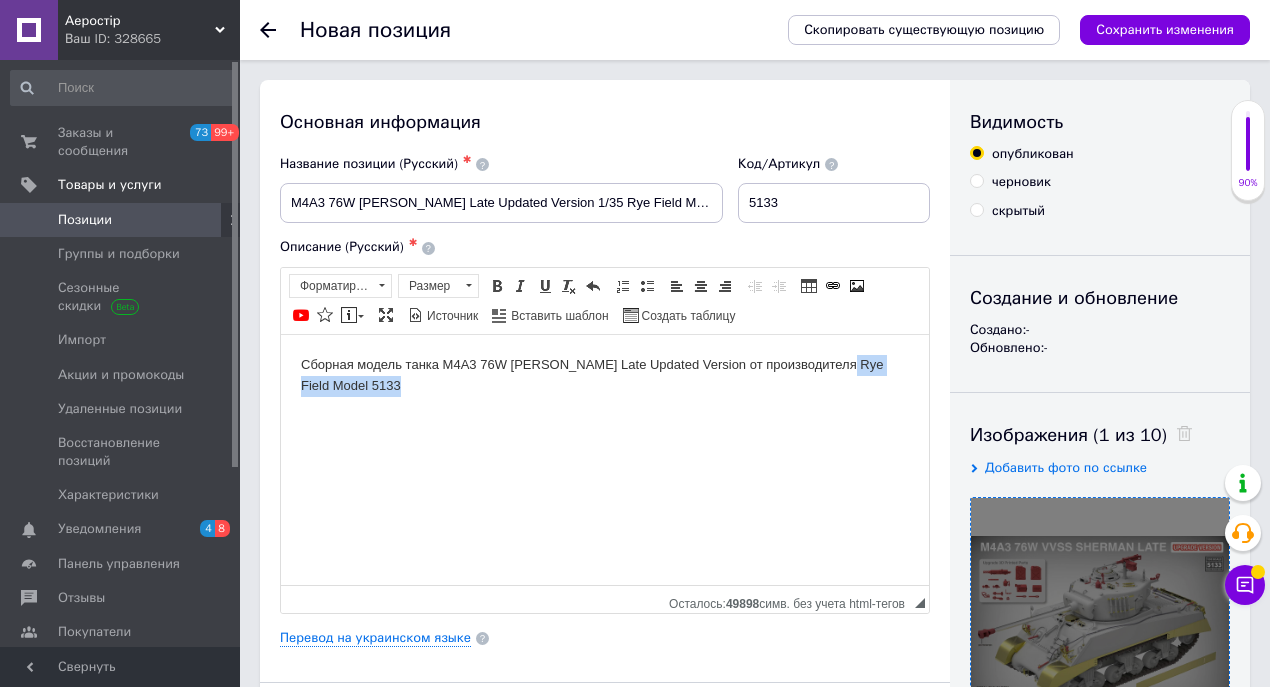 drag, startPoint x: 845, startPoint y: 360, endPoint x: 1212, endPoint y: 727, distance: 519.01636 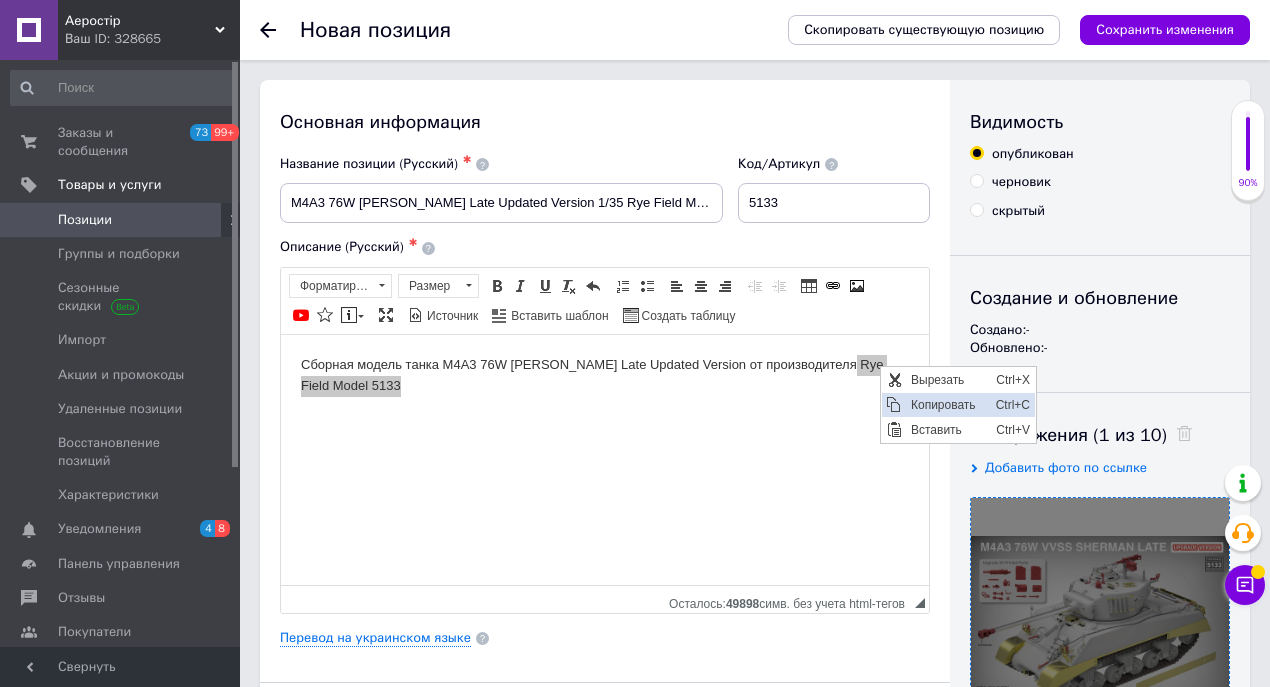 click on "Копировать" at bounding box center (947, 404) 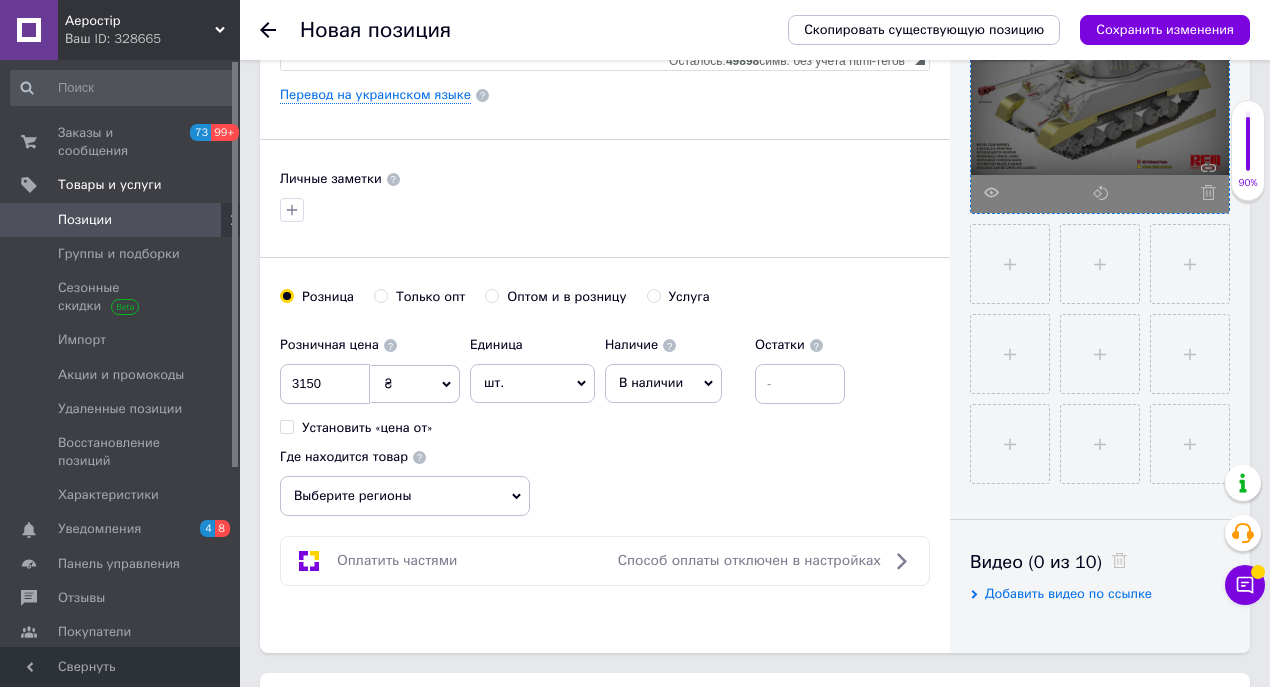 scroll, scrollTop: 666, scrollLeft: 0, axis: vertical 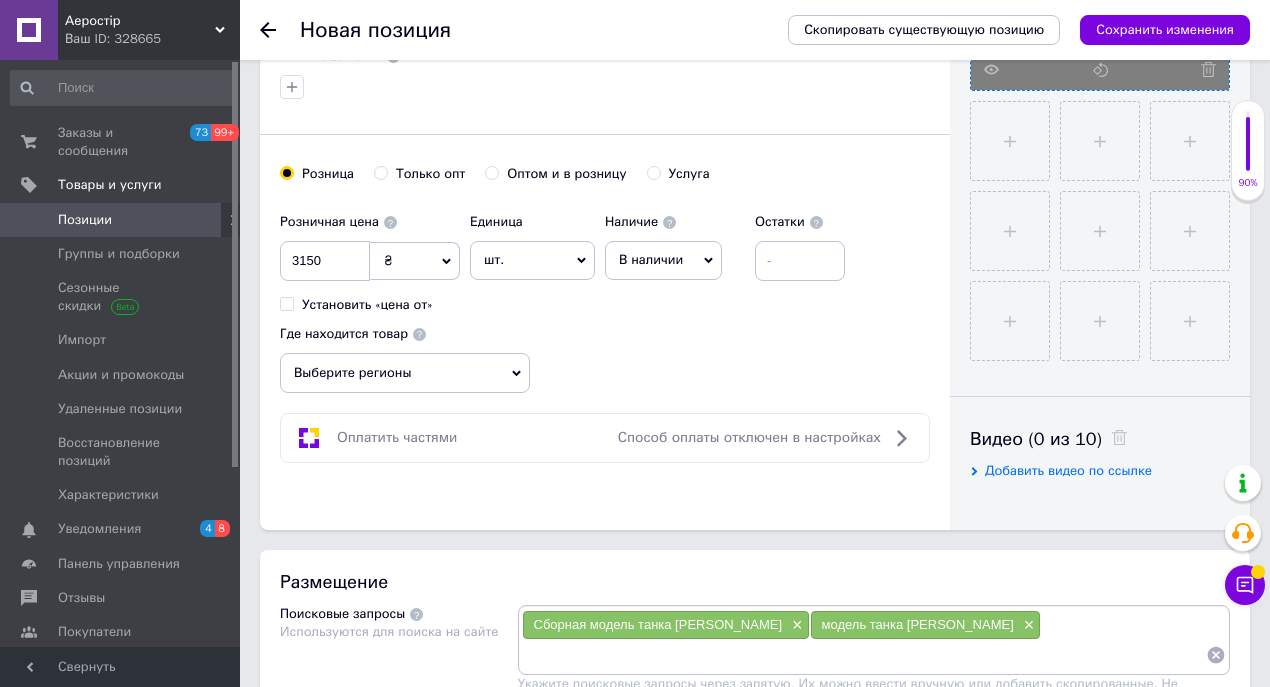 drag, startPoint x: 619, startPoint y: 653, endPoint x: 634, endPoint y: 644, distance: 17.492855 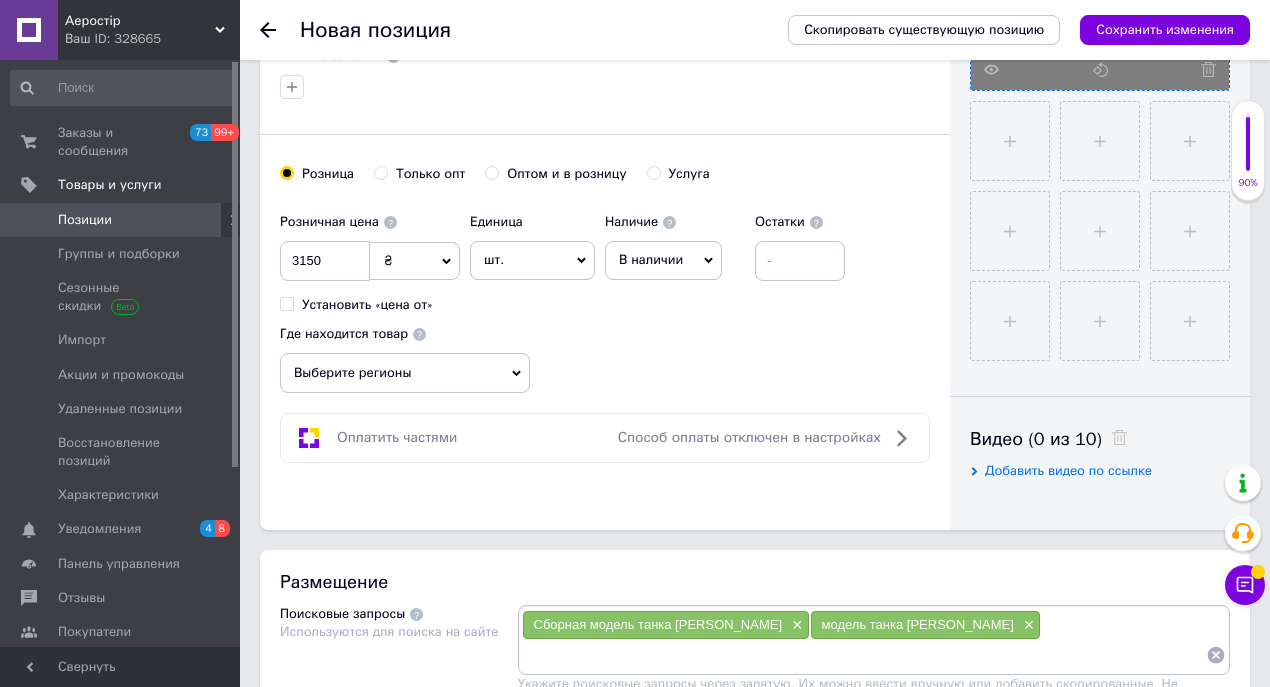 type on "Rye Field Model 5133" 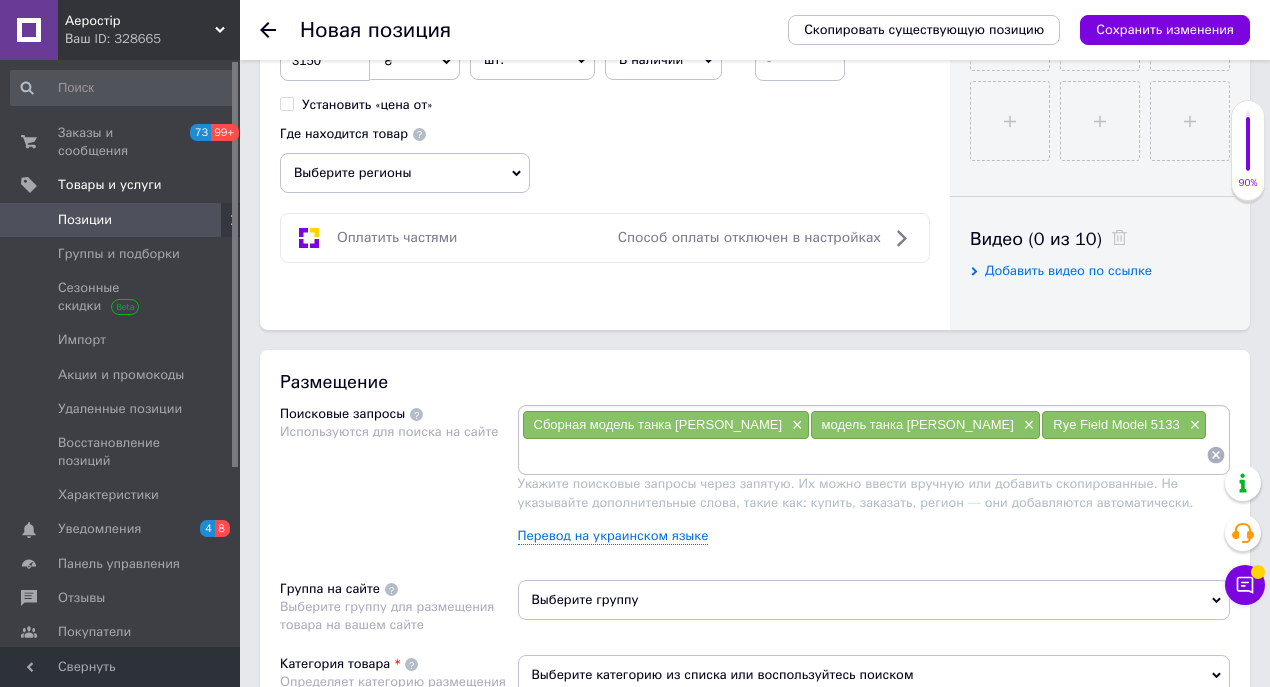 scroll, scrollTop: 1000, scrollLeft: 0, axis: vertical 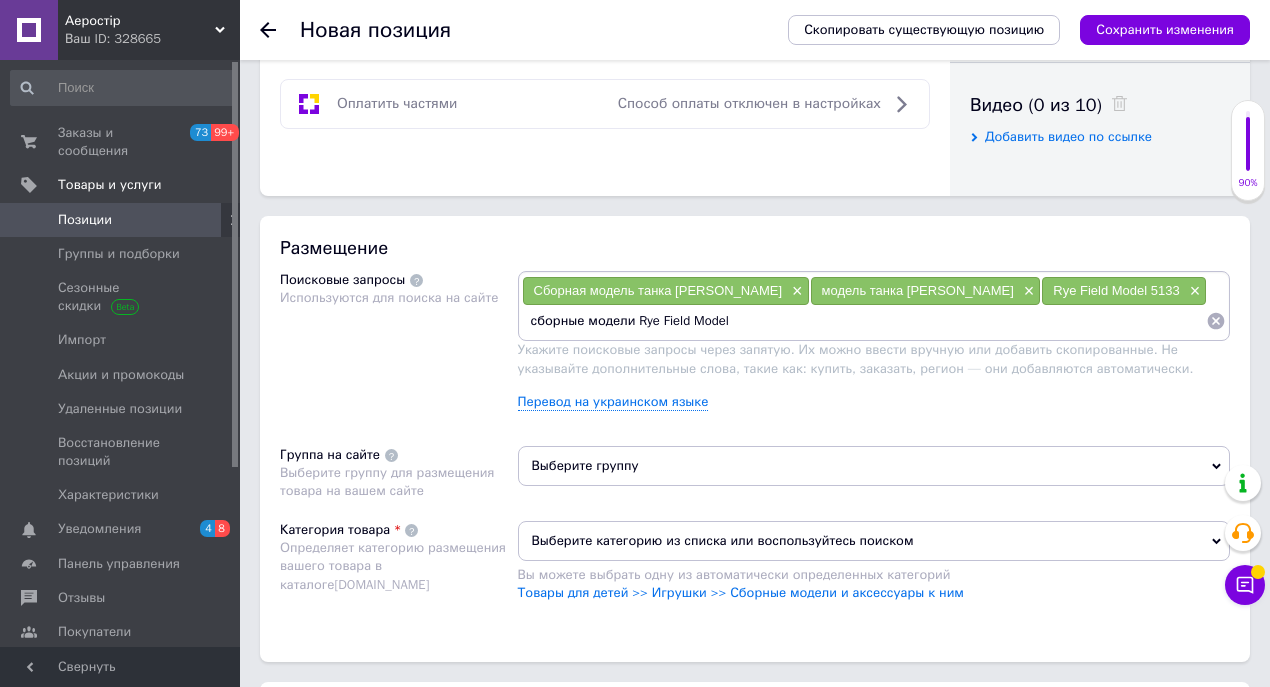 type on "сборные модели Rye Field Model" 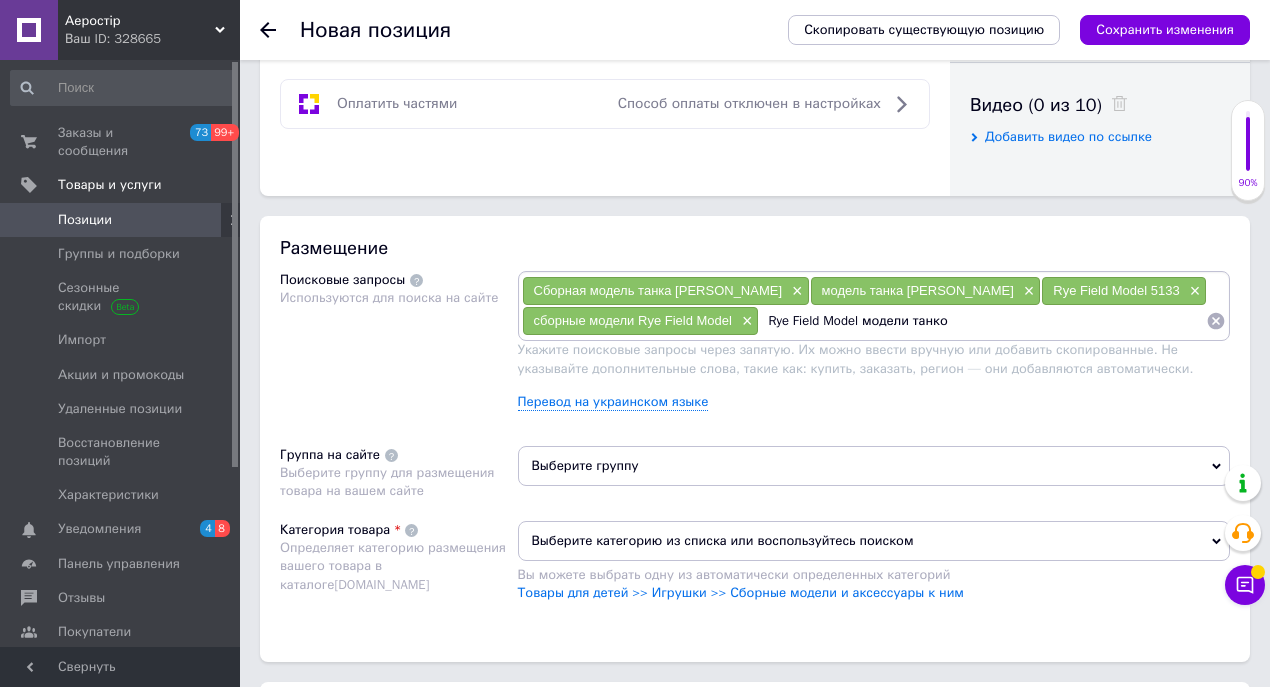 type on "Rye Field Model модели танков" 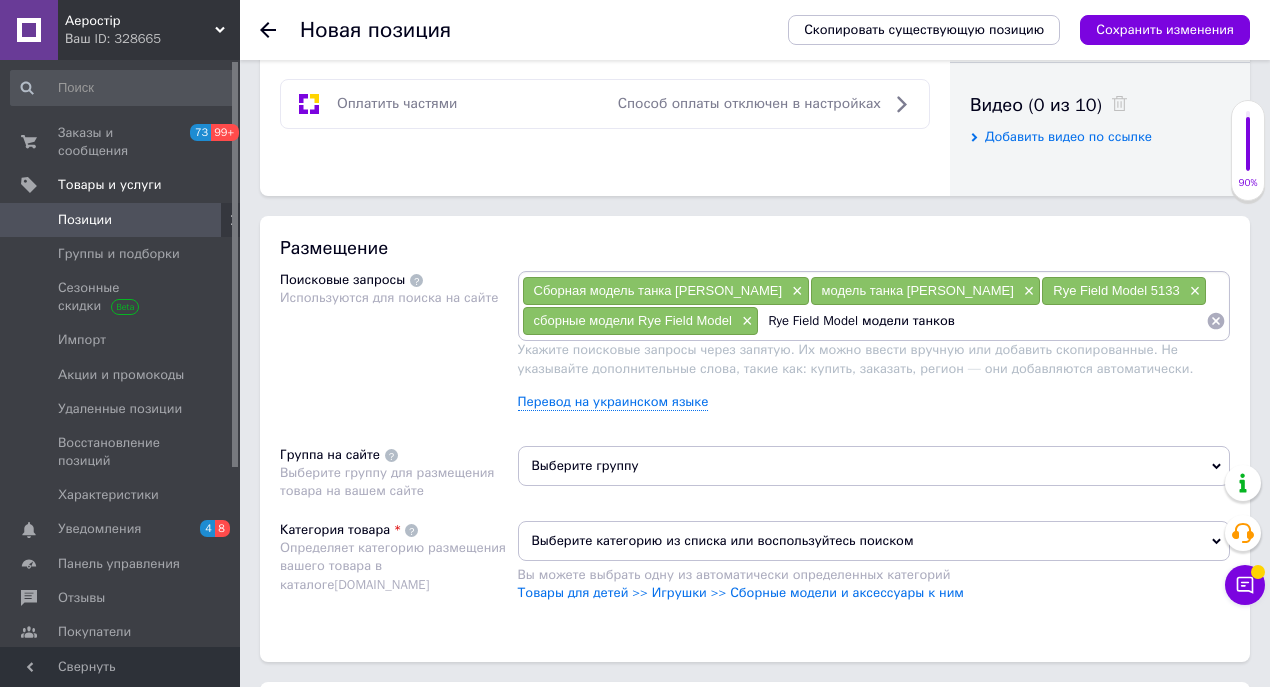 type 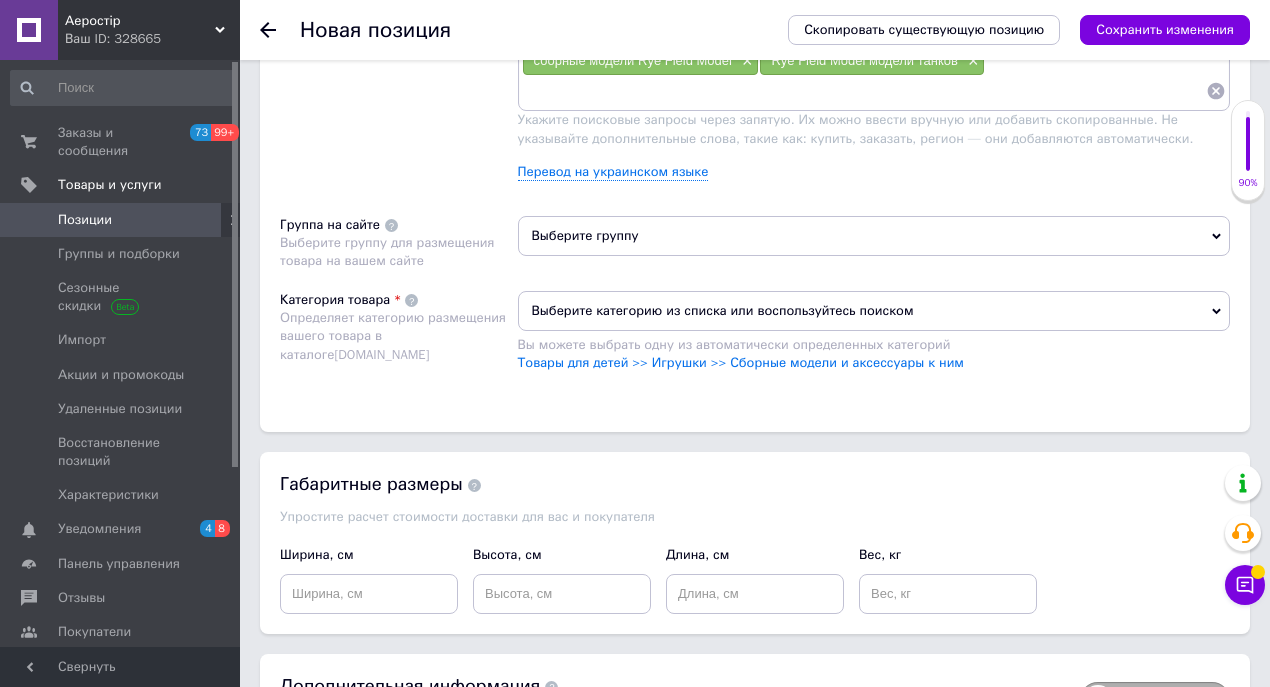scroll, scrollTop: 1266, scrollLeft: 0, axis: vertical 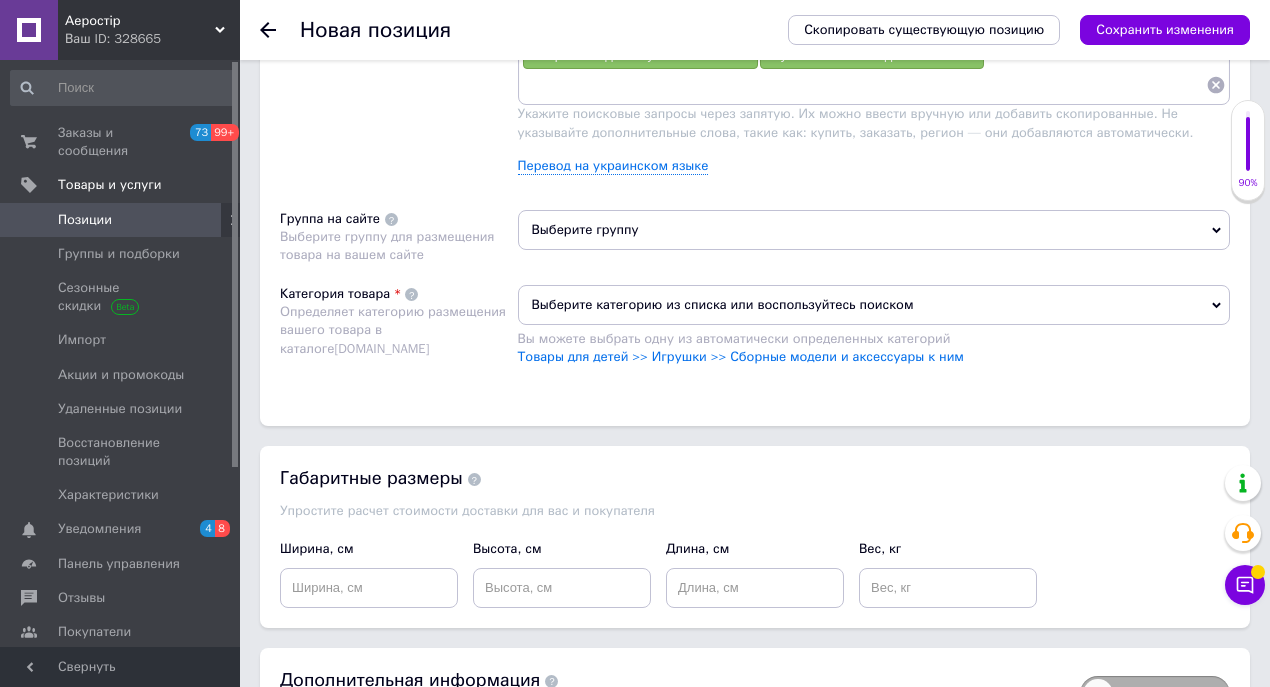 click on "Выберите группу" at bounding box center (874, 230) 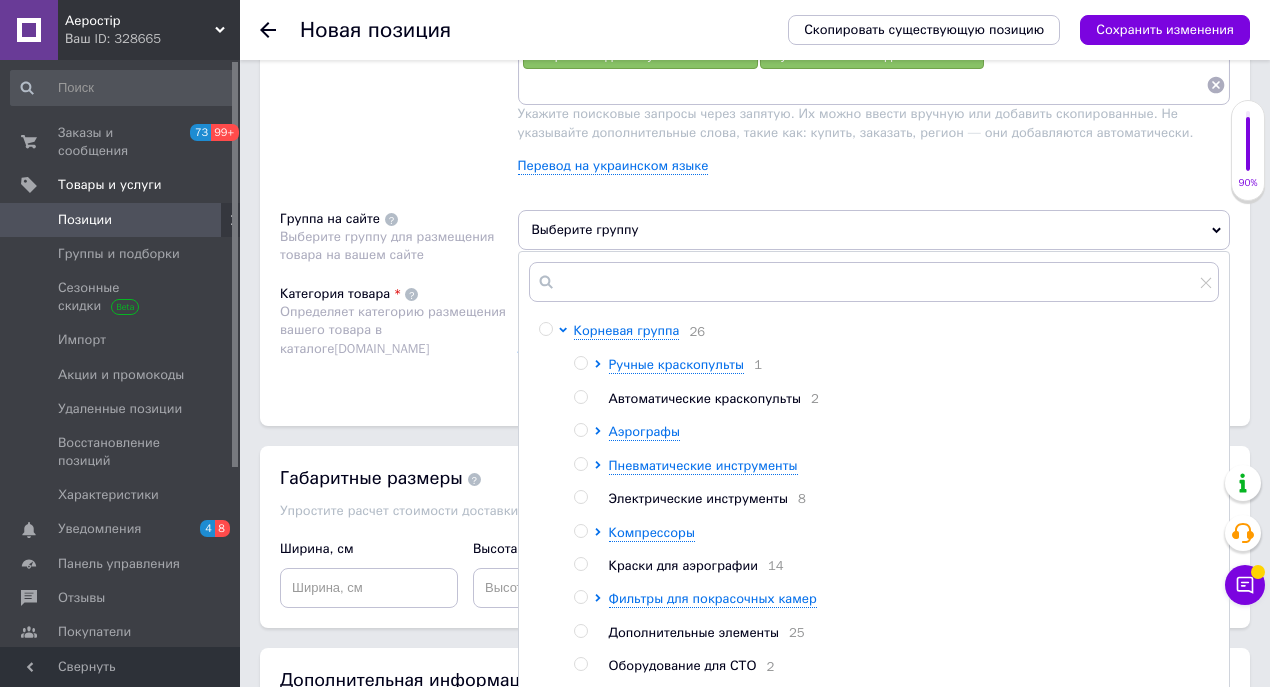 scroll, scrollTop: 1333, scrollLeft: 0, axis: vertical 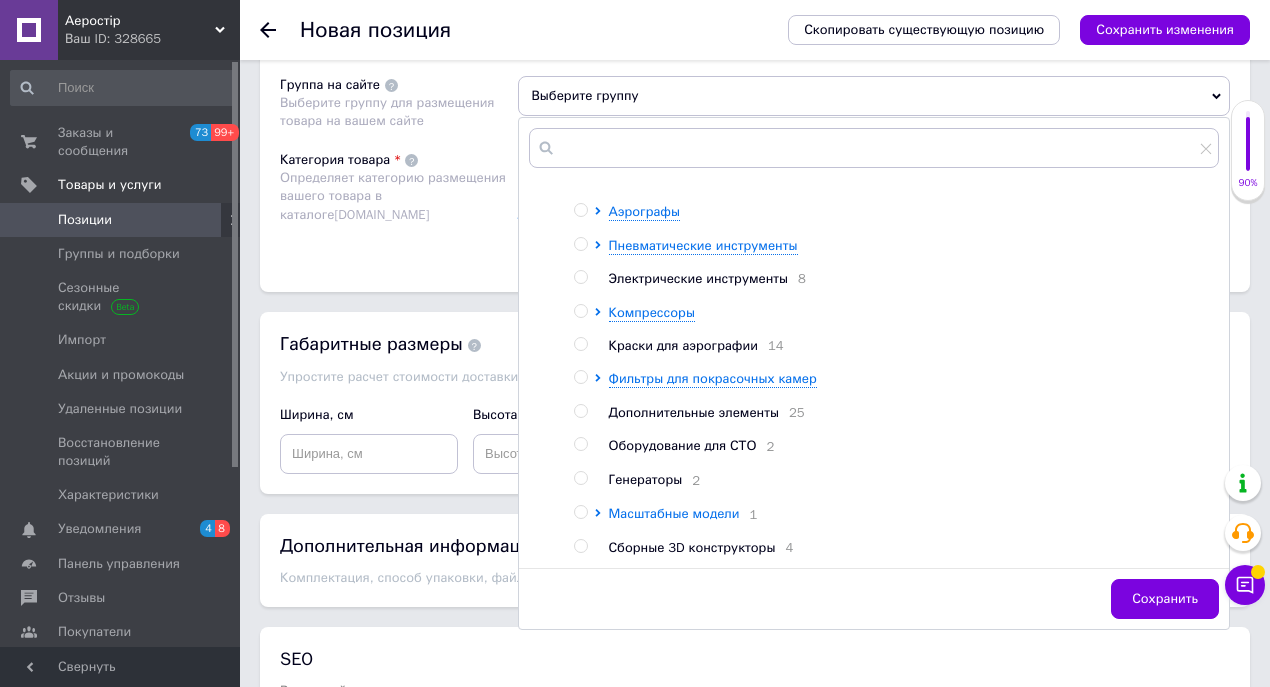 click on "Масштабные модели" at bounding box center [674, 513] 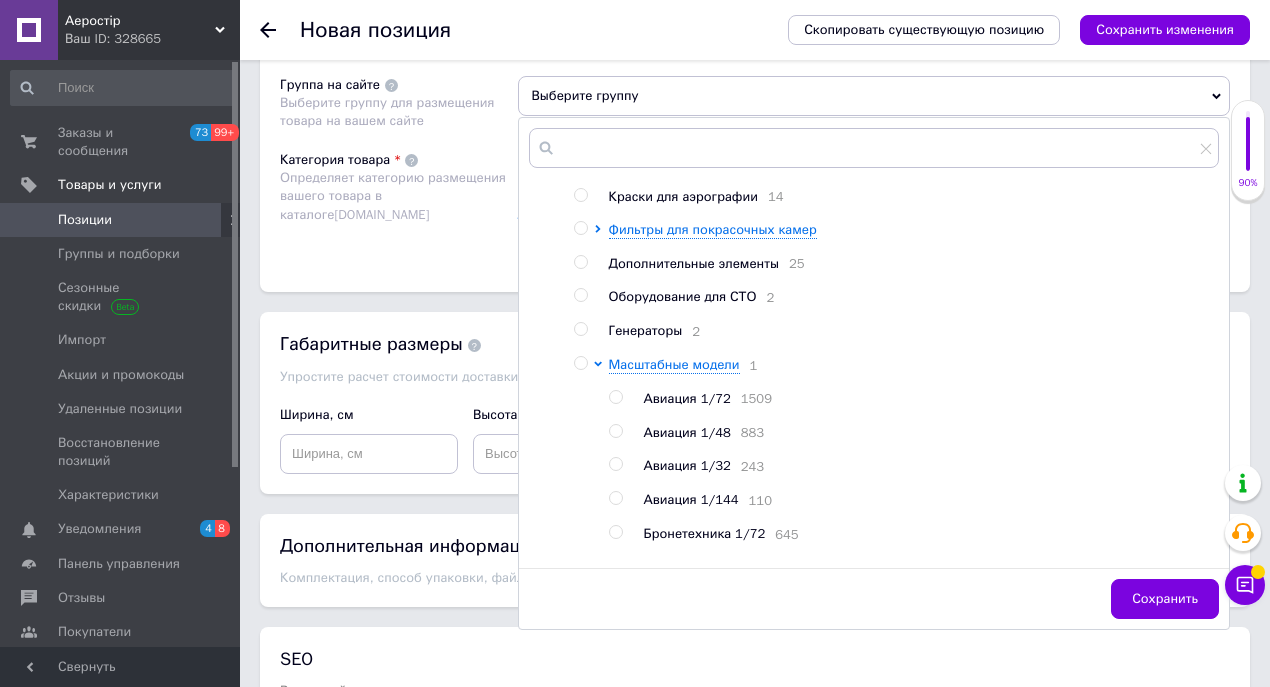 scroll, scrollTop: 429, scrollLeft: 0, axis: vertical 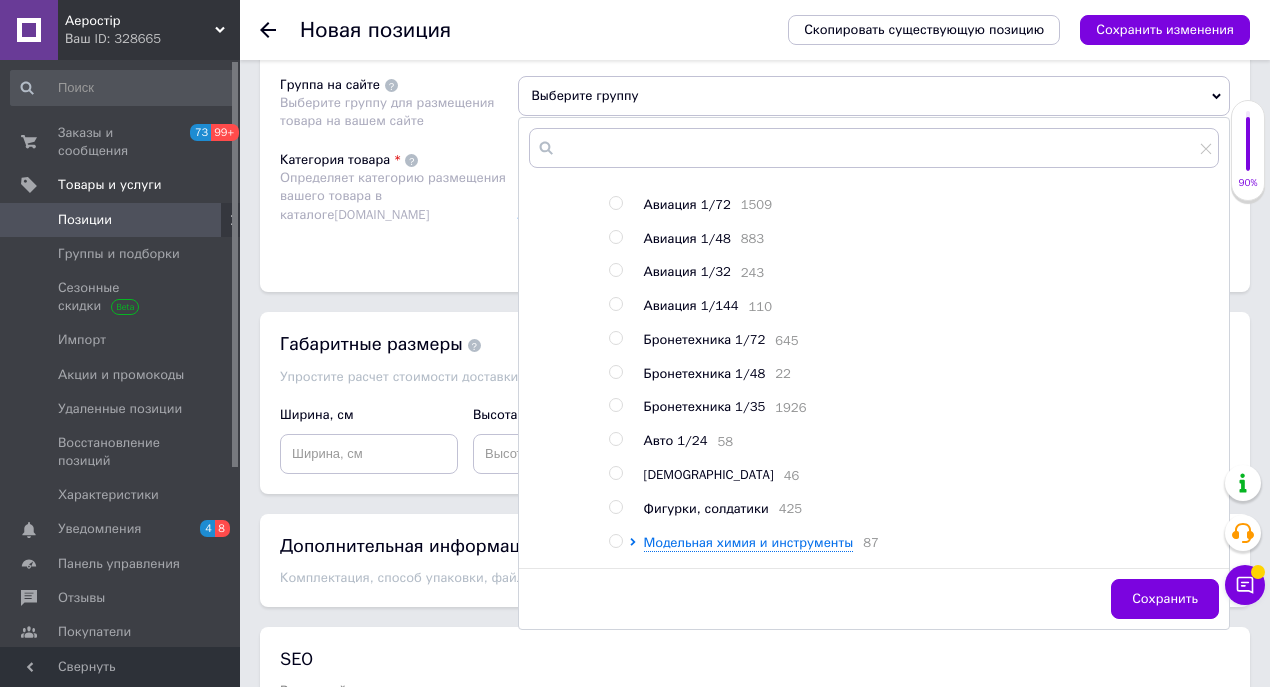 click at bounding box center (615, 405) 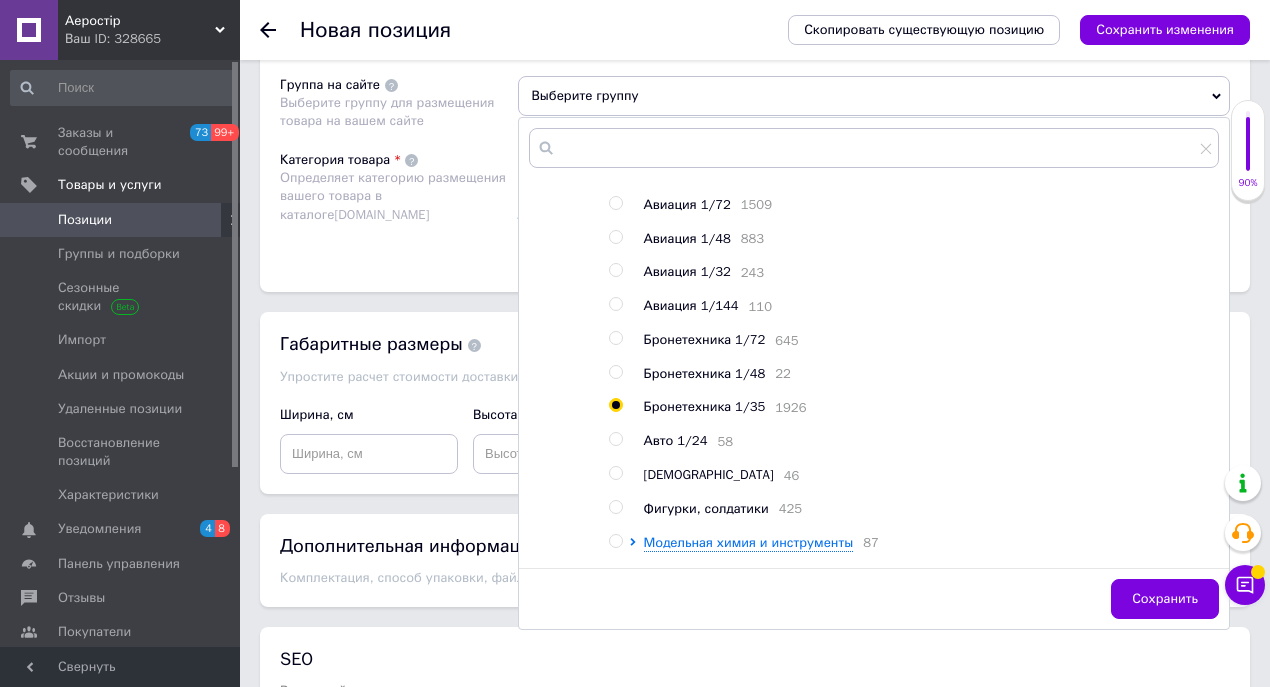 radio on "true" 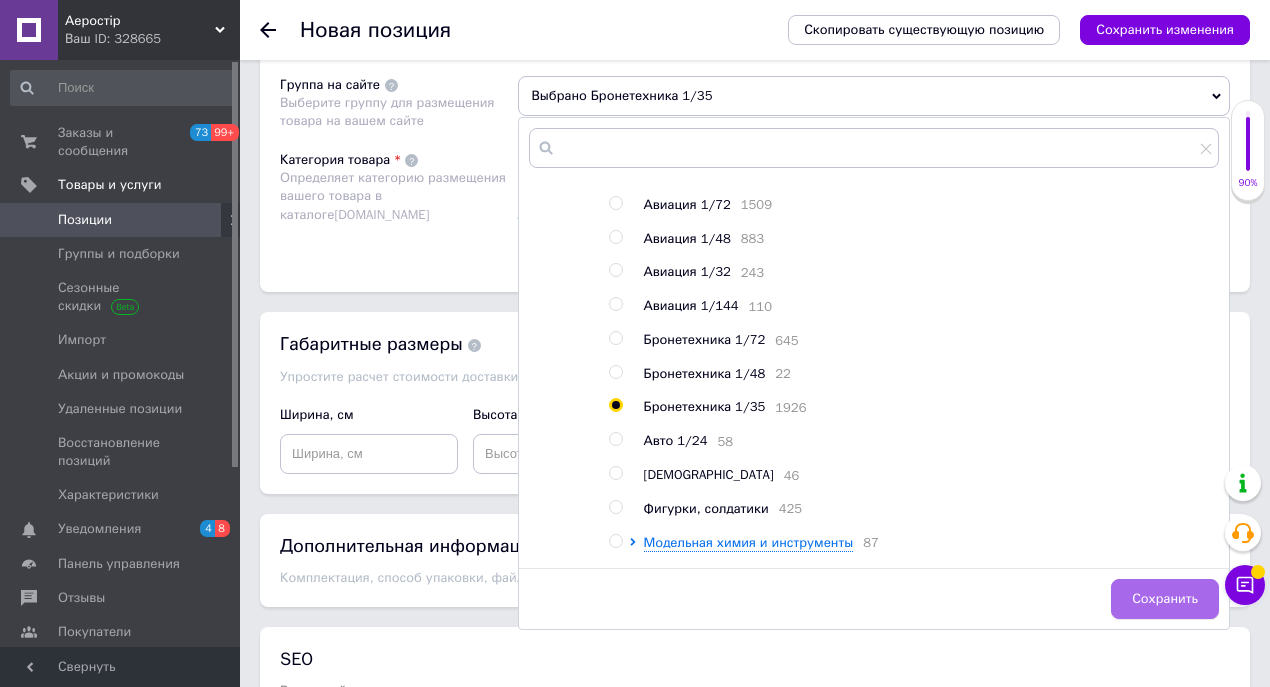 click on "Сохранить" at bounding box center [1165, 599] 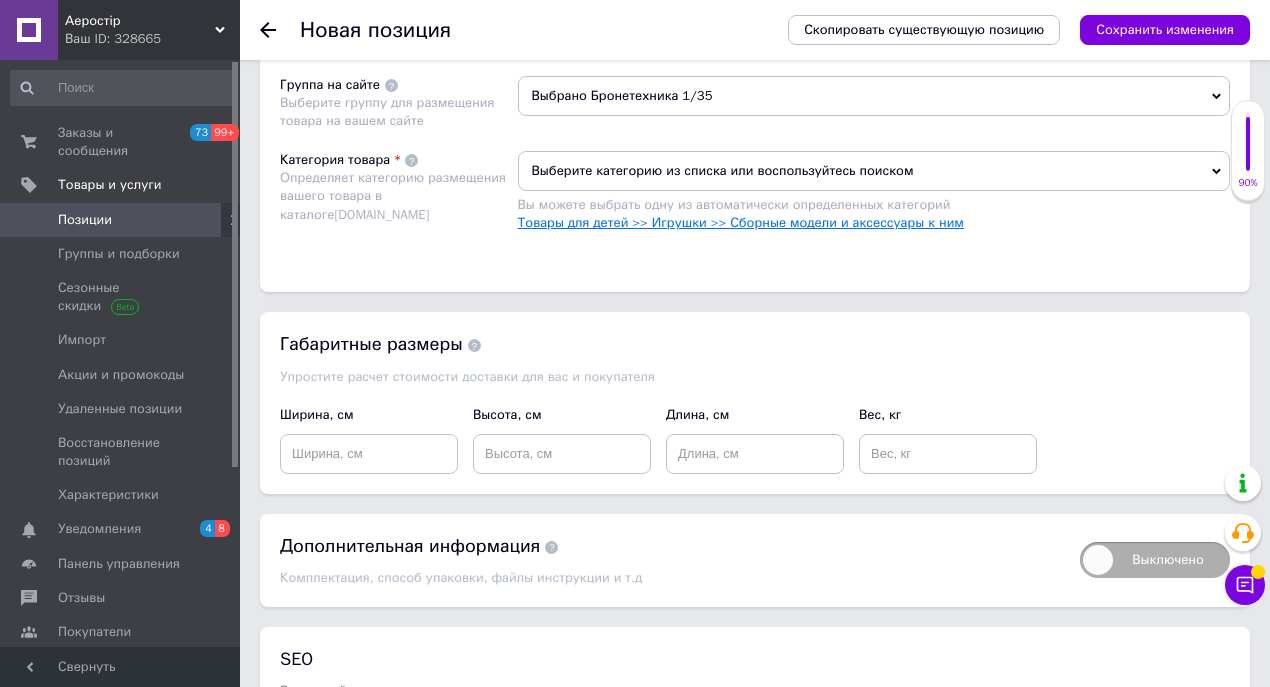 click on "Товары для детей >> Игрушки >> Сборные модели и аксессуары к ним" at bounding box center [741, 222] 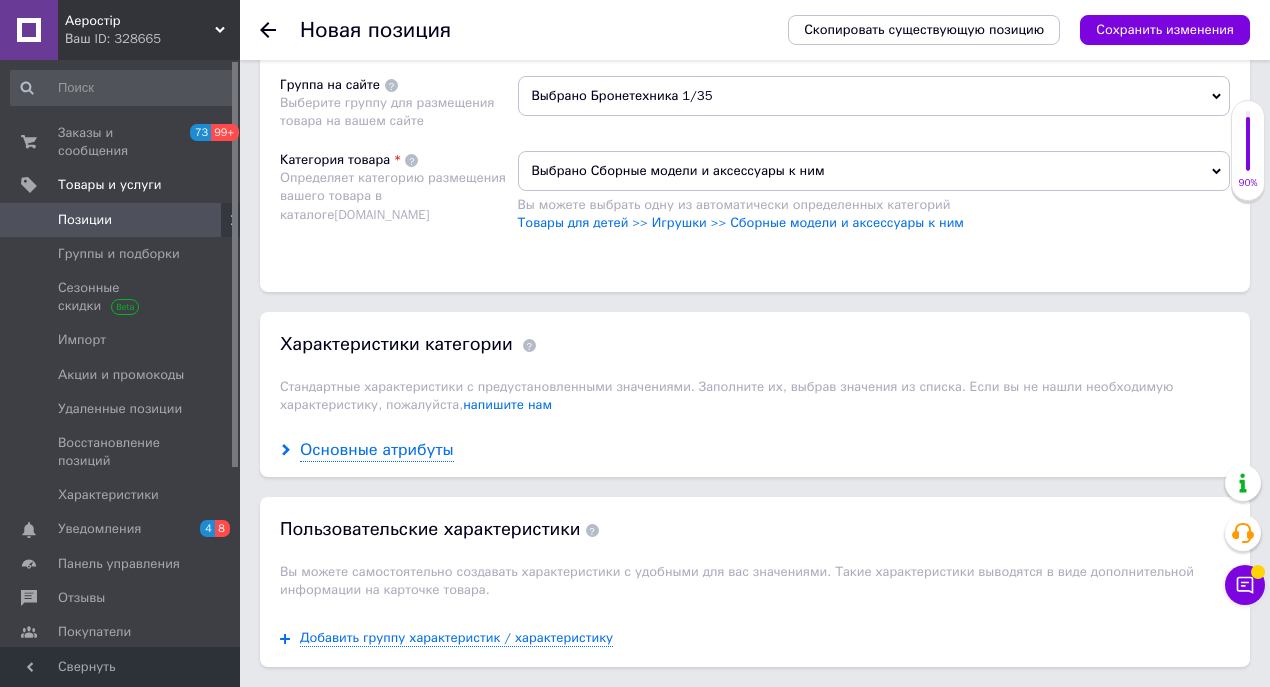 click on "Основные атрибуты" at bounding box center [377, 450] 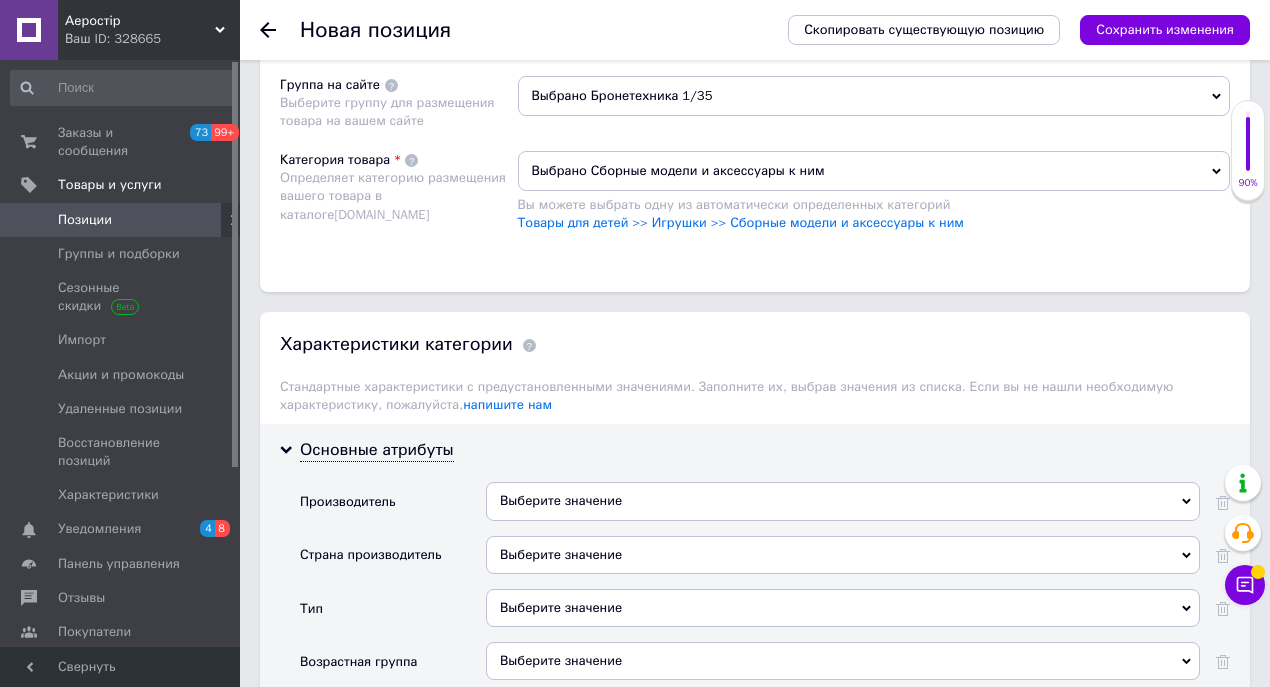 click on "Выберите значение" at bounding box center [843, 501] 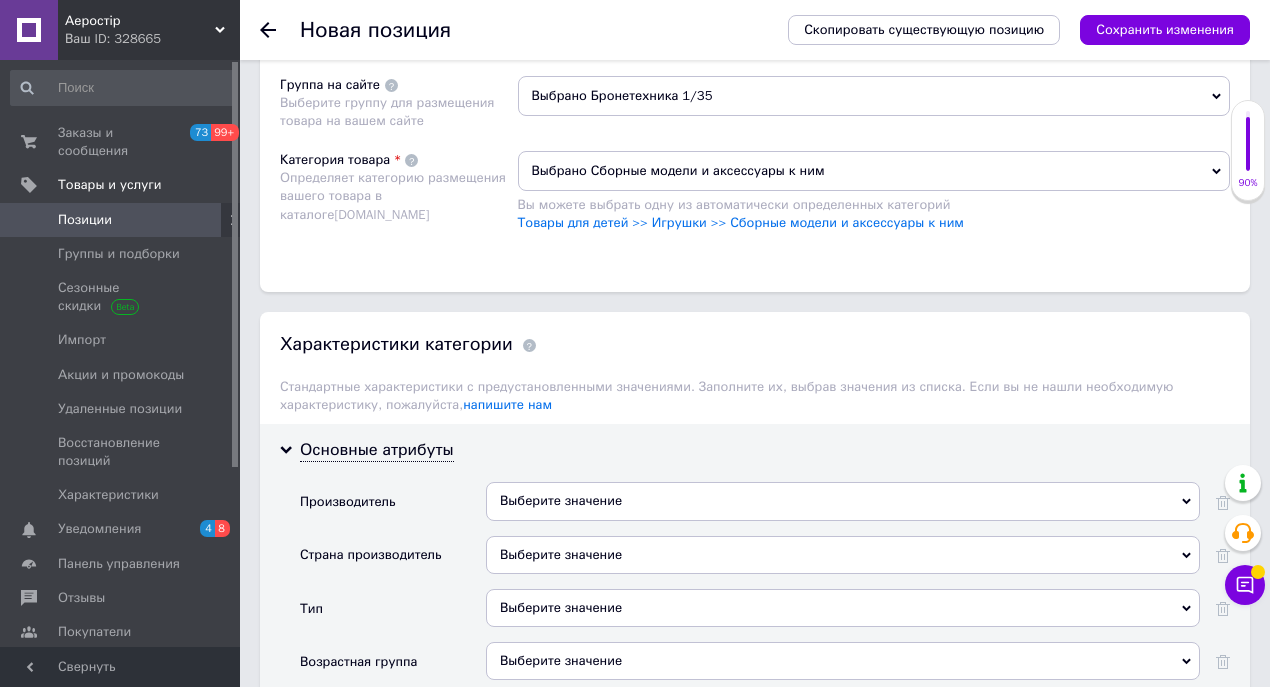 drag, startPoint x: 449, startPoint y: 590, endPoint x: 450, endPoint y: 577, distance: 13.038404 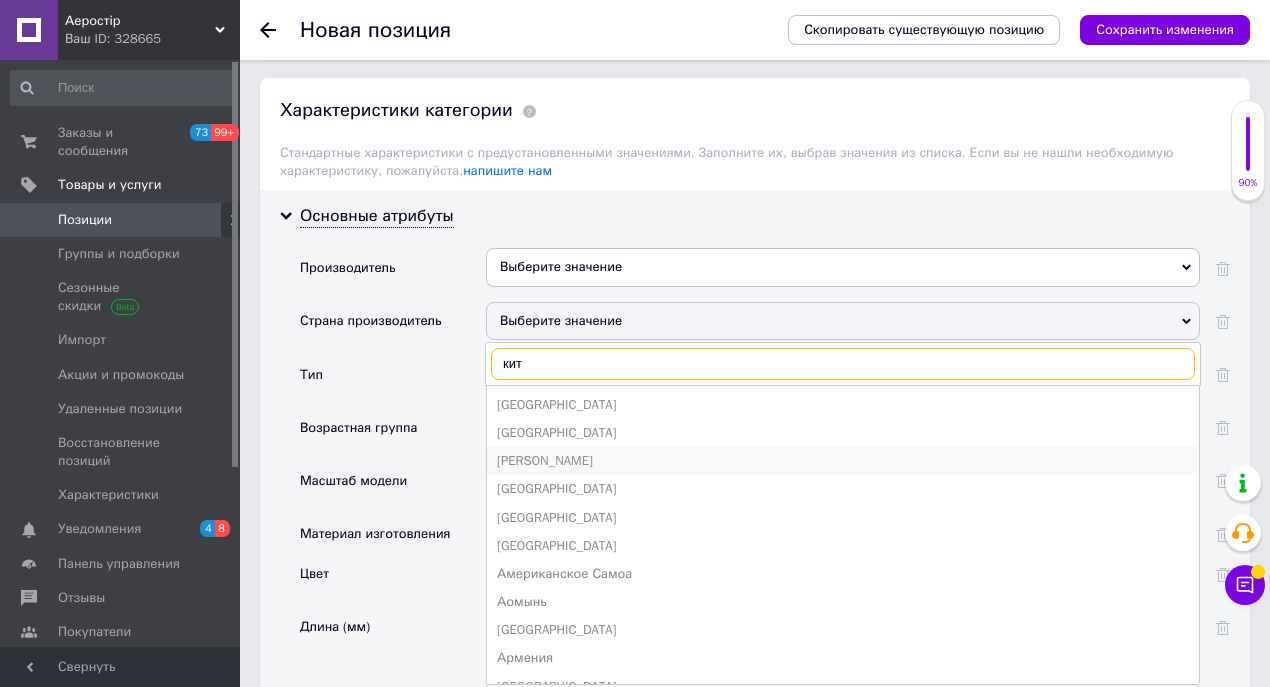scroll, scrollTop: 1666, scrollLeft: 0, axis: vertical 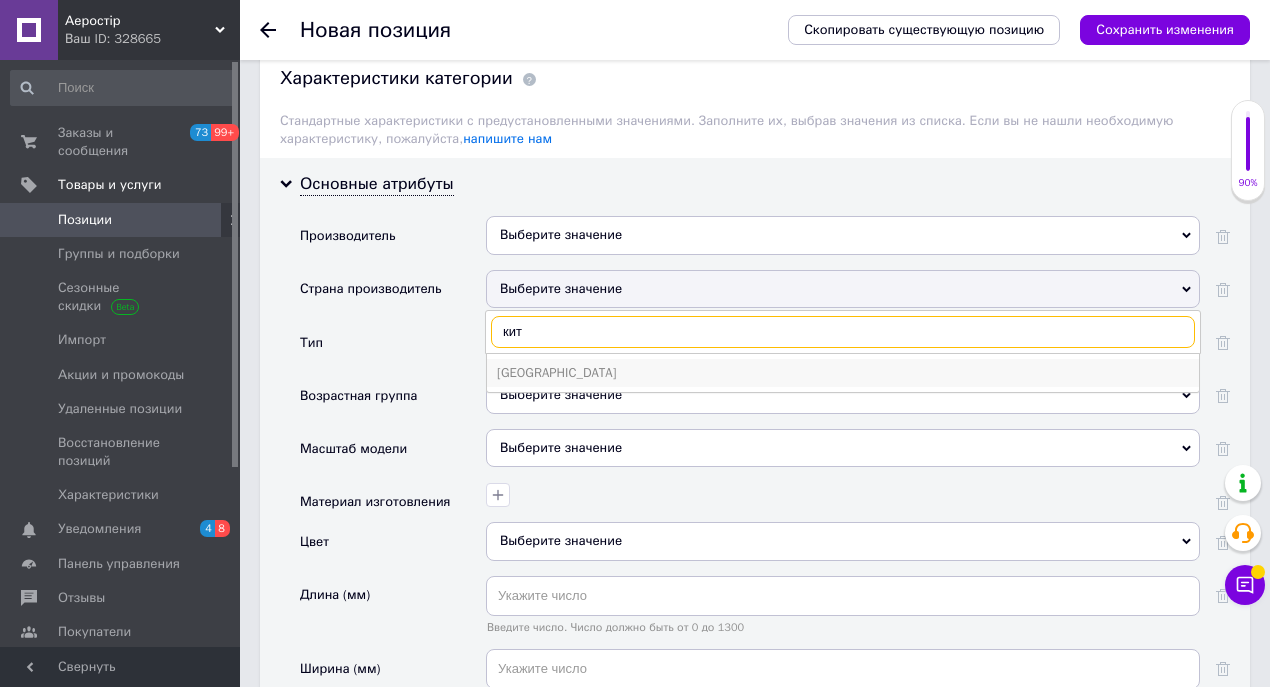 type on "кит" 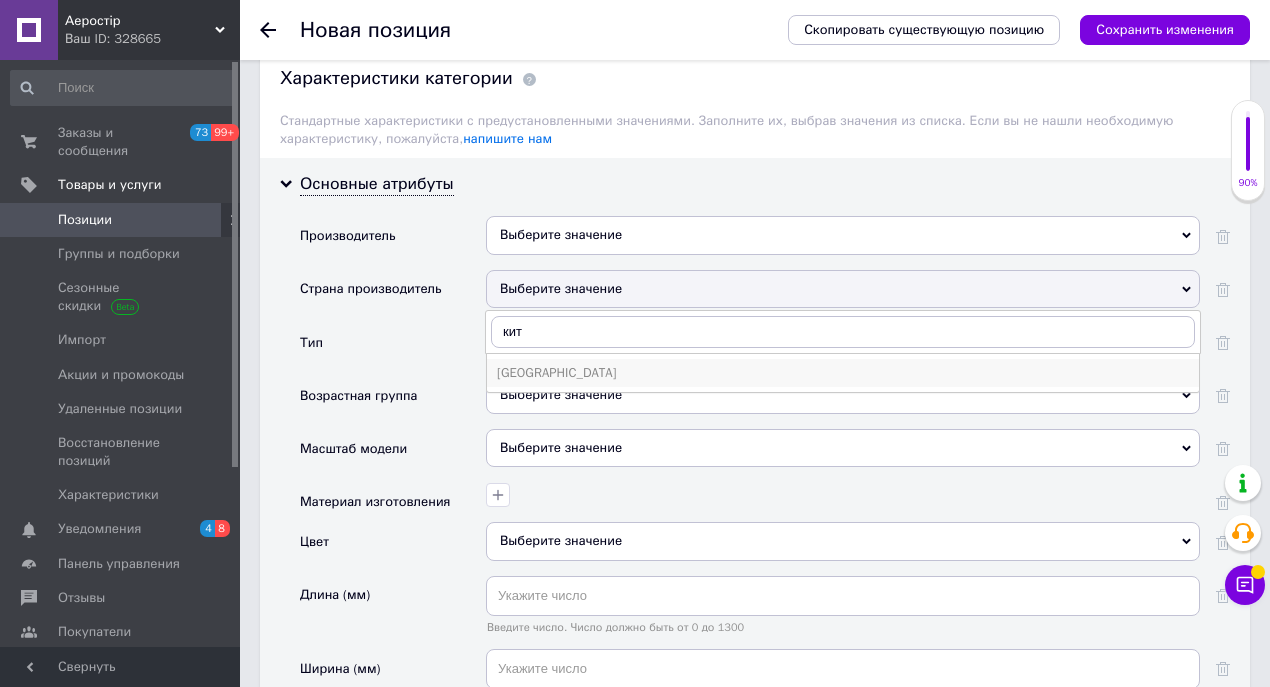 click on "[GEOGRAPHIC_DATA]" at bounding box center (843, 373) 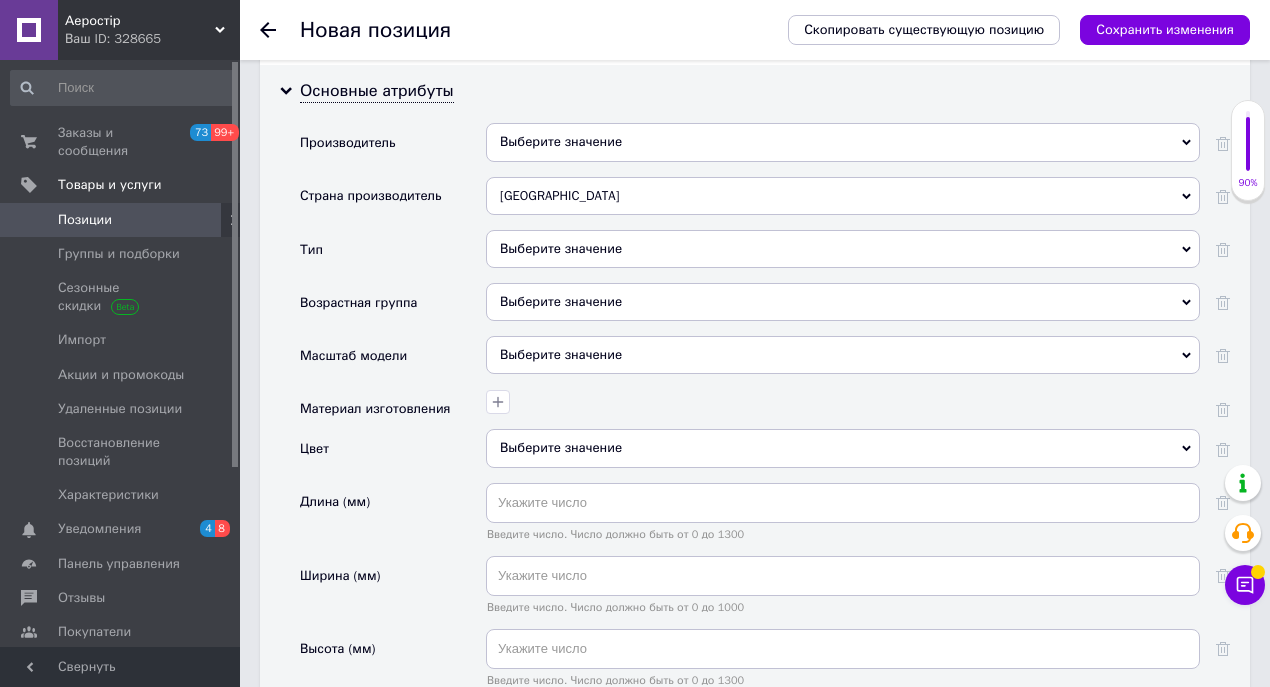 scroll, scrollTop: 1866, scrollLeft: 0, axis: vertical 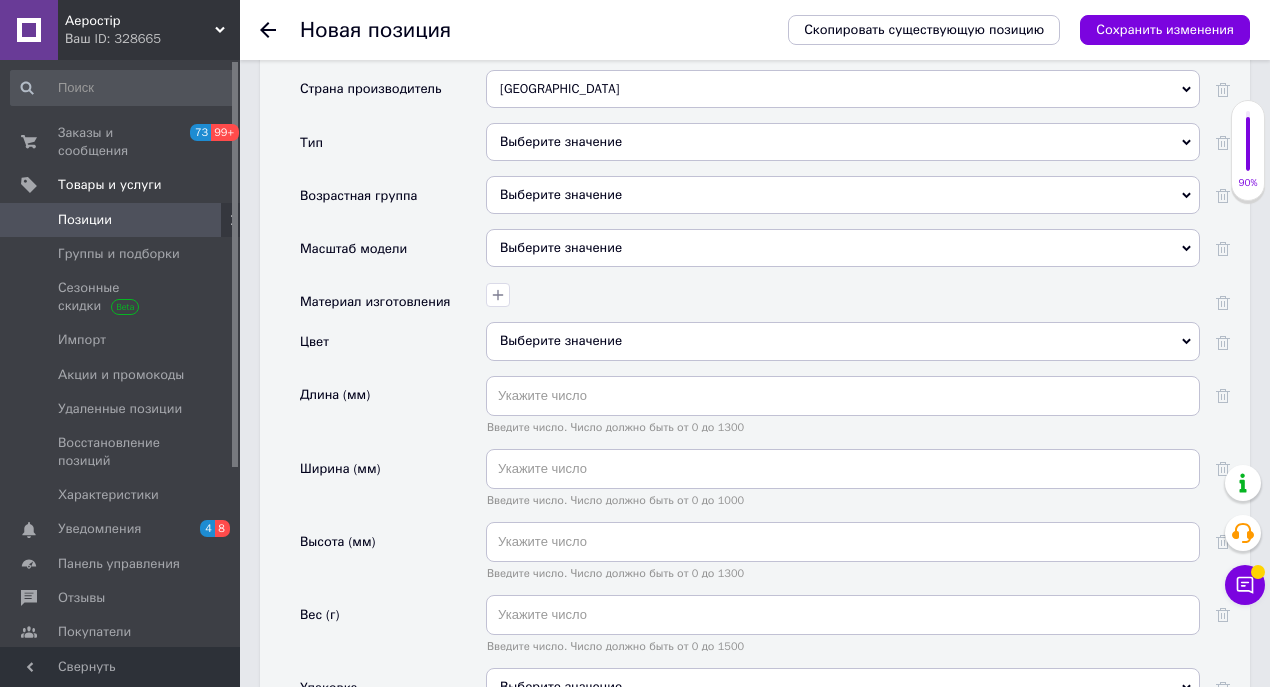 click on "Выберите значение" at bounding box center [843, 248] 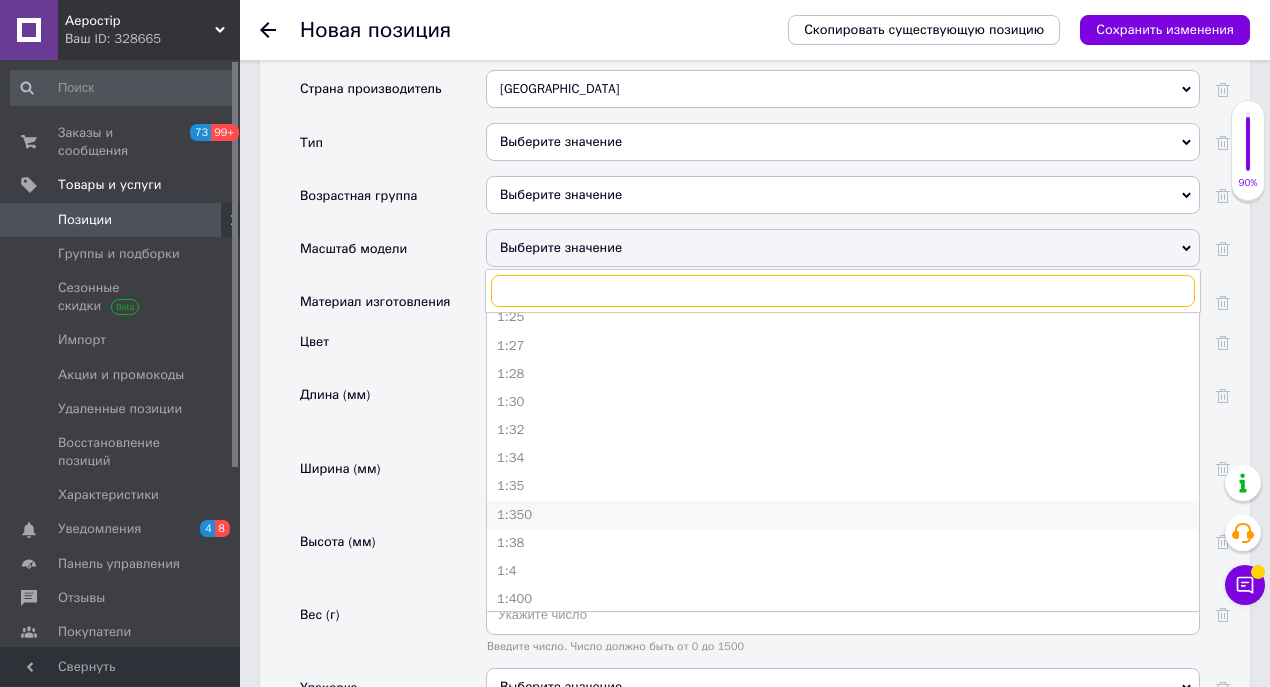 scroll, scrollTop: 466, scrollLeft: 0, axis: vertical 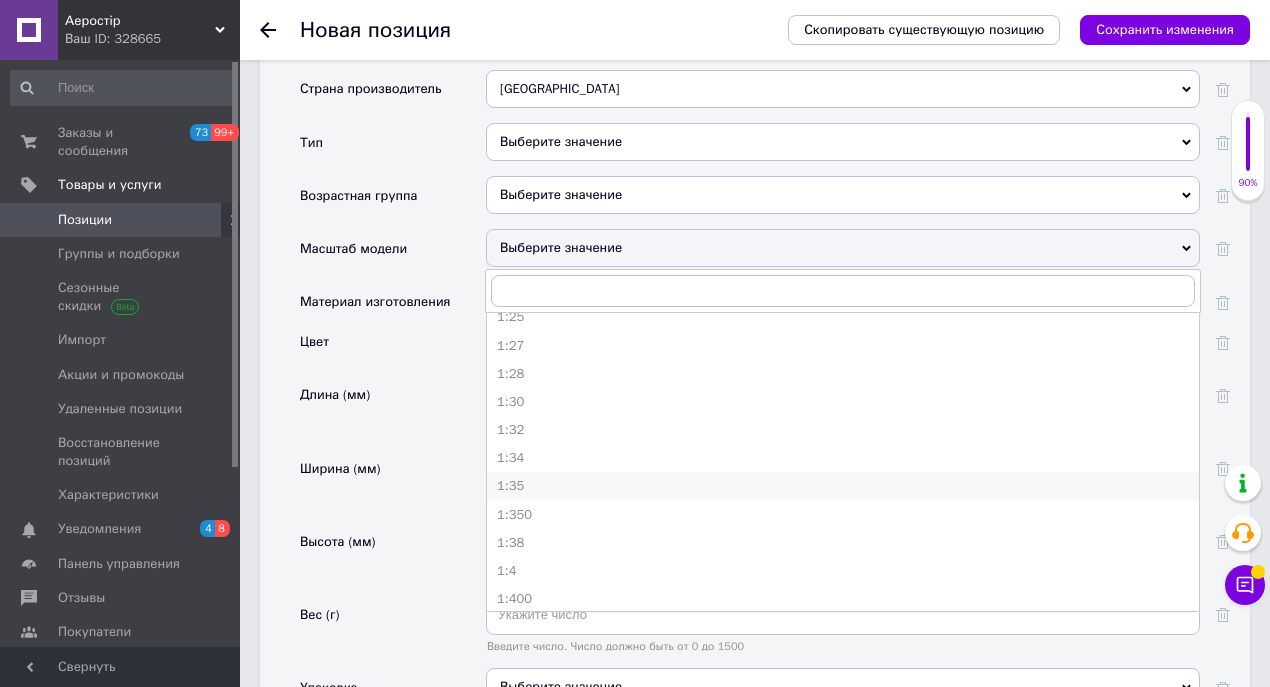 click on "1:35" at bounding box center [843, 486] 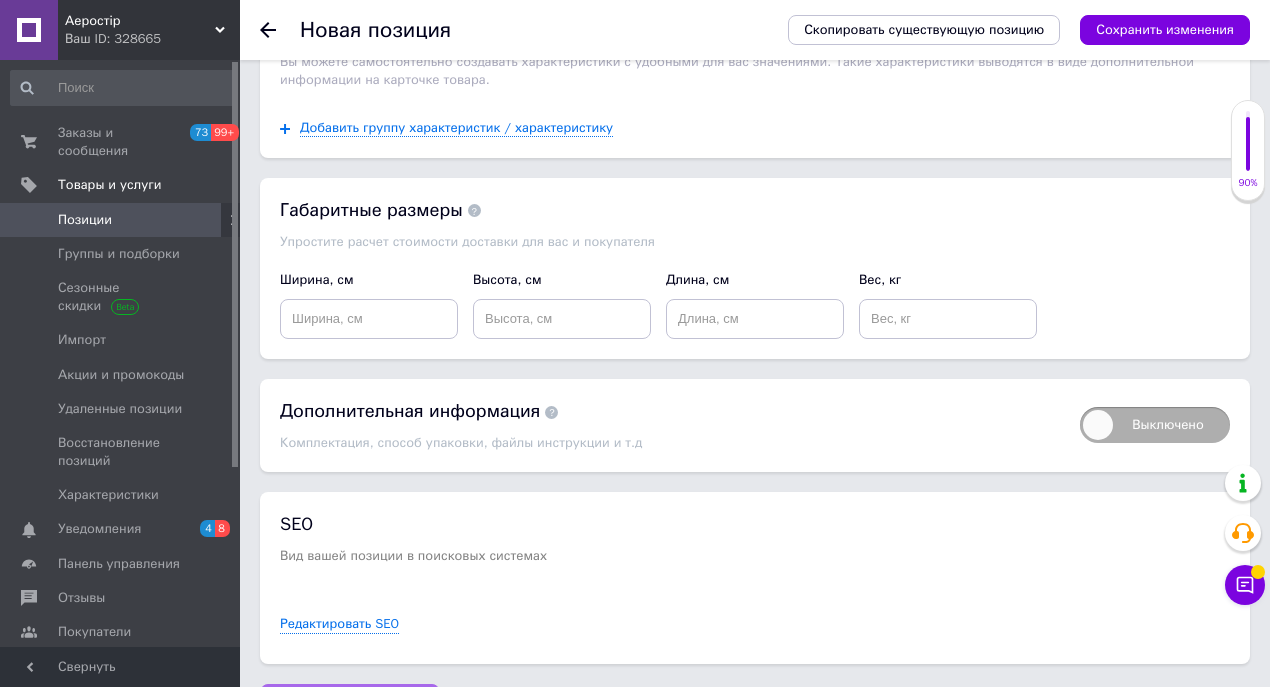 scroll, scrollTop: 2746, scrollLeft: 0, axis: vertical 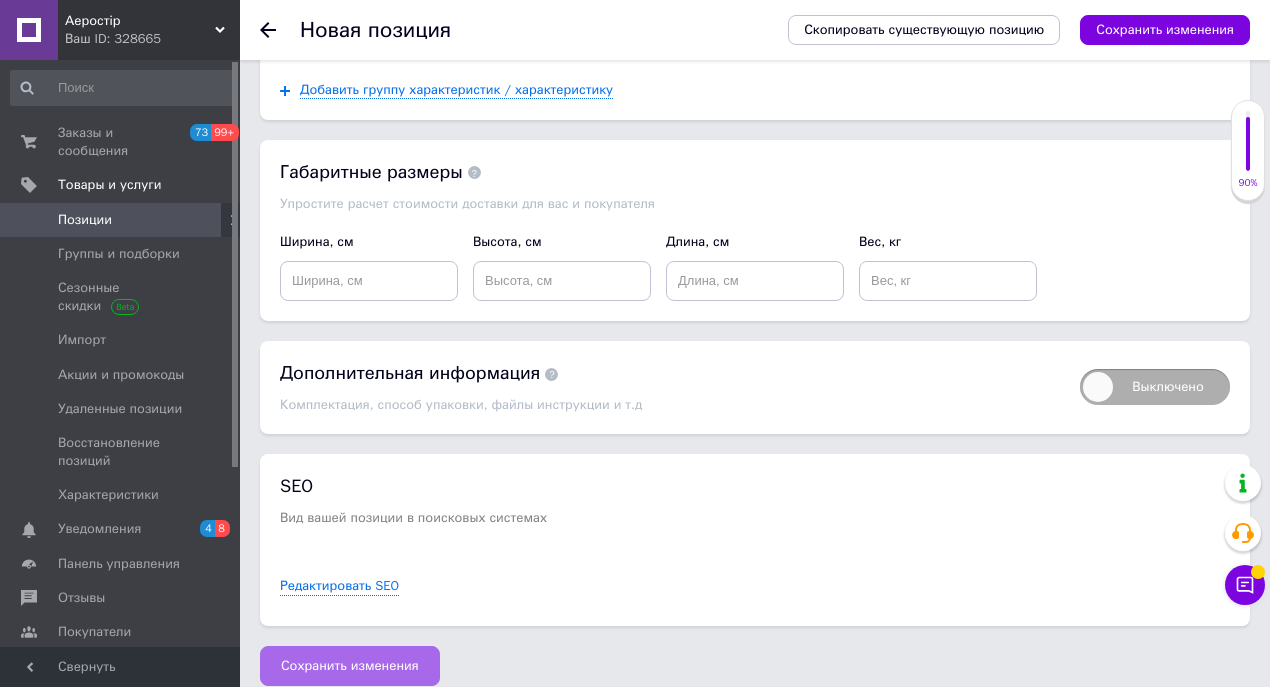 click on "Сохранить изменения" at bounding box center (350, 666) 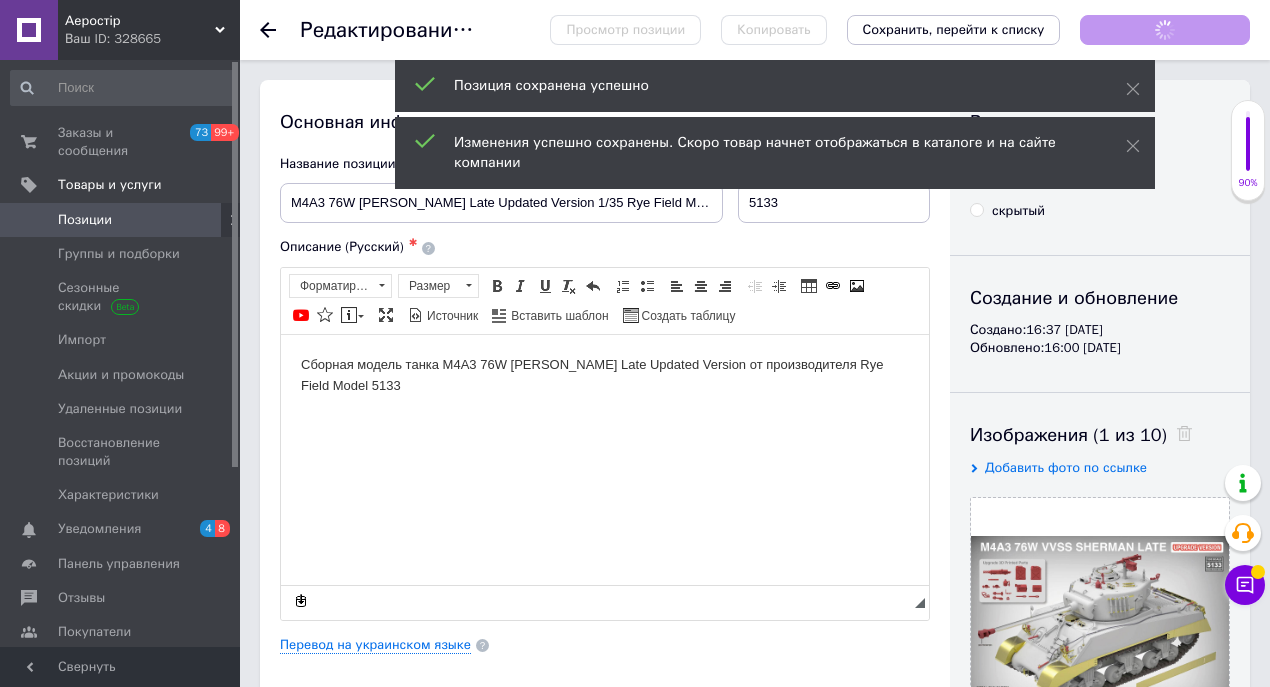 scroll, scrollTop: 0, scrollLeft: 0, axis: both 